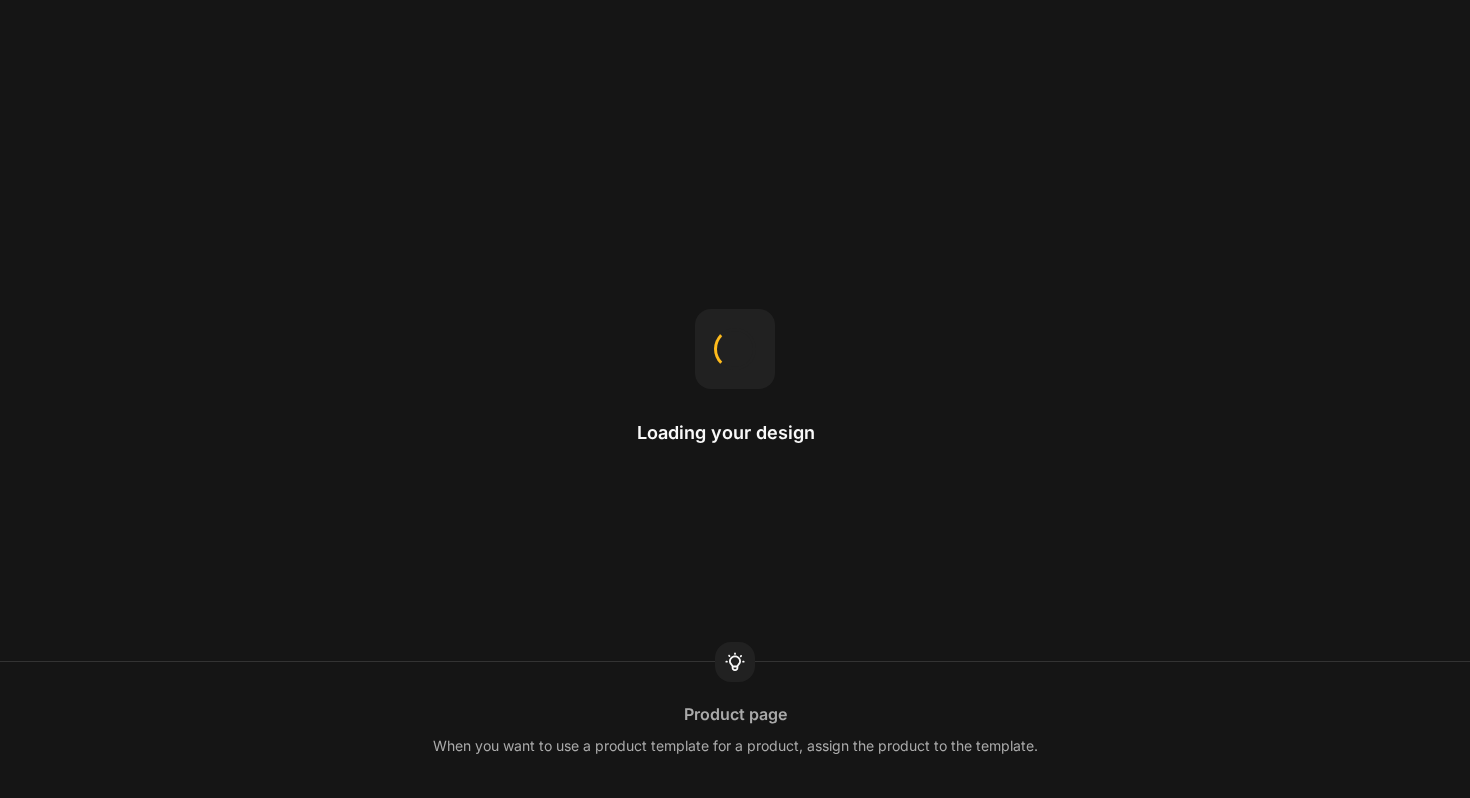 scroll, scrollTop: 0, scrollLeft: 0, axis: both 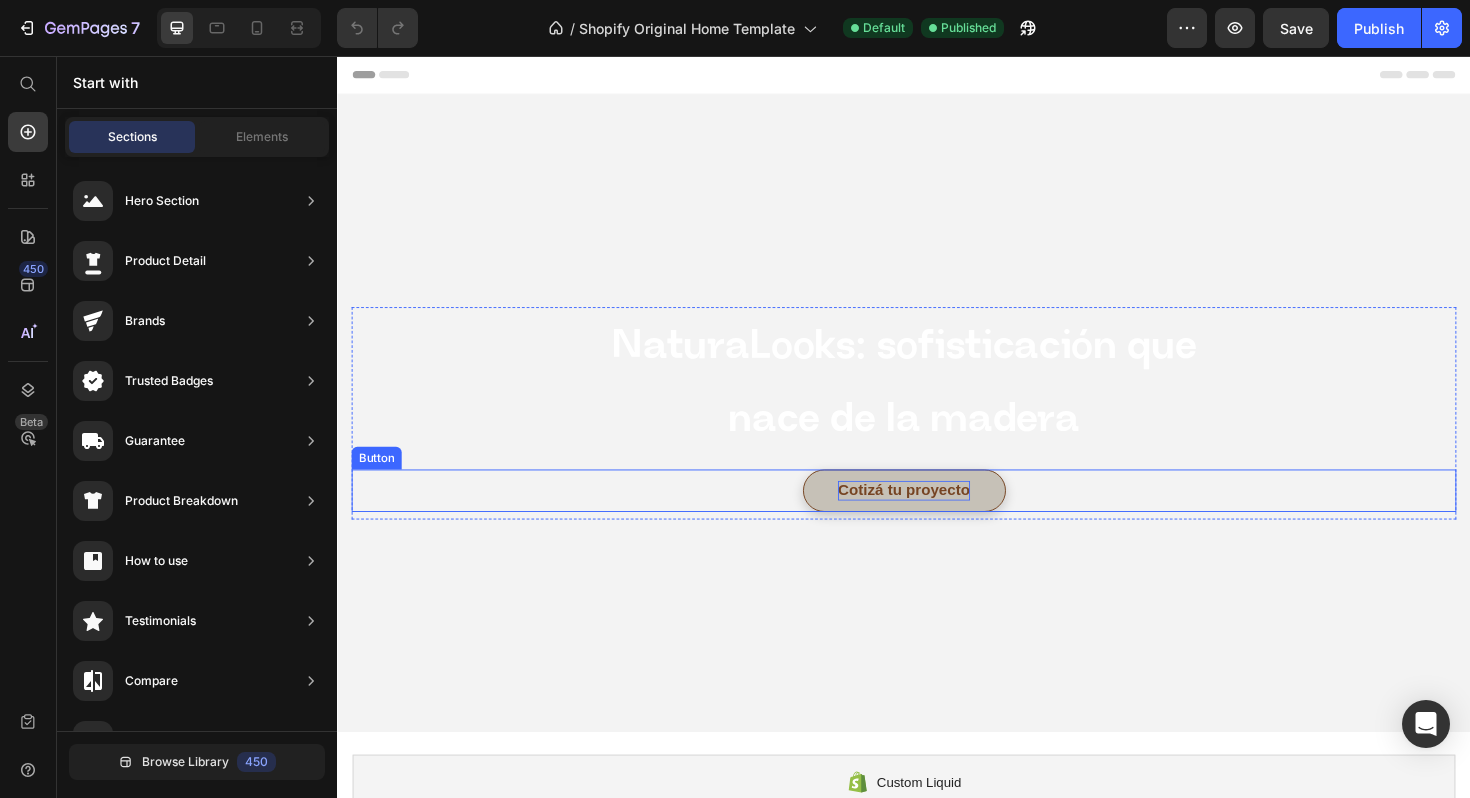 click on "Cotizá tu proyecto" at bounding box center [937, 516] 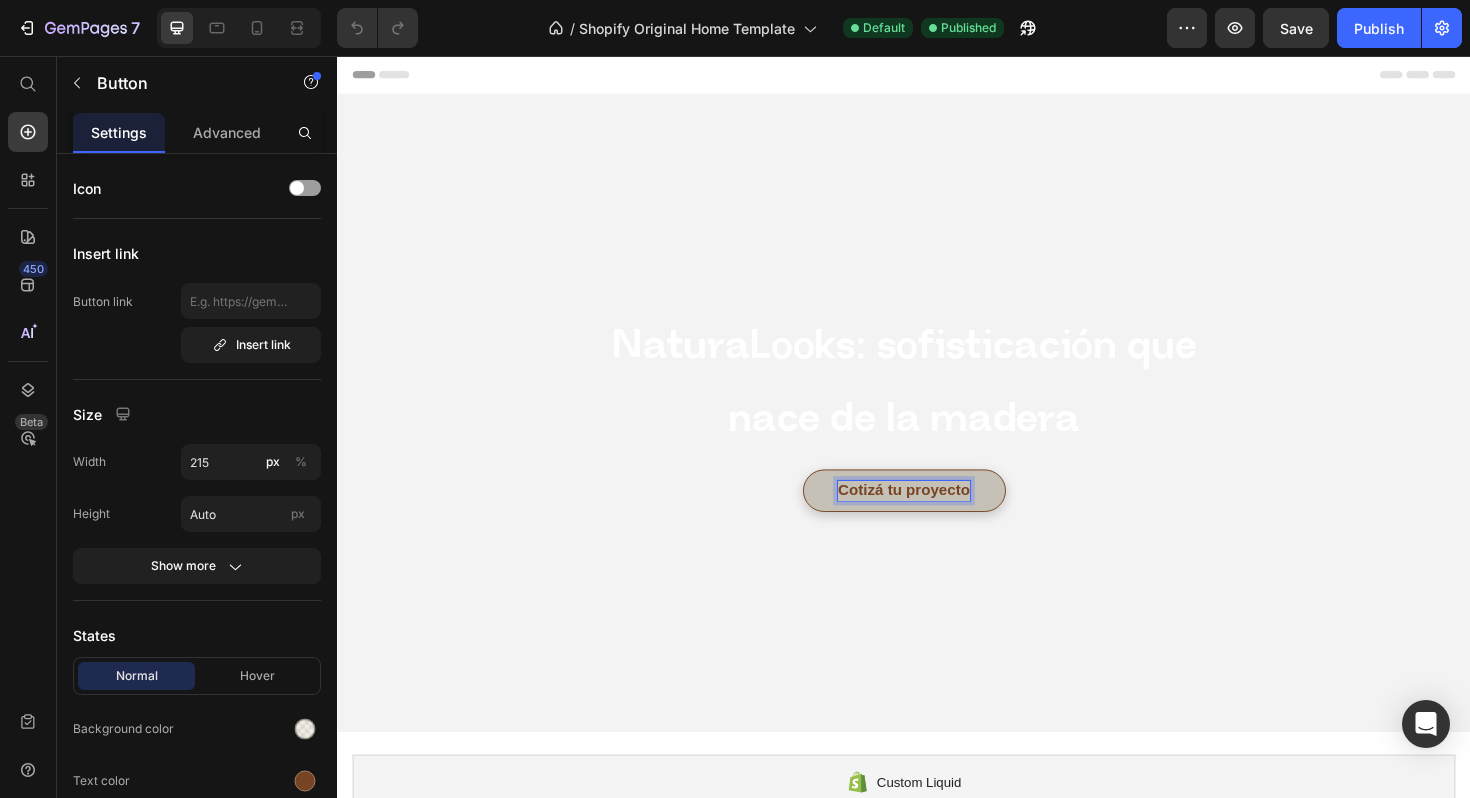 click on "Cotizá tu proyecto" at bounding box center (937, 516) 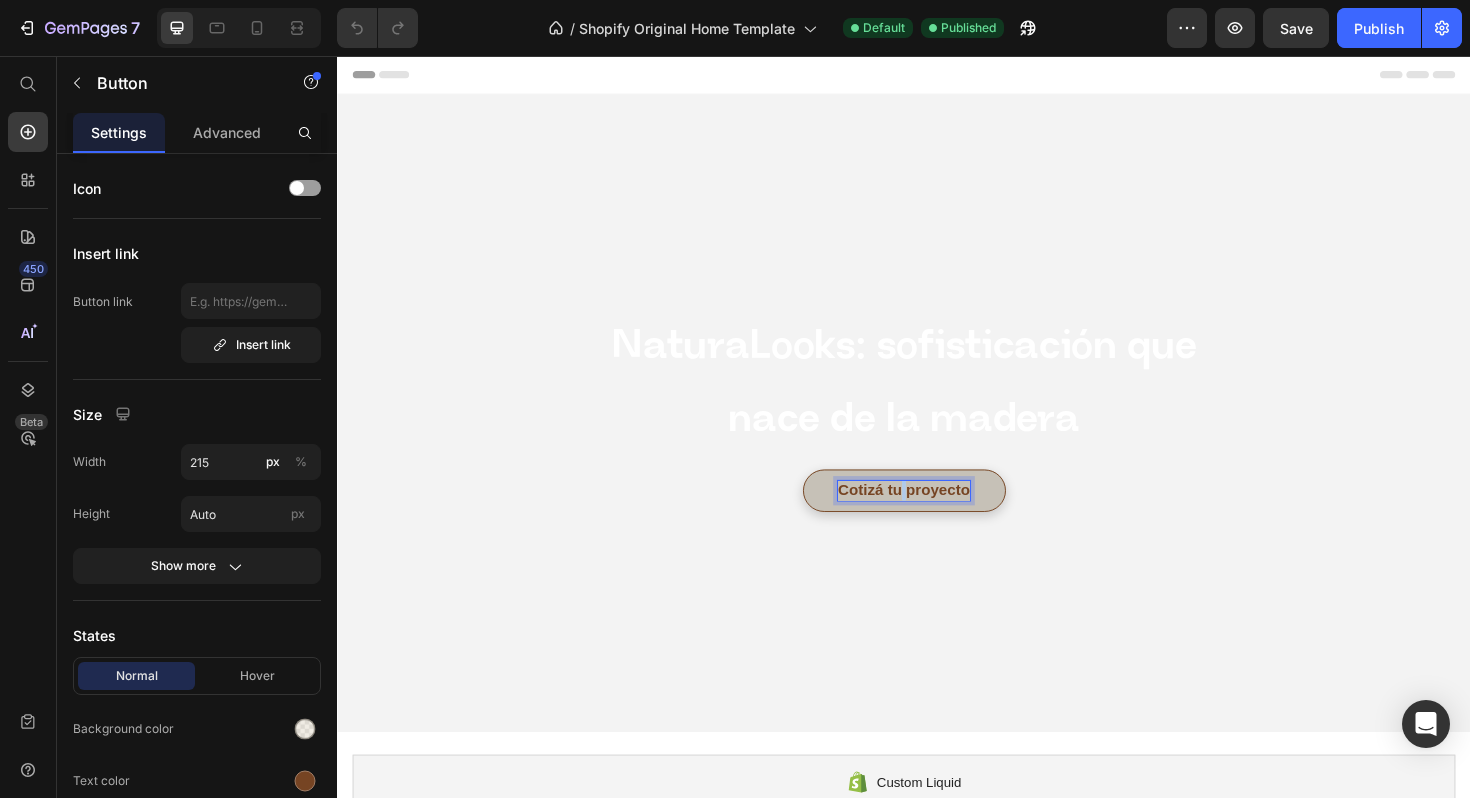 click on "Cotizá tu proyecto" at bounding box center [937, 516] 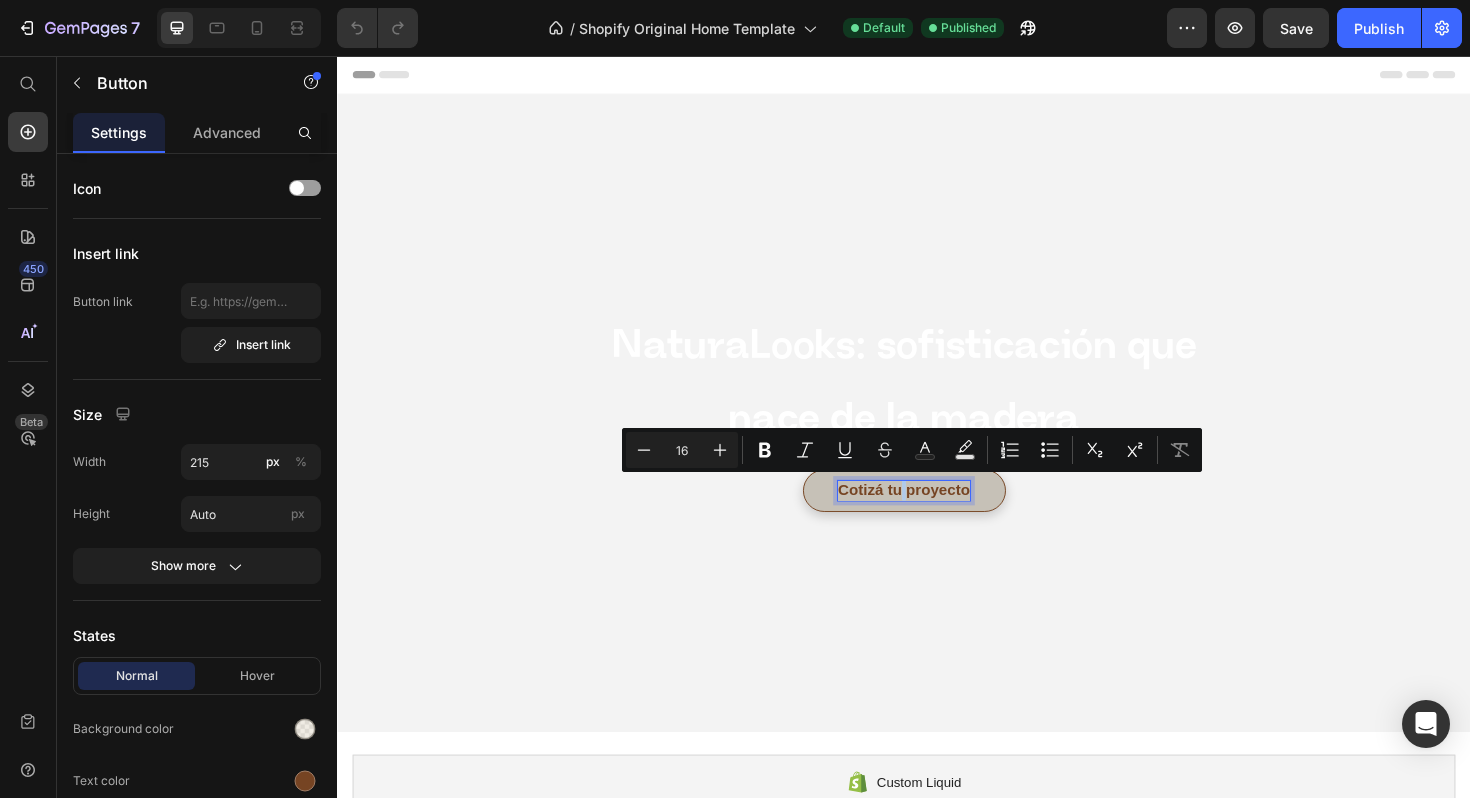 click on "Cotizá tu proyecto" at bounding box center [937, 516] 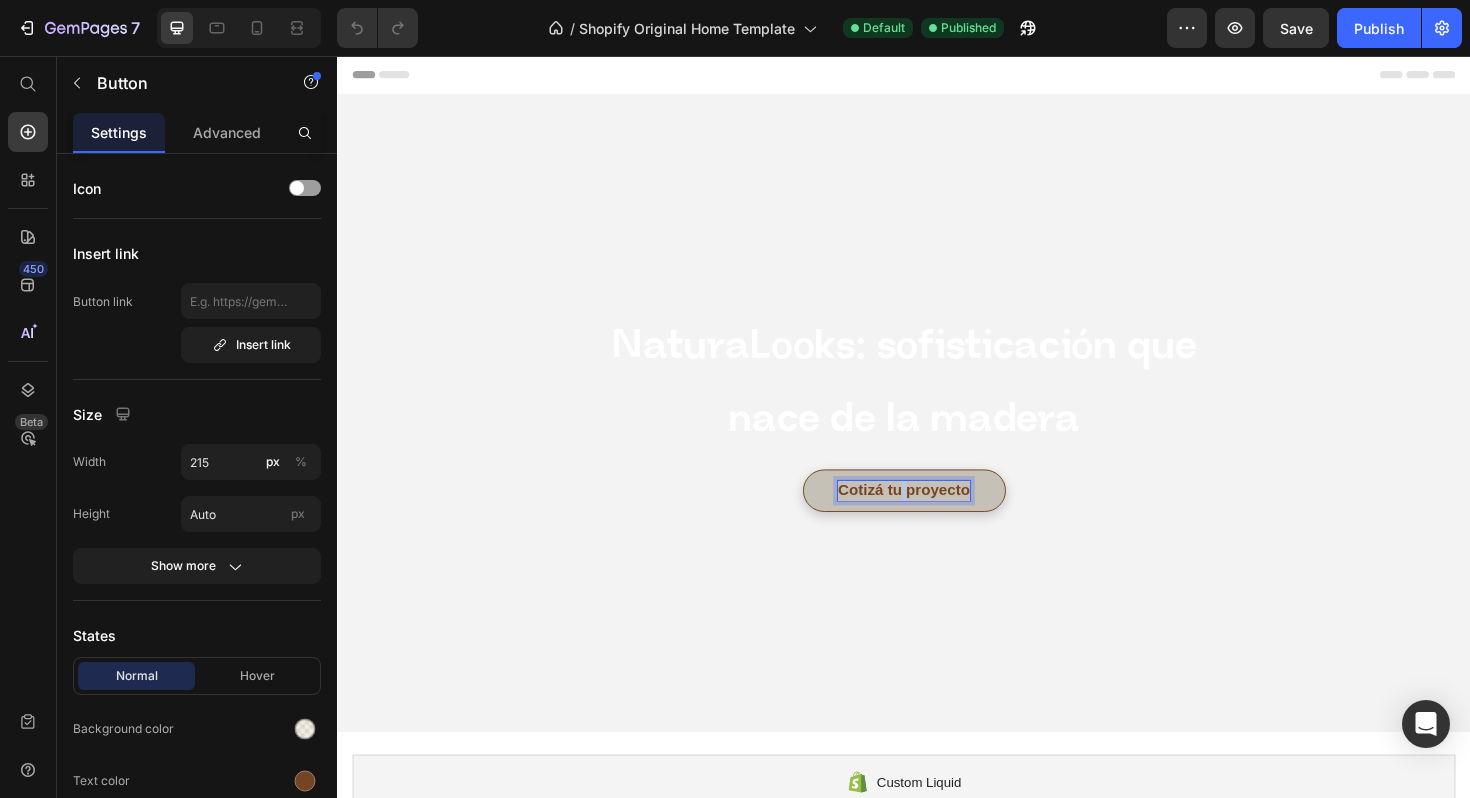 click on "Cotizá tu proyecto" at bounding box center (937, 516) 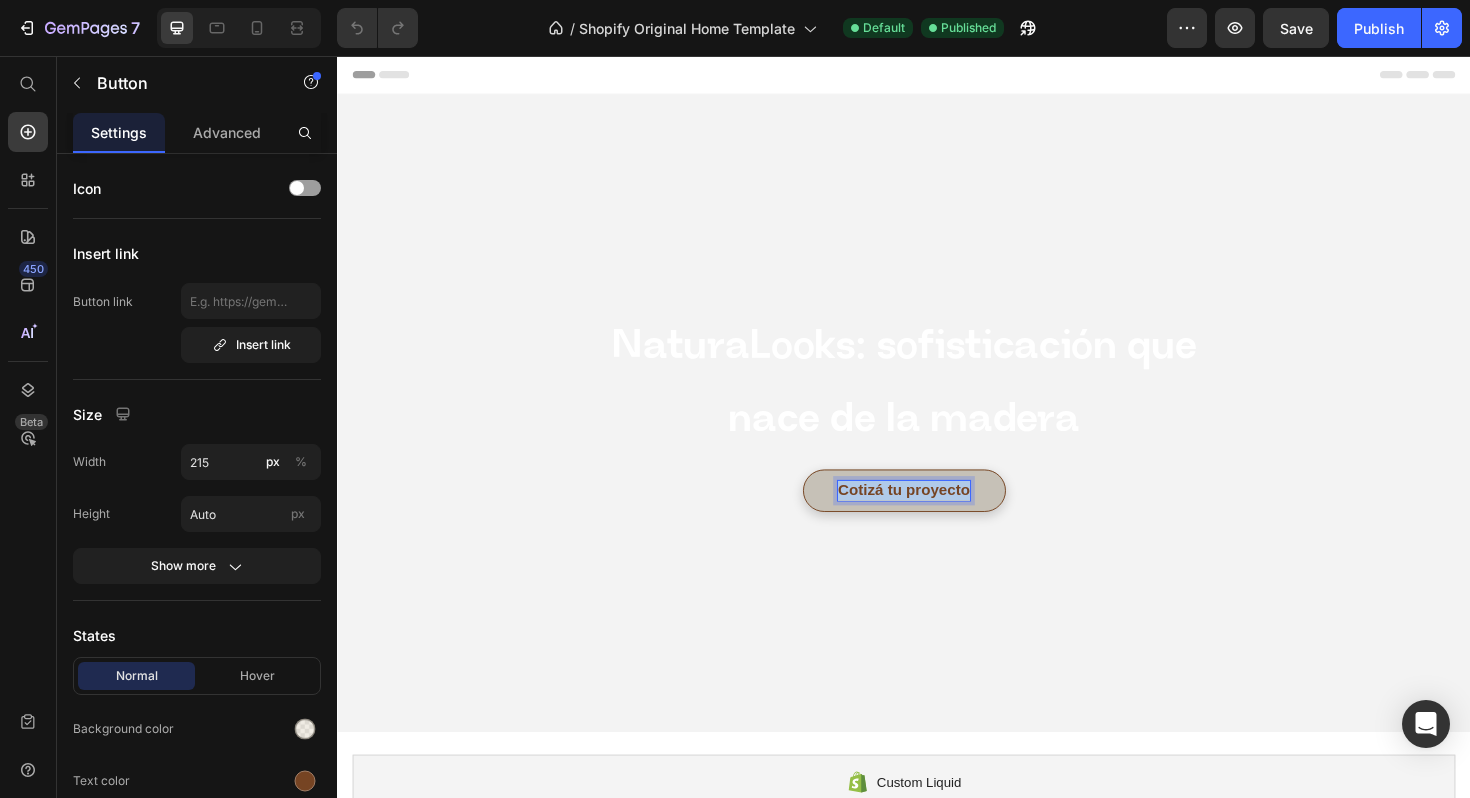 click on "Cotizá tu proyecto" at bounding box center [937, 516] 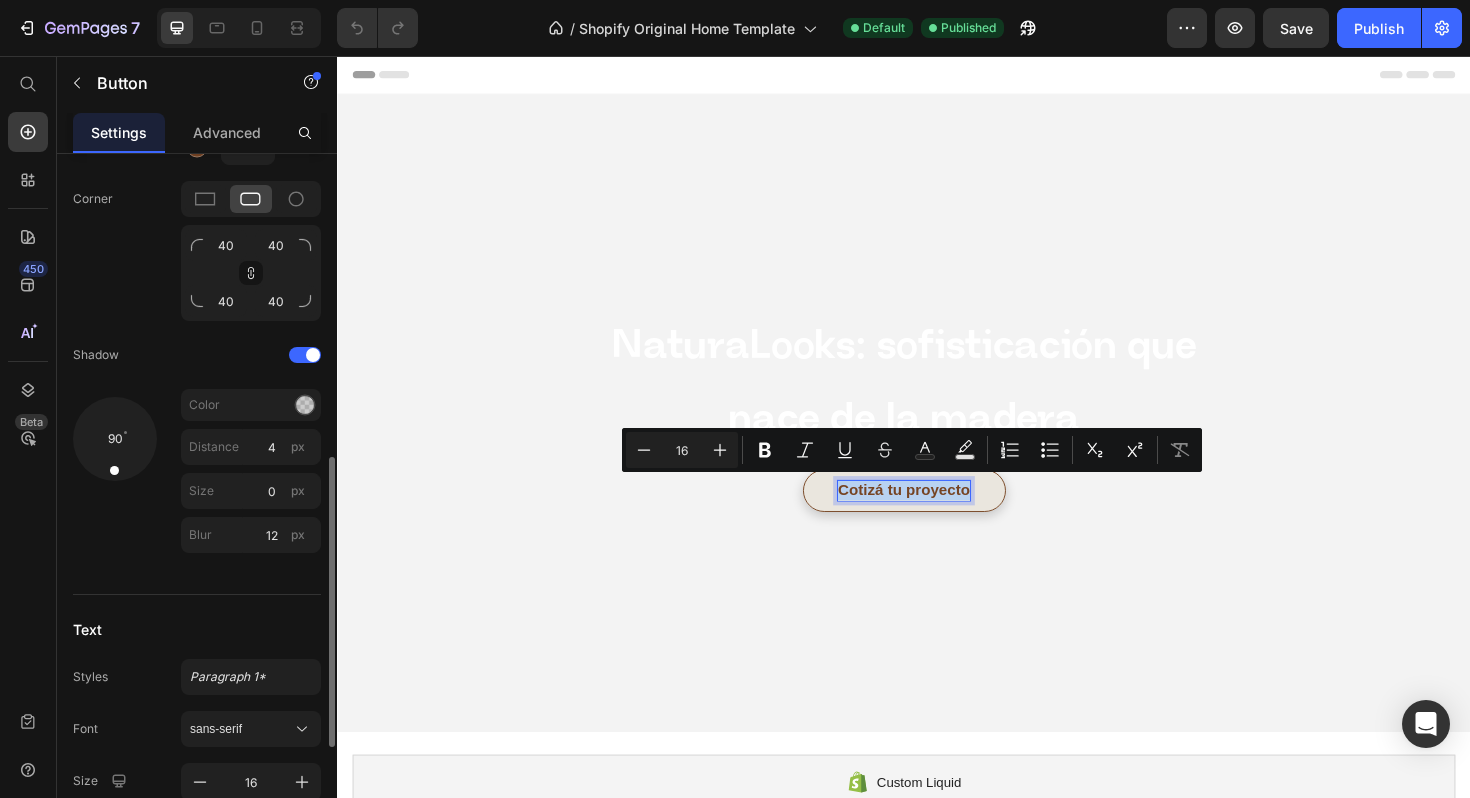 scroll, scrollTop: 736, scrollLeft: 0, axis: vertical 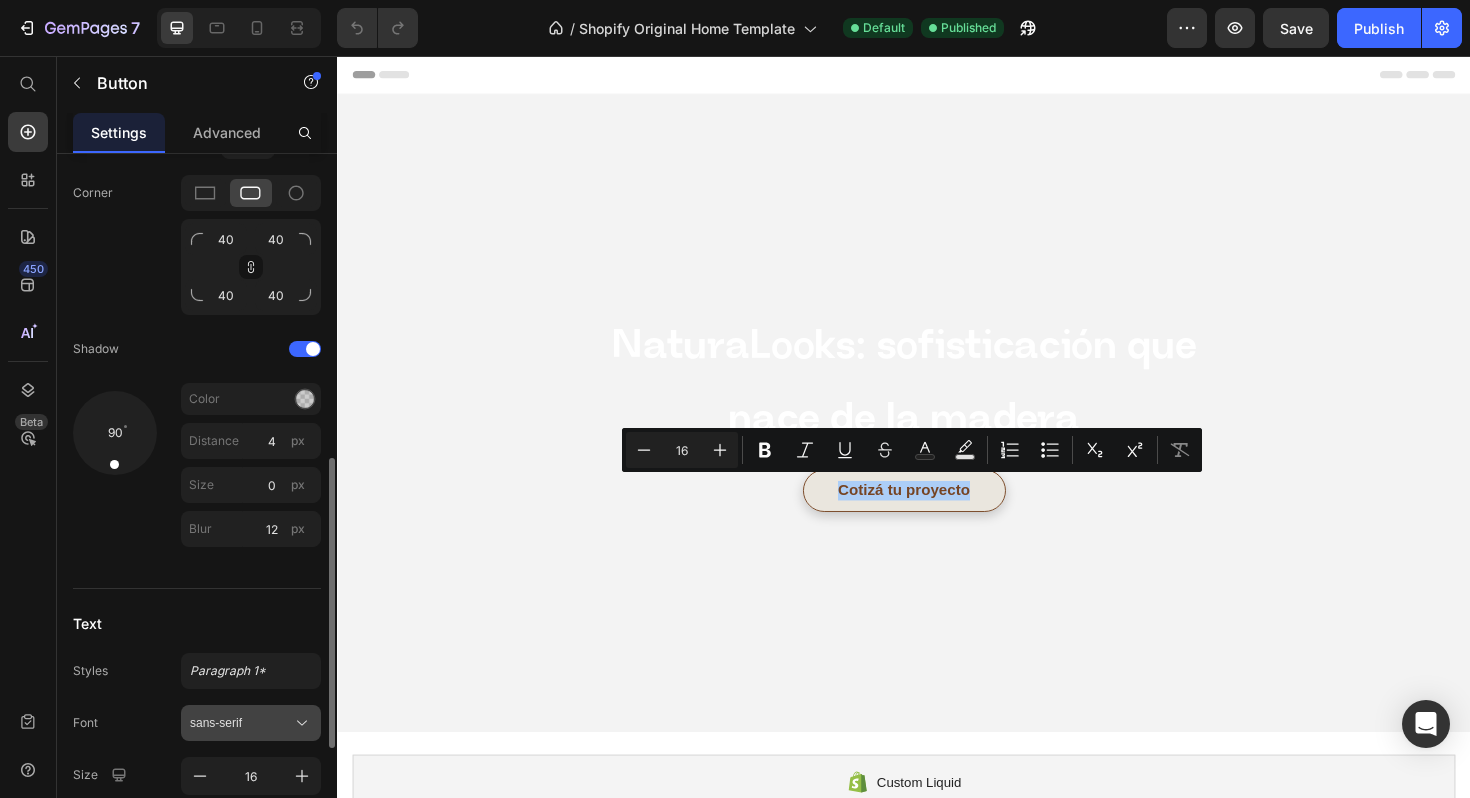 click on "sans-serif" at bounding box center [241, 723] 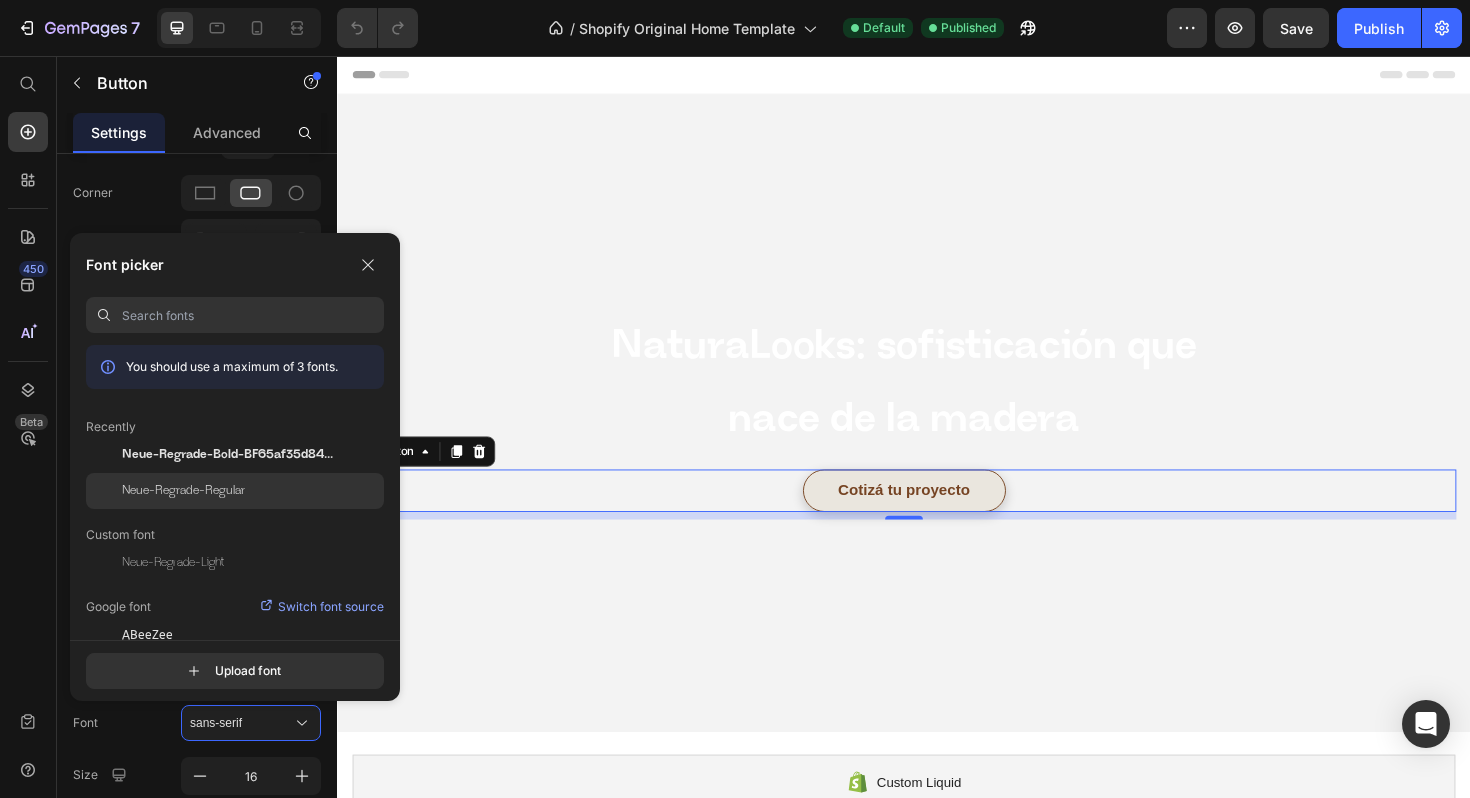 click on "Neue-Regrade-Regular" 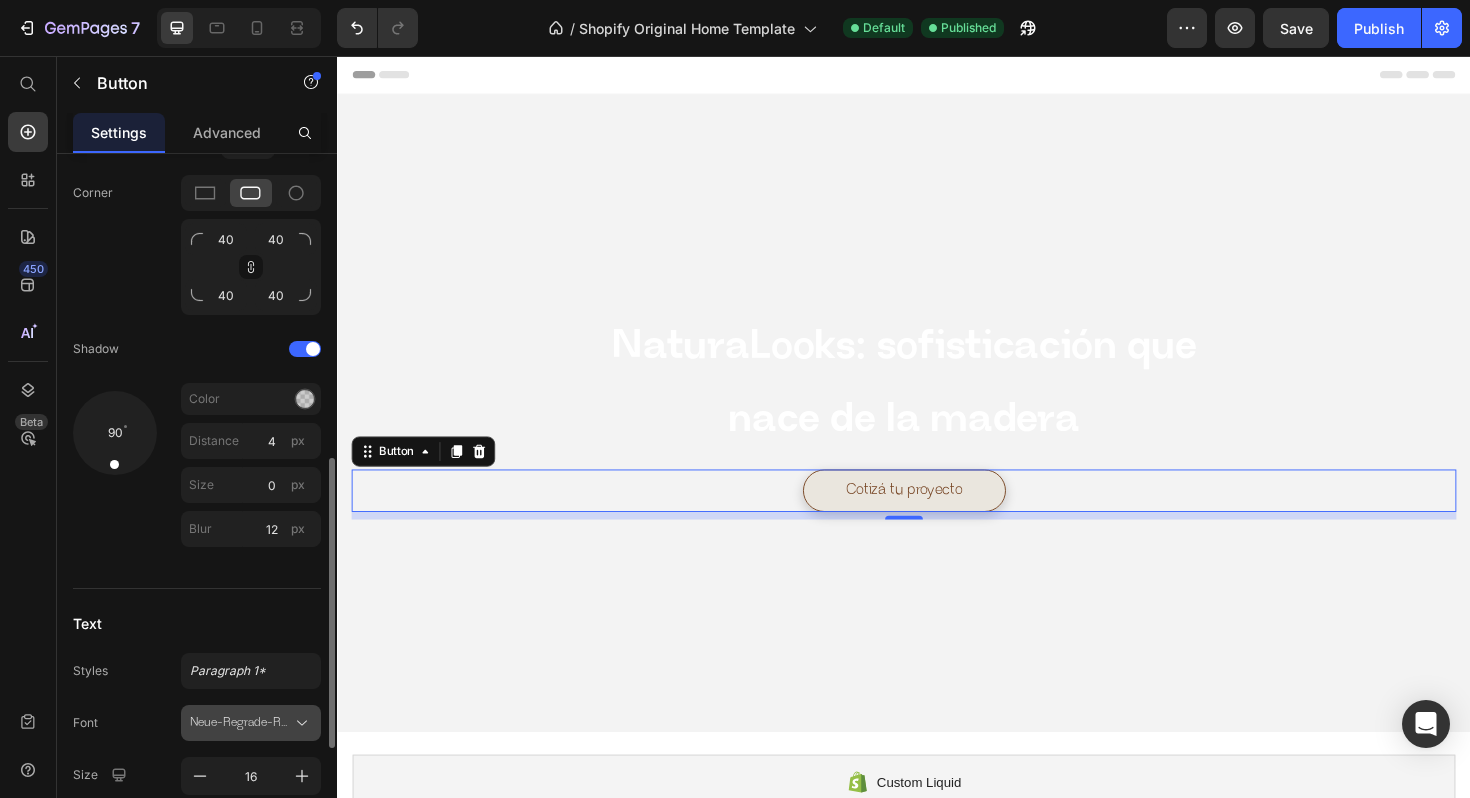 click on "Neue-Regrade-Regular" at bounding box center [241, 723] 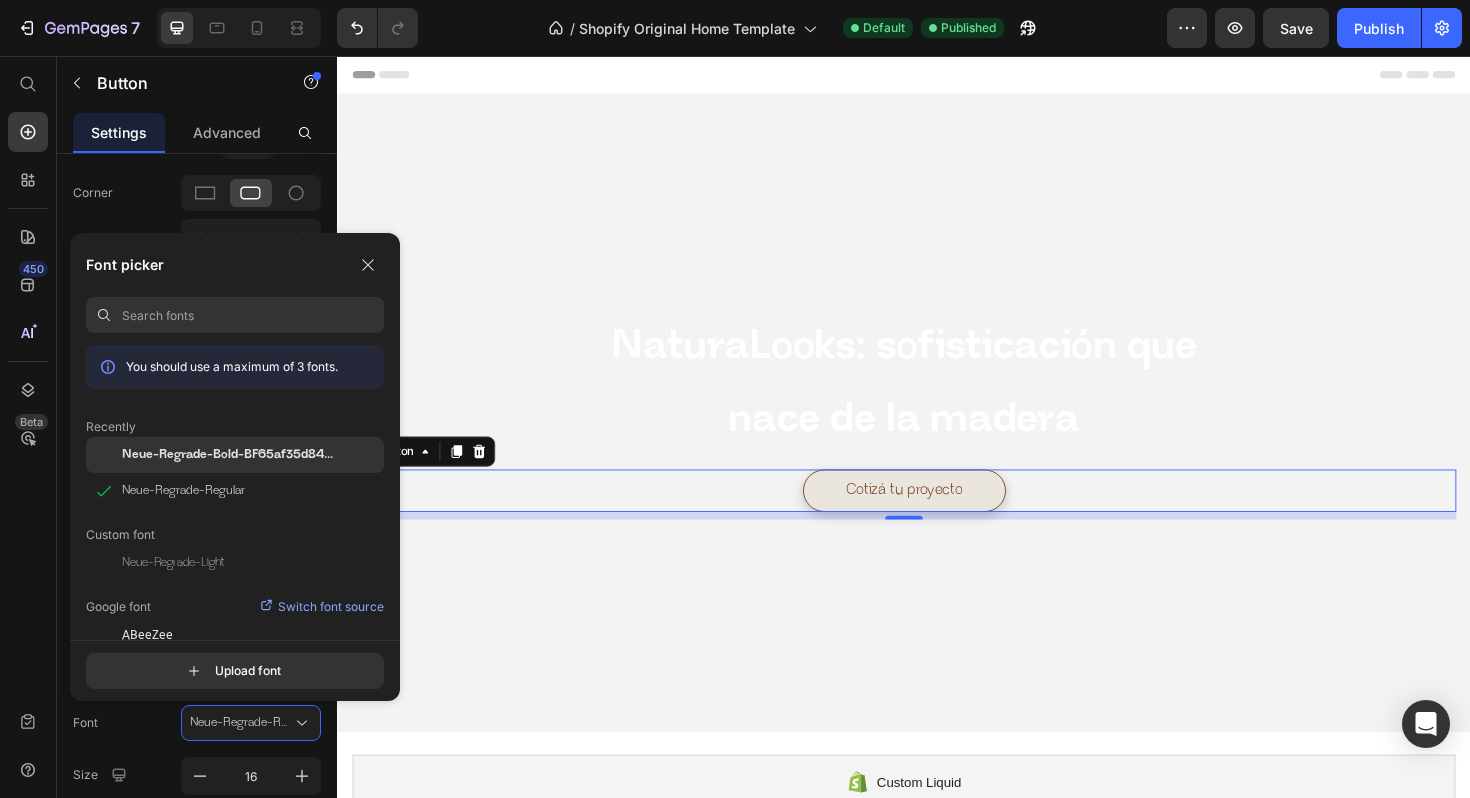 click on "Neue-Regrade-Bold-BF65af35d84e111" at bounding box center [230, 455] 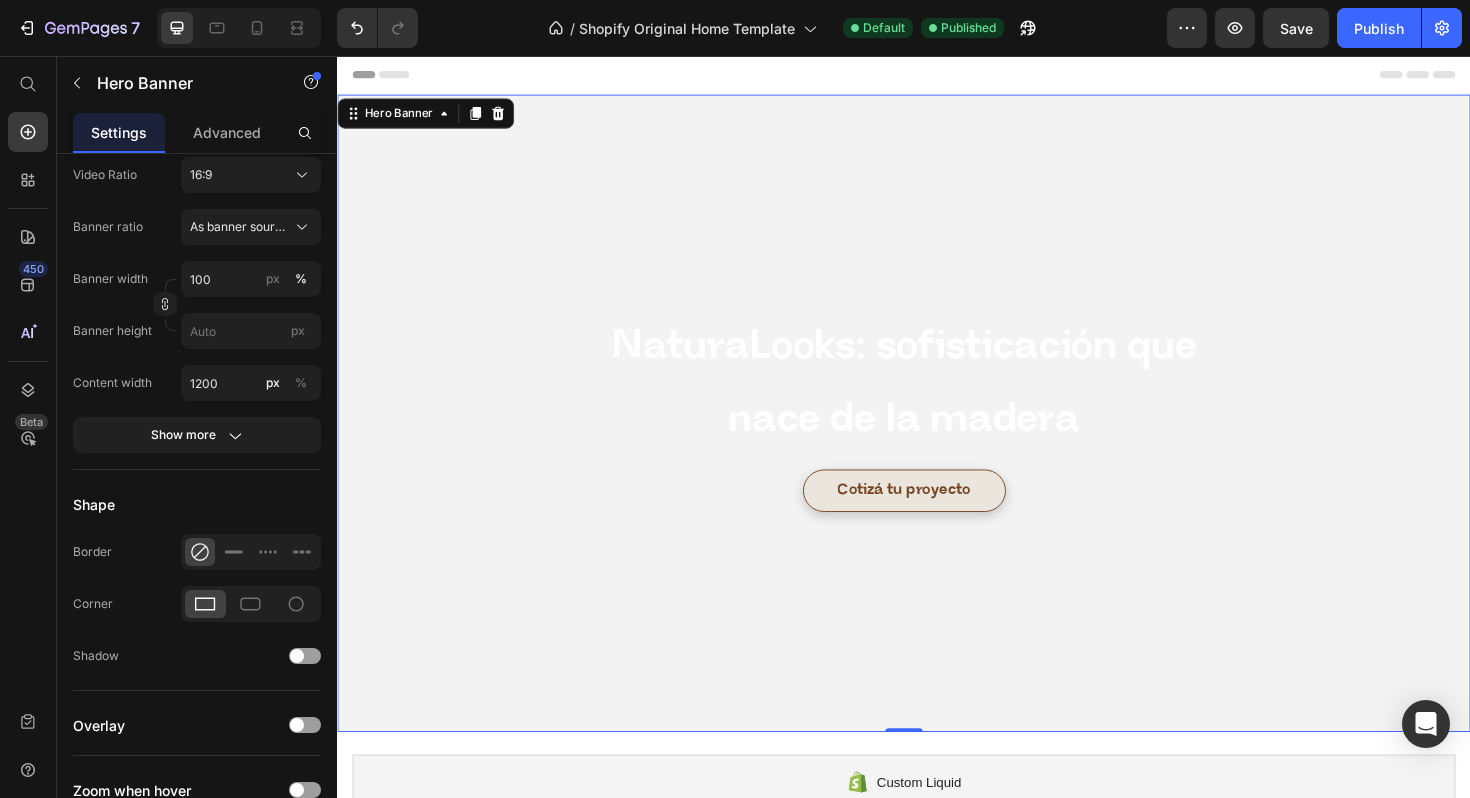 click at bounding box center [937, 434] 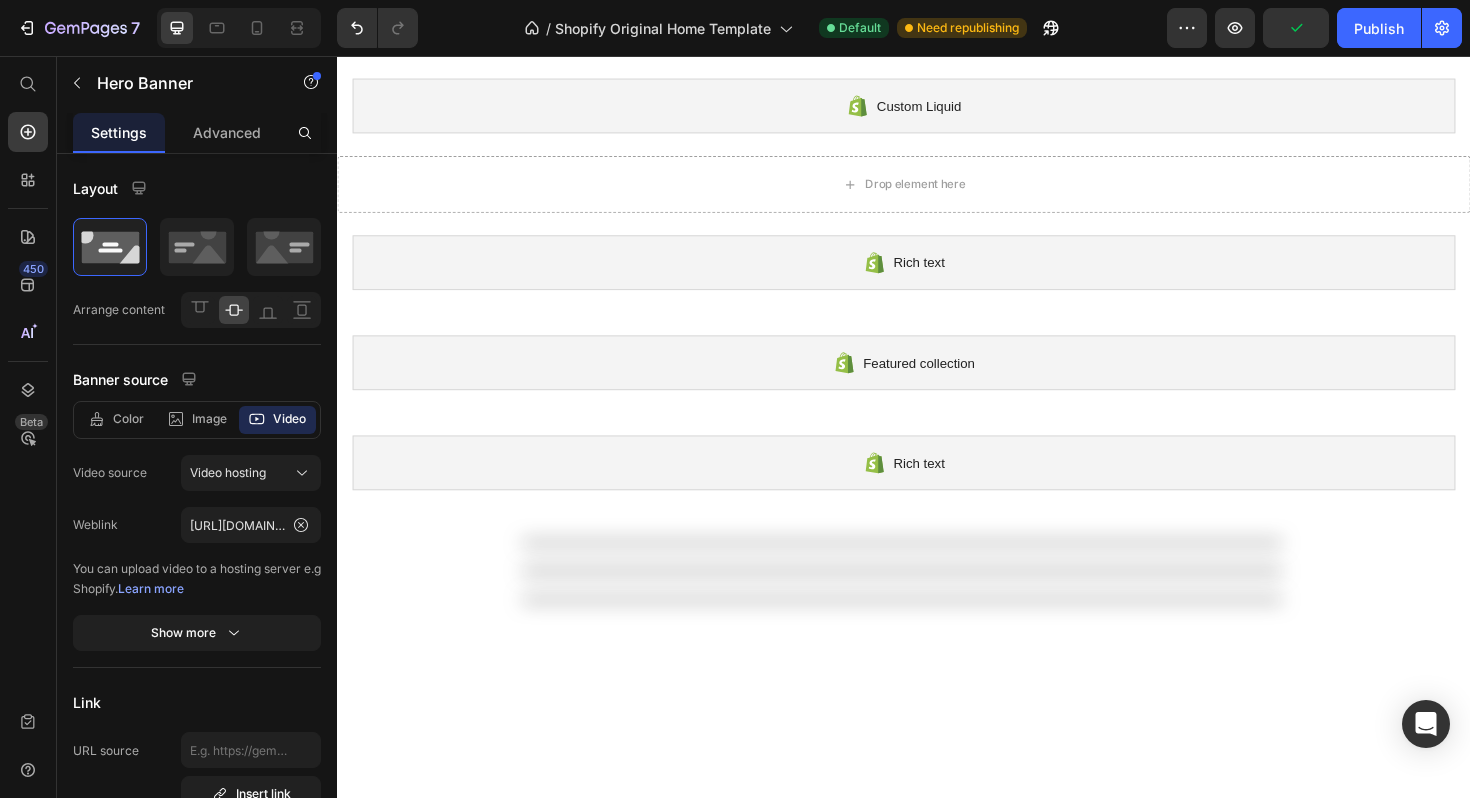 scroll, scrollTop: 713, scrollLeft: 0, axis: vertical 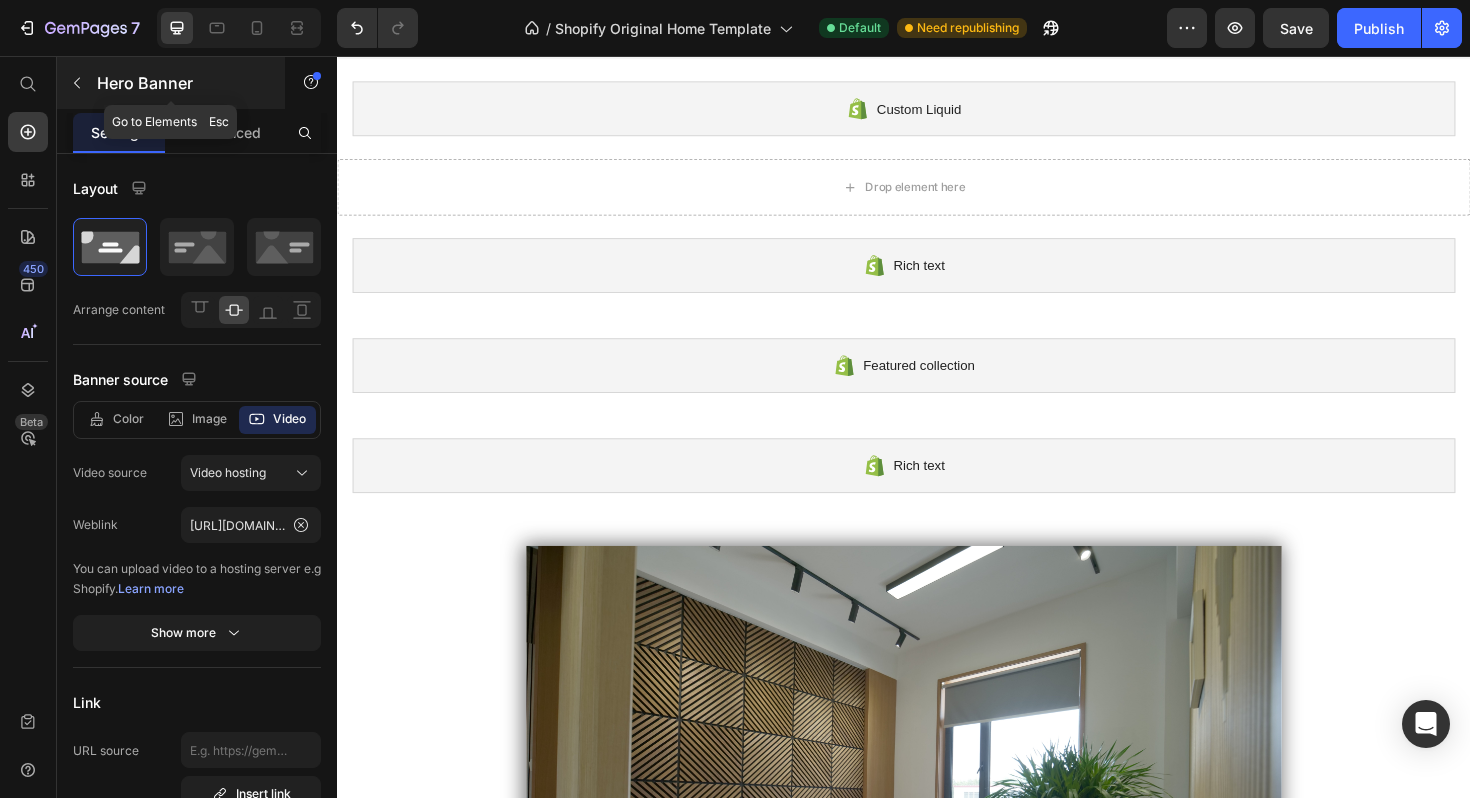 click 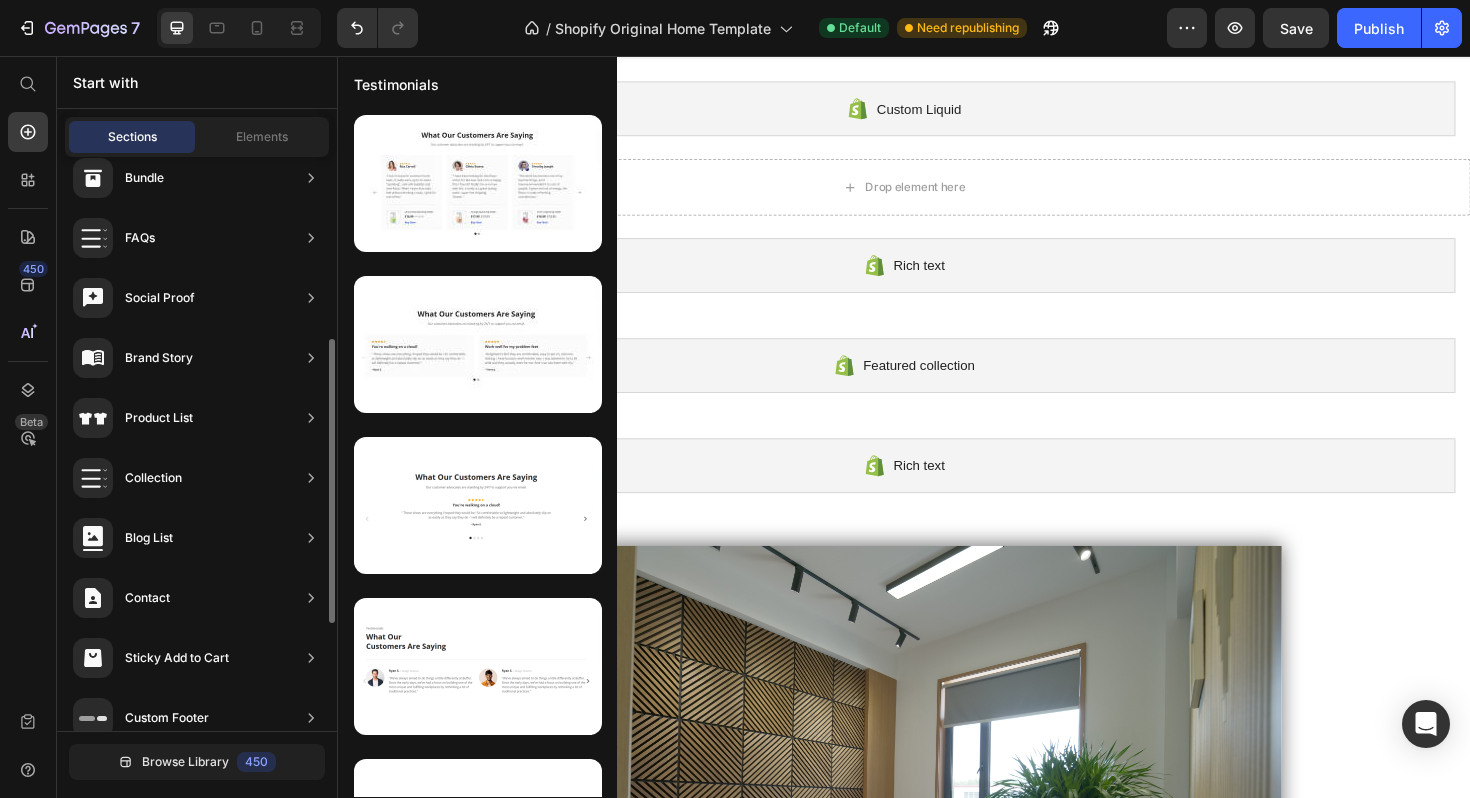 scroll, scrollTop: 586, scrollLeft: 0, axis: vertical 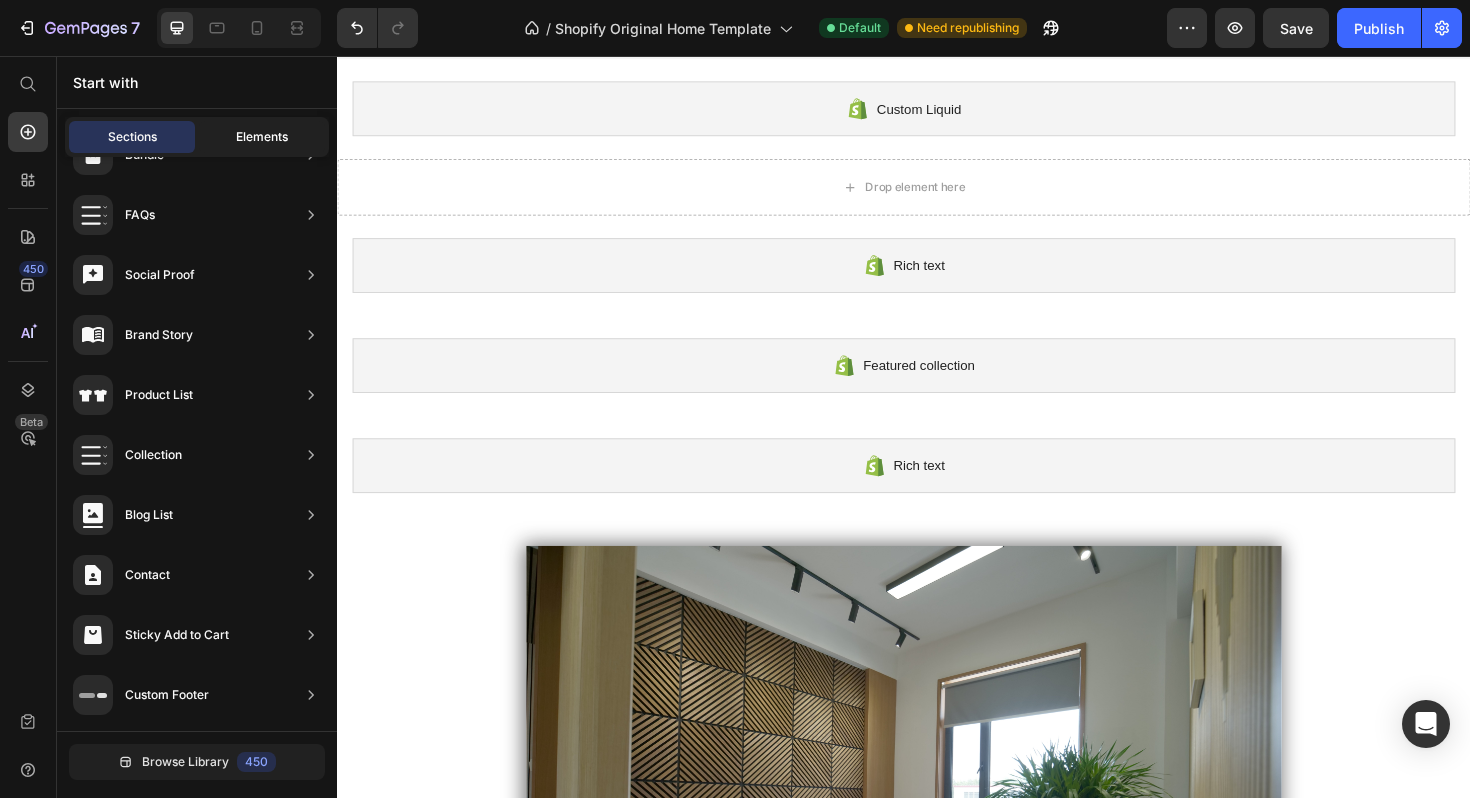 click on "Elements" 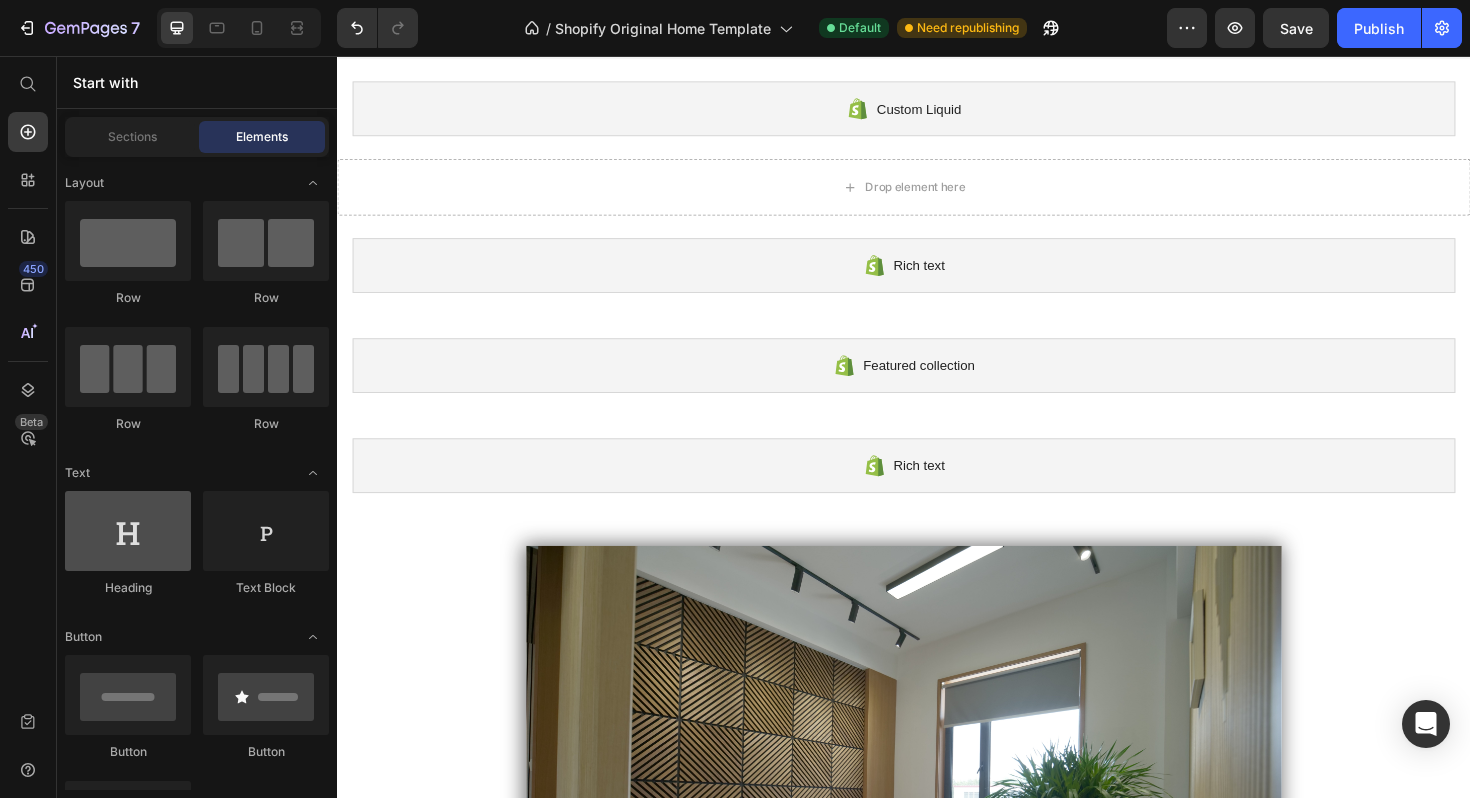 click at bounding box center [128, 531] 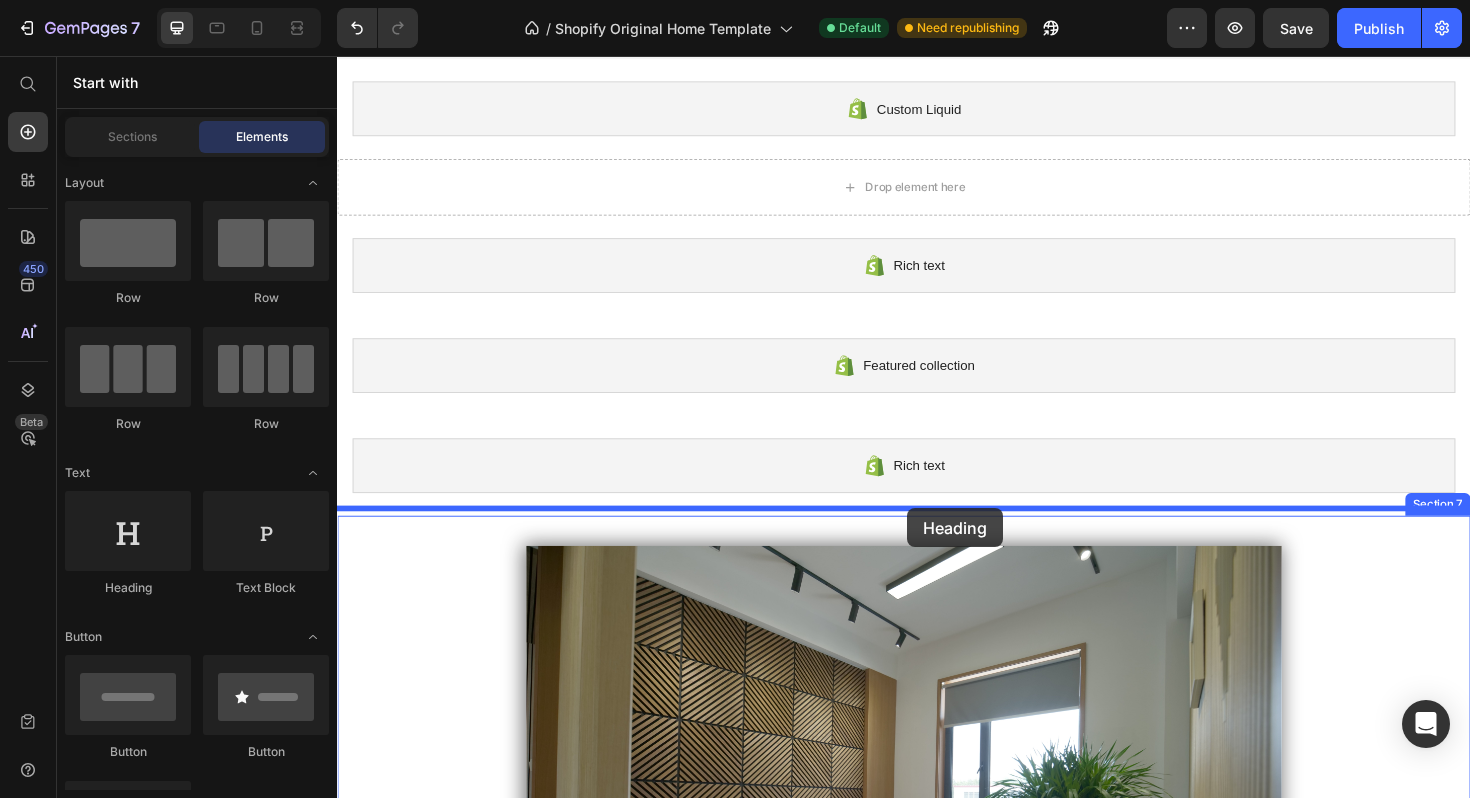 drag, startPoint x: 472, startPoint y: 612, endPoint x: 942, endPoint y: 537, distance: 475.9464 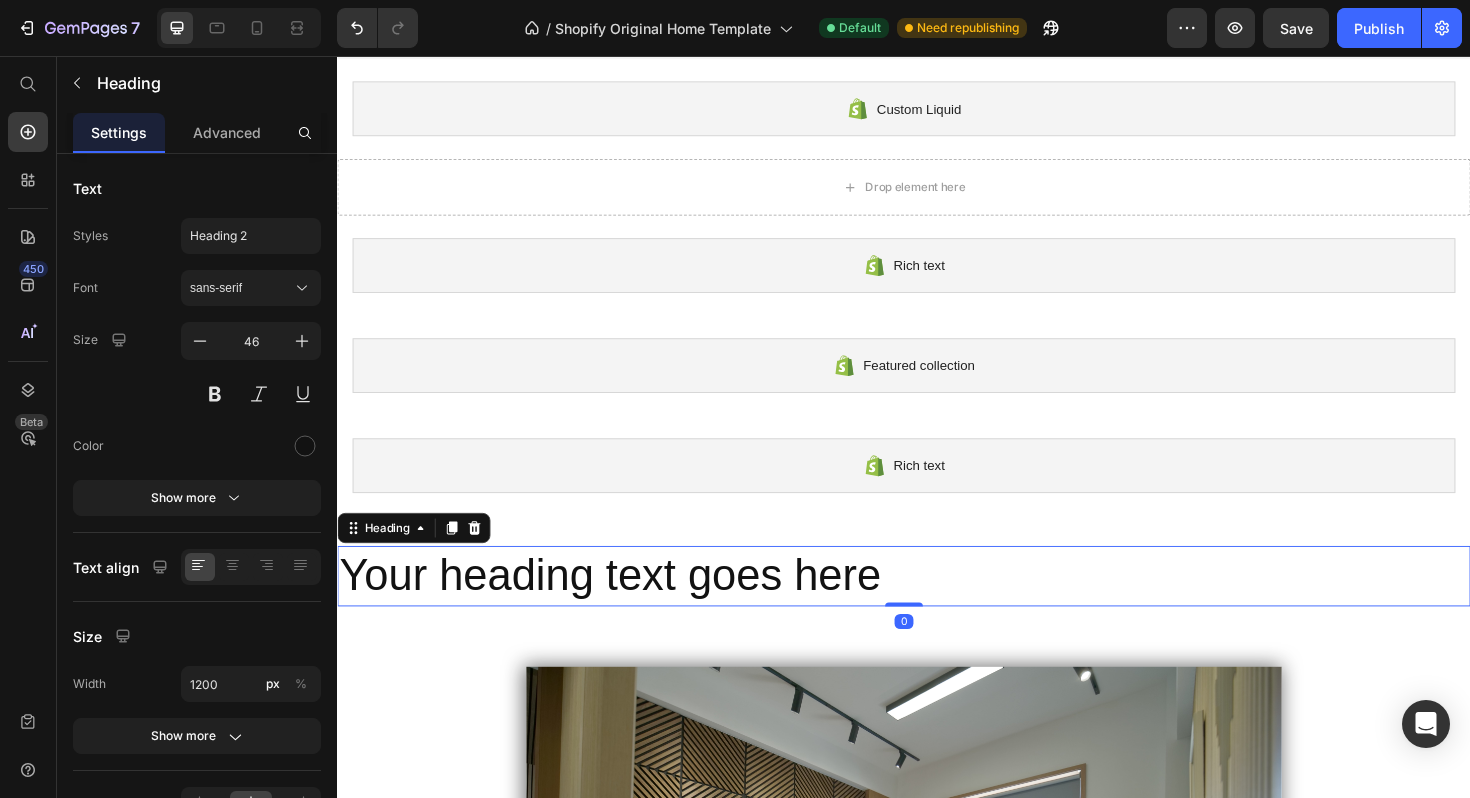 click on "Your heading text goes here" at bounding box center (937, 607) 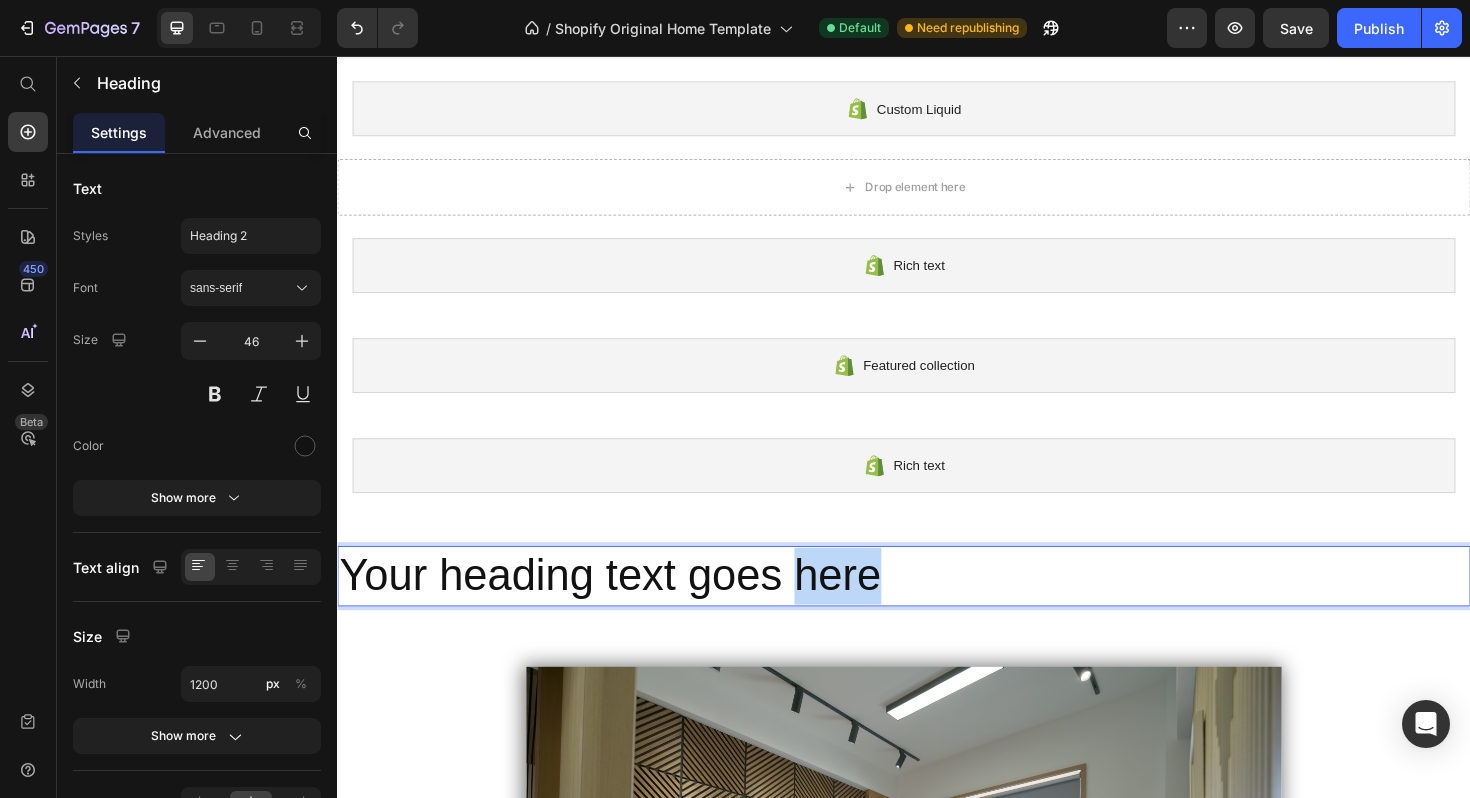 click on "Your heading text goes here" at bounding box center [937, 607] 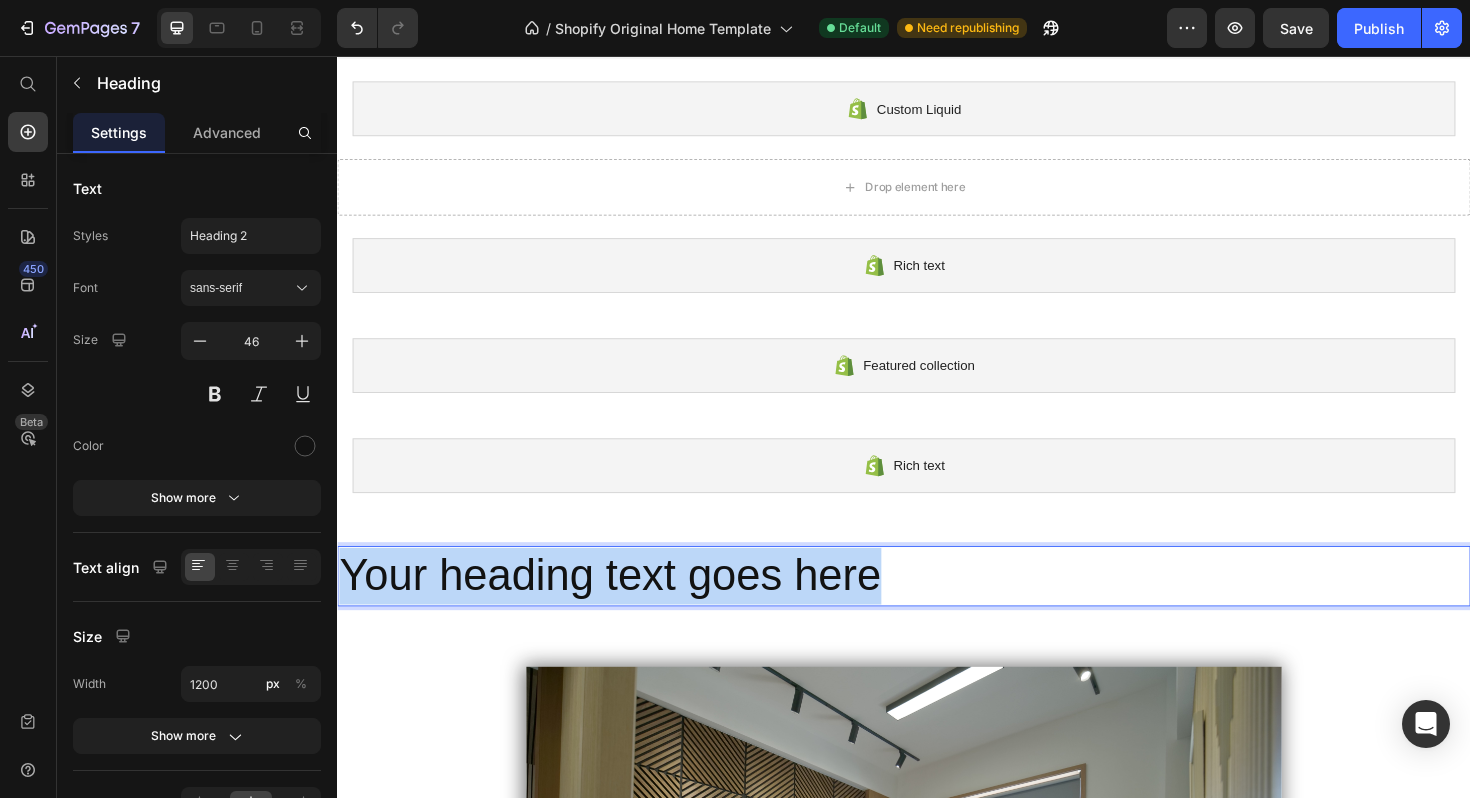 click on "Your heading text goes here" at bounding box center [937, 607] 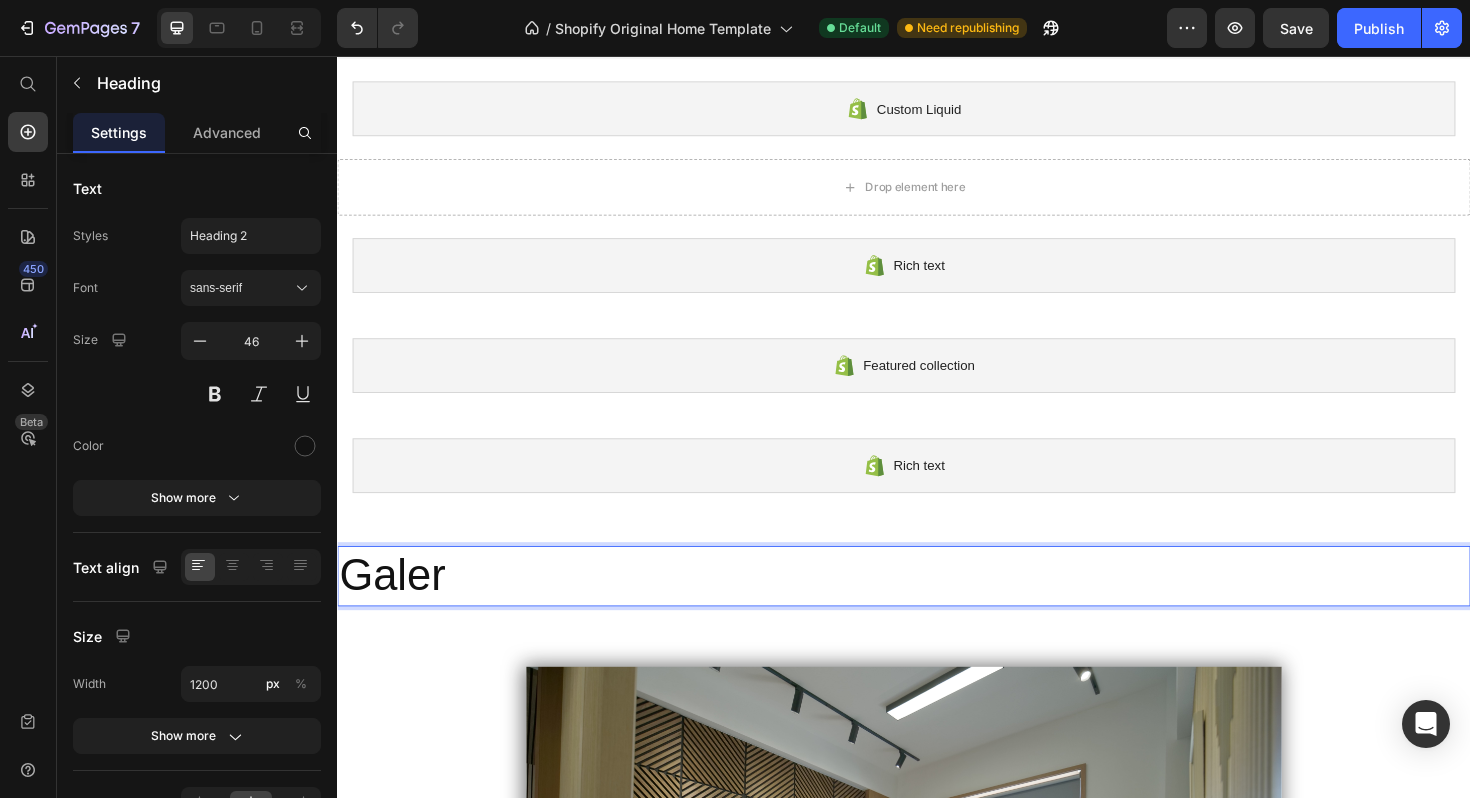 type 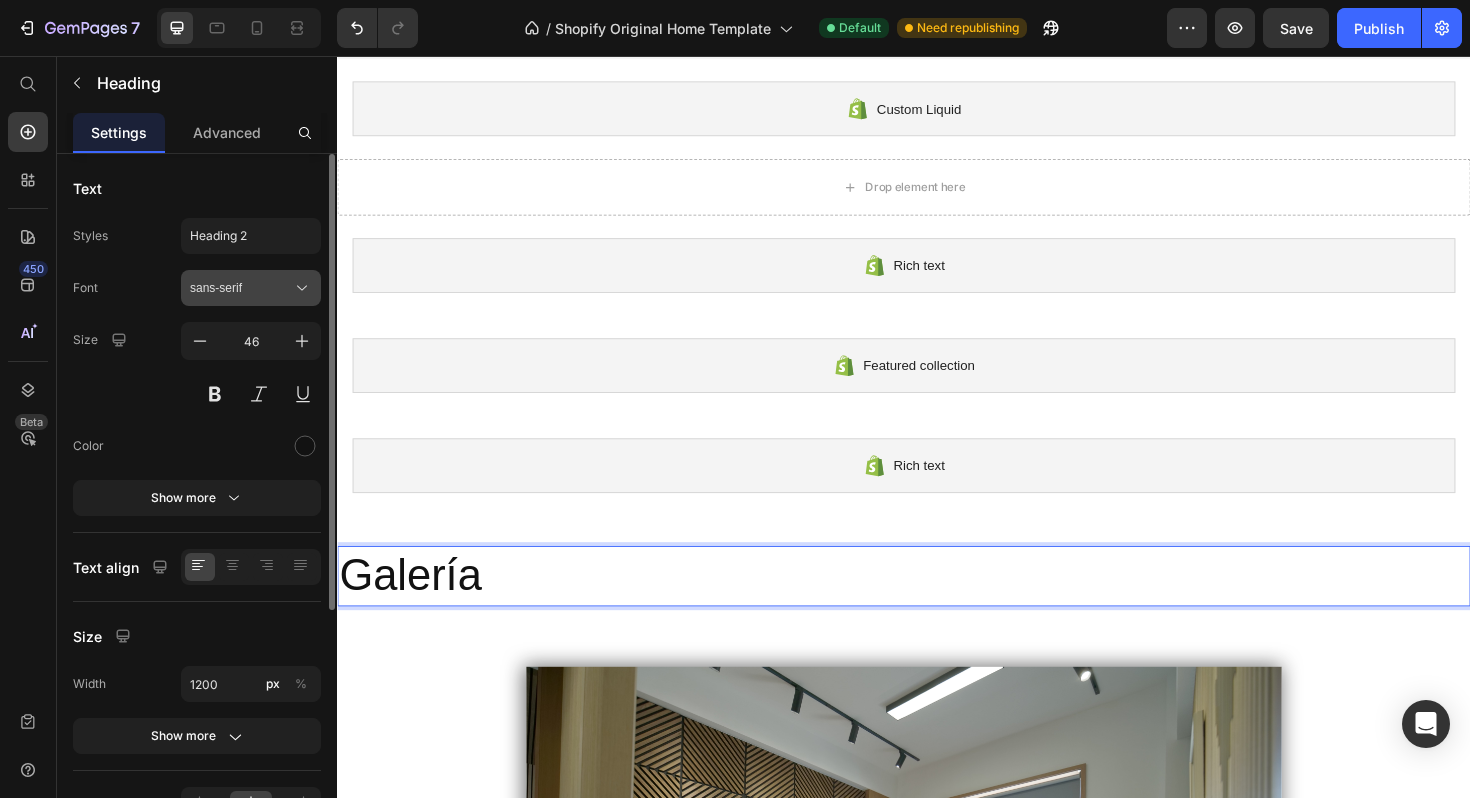 click on "sans-serif" at bounding box center (251, 288) 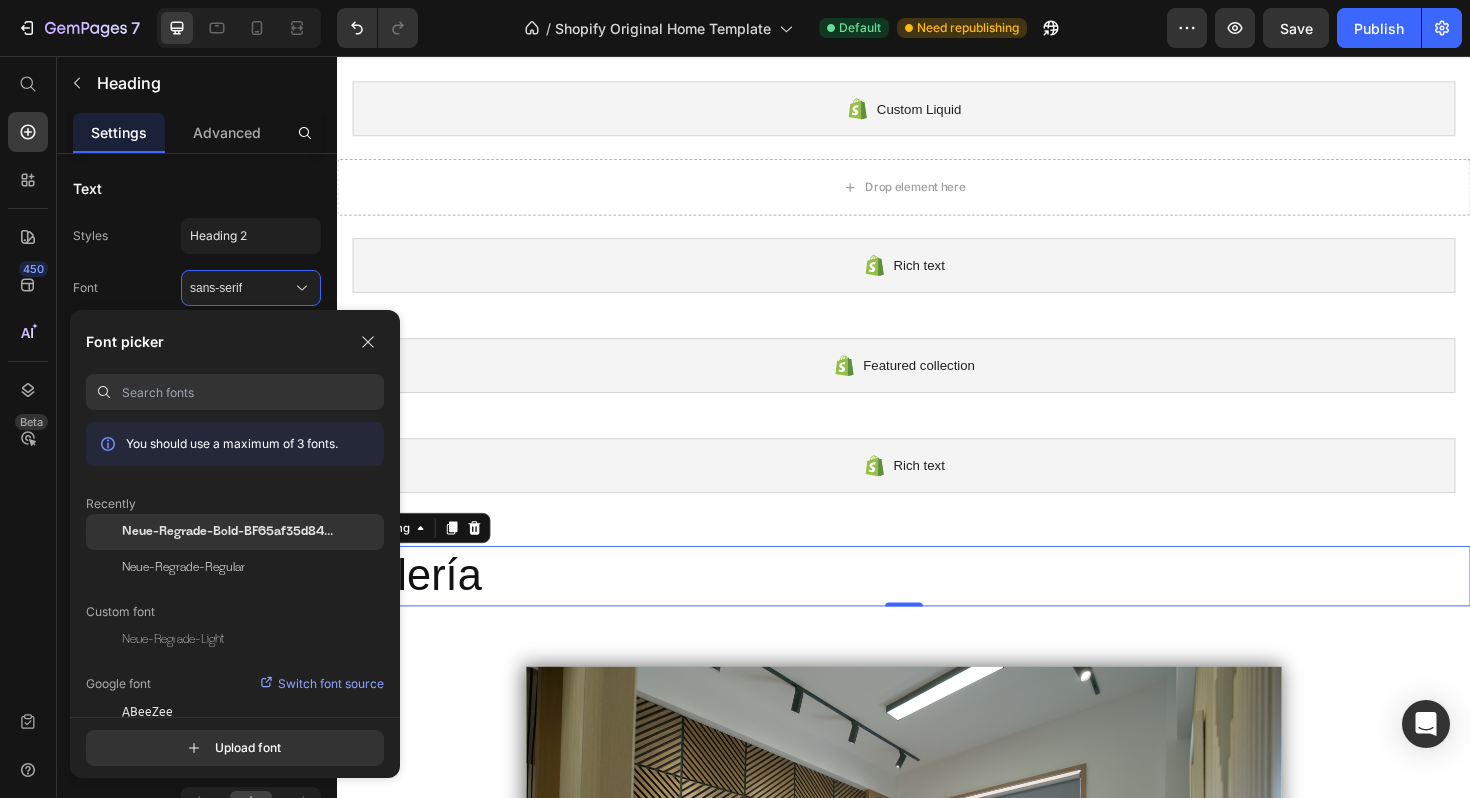 click on "Neue-Regrade-Bold-BF65af35d84e111" at bounding box center [230, 532] 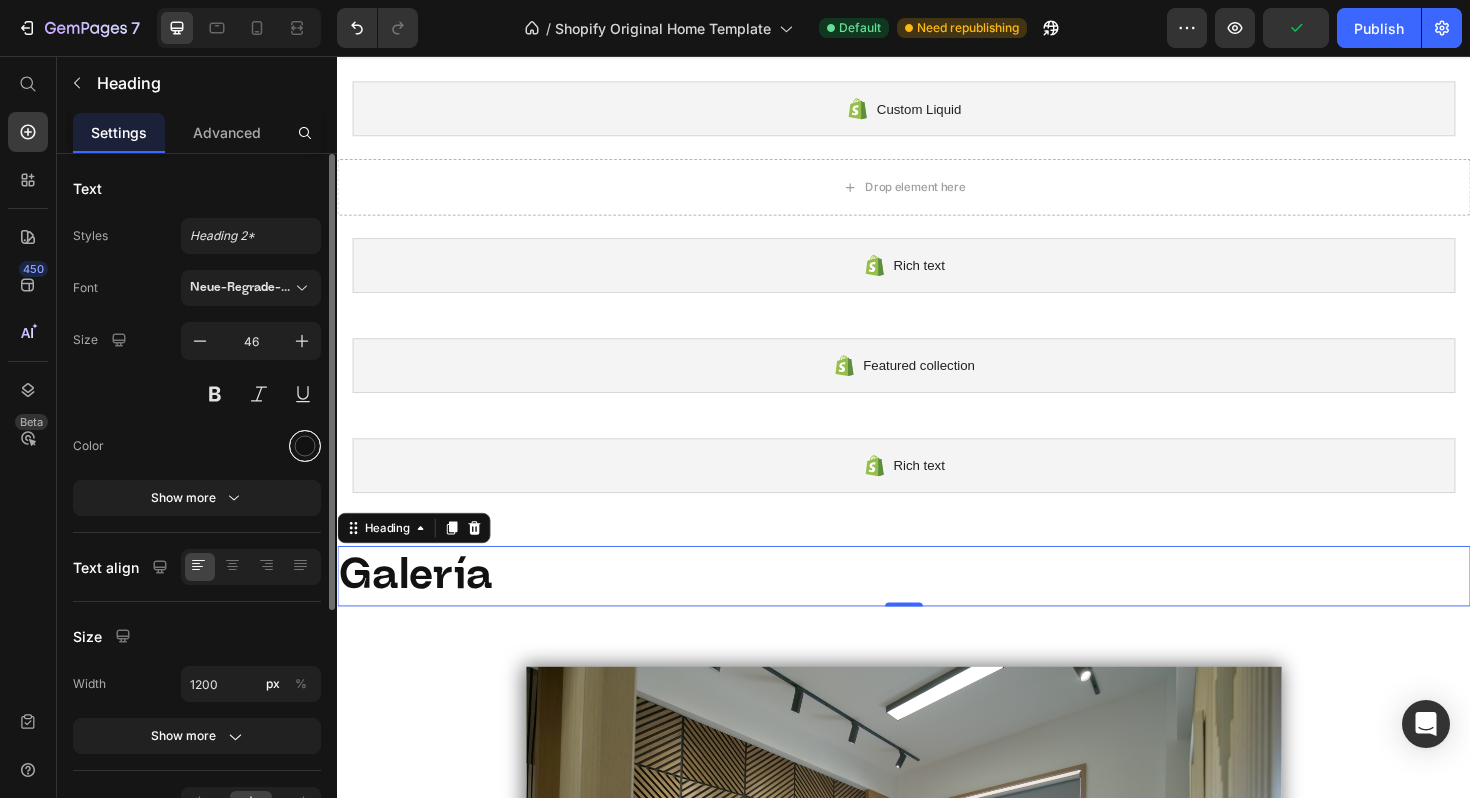click at bounding box center [305, 446] 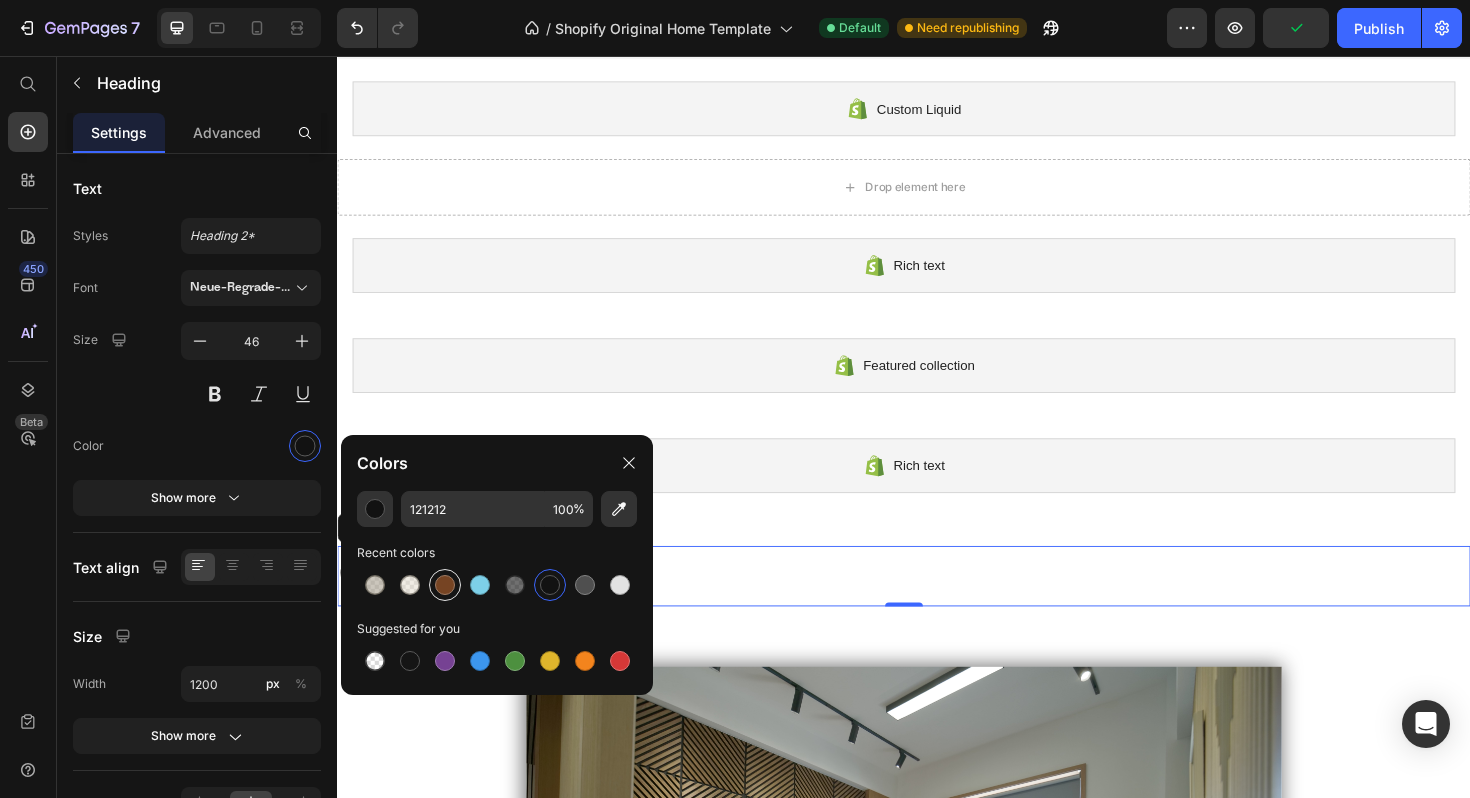 click at bounding box center [445, 585] 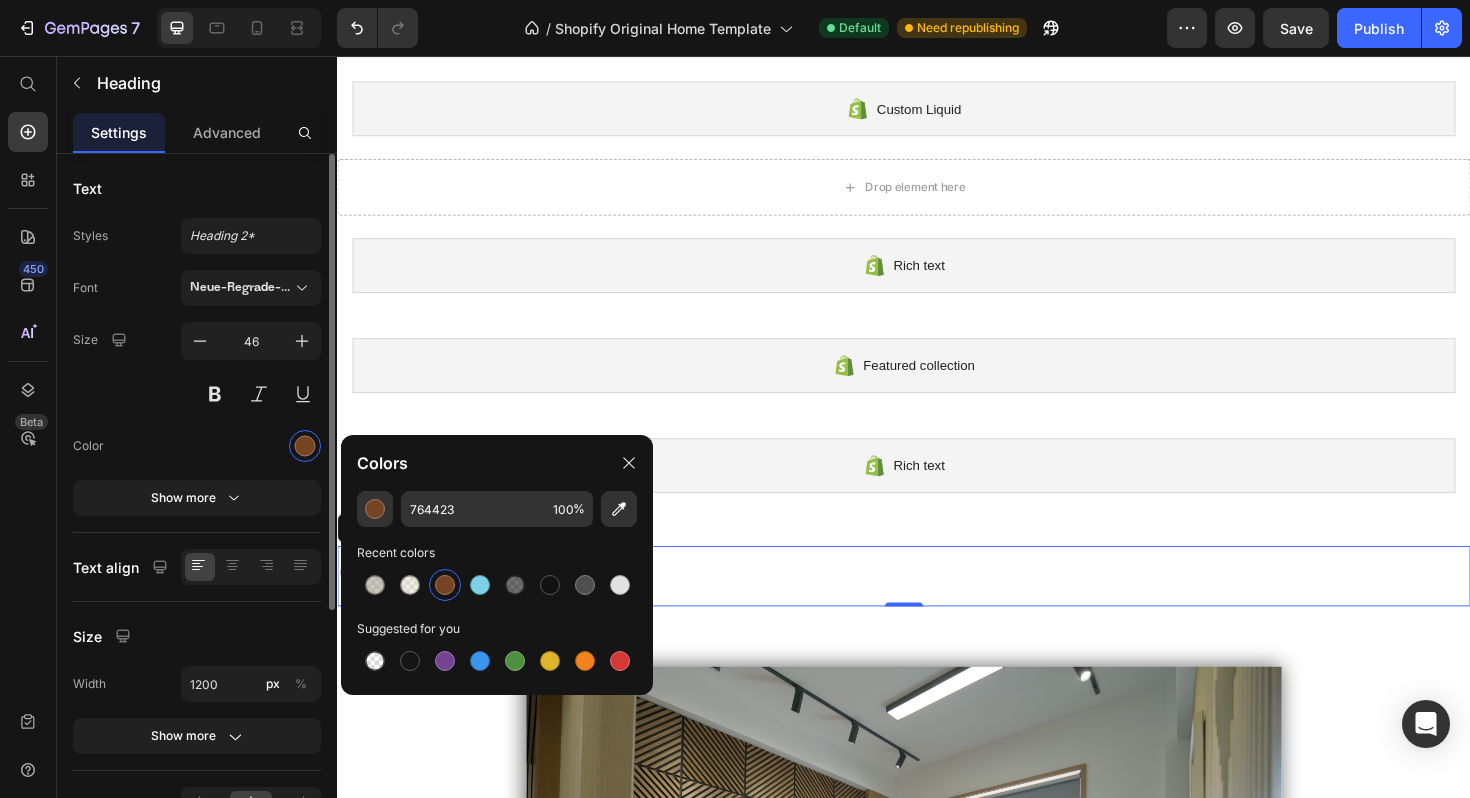 click at bounding box center (251, 446) 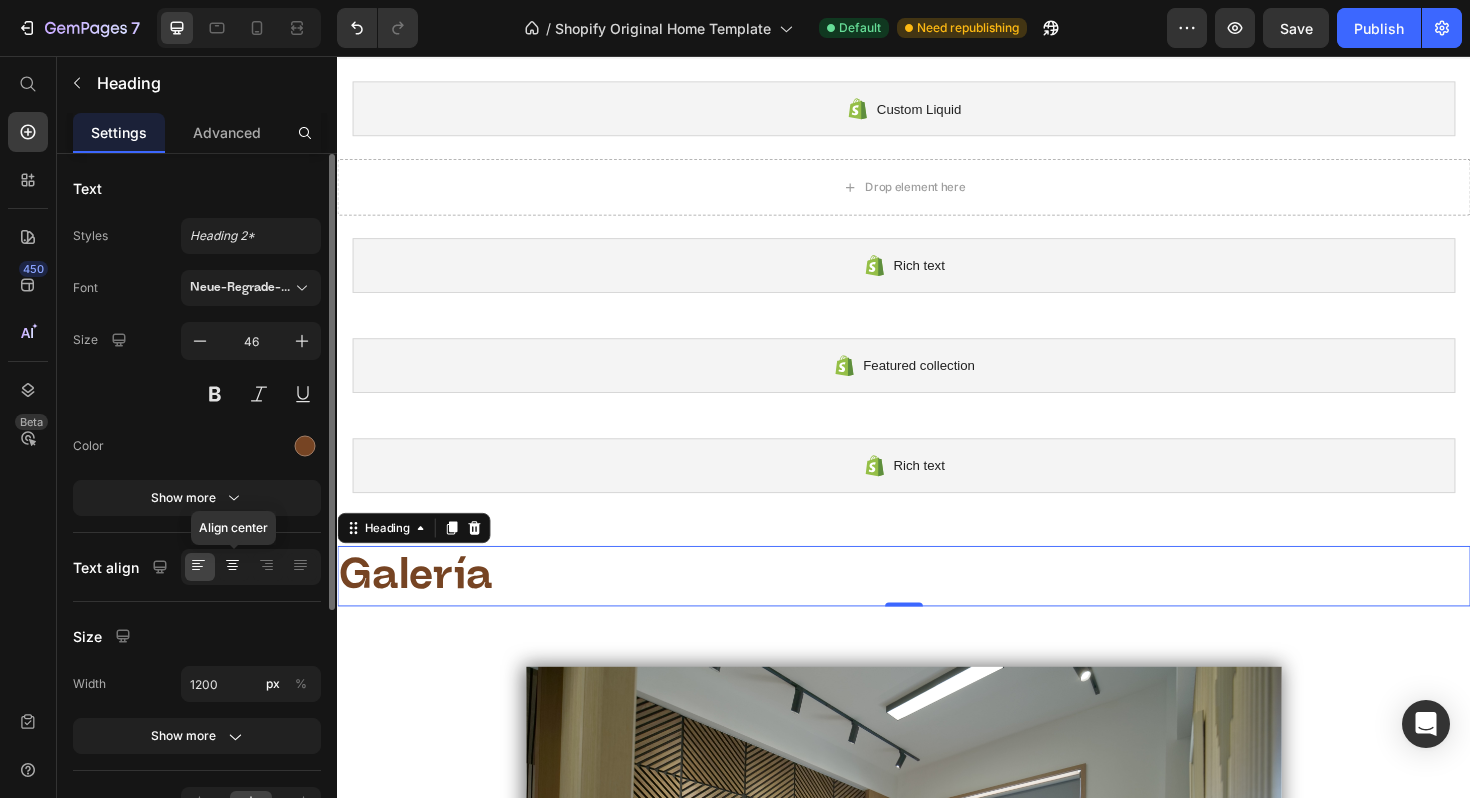 click 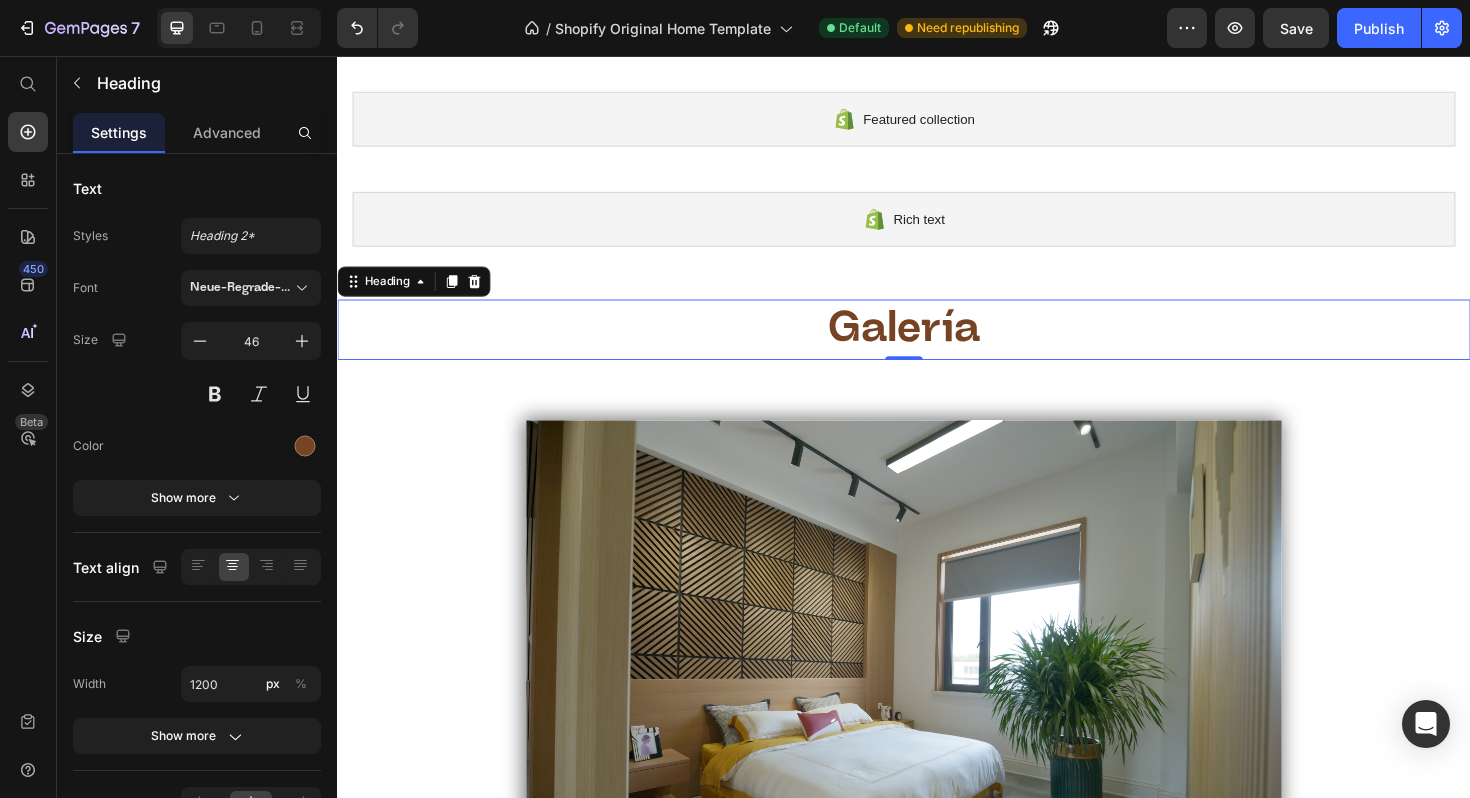 scroll, scrollTop: 982, scrollLeft: 0, axis: vertical 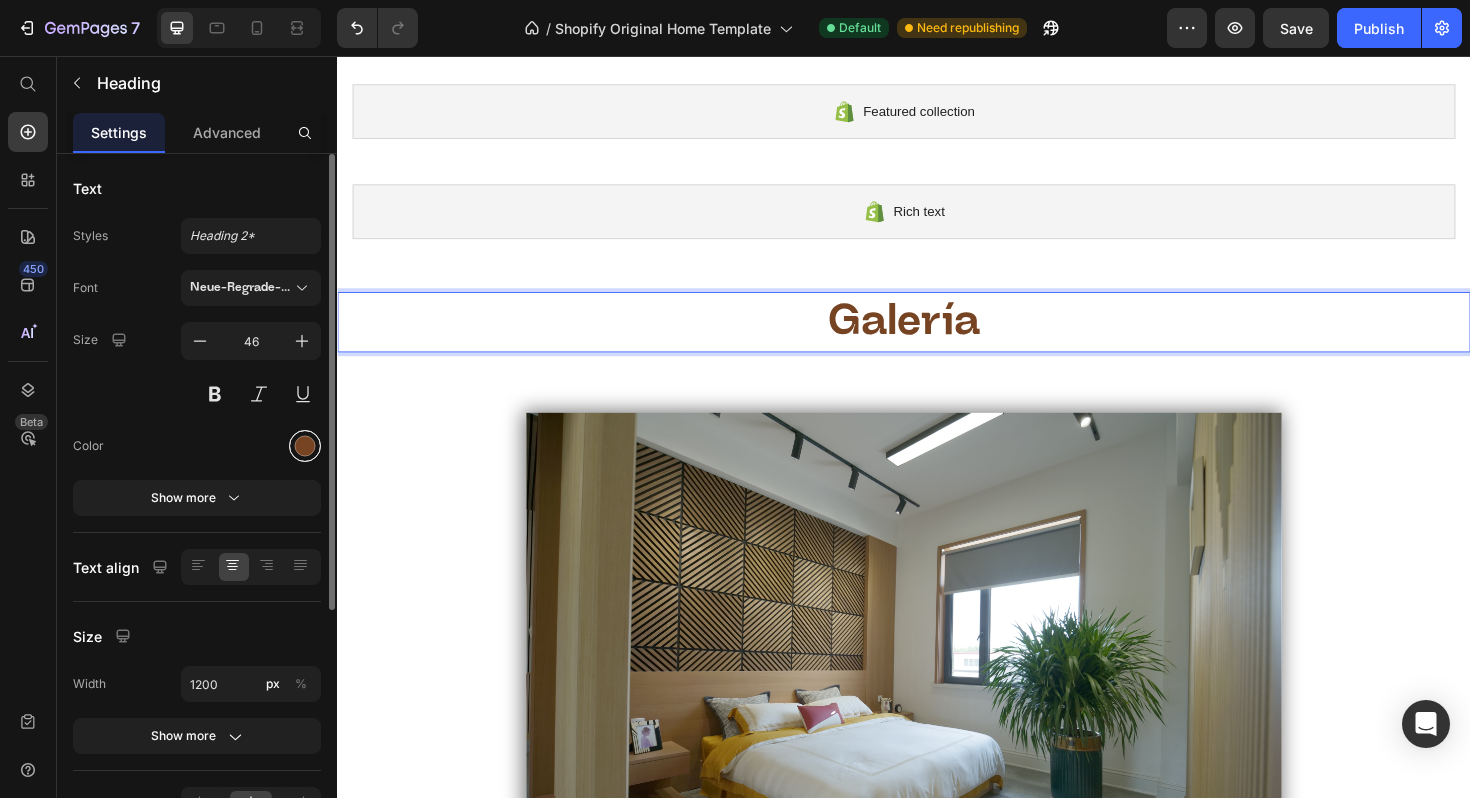 click at bounding box center (305, 446) 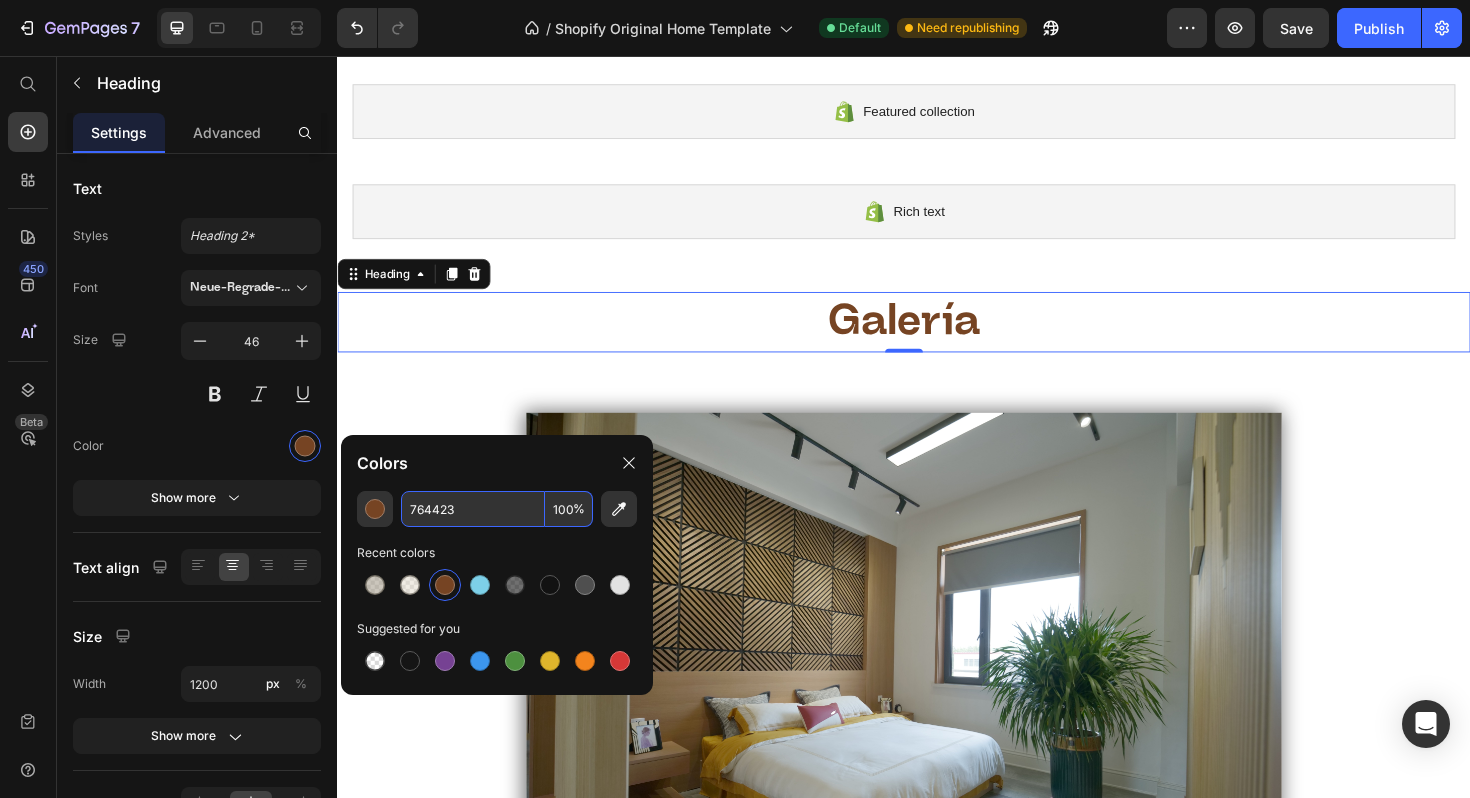 click on "764423" at bounding box center [473, 509] 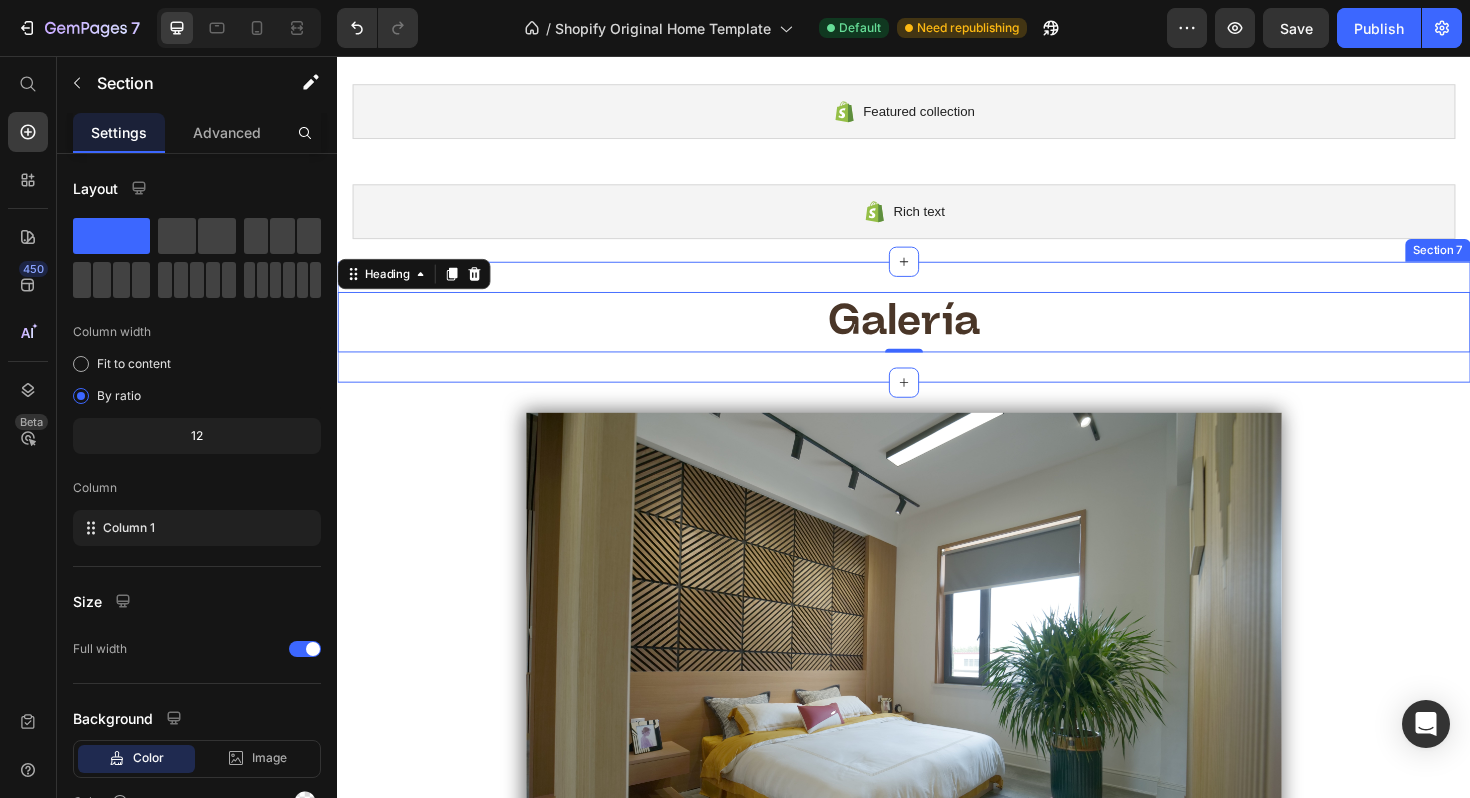 click on "Galería Heading   0 Section 7" at bounding box center [937, 338] 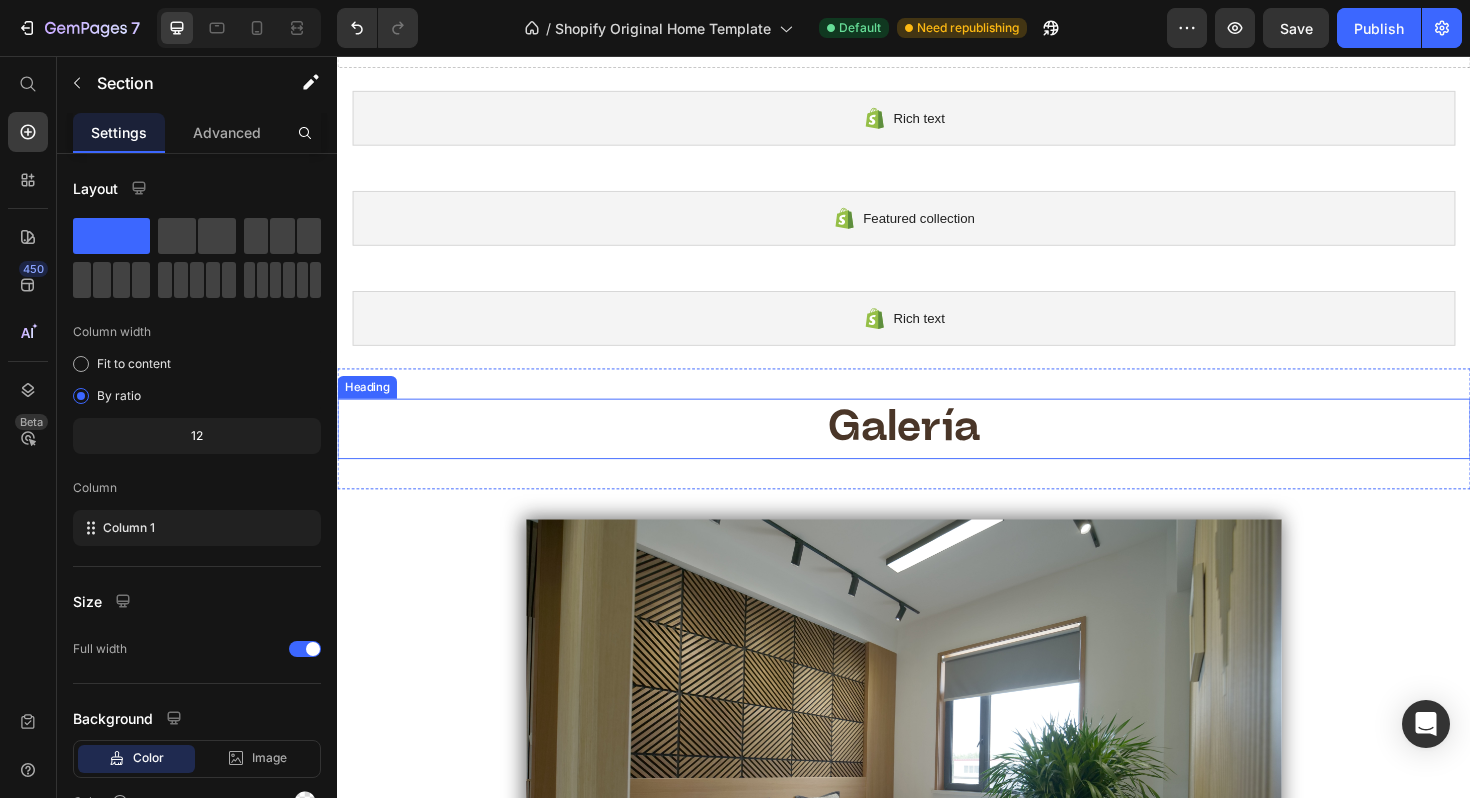 scroll, scrollTop: 933, scrollLeft: 0, axis: vertical 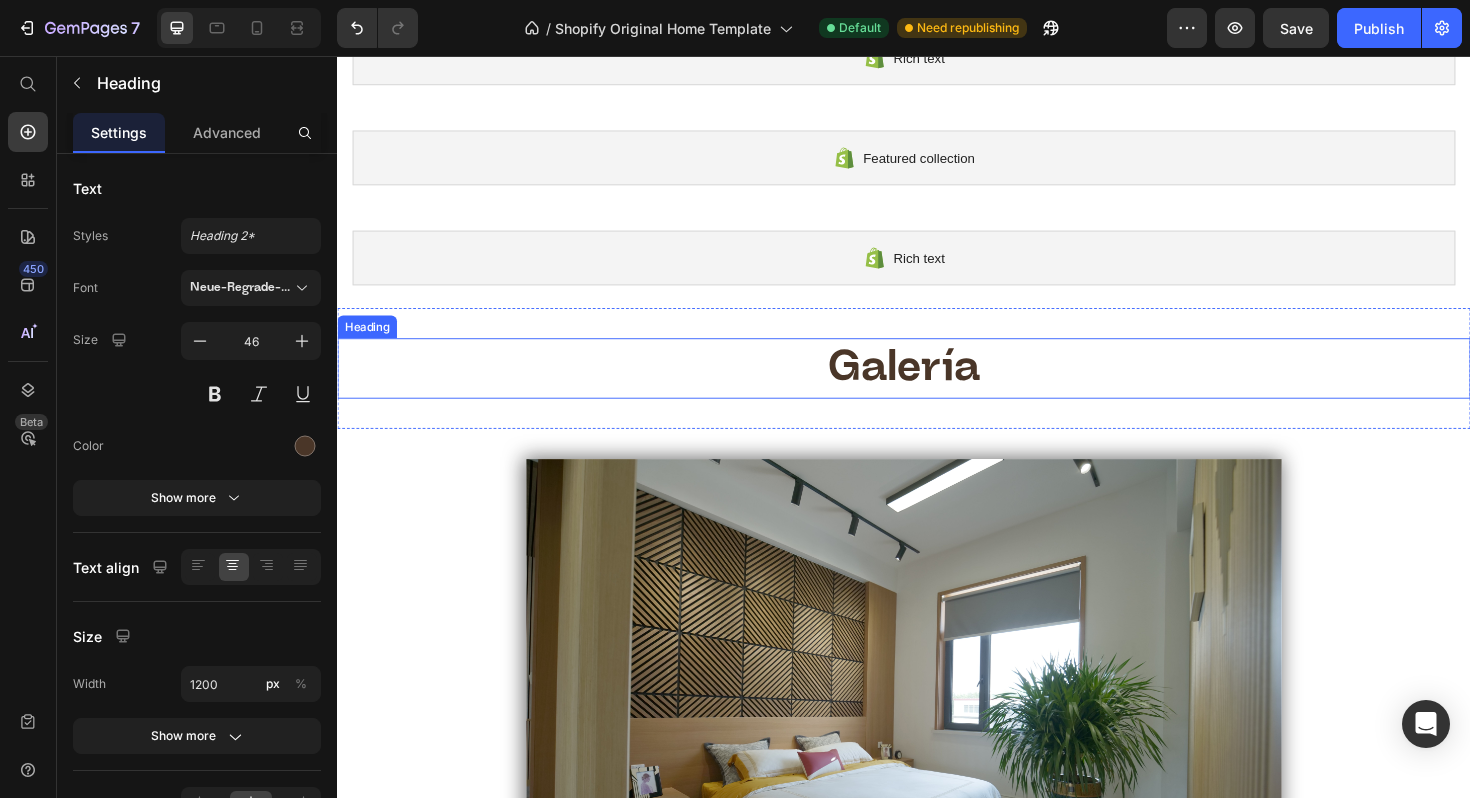 click on "Galería" at bounding box center (937, 387) 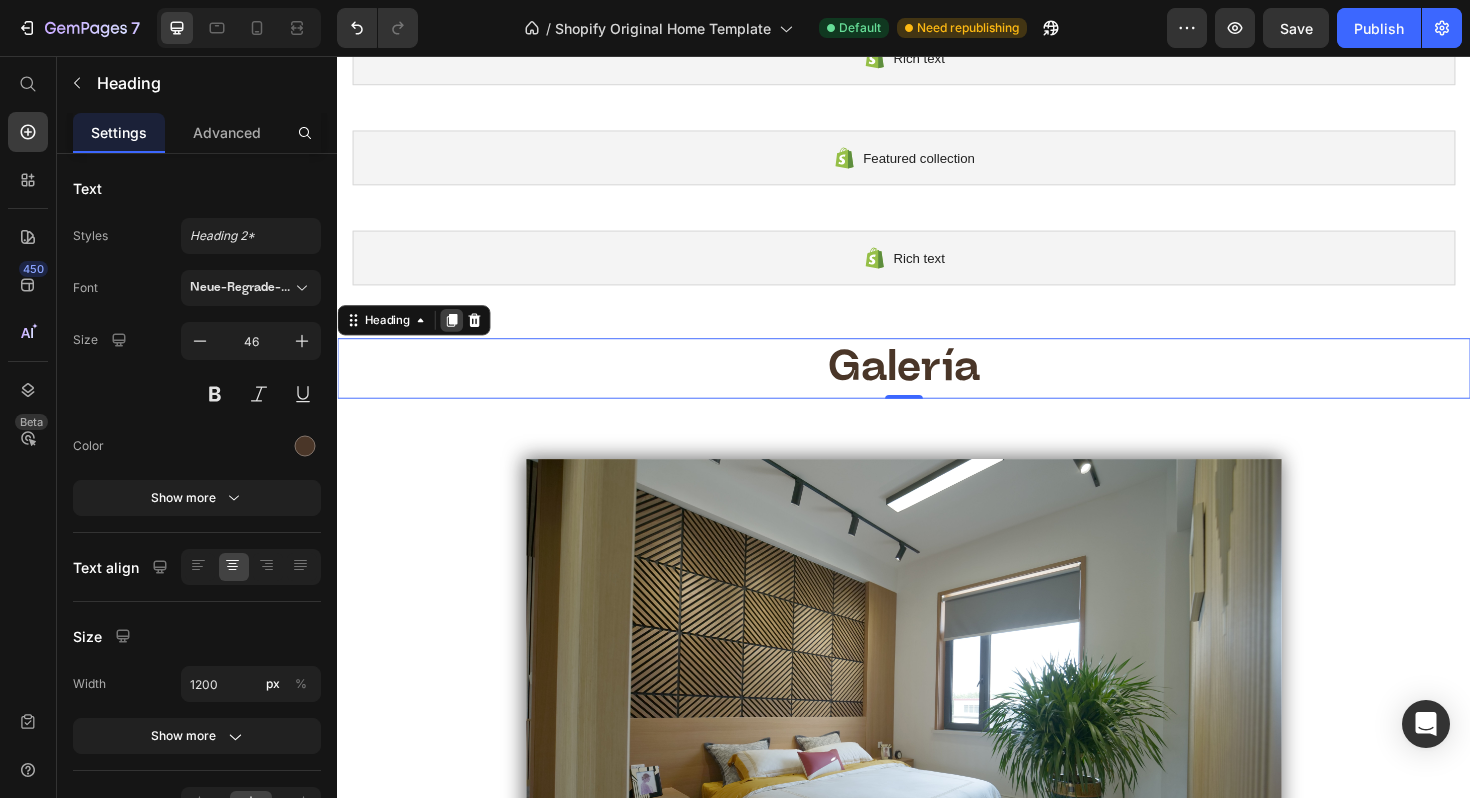 click 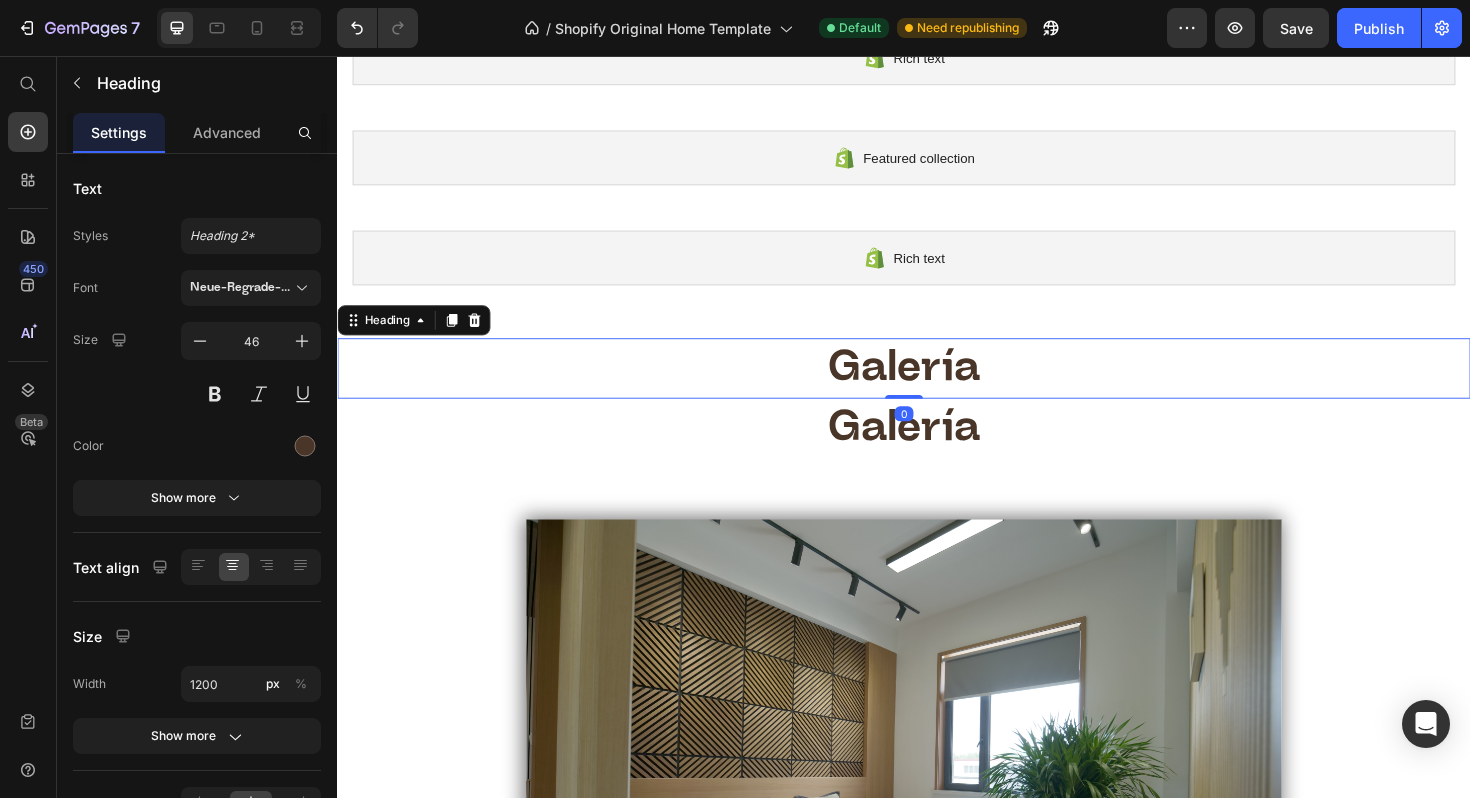 click on "Galería" at bounding box center [937, 387] 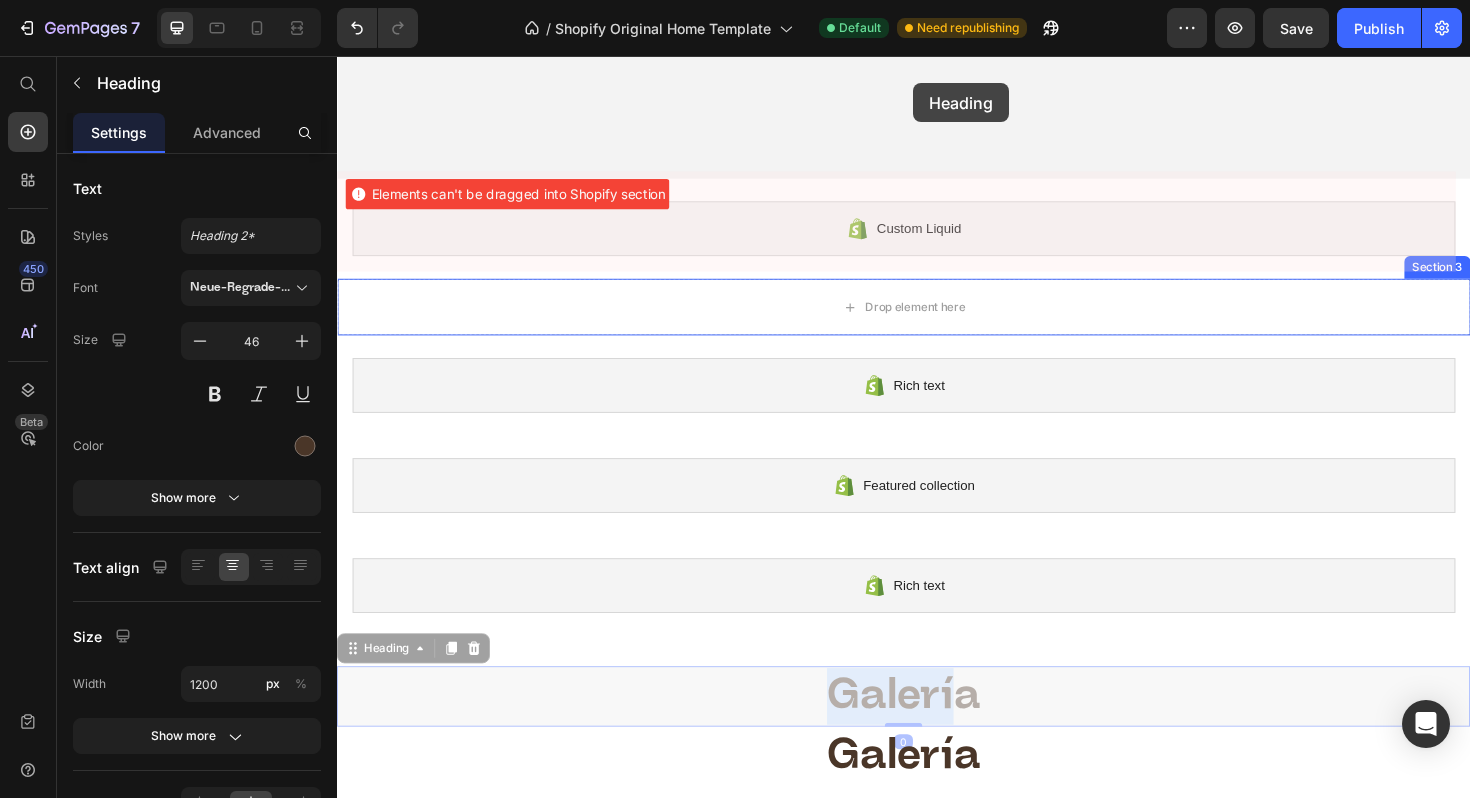 scroll, scrollTop: 531, scrollLeft: 0, axis: vertical 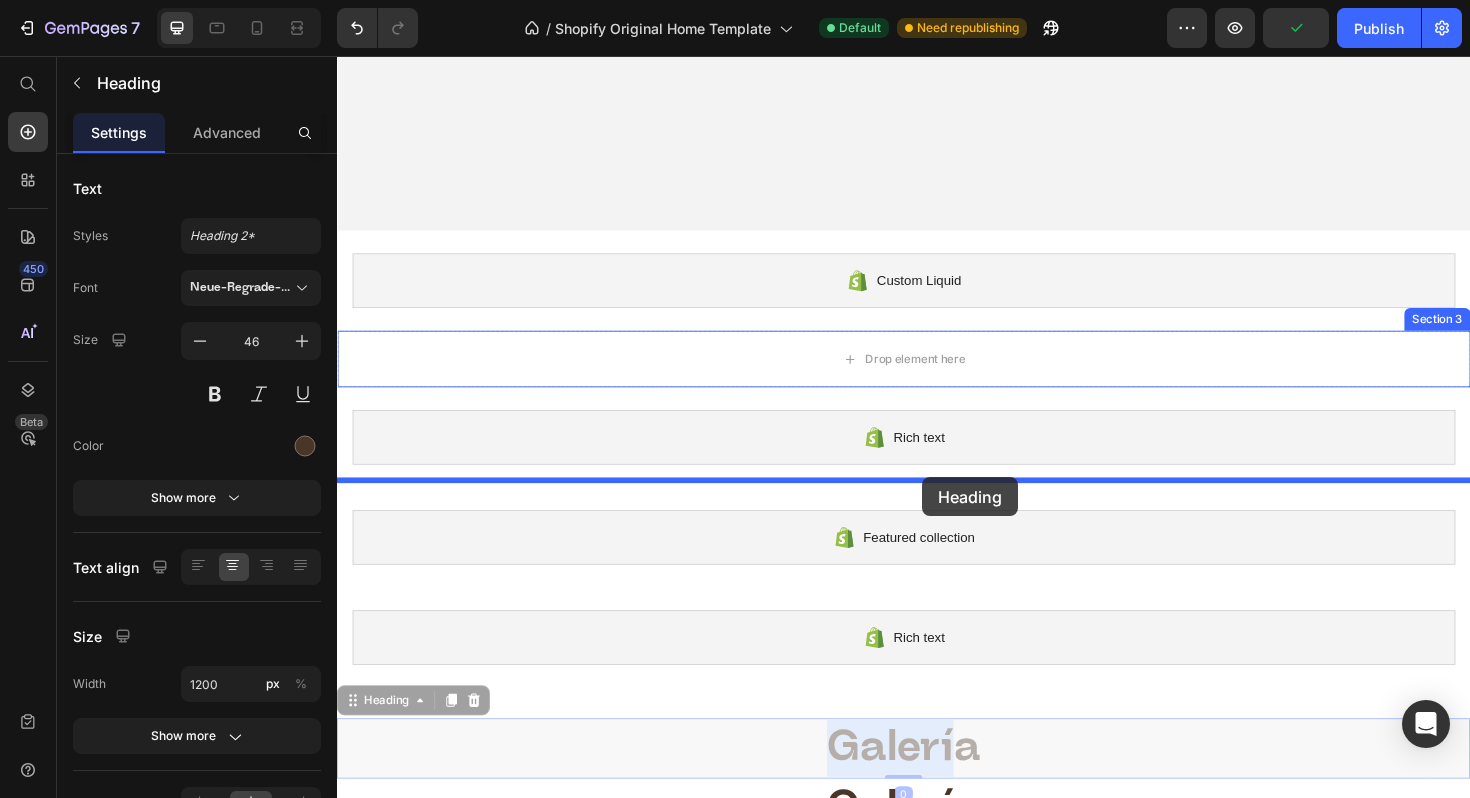 drag, startPoint x: 981, startPoint y: 380, endPoint x: 957, endPoint y: 502, distance: 124.33825 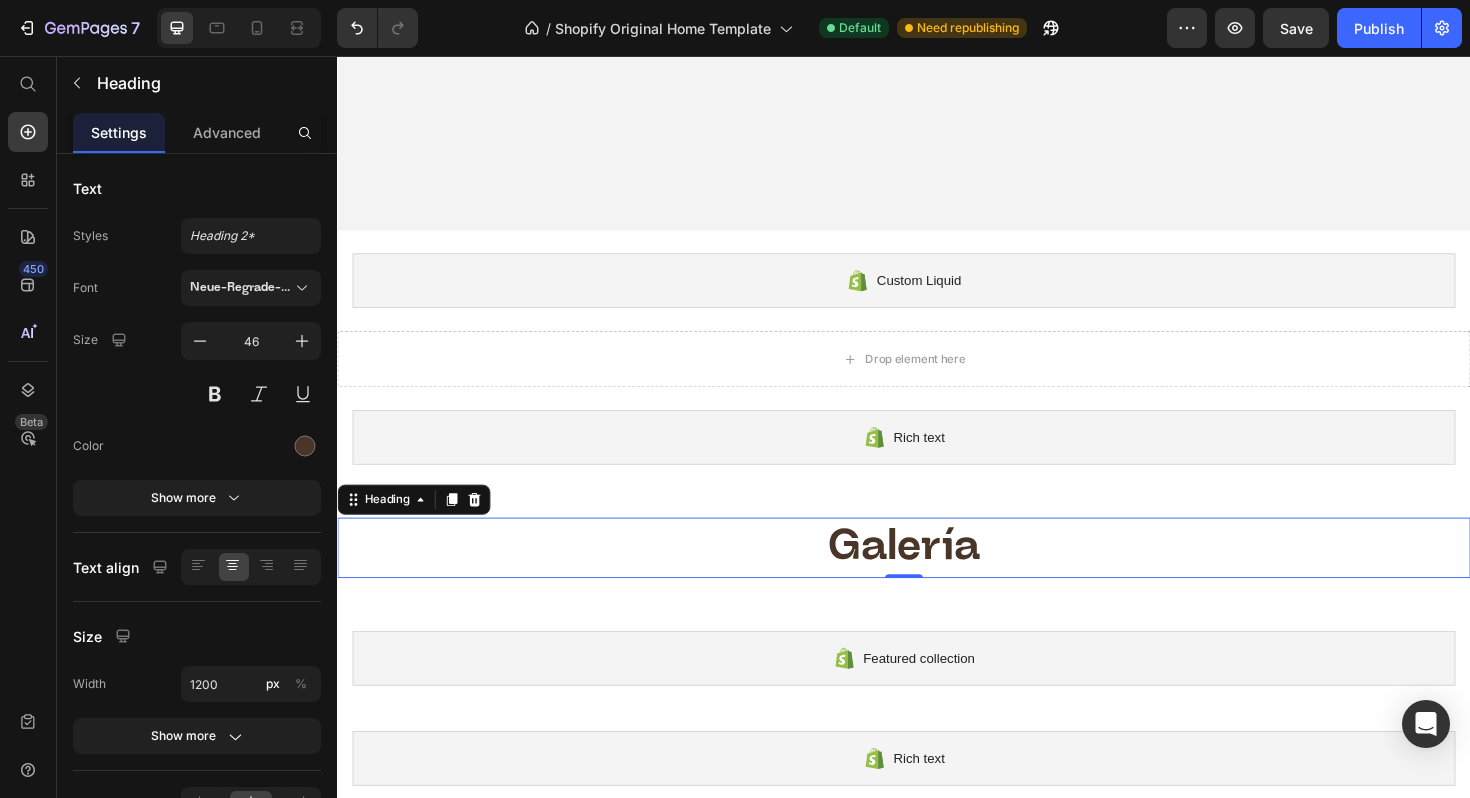 click on "Galería" at bounding box center [937, 577] 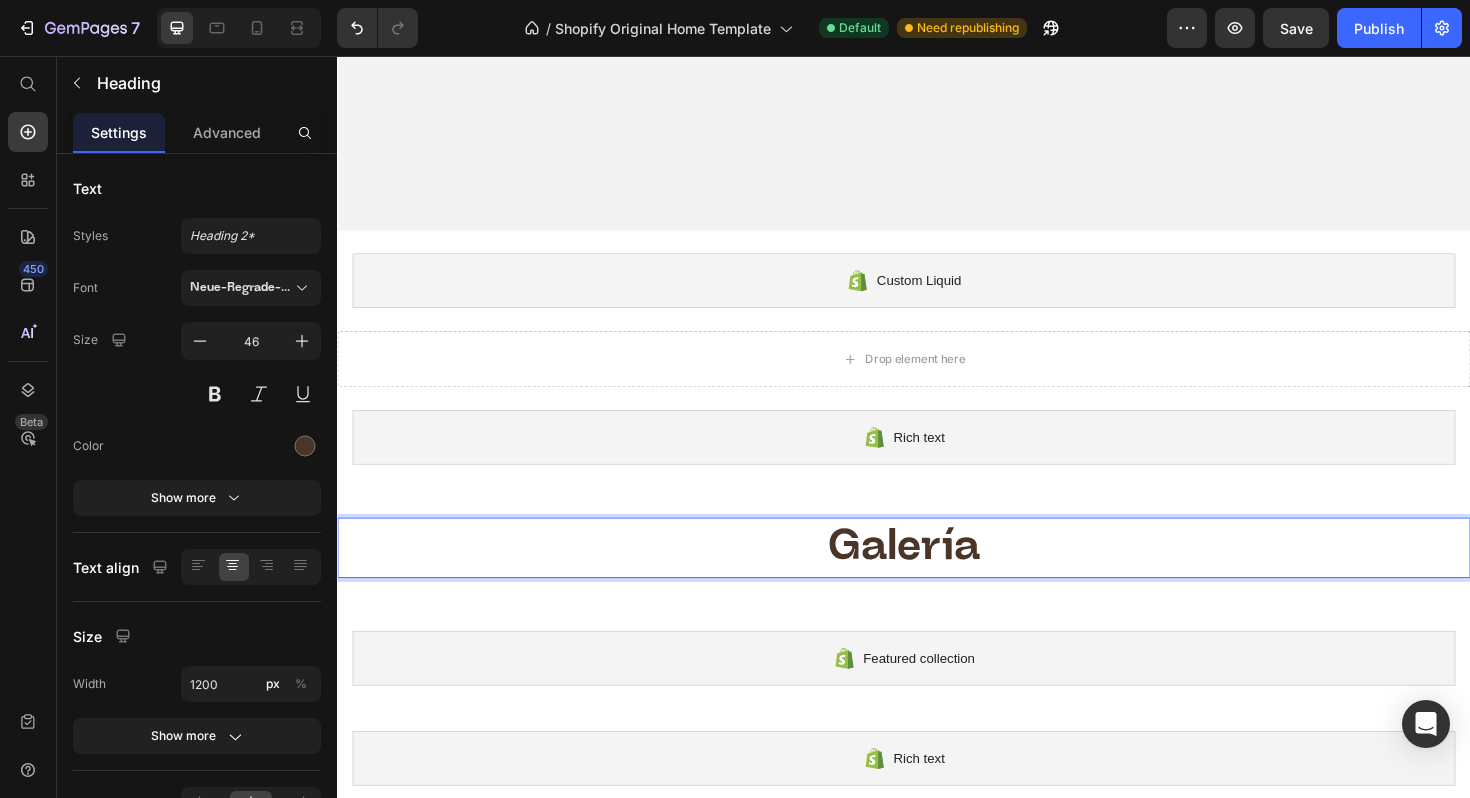 click on "Galería" at bounding box center (937, 577) 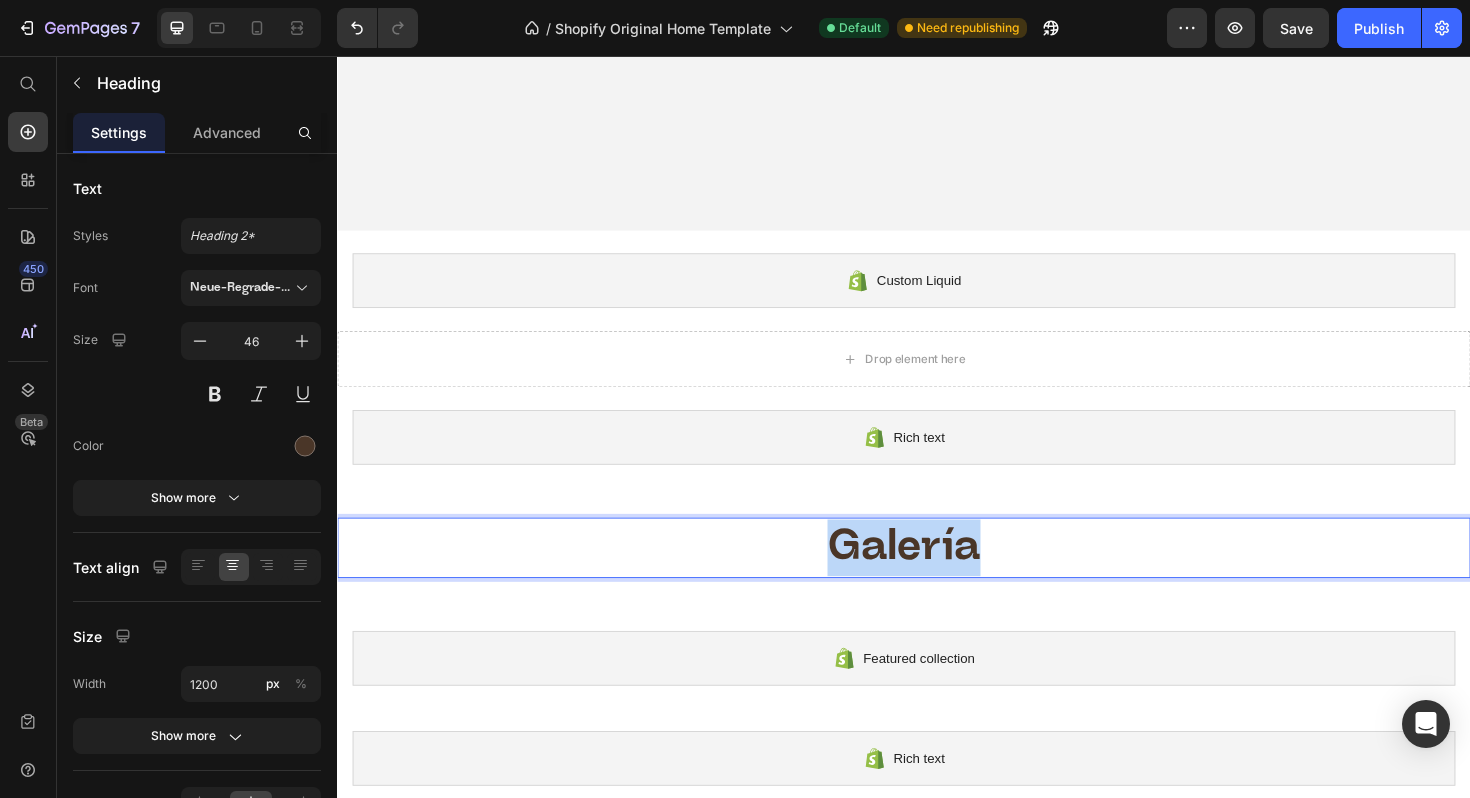click on "Galería" at bounding box center [937, 577] 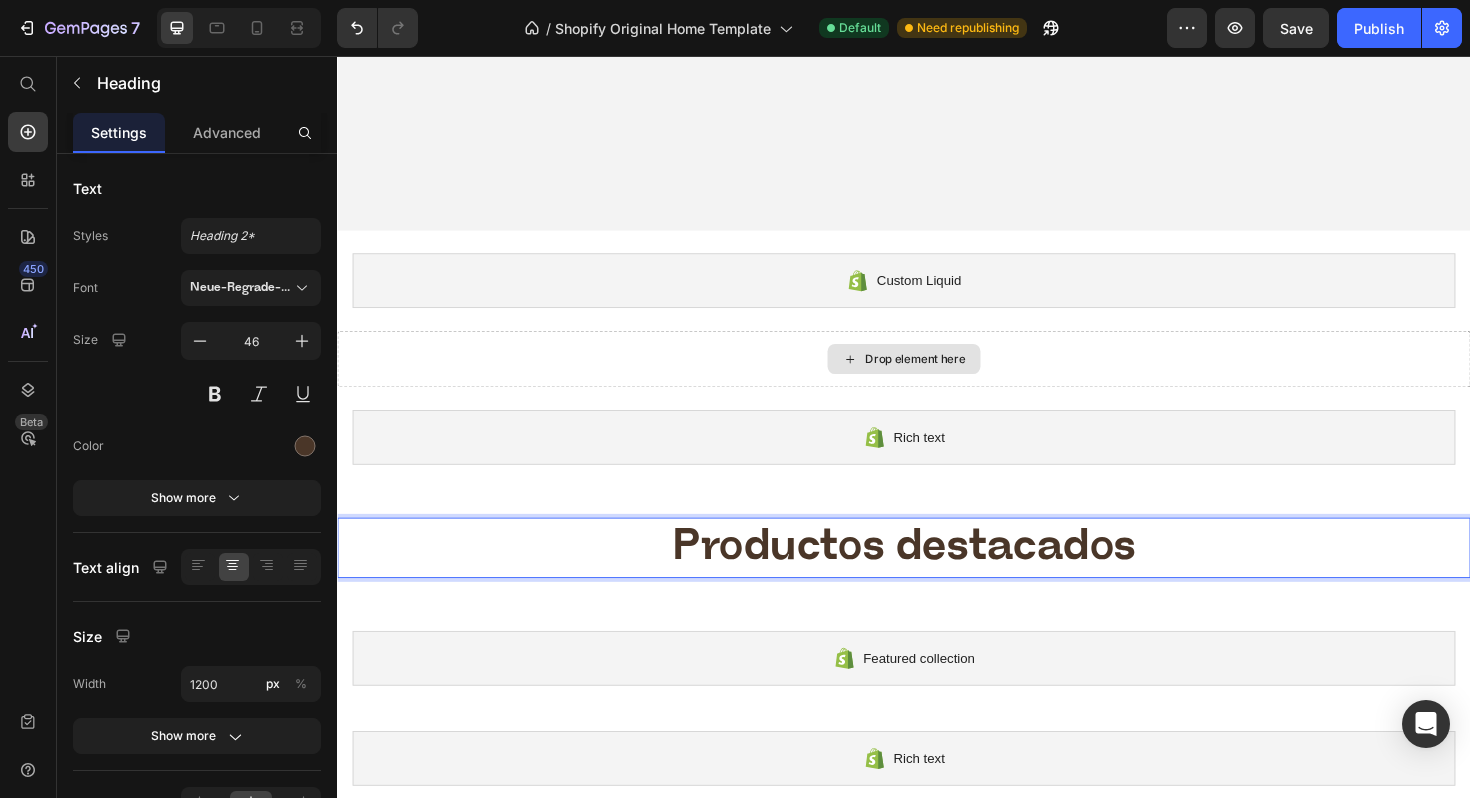 click on "Productos destacados" at bounding box center [937, 577] 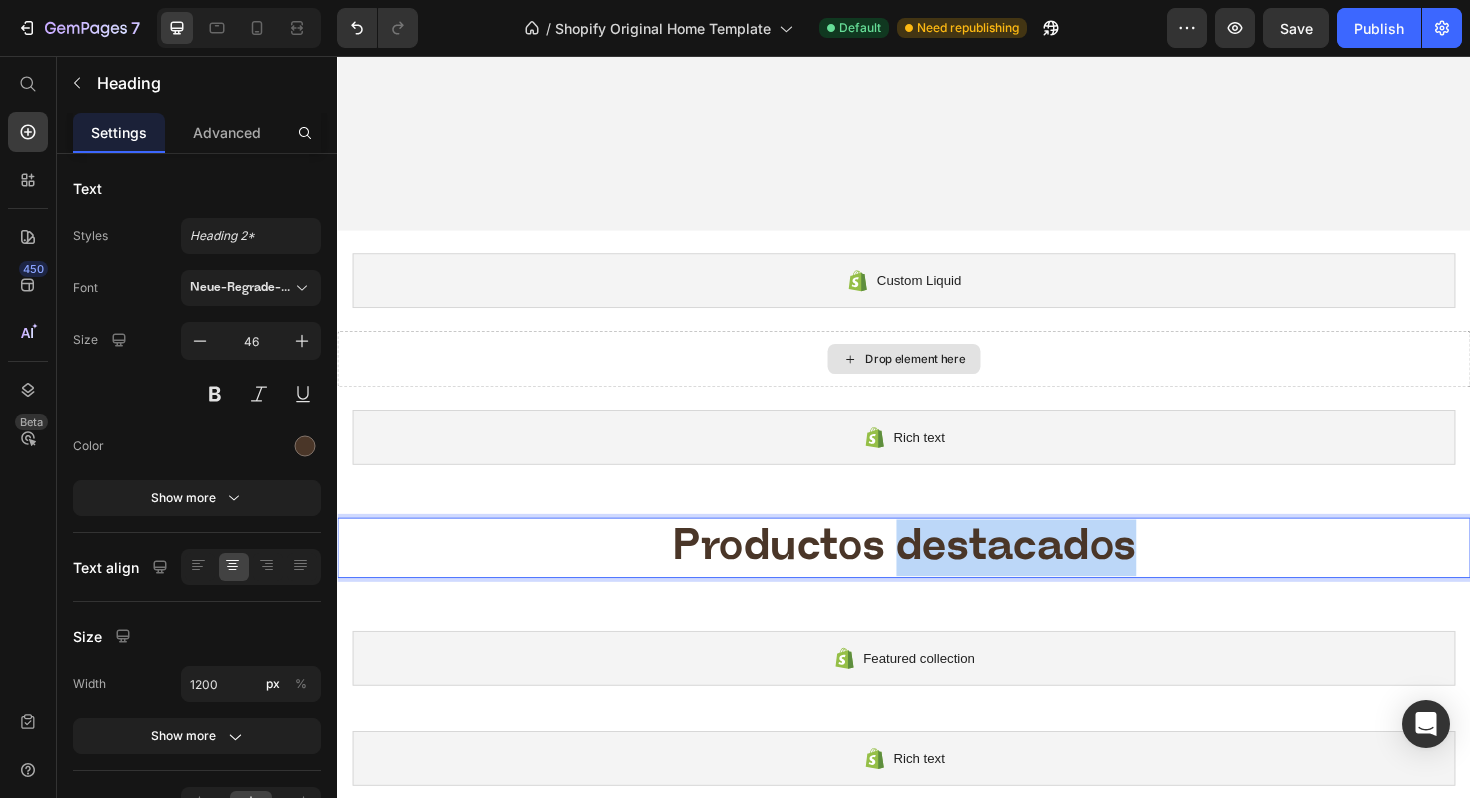 click on "Productos destacados" at bounding box center (937, 577) 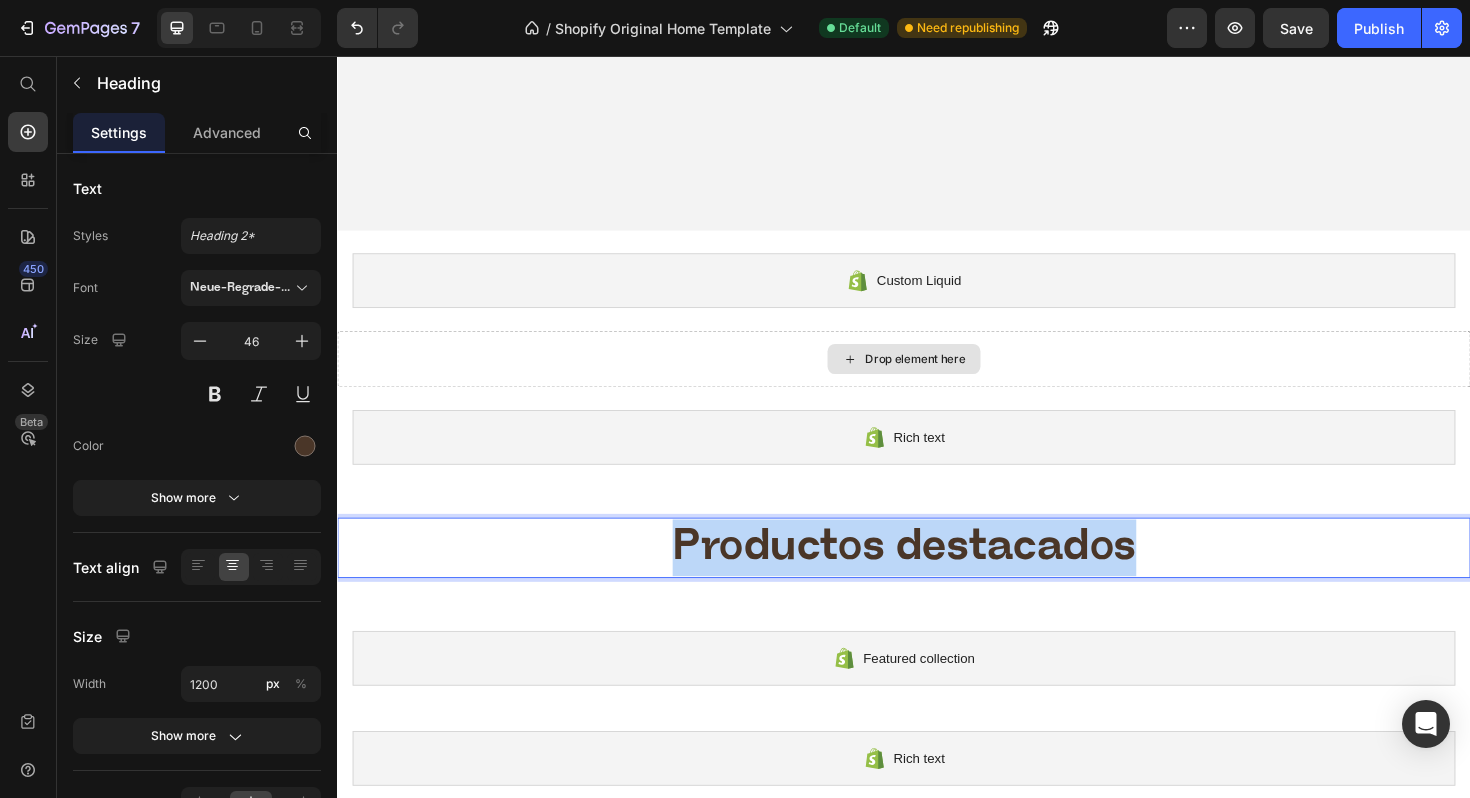 click on "Productos destacados" at bounding box center (937, 577) 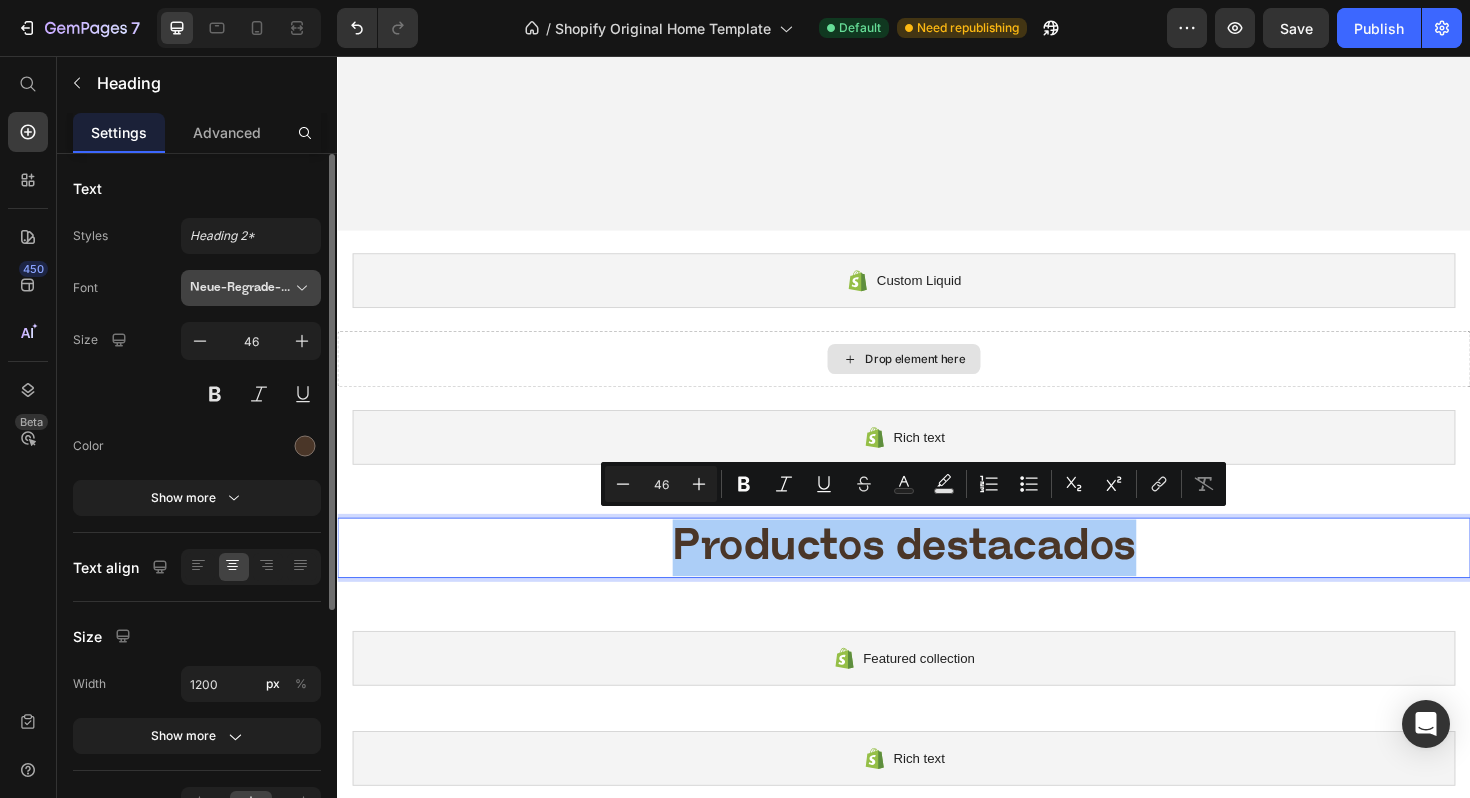 click on "Neue-Regrade-Bold-BF65af35d84e111" at bounding box center [251, 288] 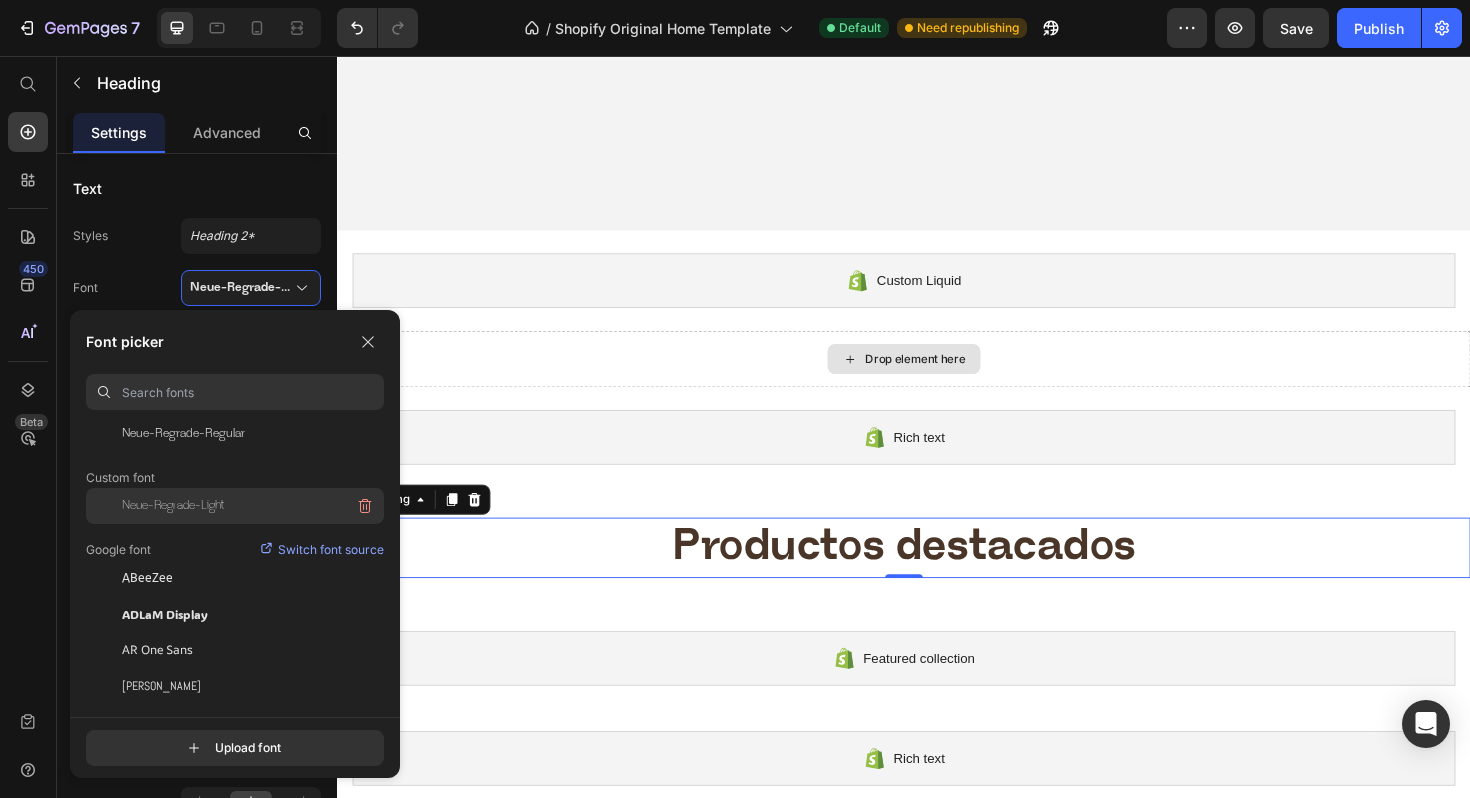 scroll, scrollTop: 0, scrollLeft: 0, axis: both 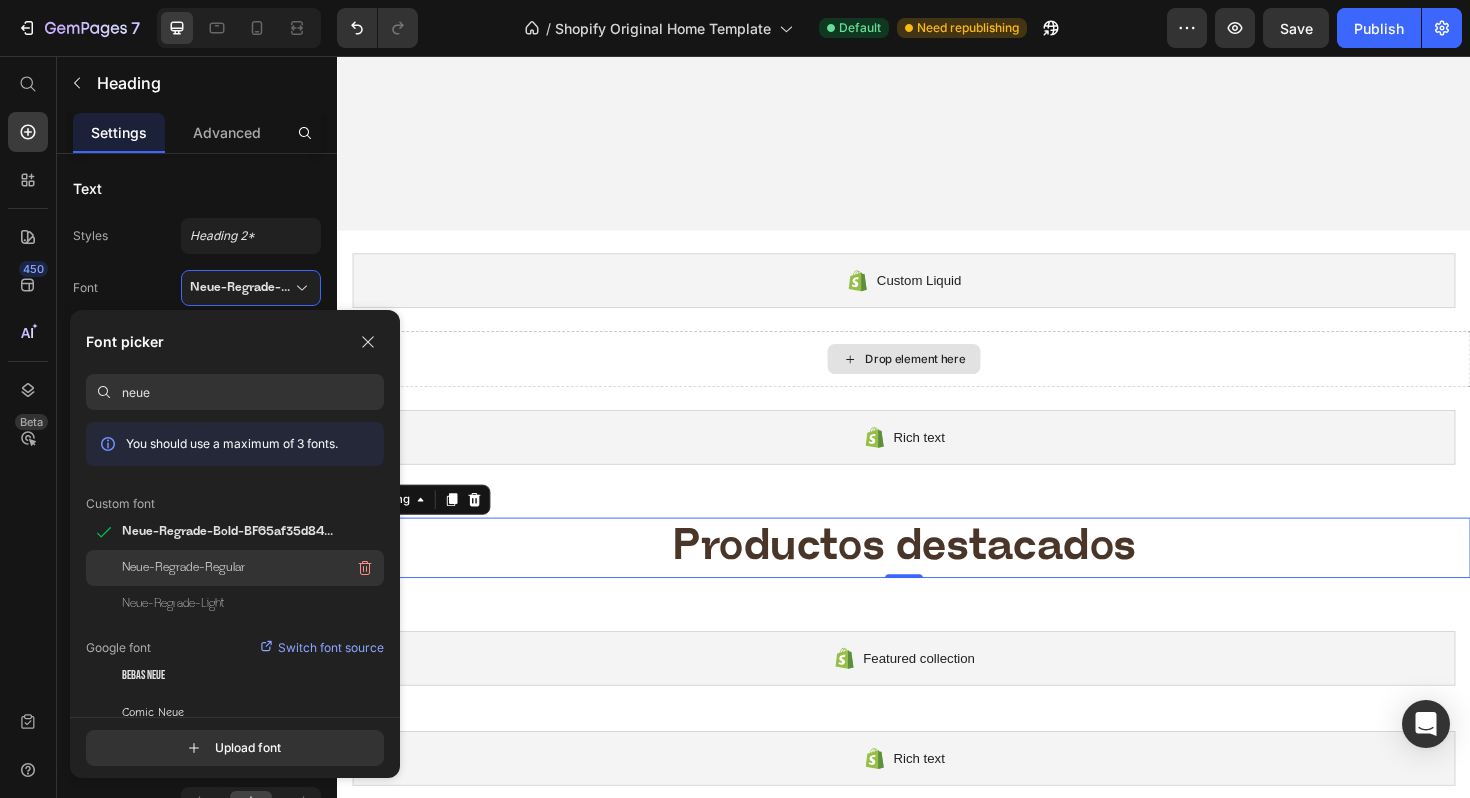 type on "neue" 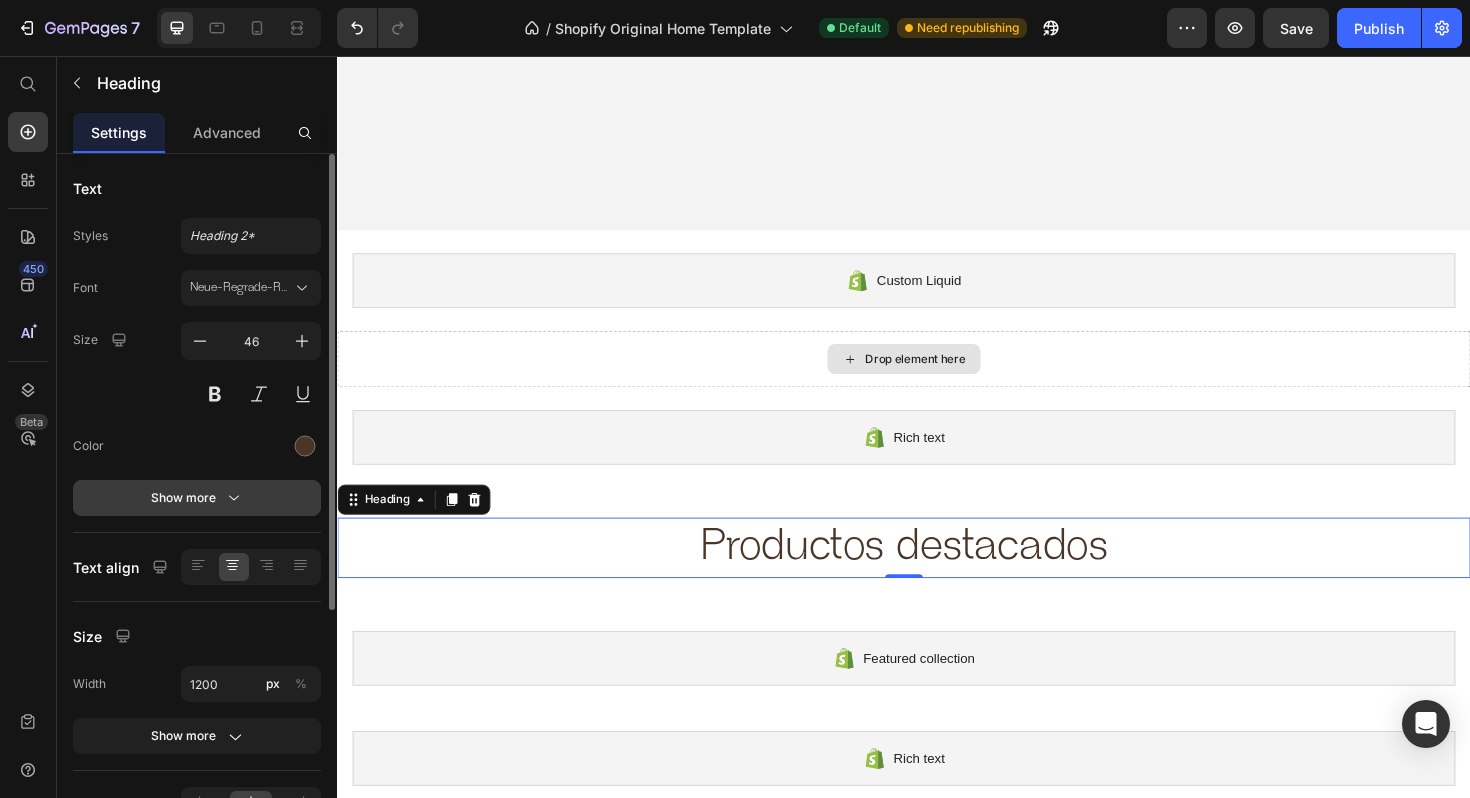 click on "Show more" at bounding box center (197, 498) 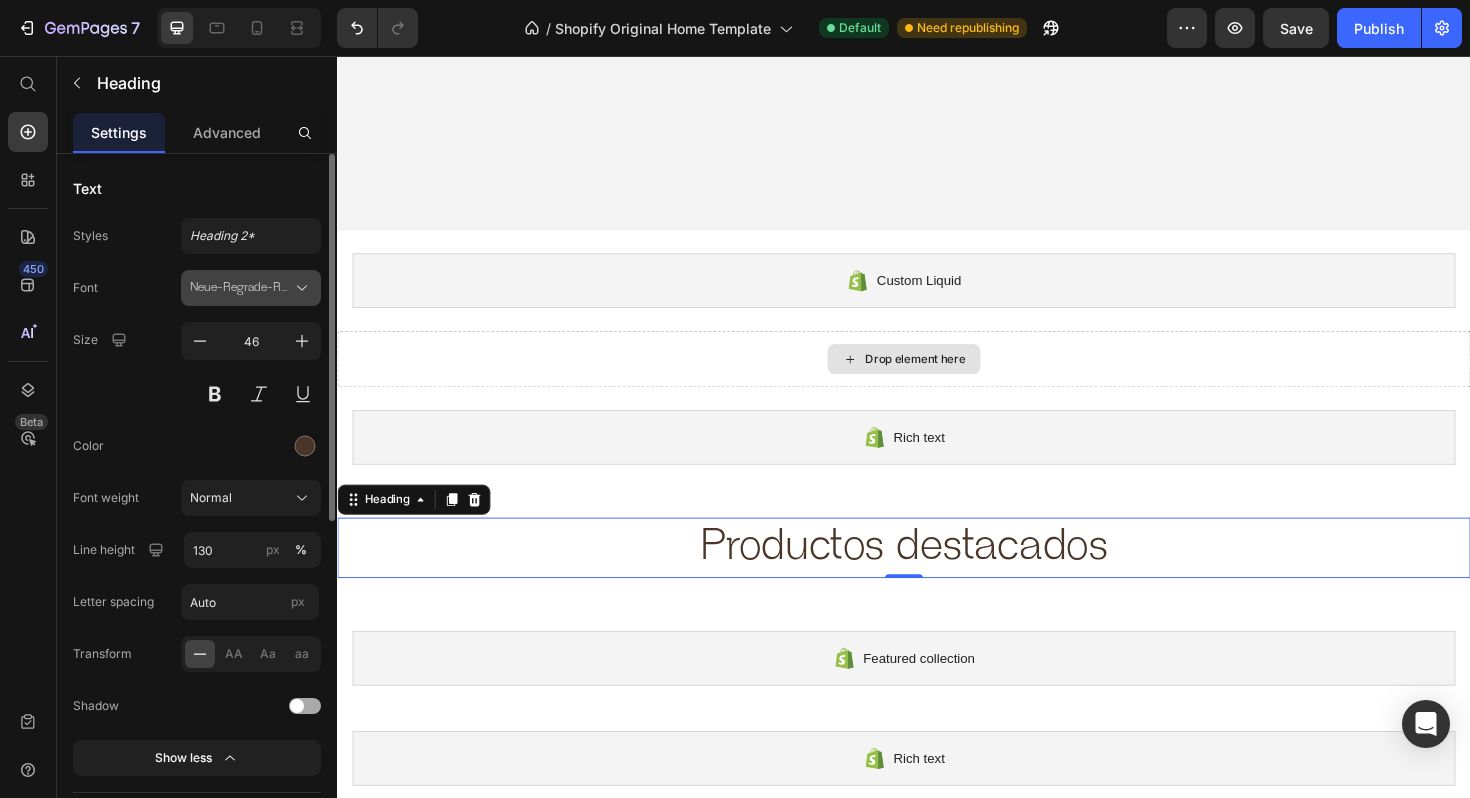 click on "Neue-Regrade-Regular" at bounding box center (241, 288) 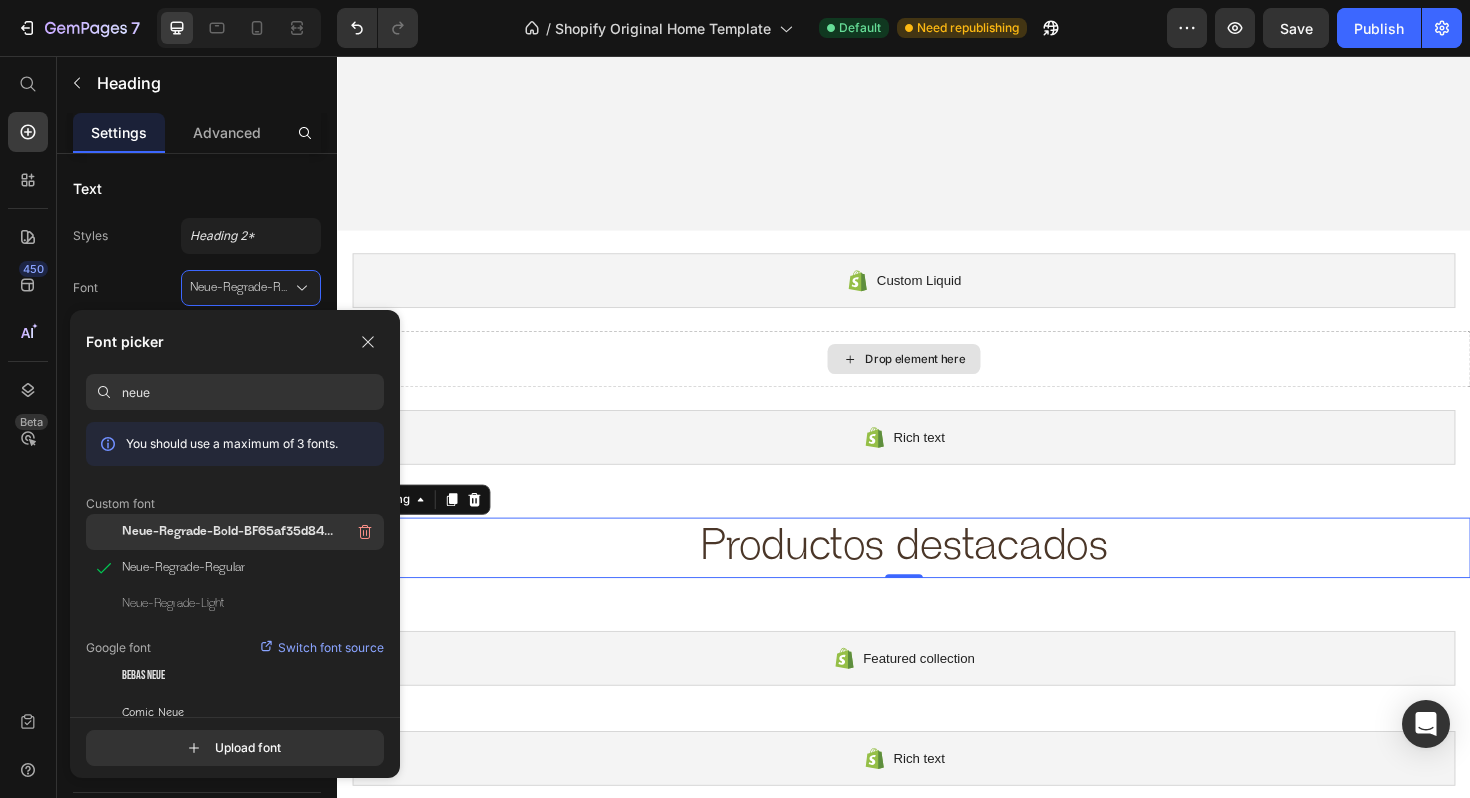 click on "Neue-Regrade-Bold-BF65af35d84e111" at bounding box center [230, 532] 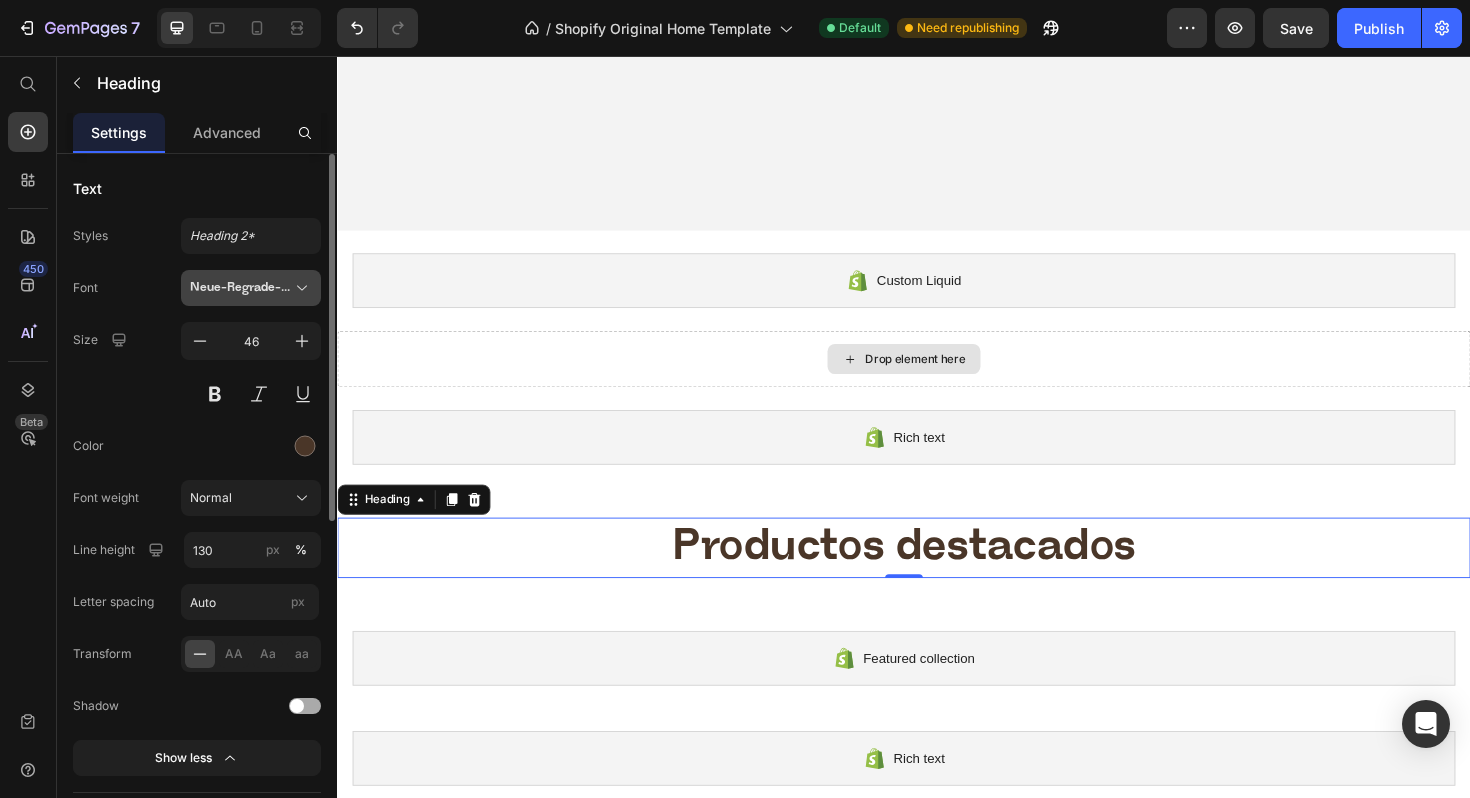 click on "Neue-Regrade-Bold-BF65af35d84e111" at bounding box center (241, 288) 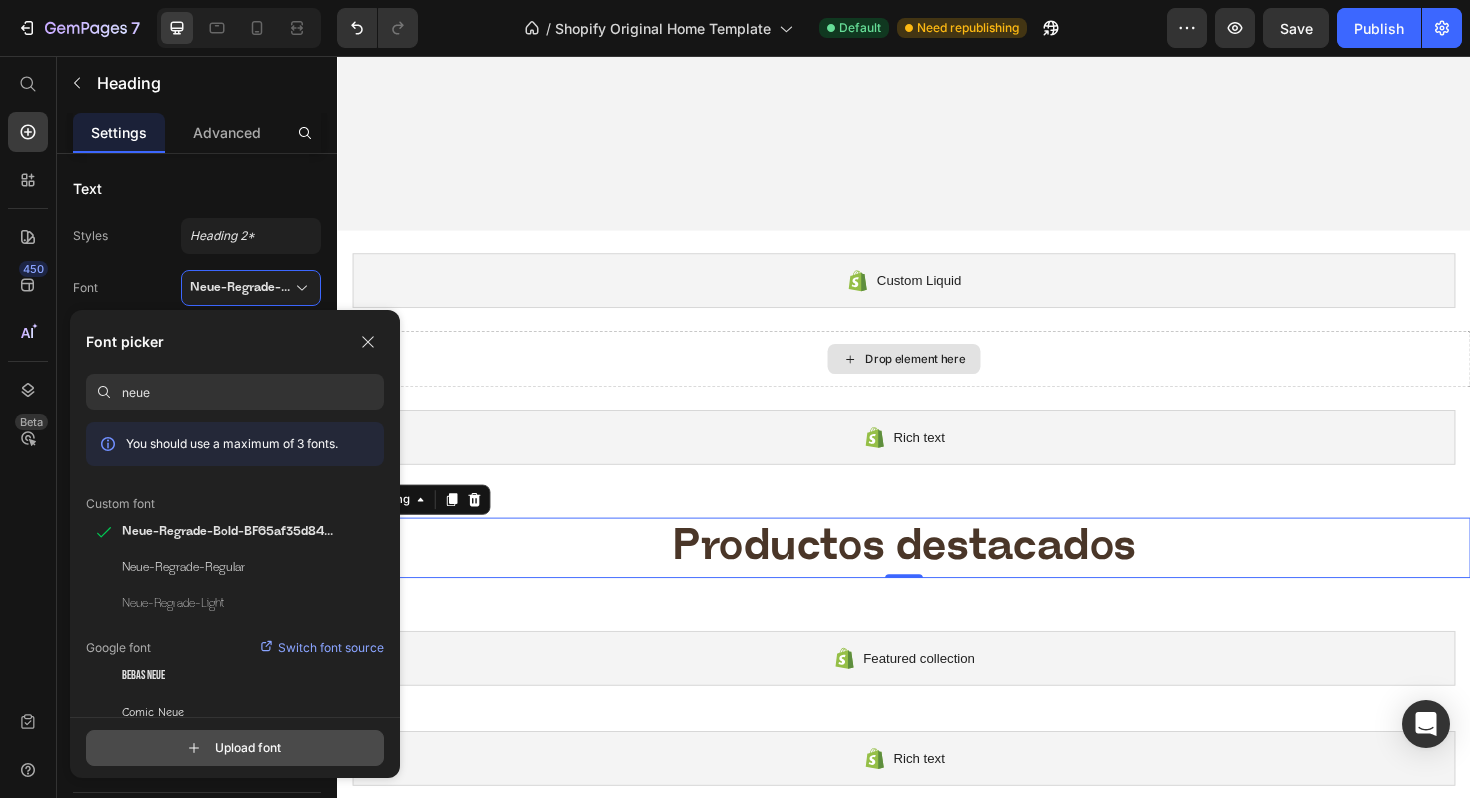 click 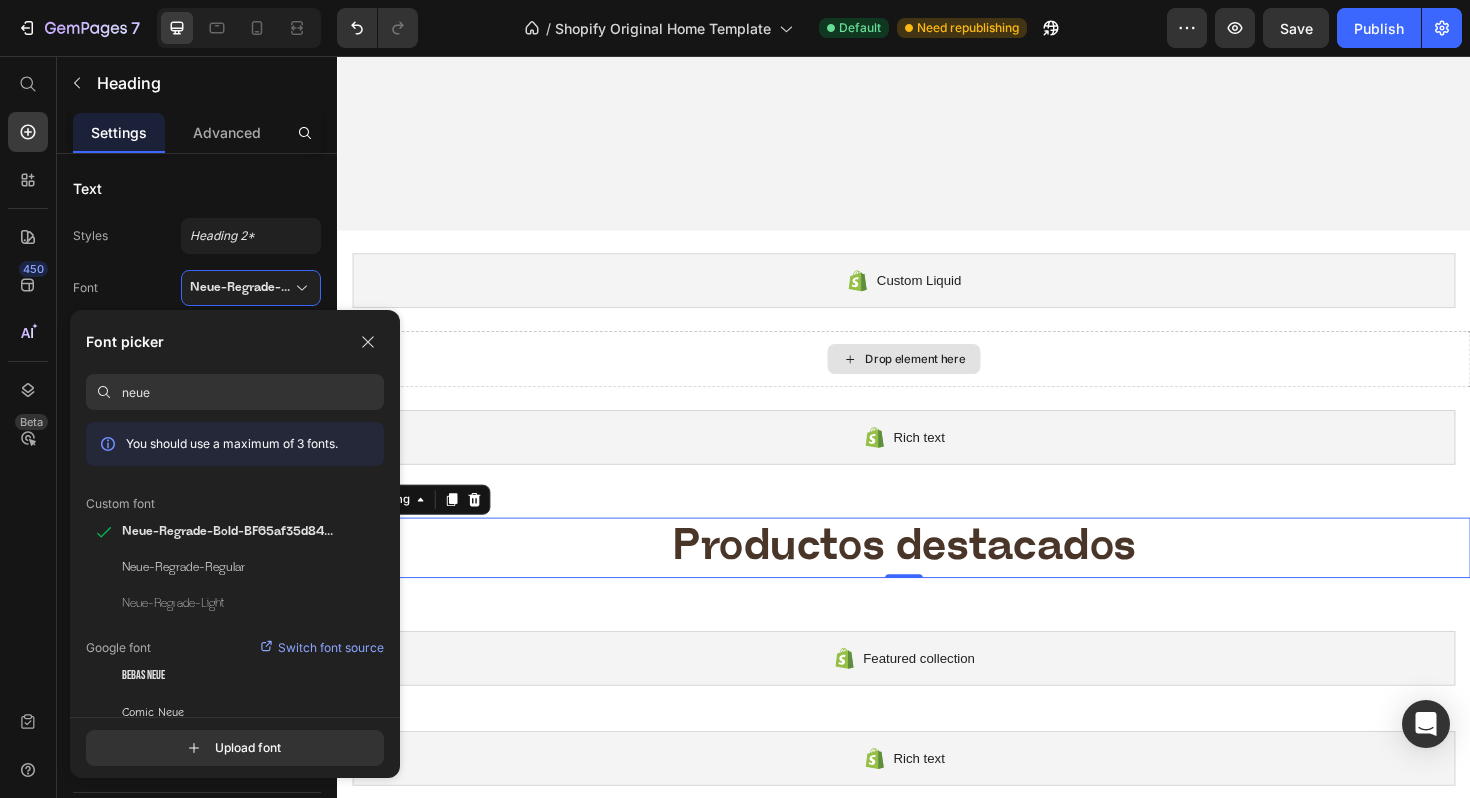 type on "C:\fakepath\Neue-Regrade-Medium.otf" 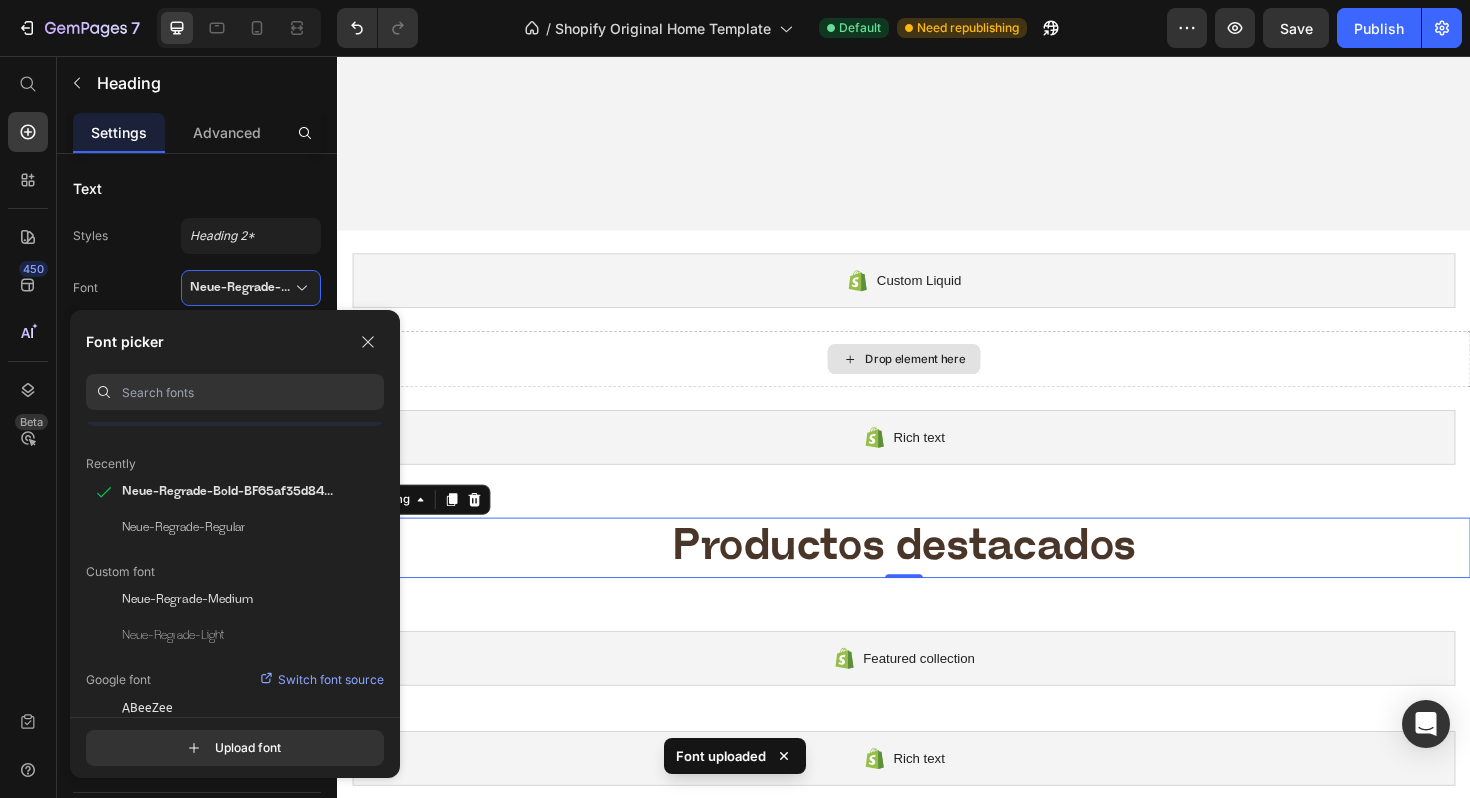 scroll, scrollTop: 42, scrollLeft: 0, axis: vertical 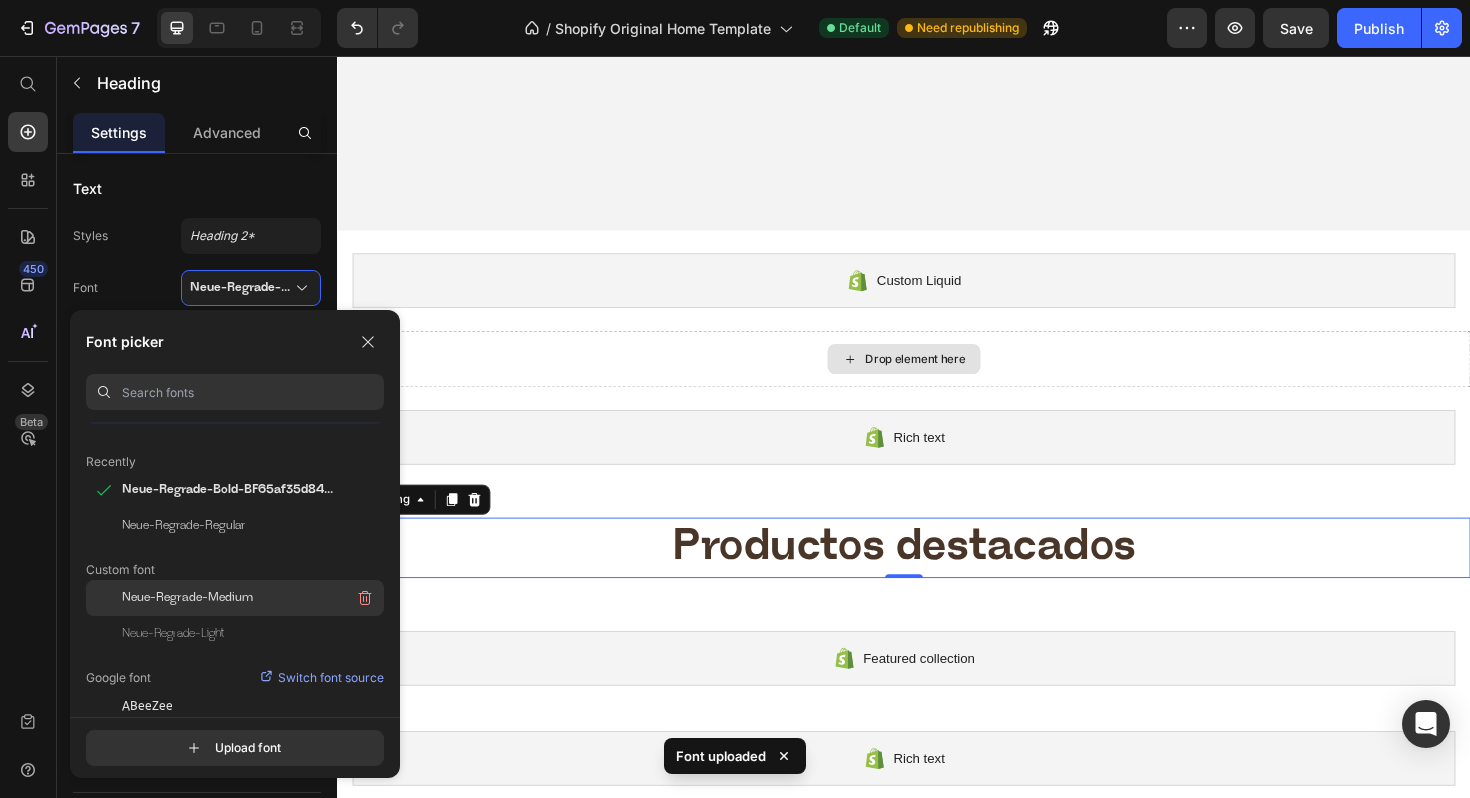 click on "Neue-Regrade-Medium" at bounding box center [187, 598] 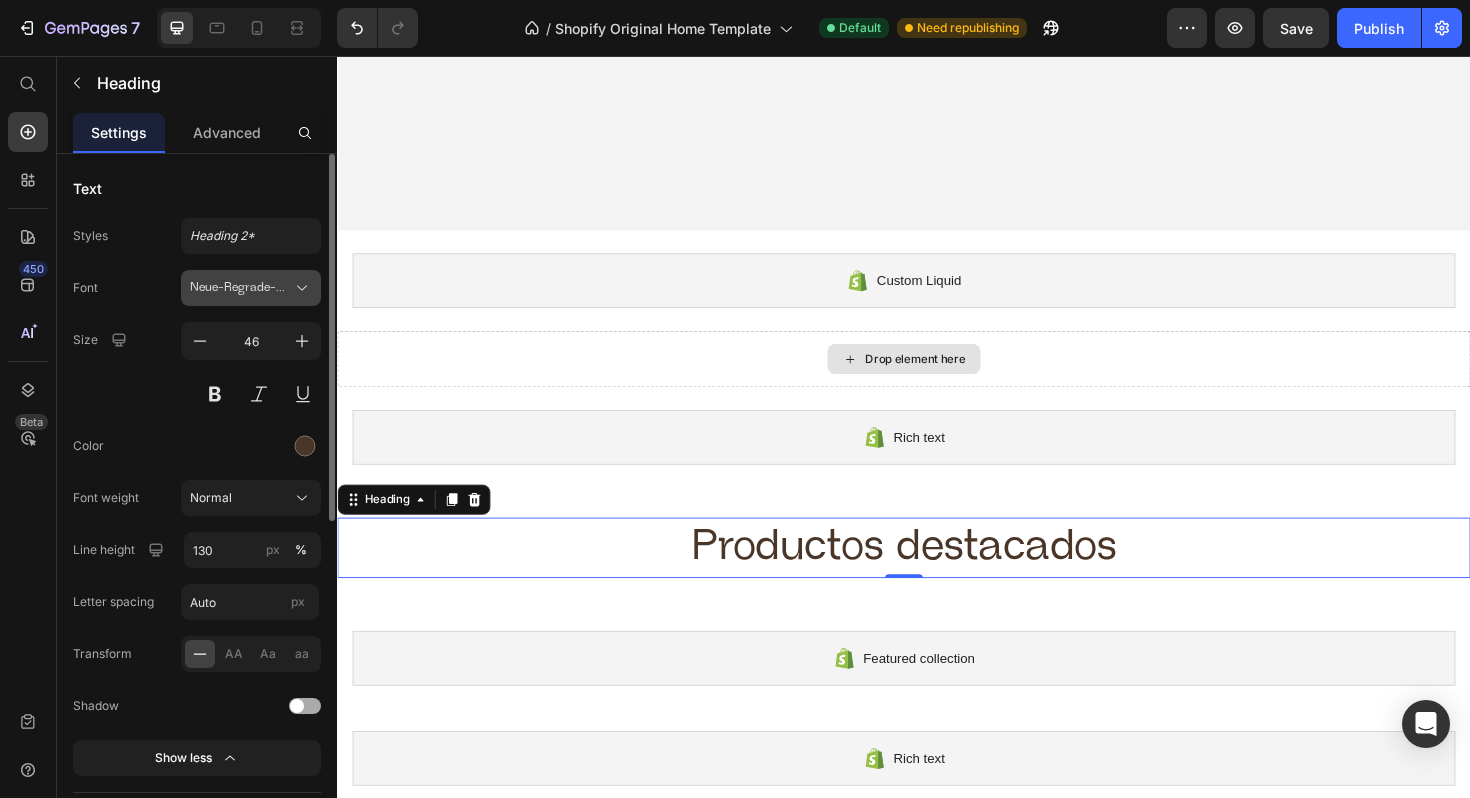 click on "Neue-Regrade-Medium" at bounding box center [241, 288] 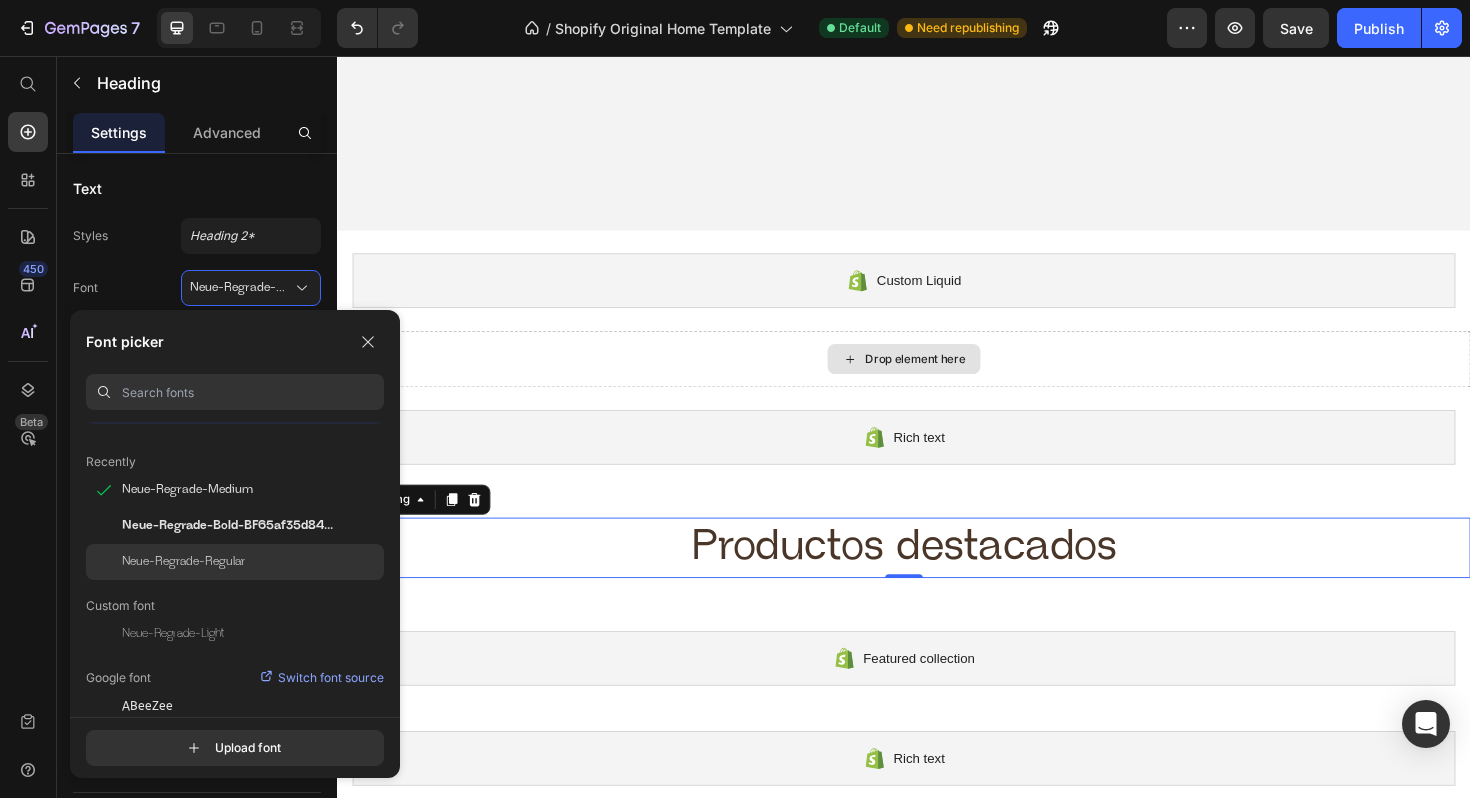 click on "Neue-Regrade-Regular" at bounding box center (183, 562) 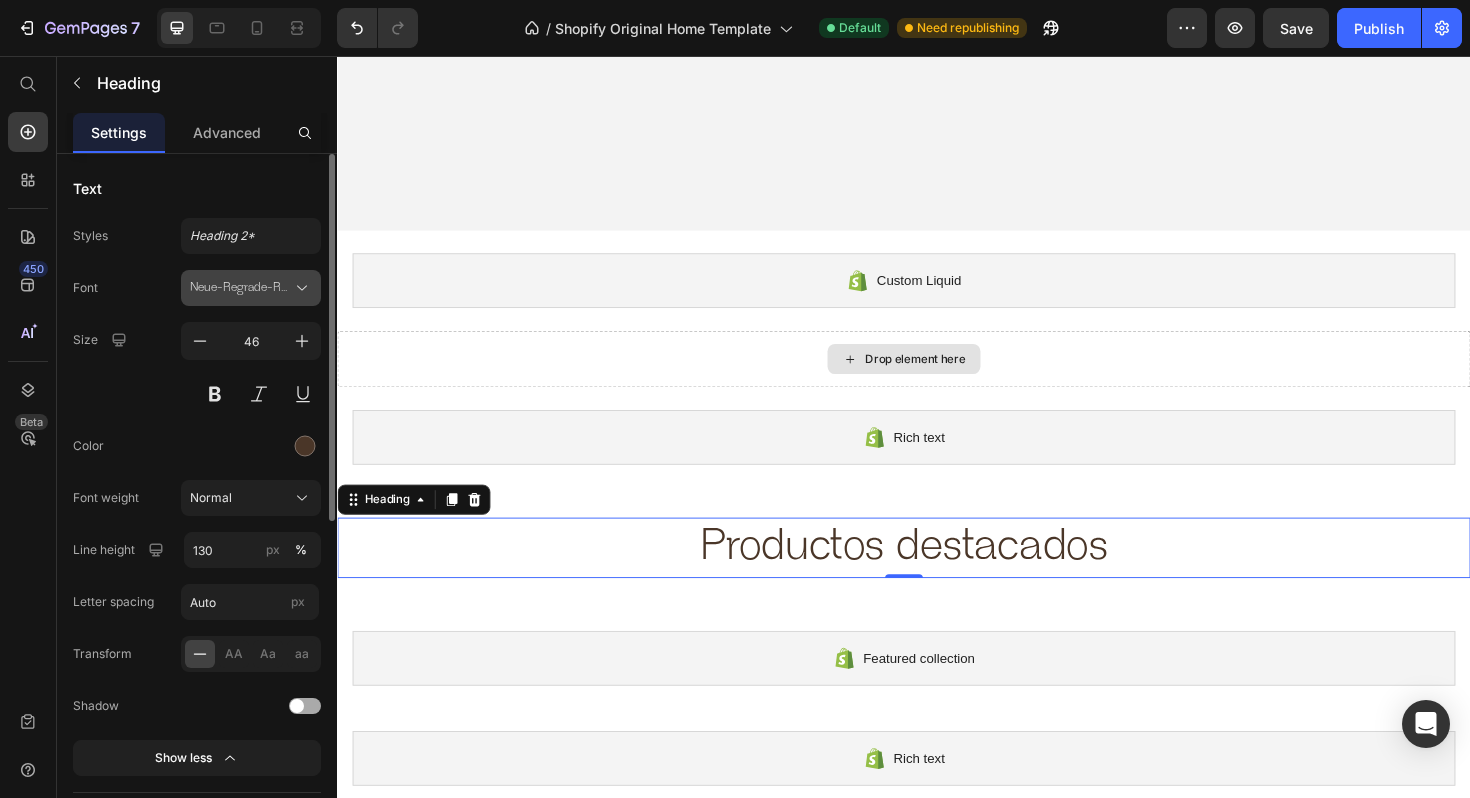 click on "Neue-Regrade-Regular" at bounding box center (241, 288) 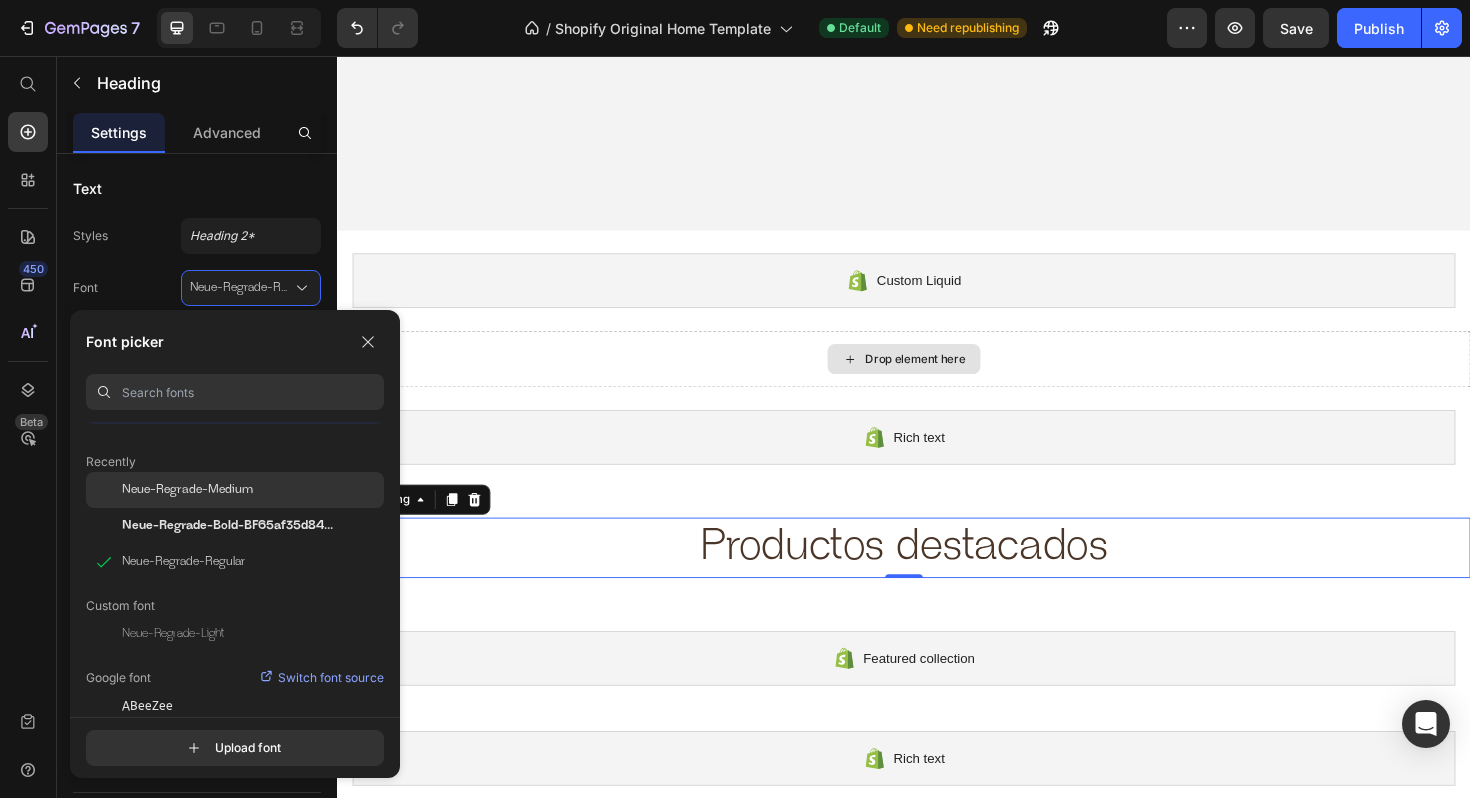 click on "Neue-Regrade-Medium" at bounding box center [187, 490] 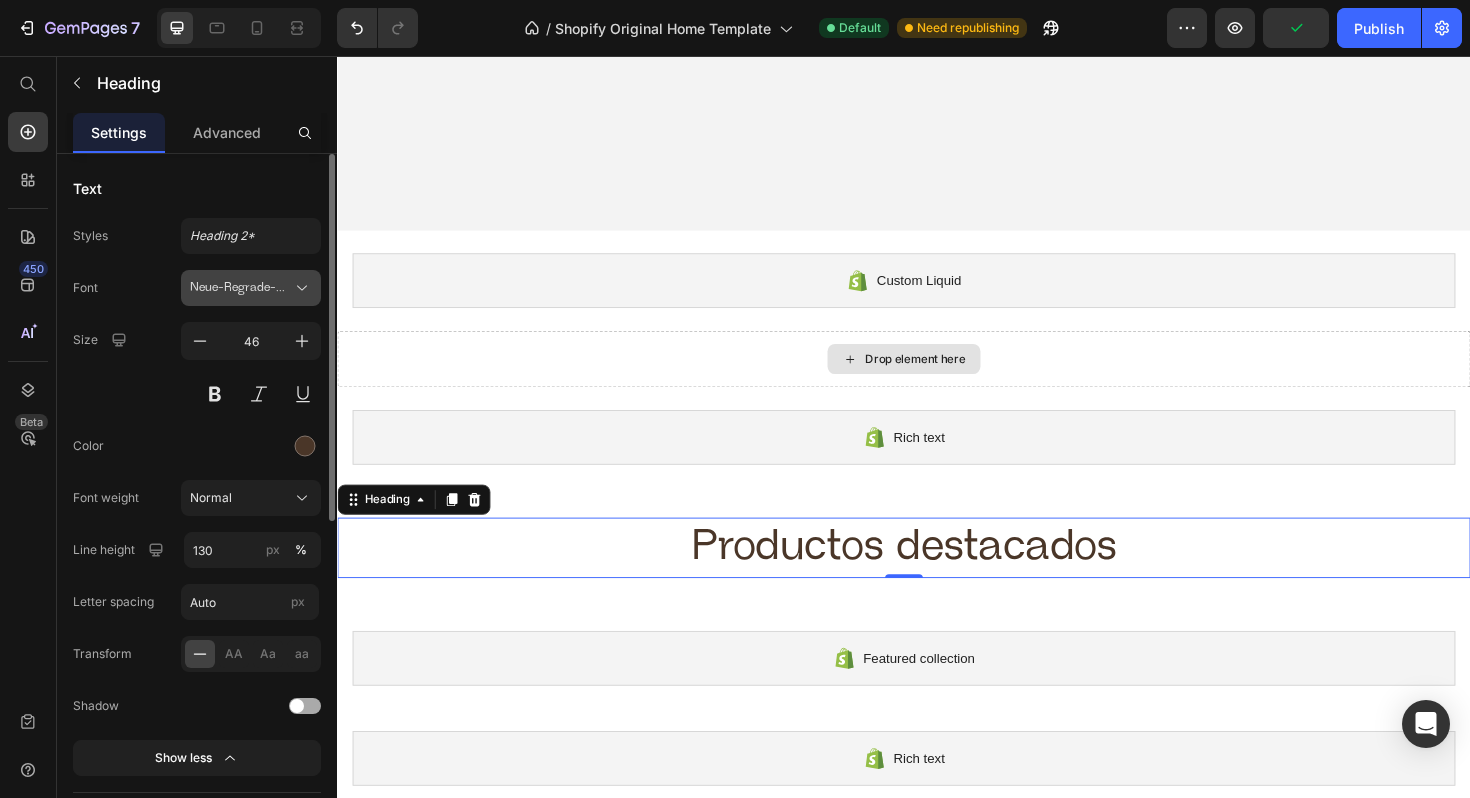 click on "Neue-Regrade-Medium" at bounding box center [241, 288] 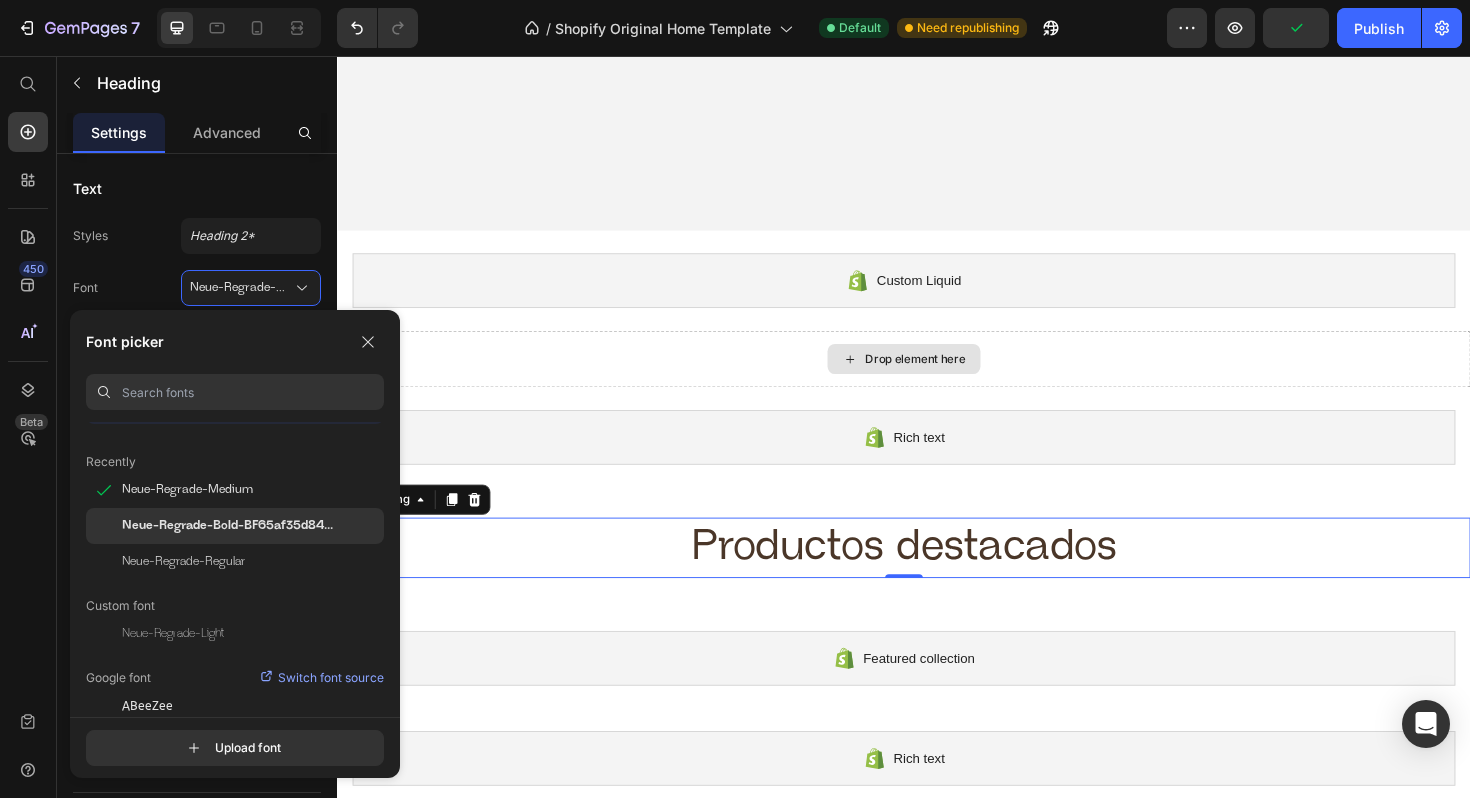 click on "Neue-Regrade-Bold-BF65af35d84e111" at bounding box center [230, 526] 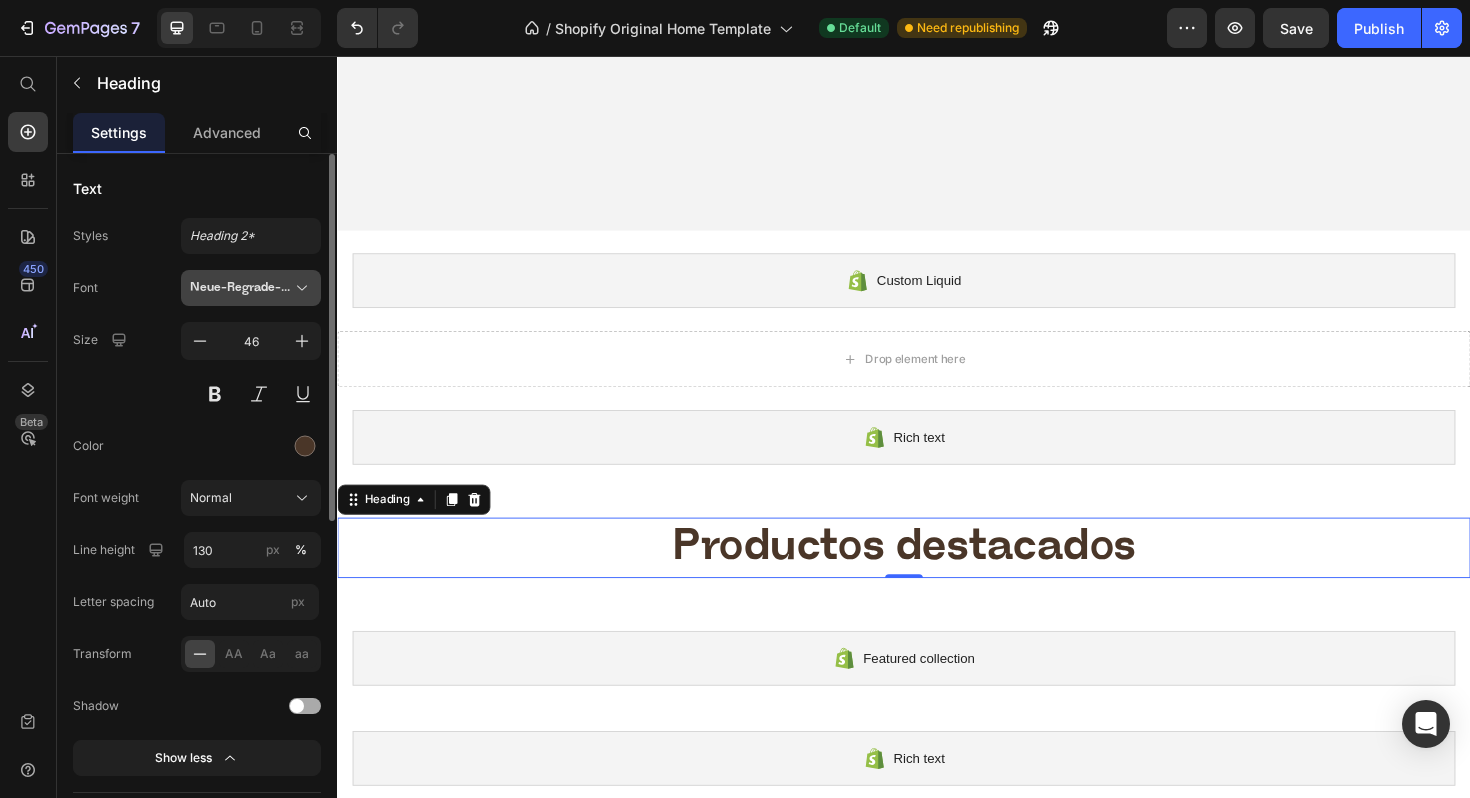 click on "Neue-Regrade-Bold-BF65af35d84e111" at bounding box center (251, 288) 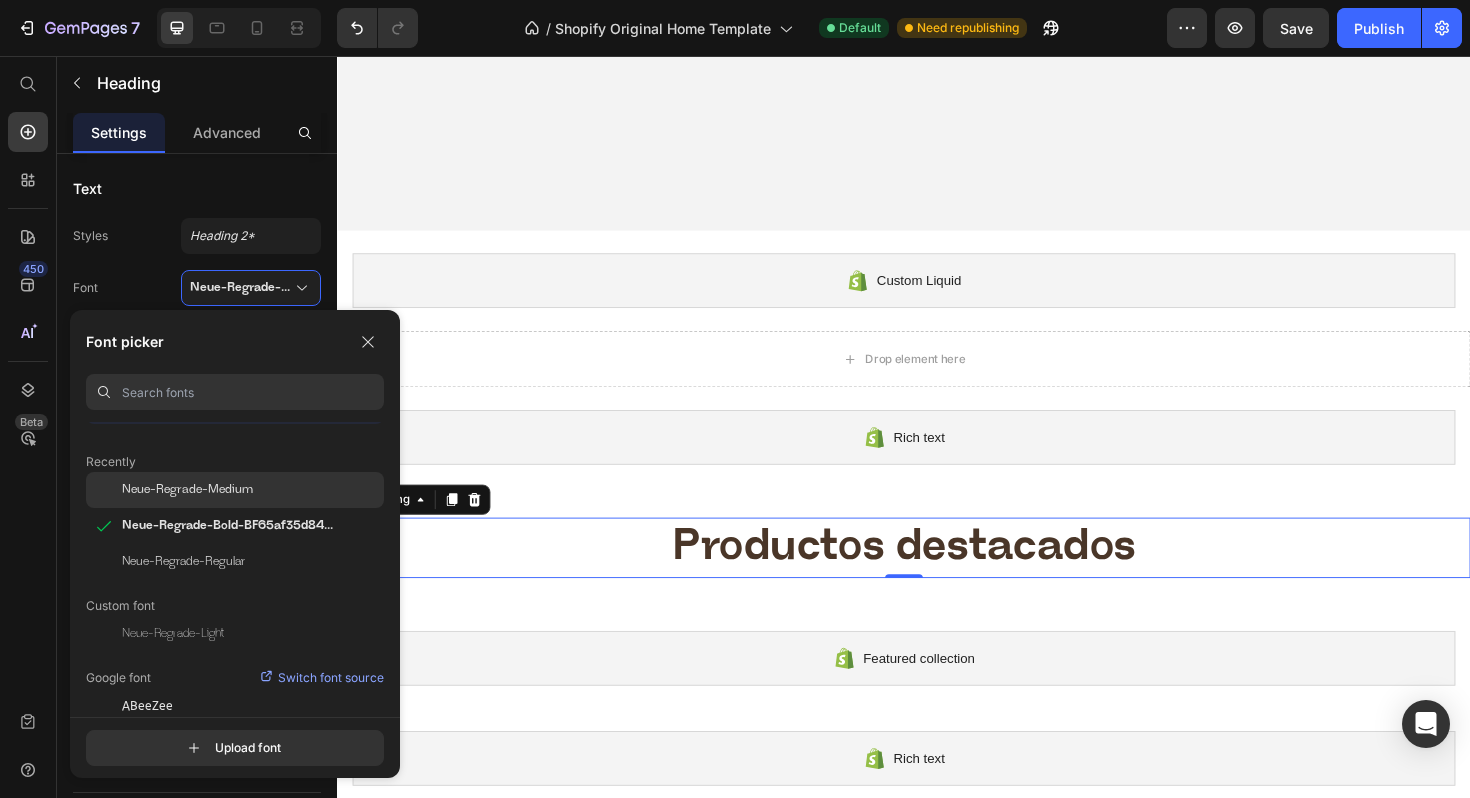 click on "Neue-Regrade-Medium" at bounding box center [187, 490] 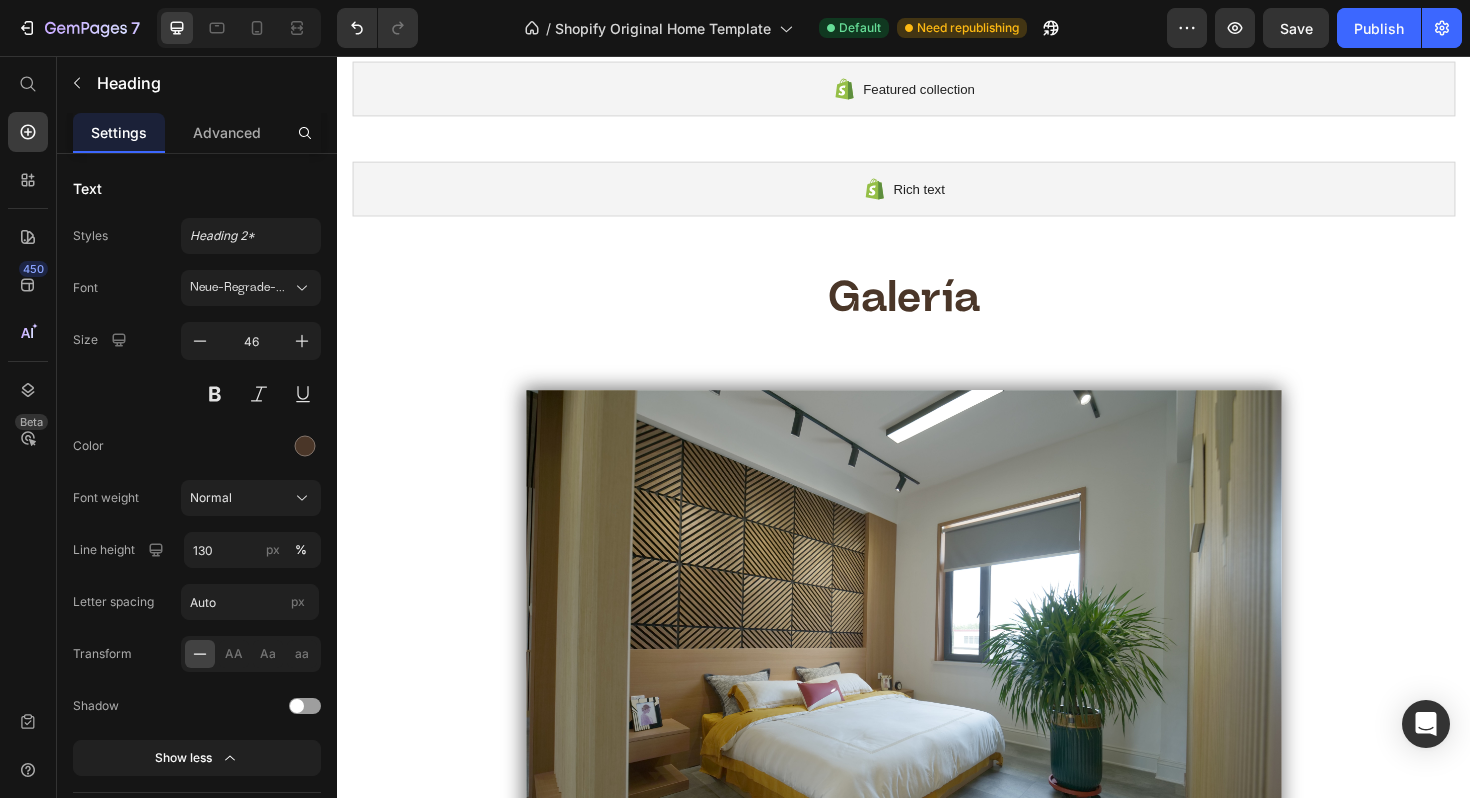 scroll, scrollTop: 1148, scrollLeft: 0, axis: vertical 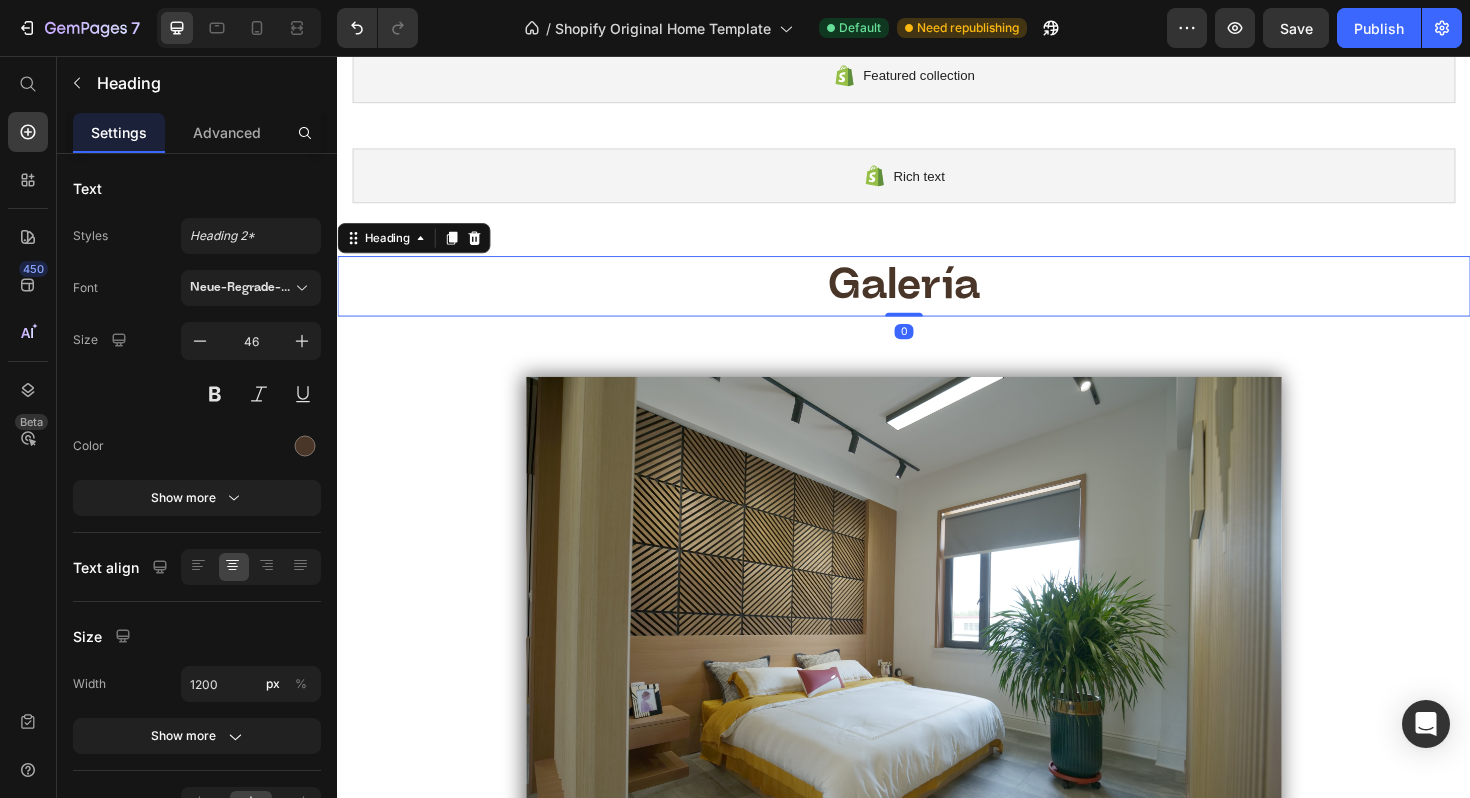 click on "Galería" at bounding box center [937, 300] 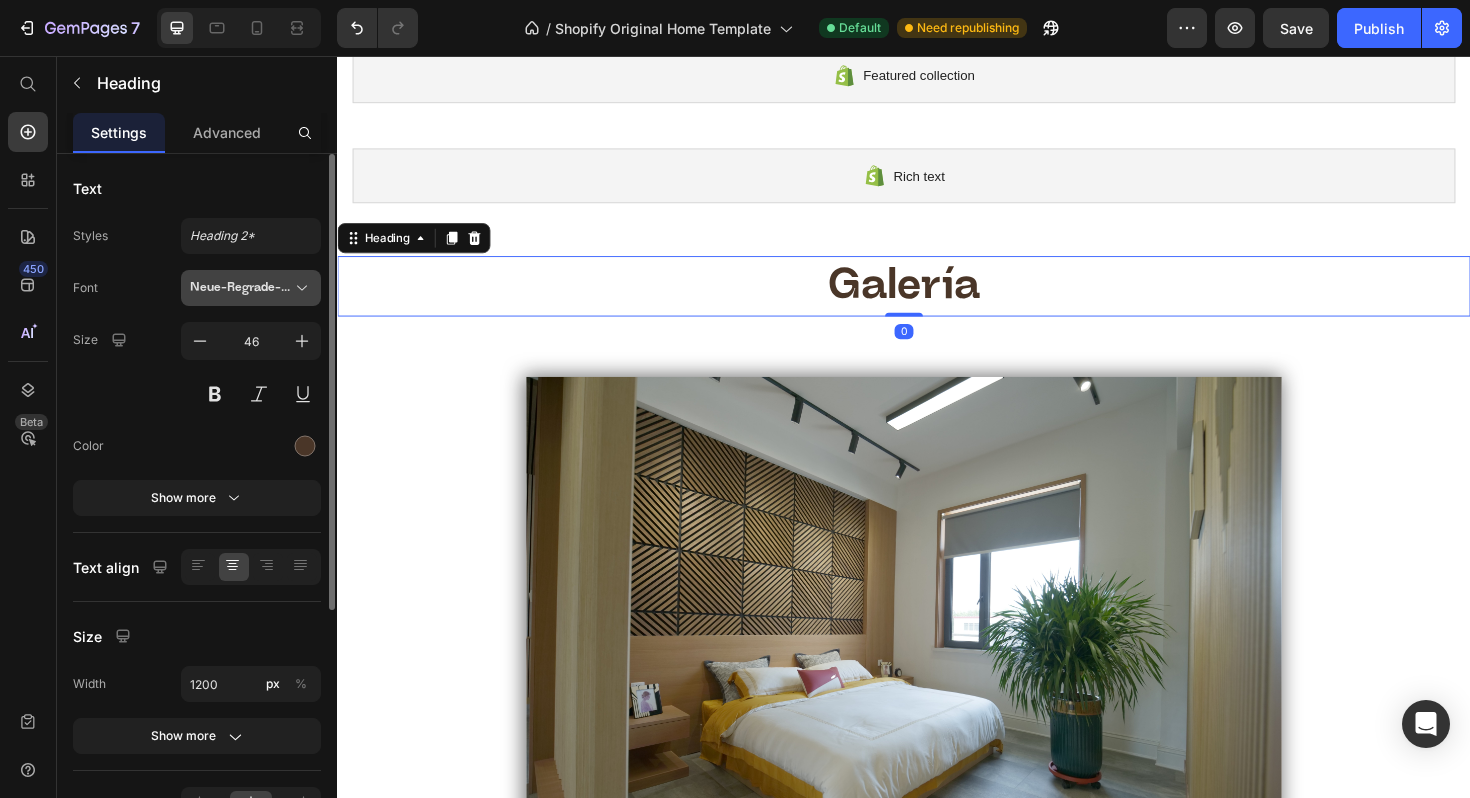 click 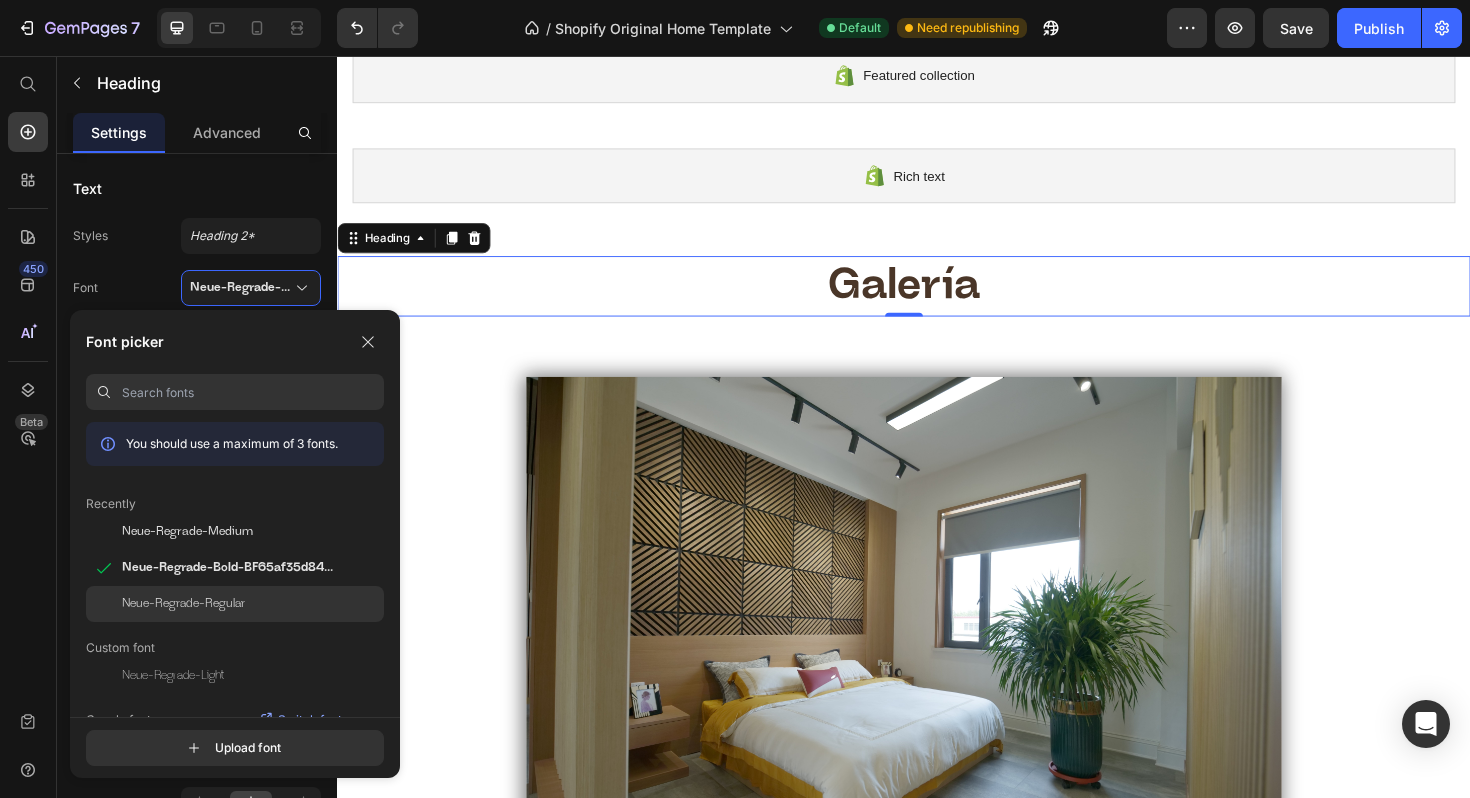 click on "Neue-Regrade-Regular" 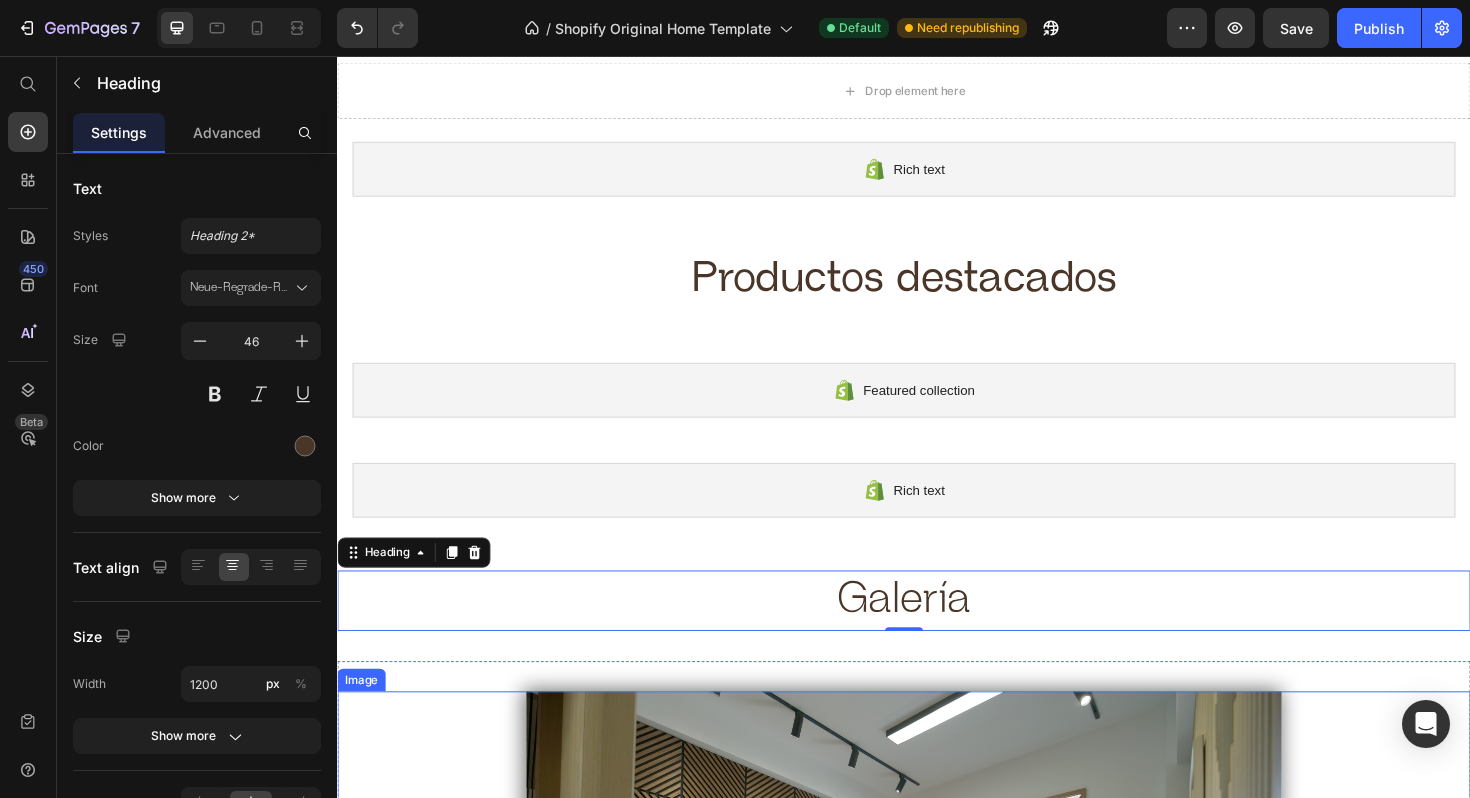 scroll, scrollTop: 820, scrollLeft: 0, axis: vertical 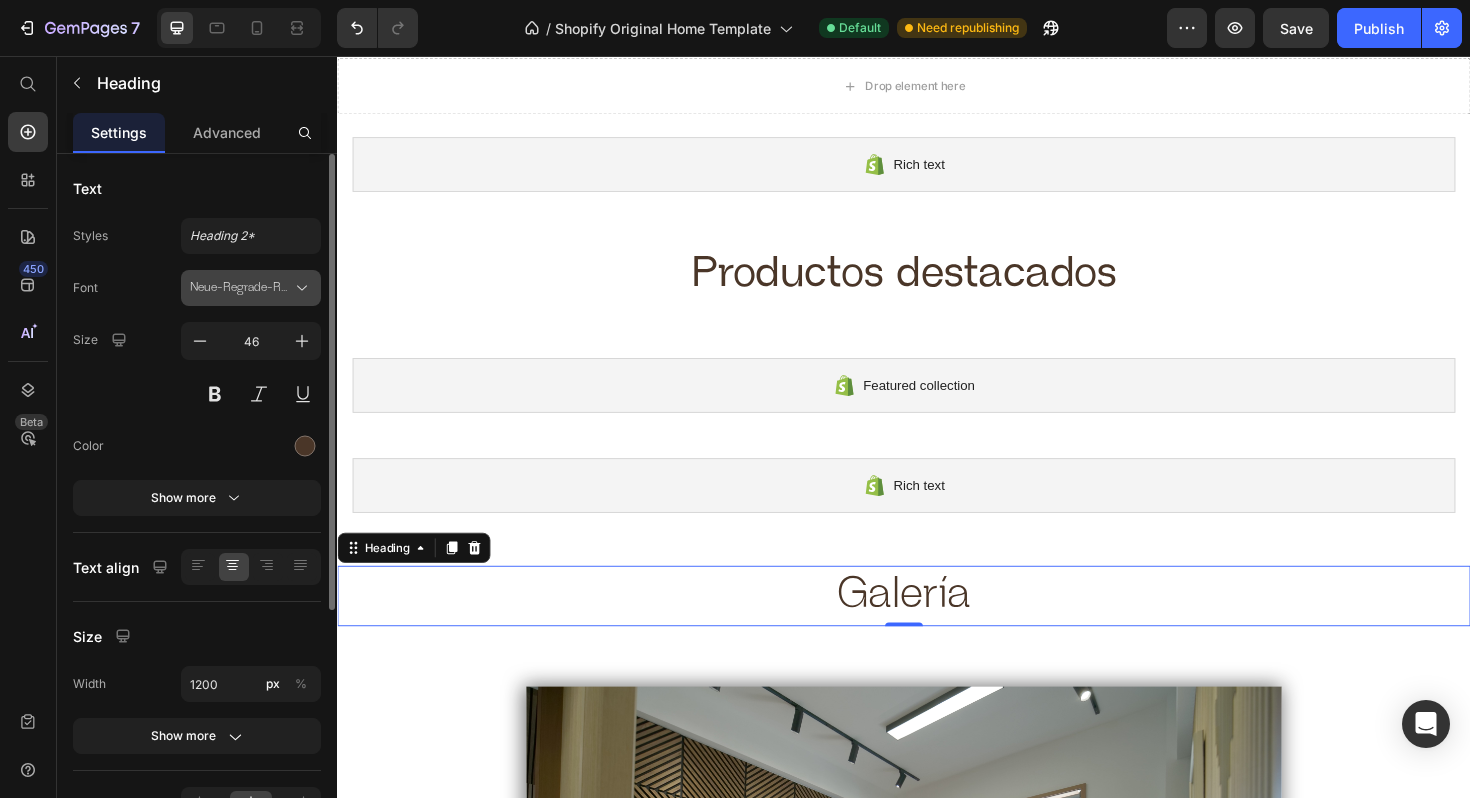 click on "Neue-Regrade-Regular" at bounding box center [241, 288] 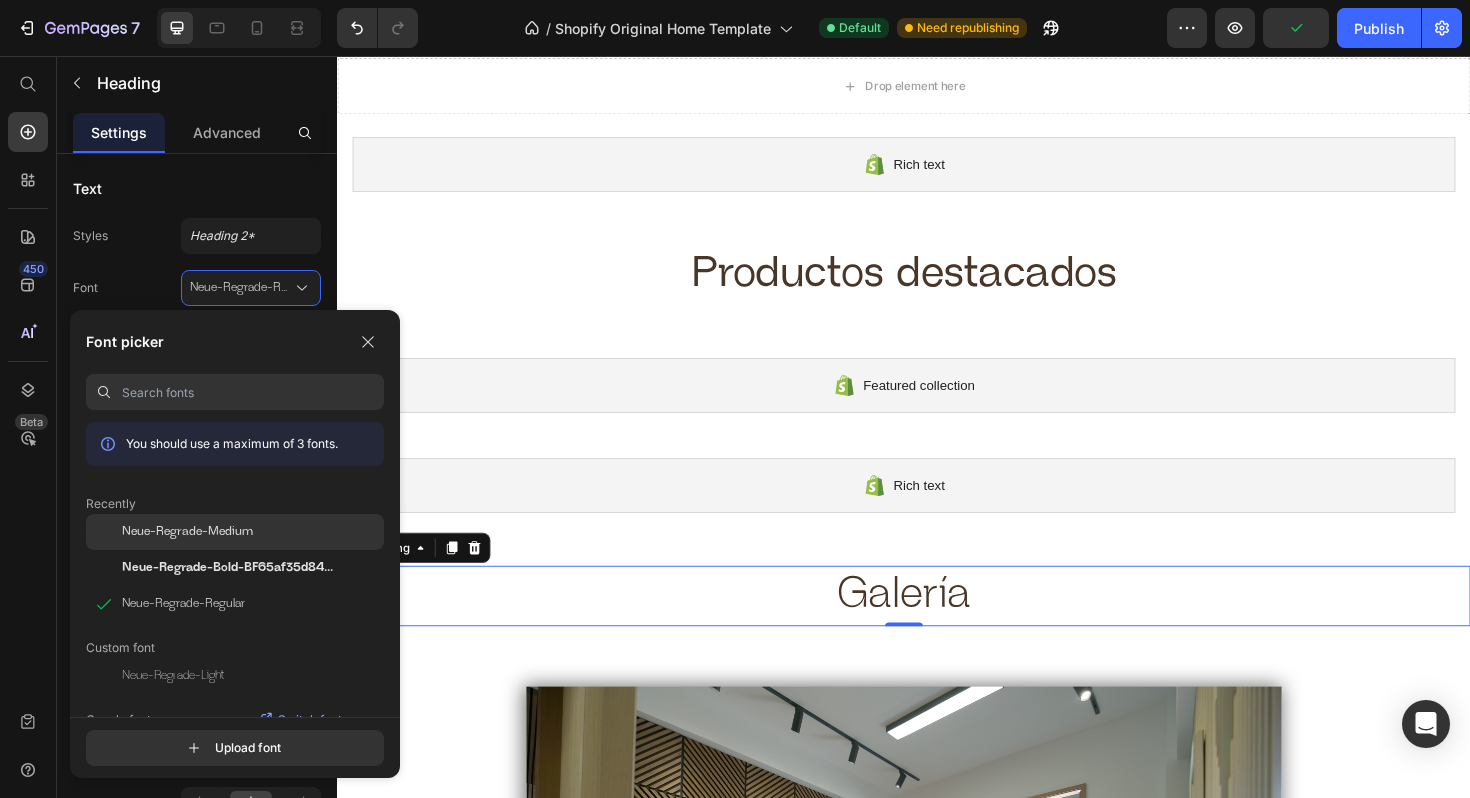click on "Neue-Regrade-Medium" 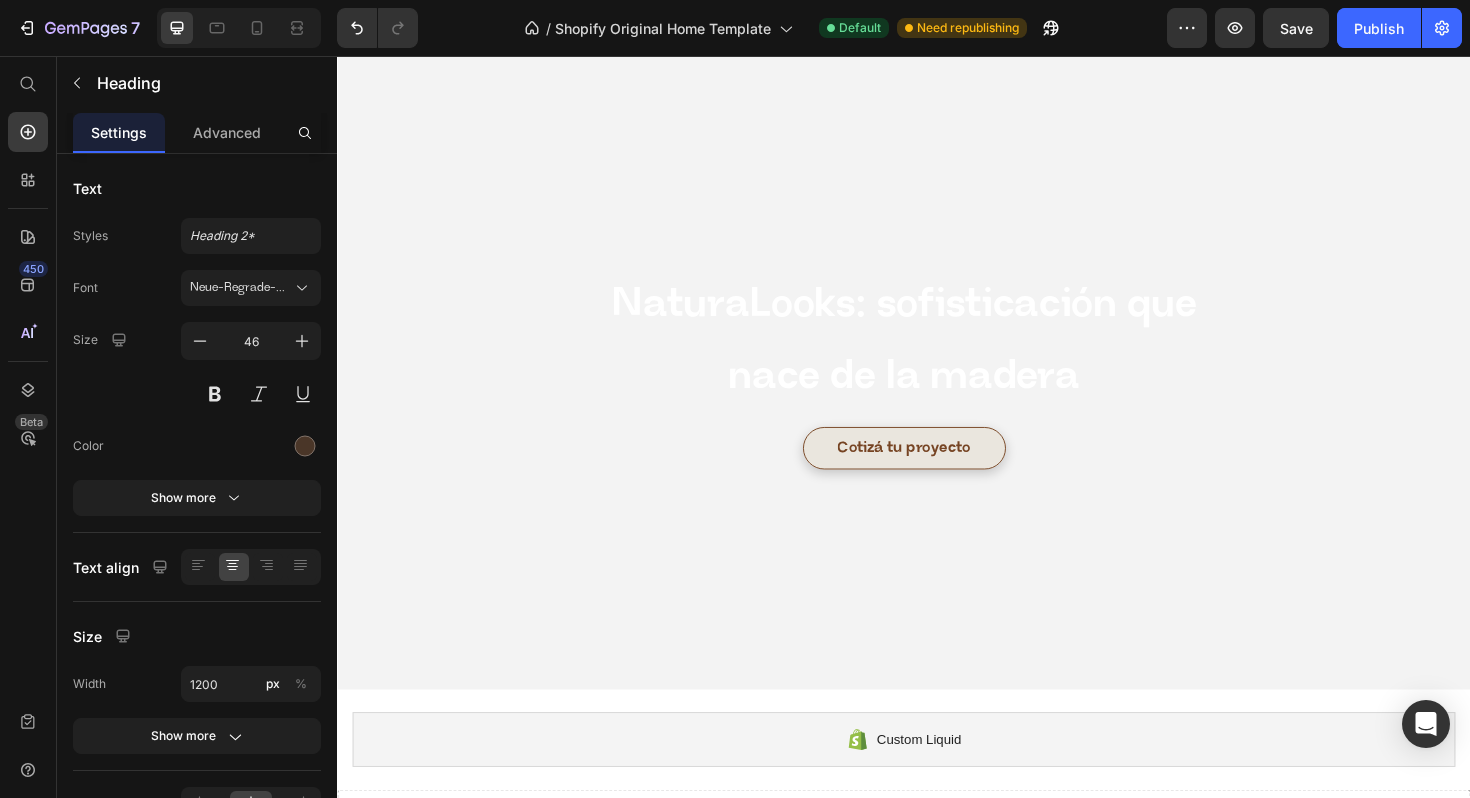 scroll, scrollTop: 80, scrollLeft: 0, axis: vertical 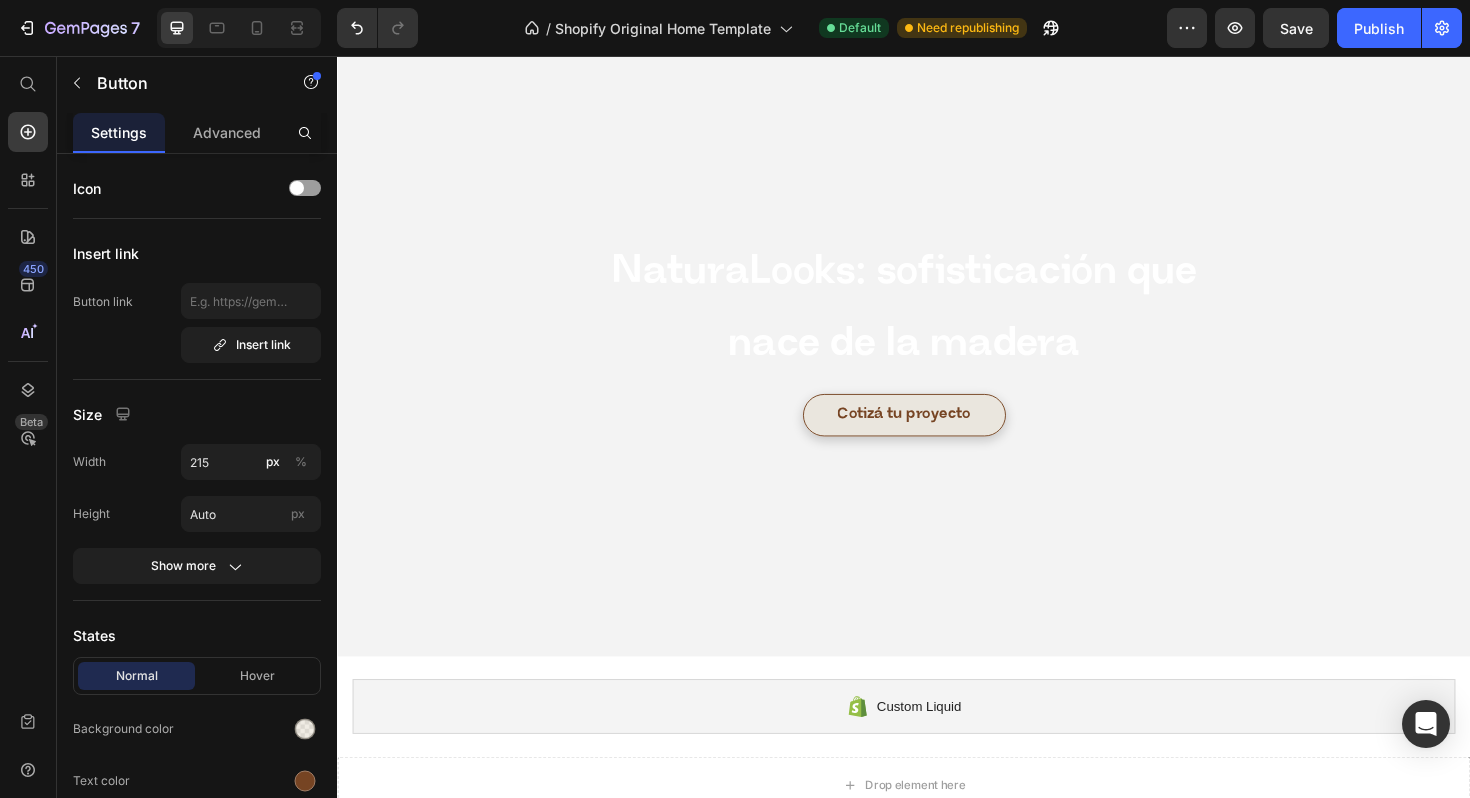 click on "Cotizá tu proyecto Button" at bounding box center [937, 436] 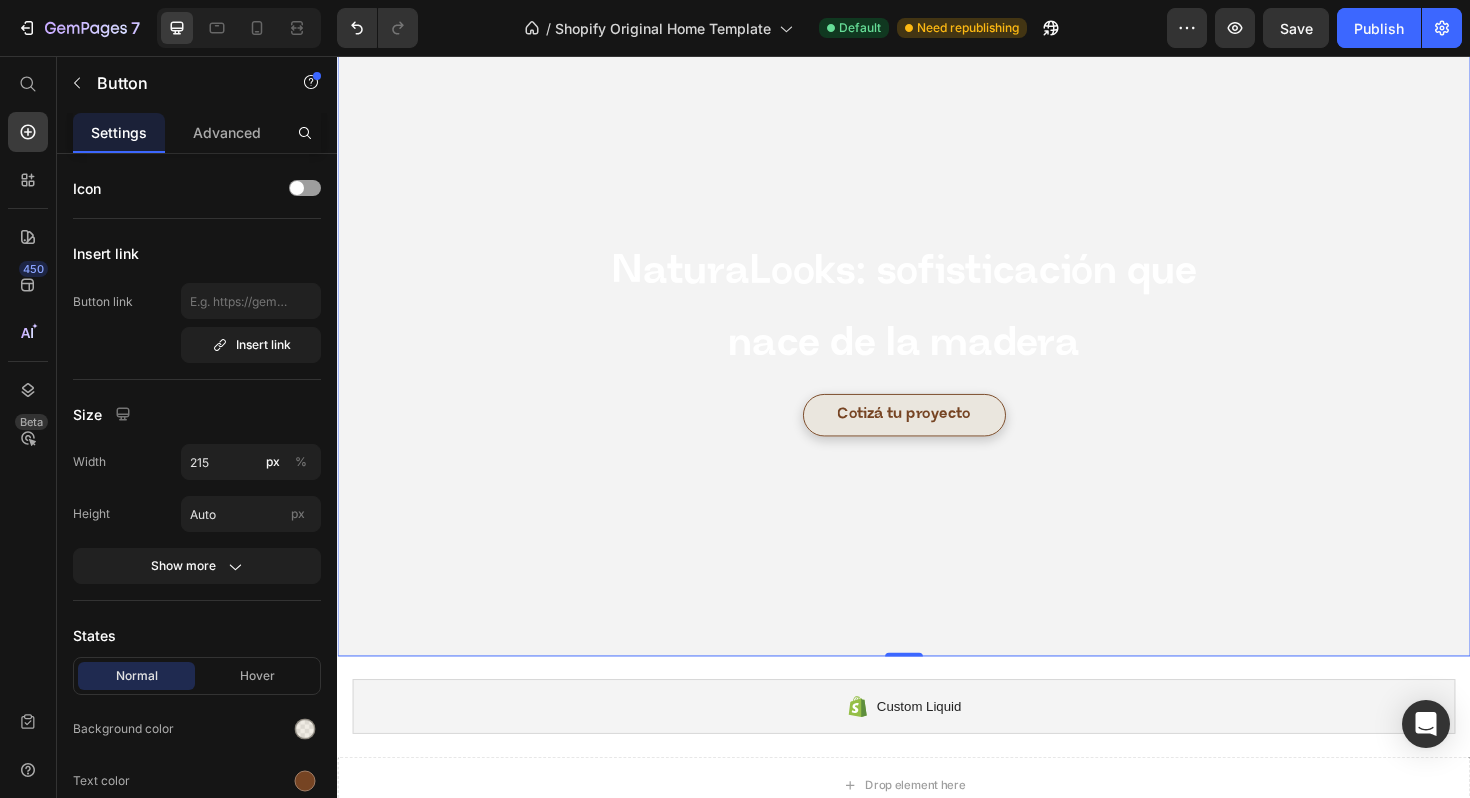 click at bounding box center (937, 354) 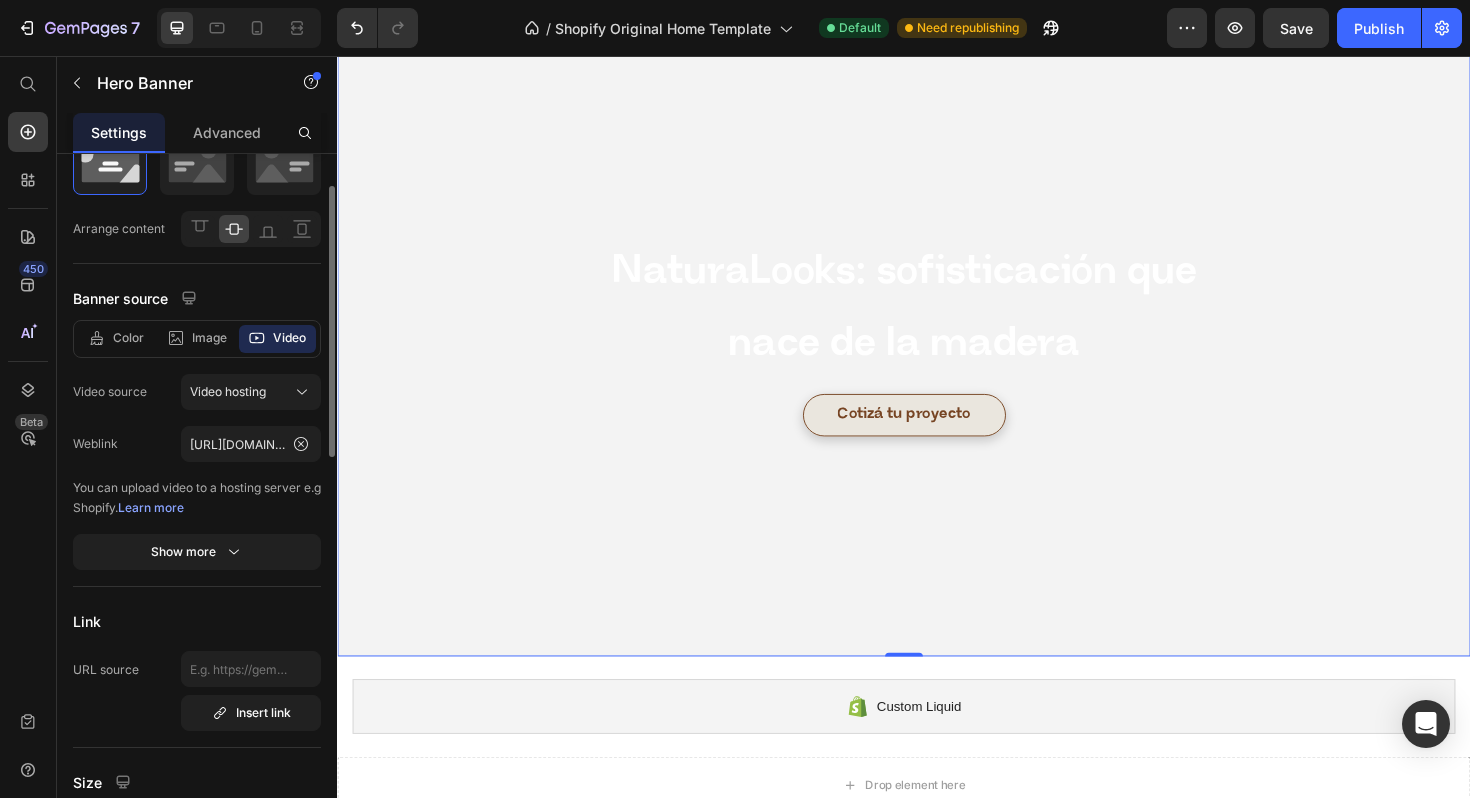 scroll, scrollTop: 82, scrollLeft: 0, axis: vertical 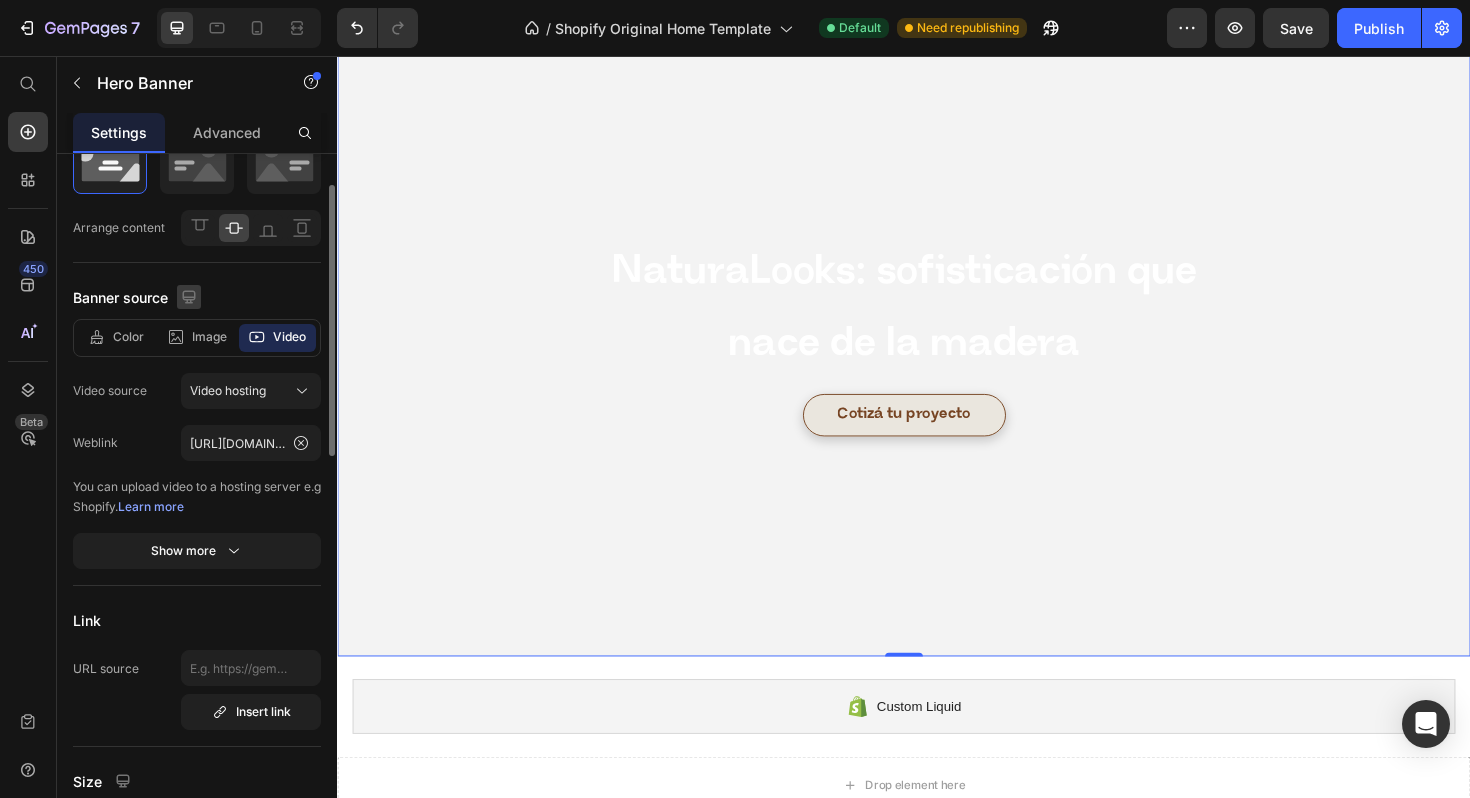 click 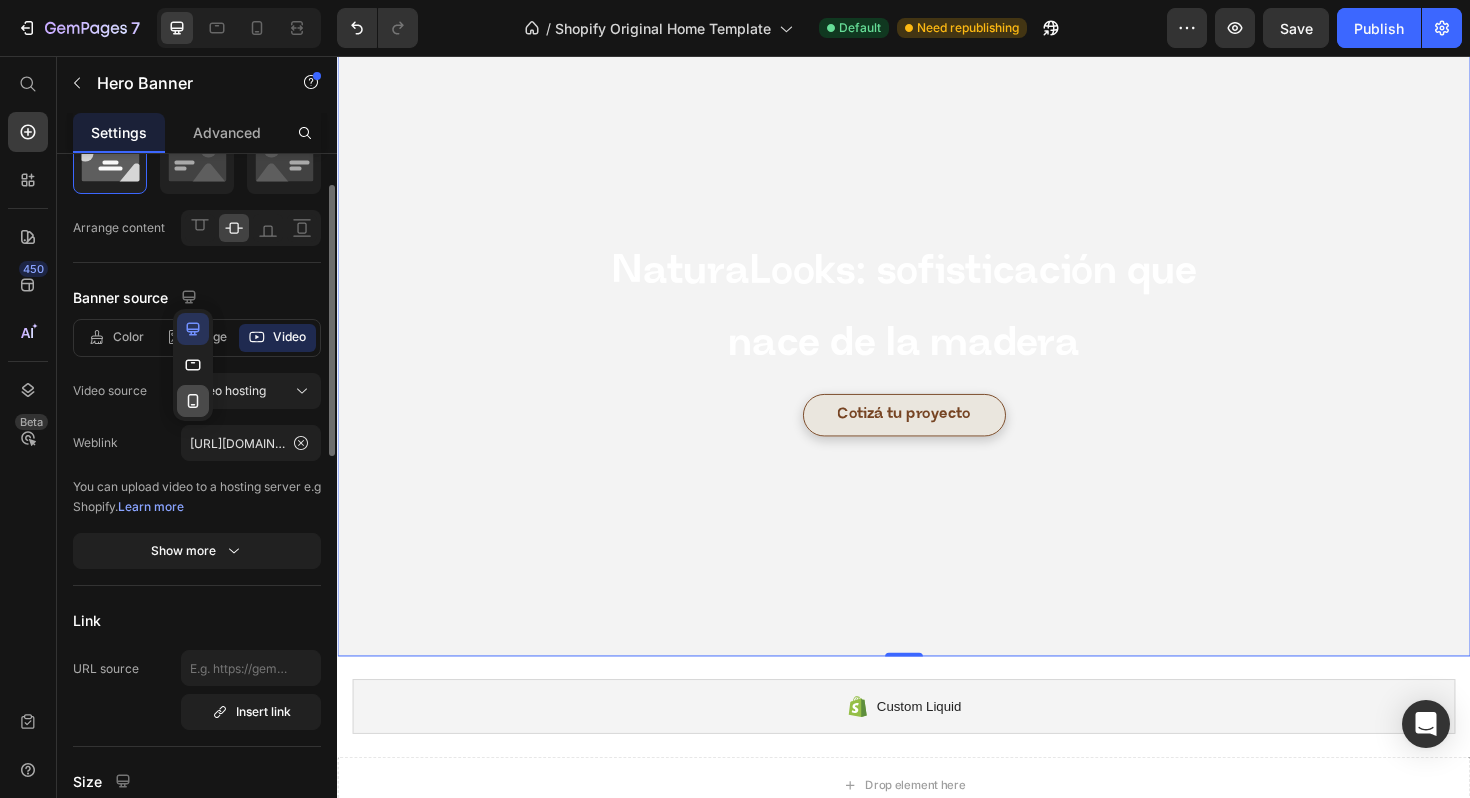 click 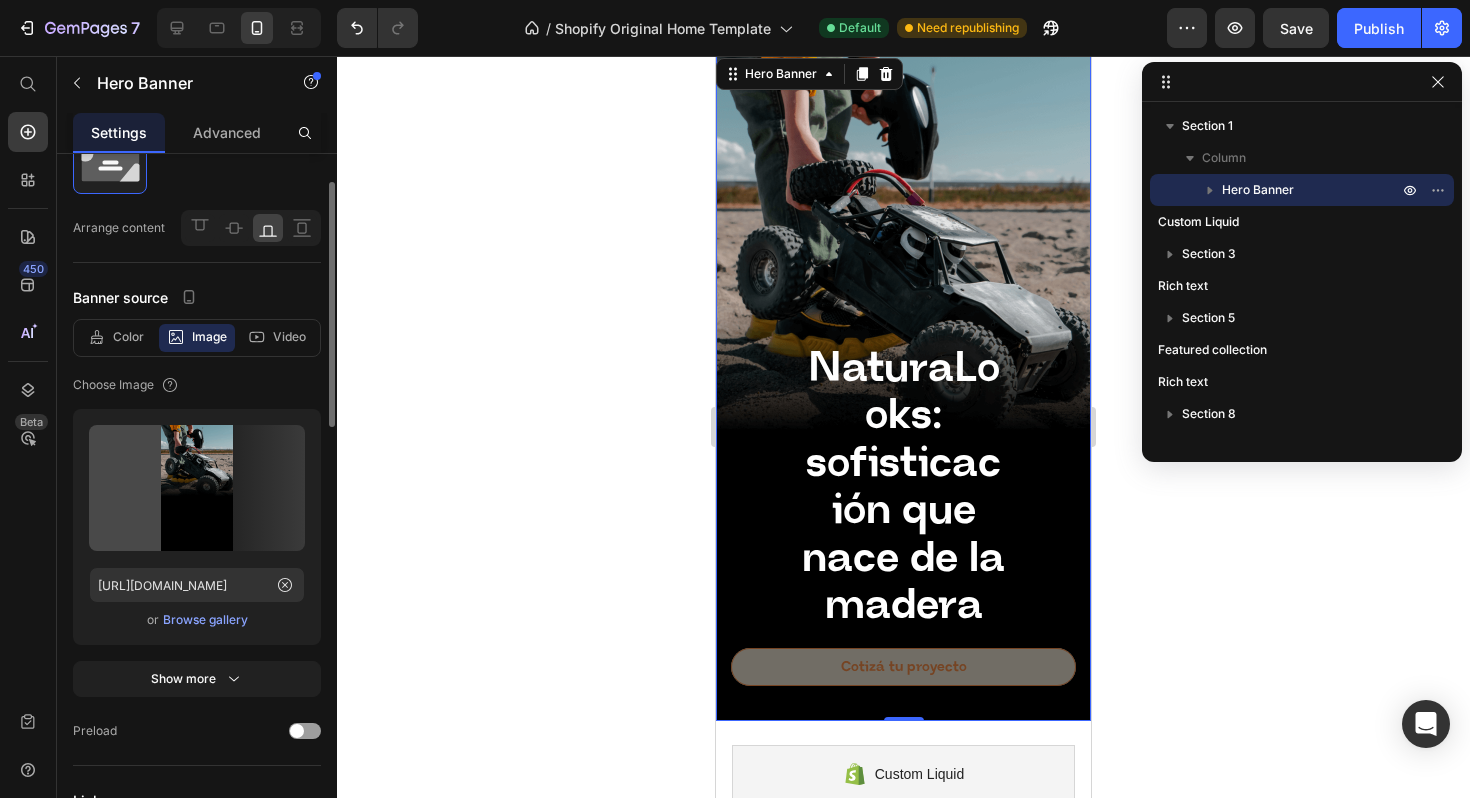 scroll, scrollTop: 0, scrollLeft: 0, axis: both 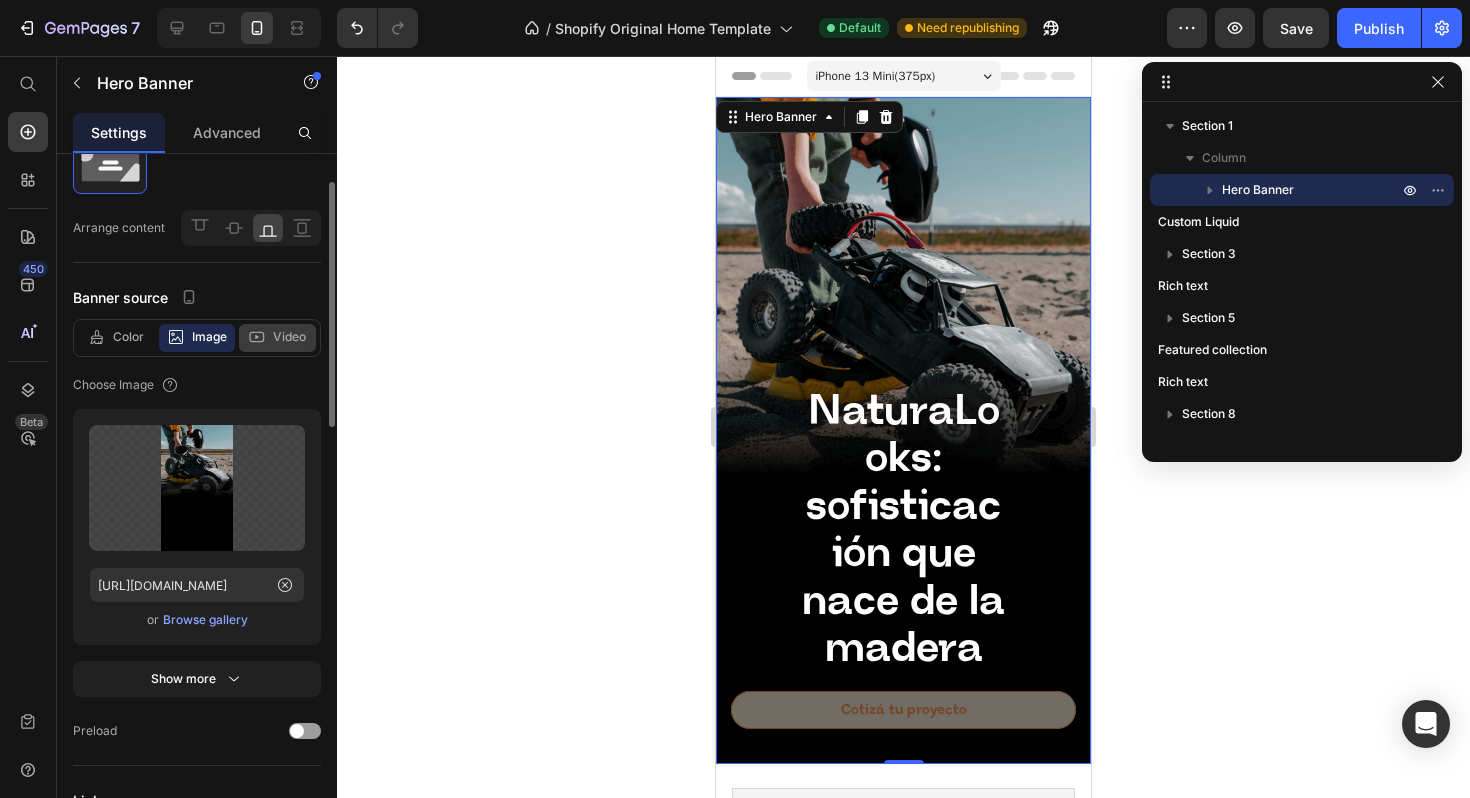 click on "Video" 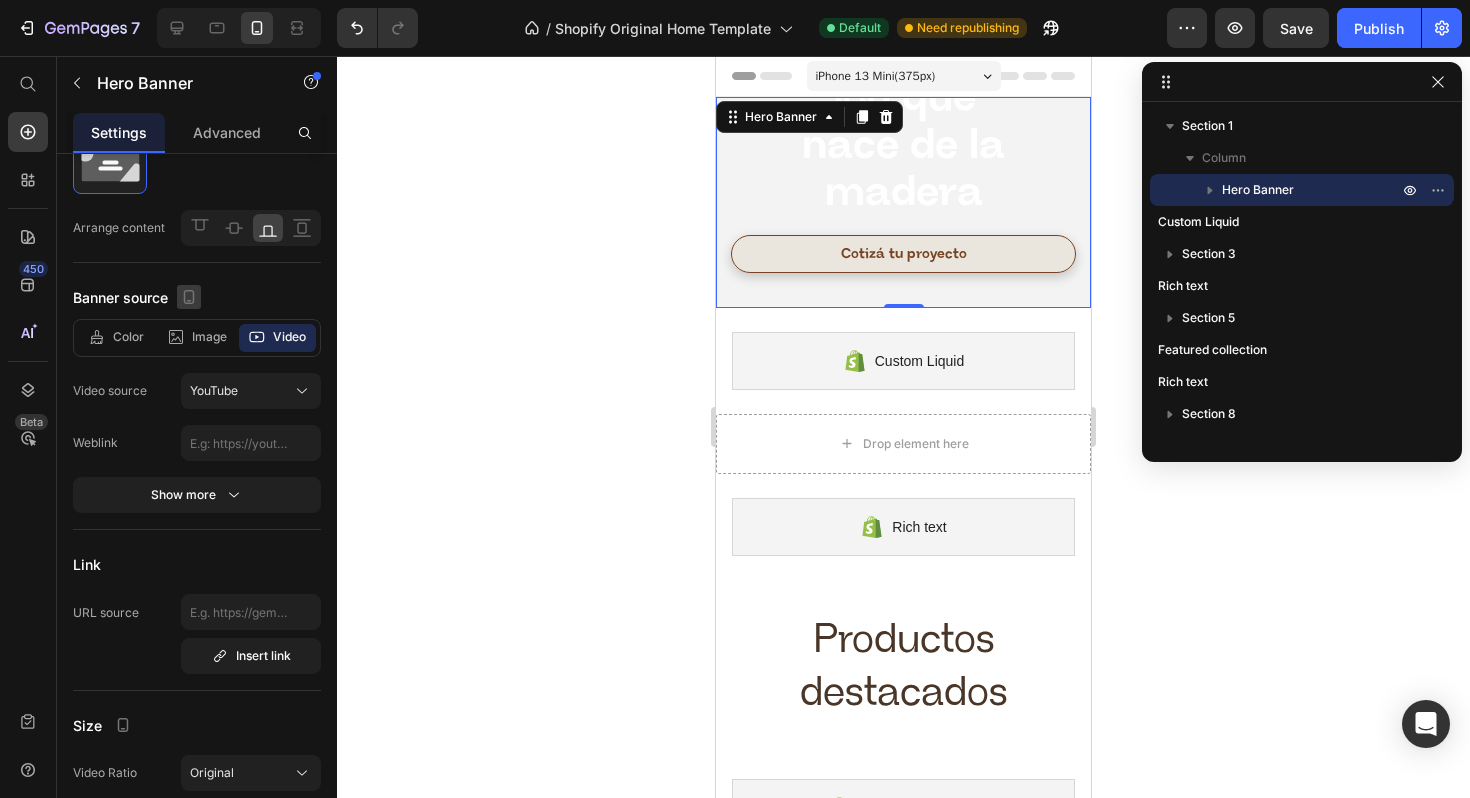 click 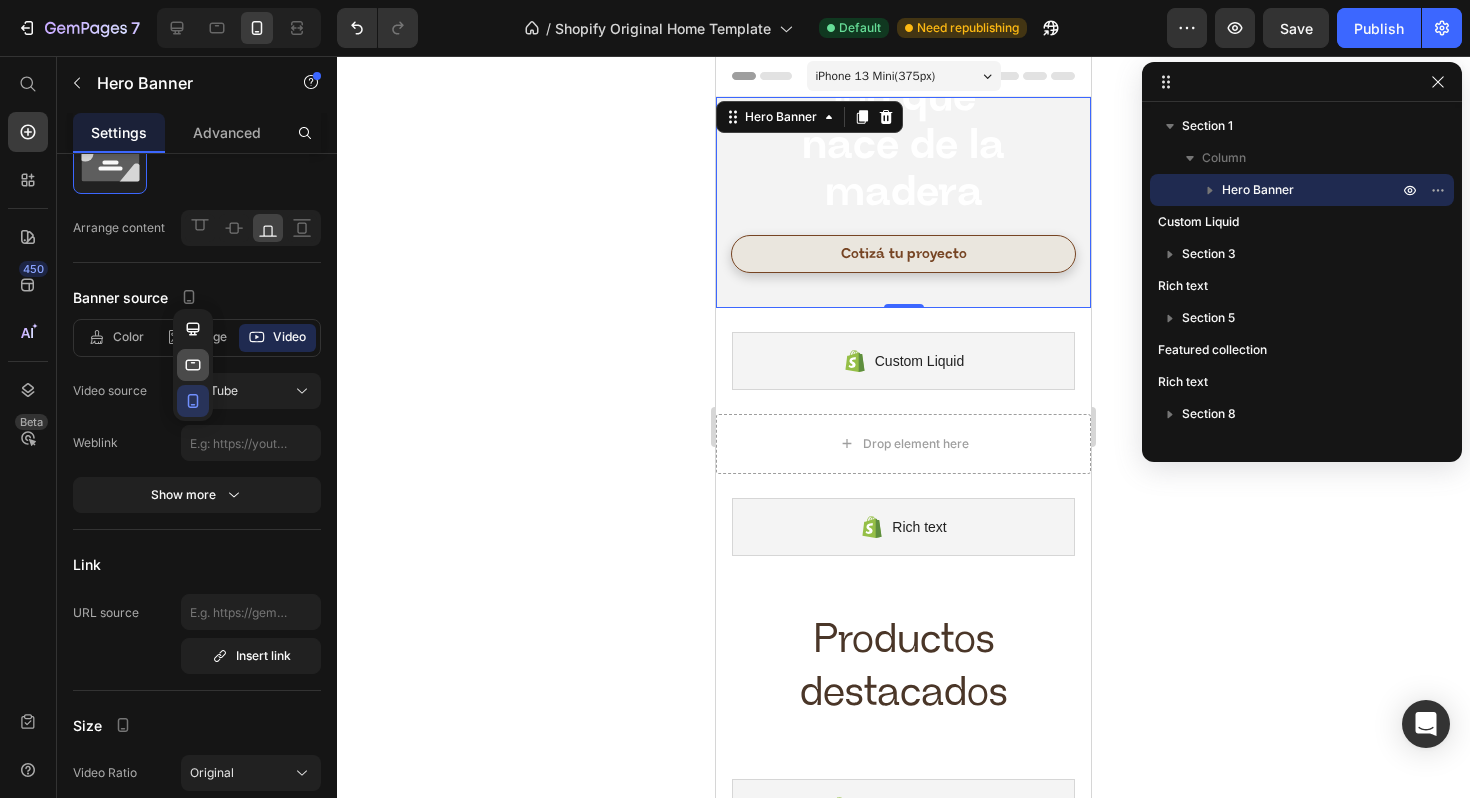 click 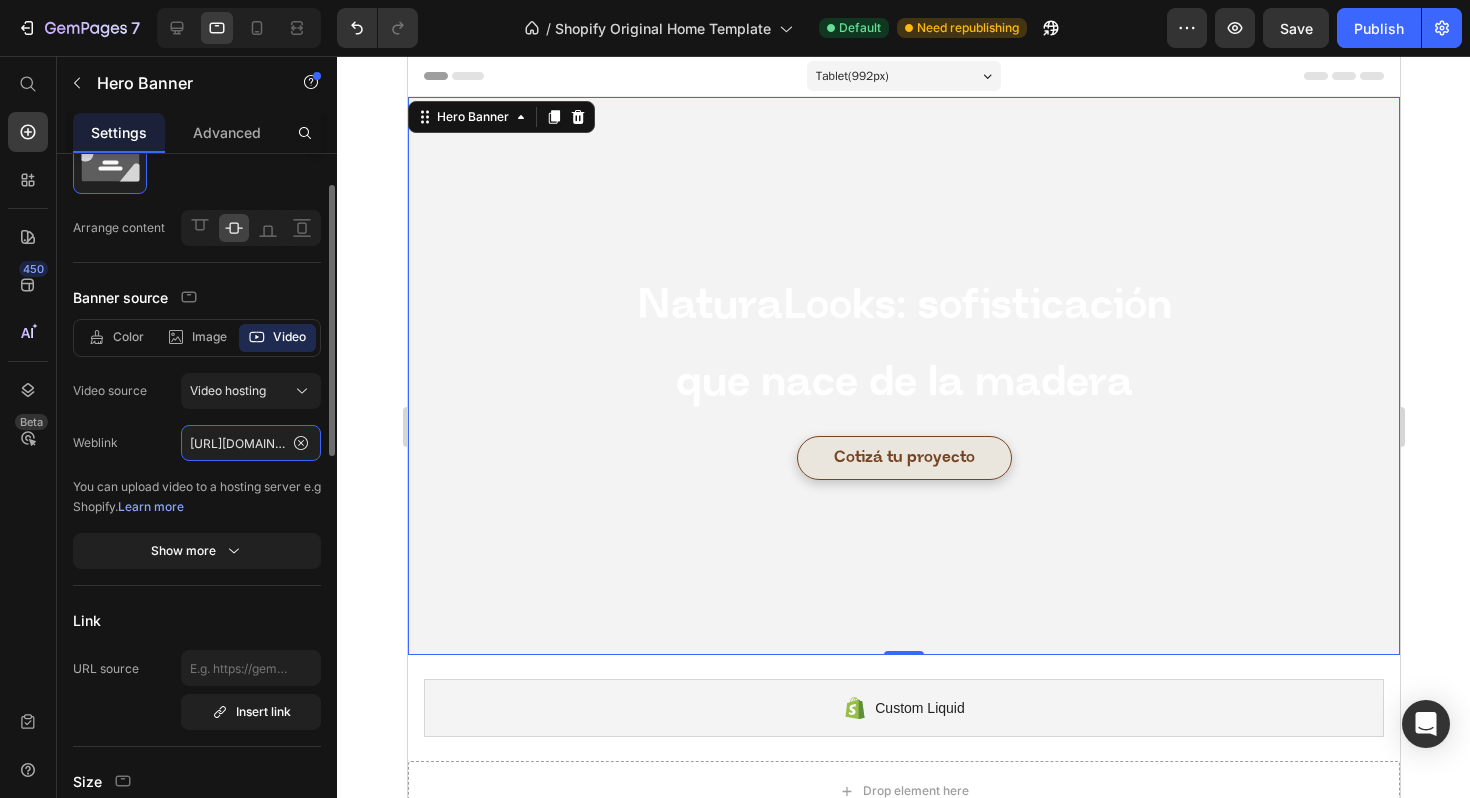 click on "[URL][DOMAIN_NAME]" 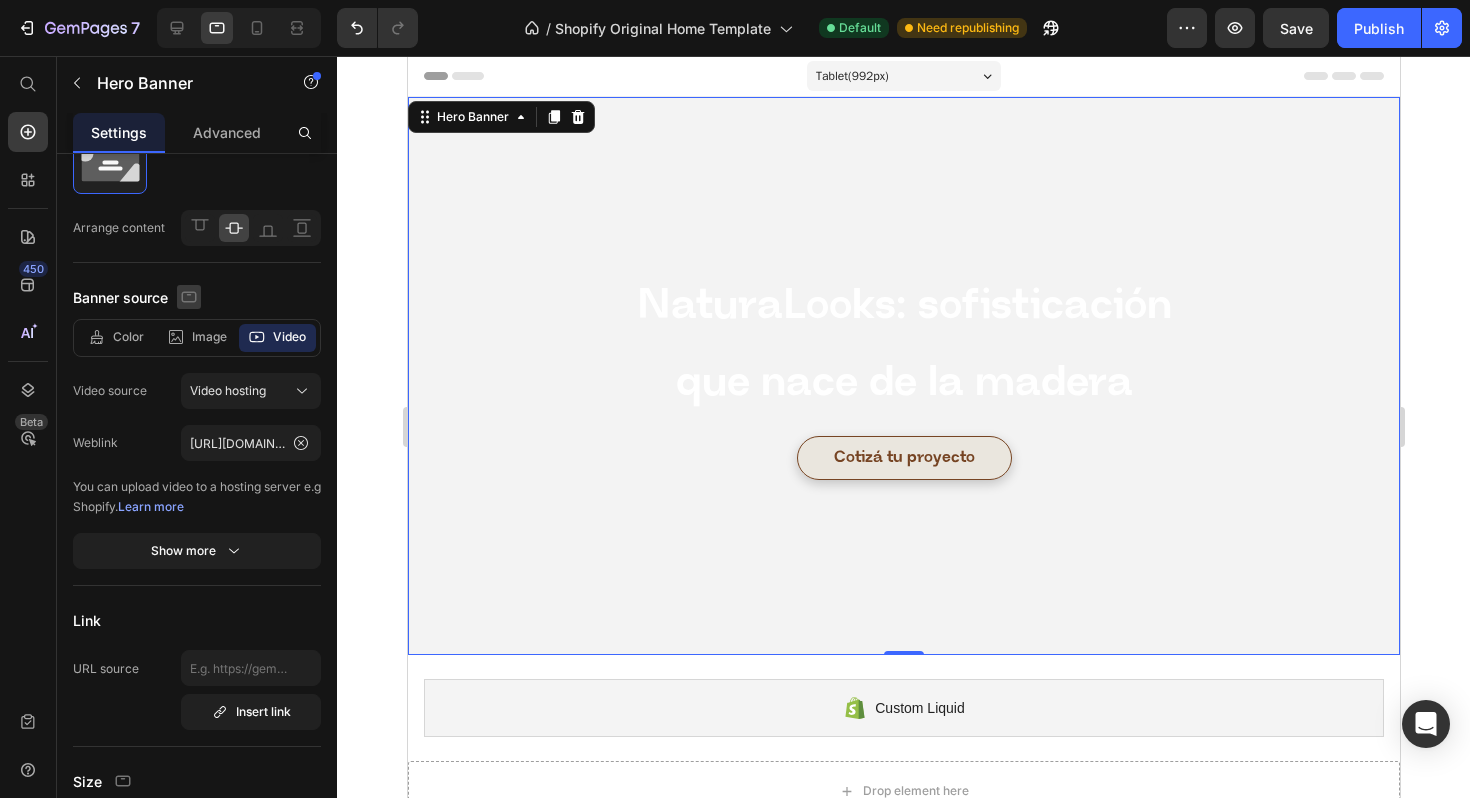 click 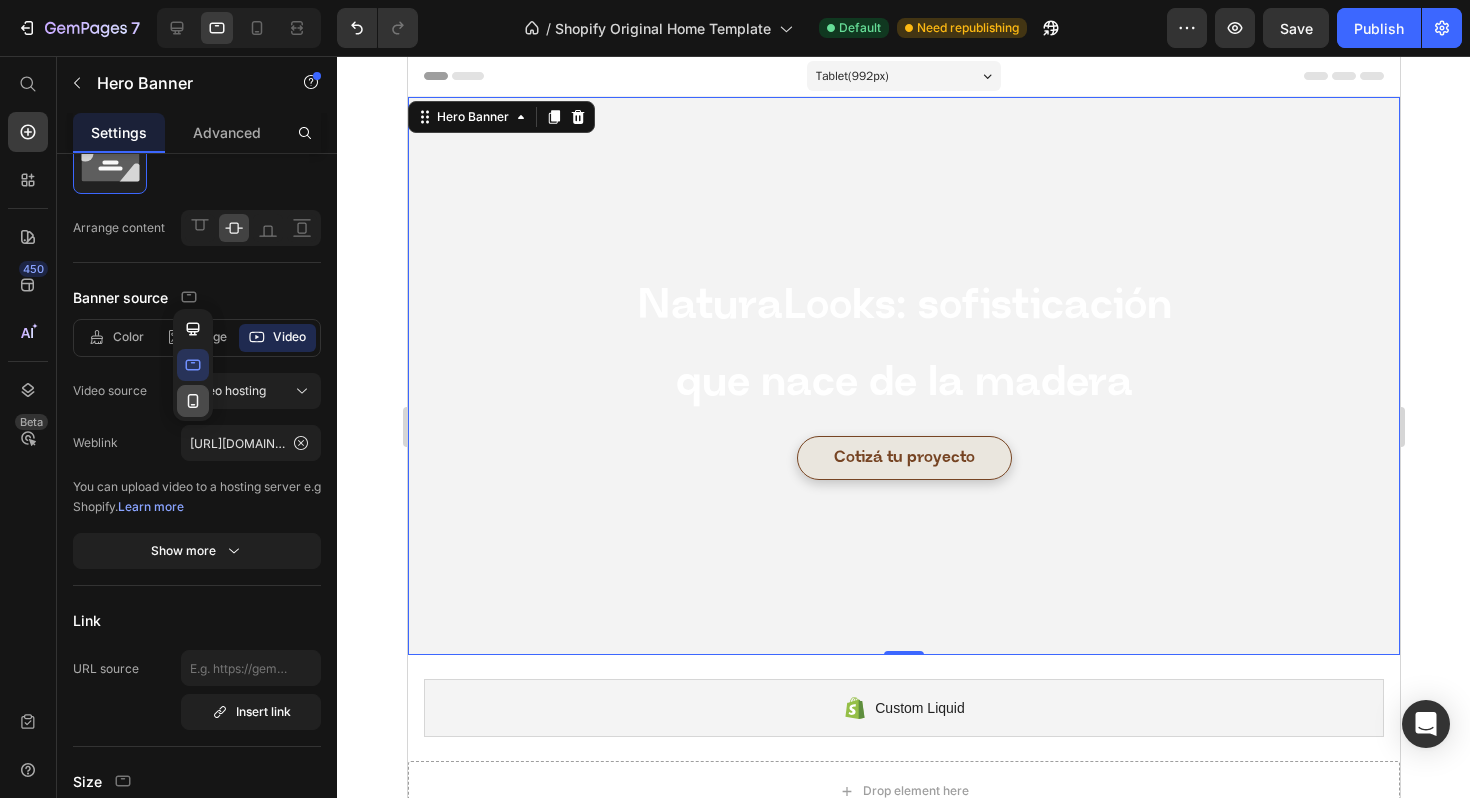 click 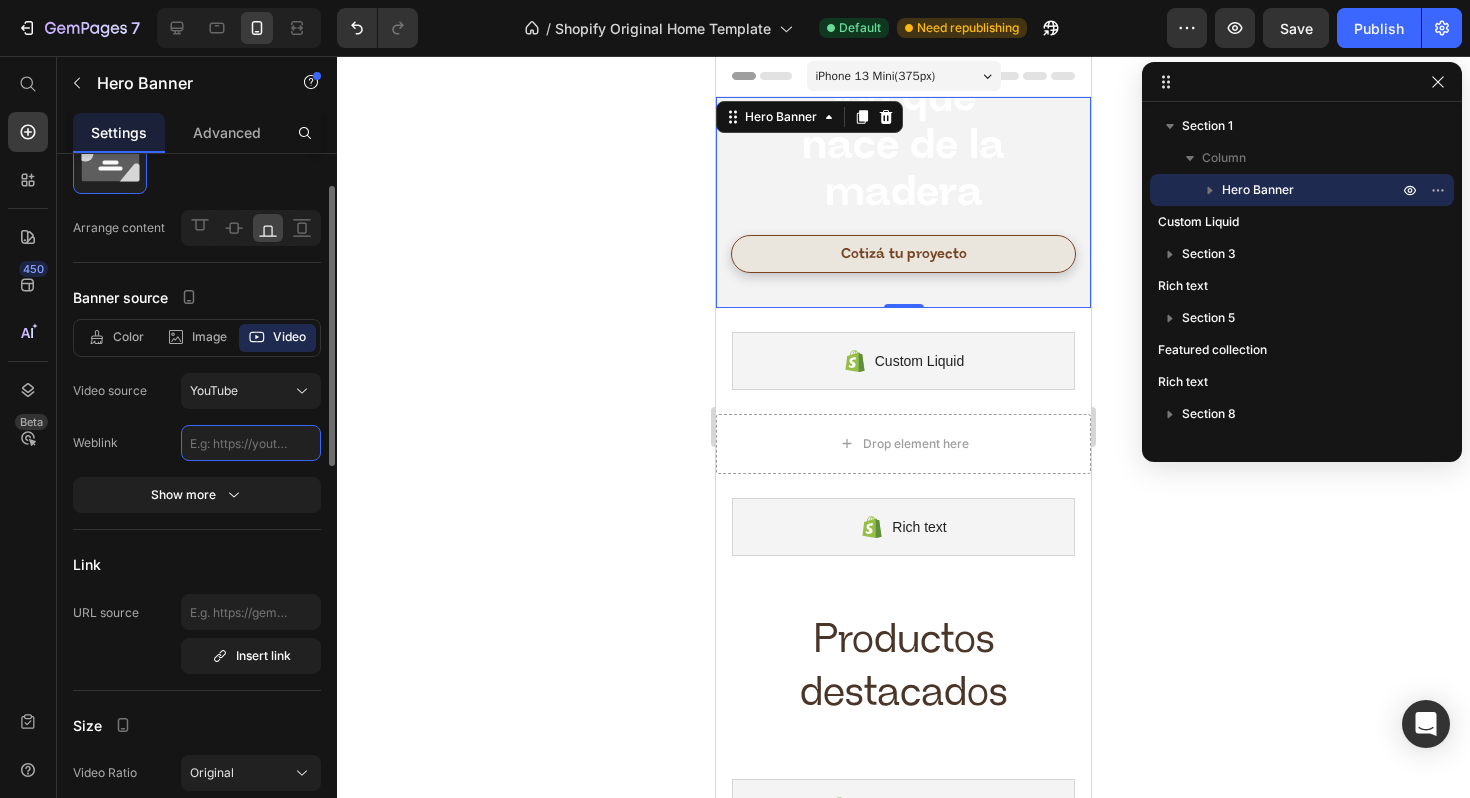 click 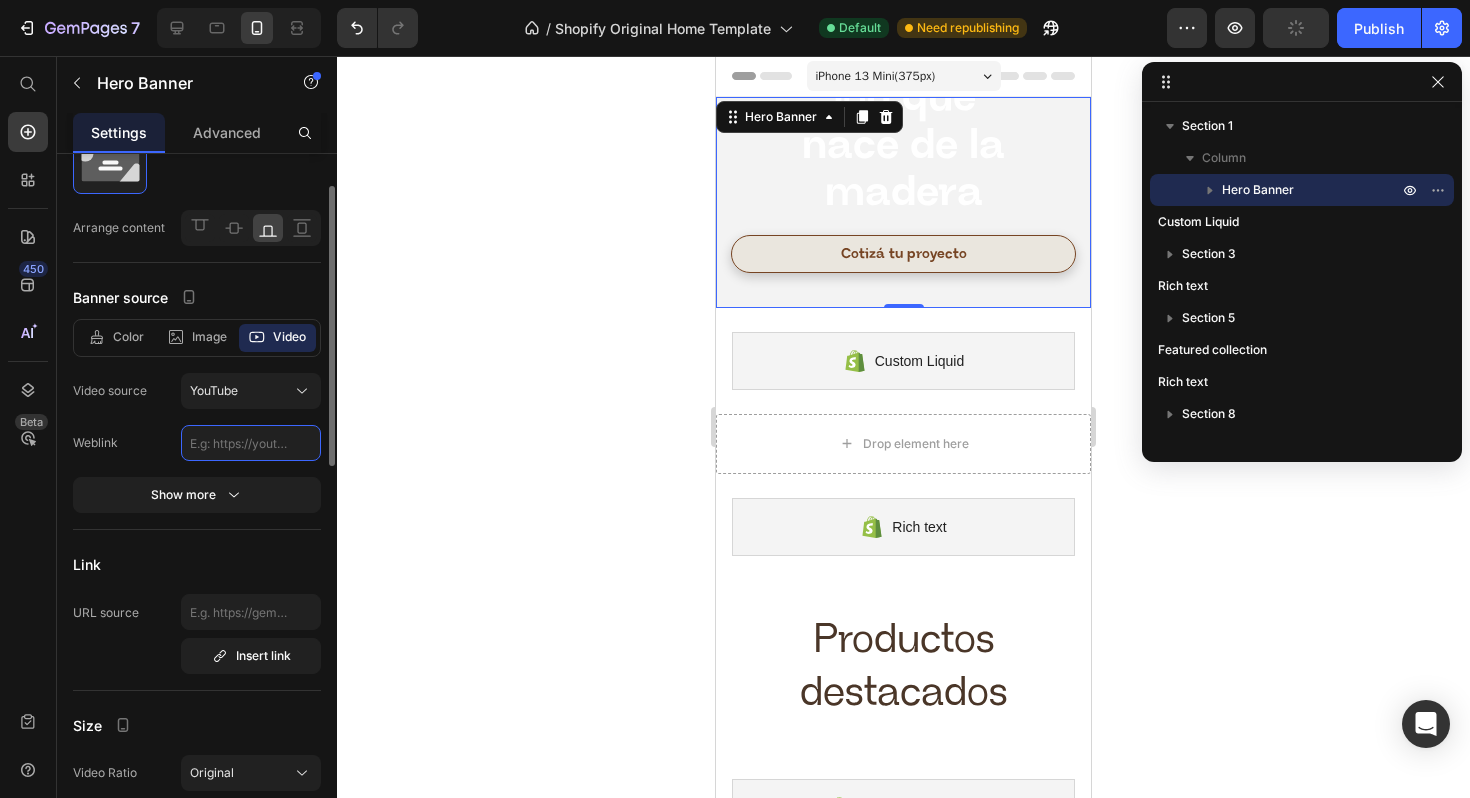 paste on "[URL][DOMAIN_NAME]" 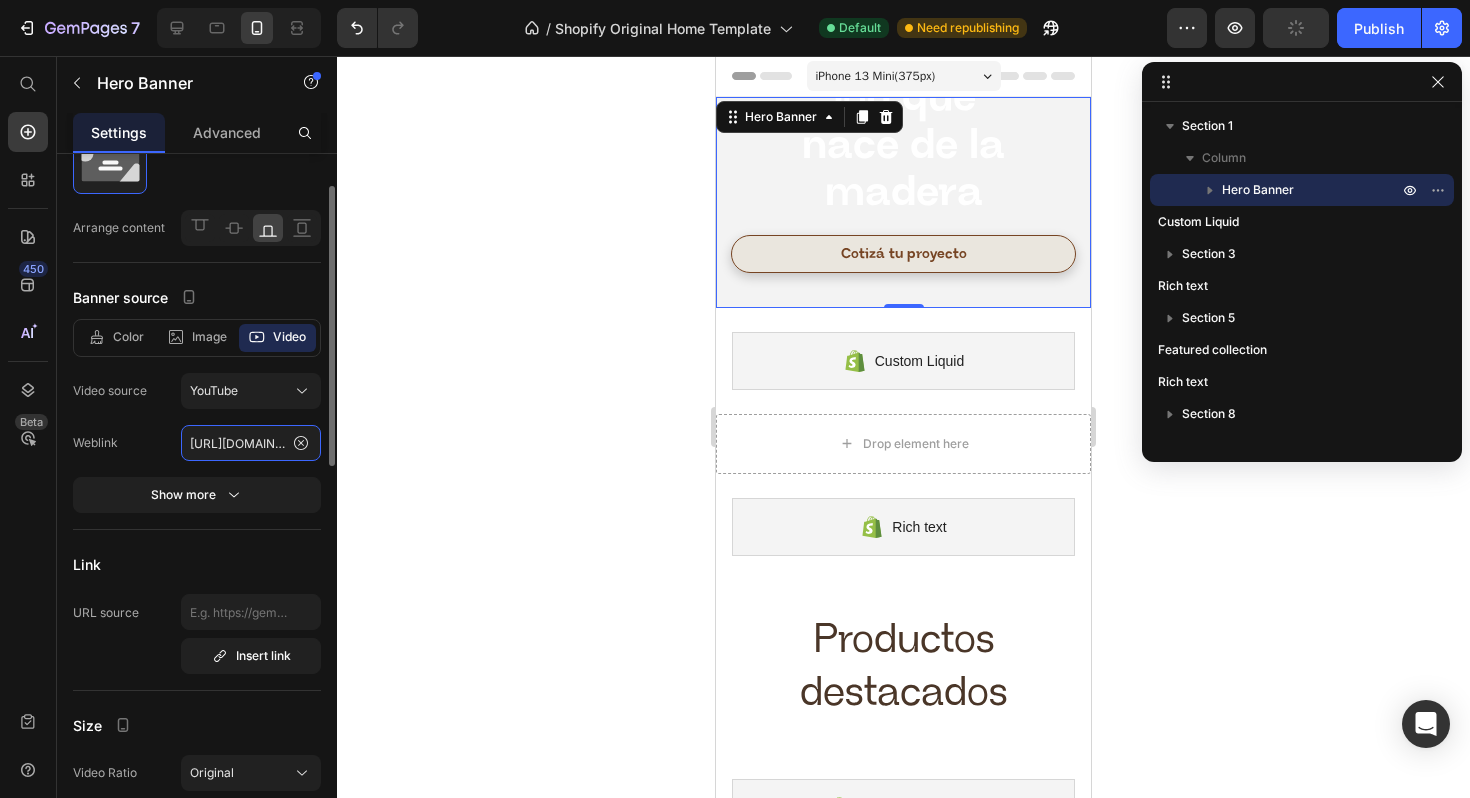 scroll, scrollTop: 0, scrollLeft: 364, axis: horizontal 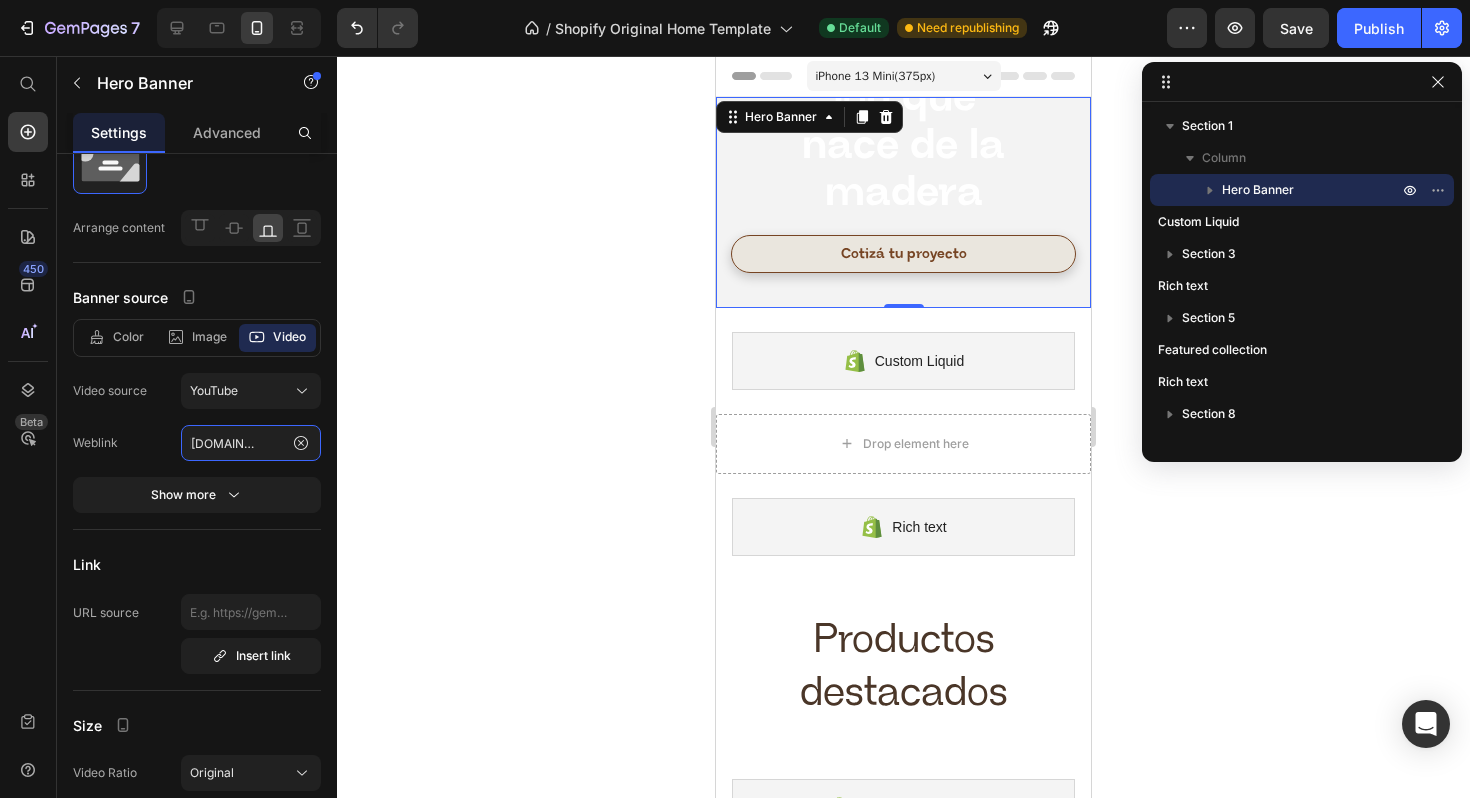 type on "[URL][DOMAIN_NAME]" 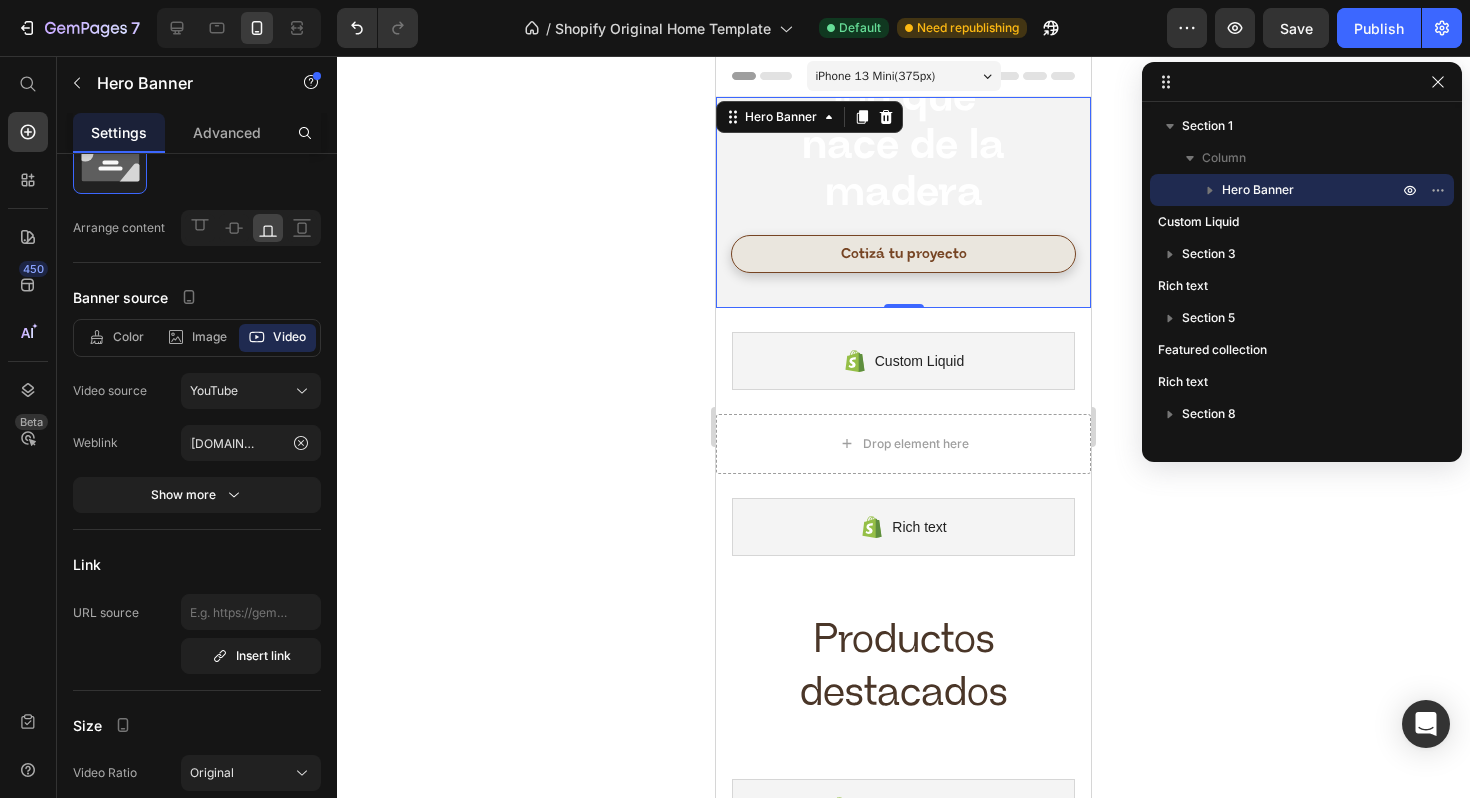 scroll, scrollTop: 0, scrollLeft: 0, axis: both 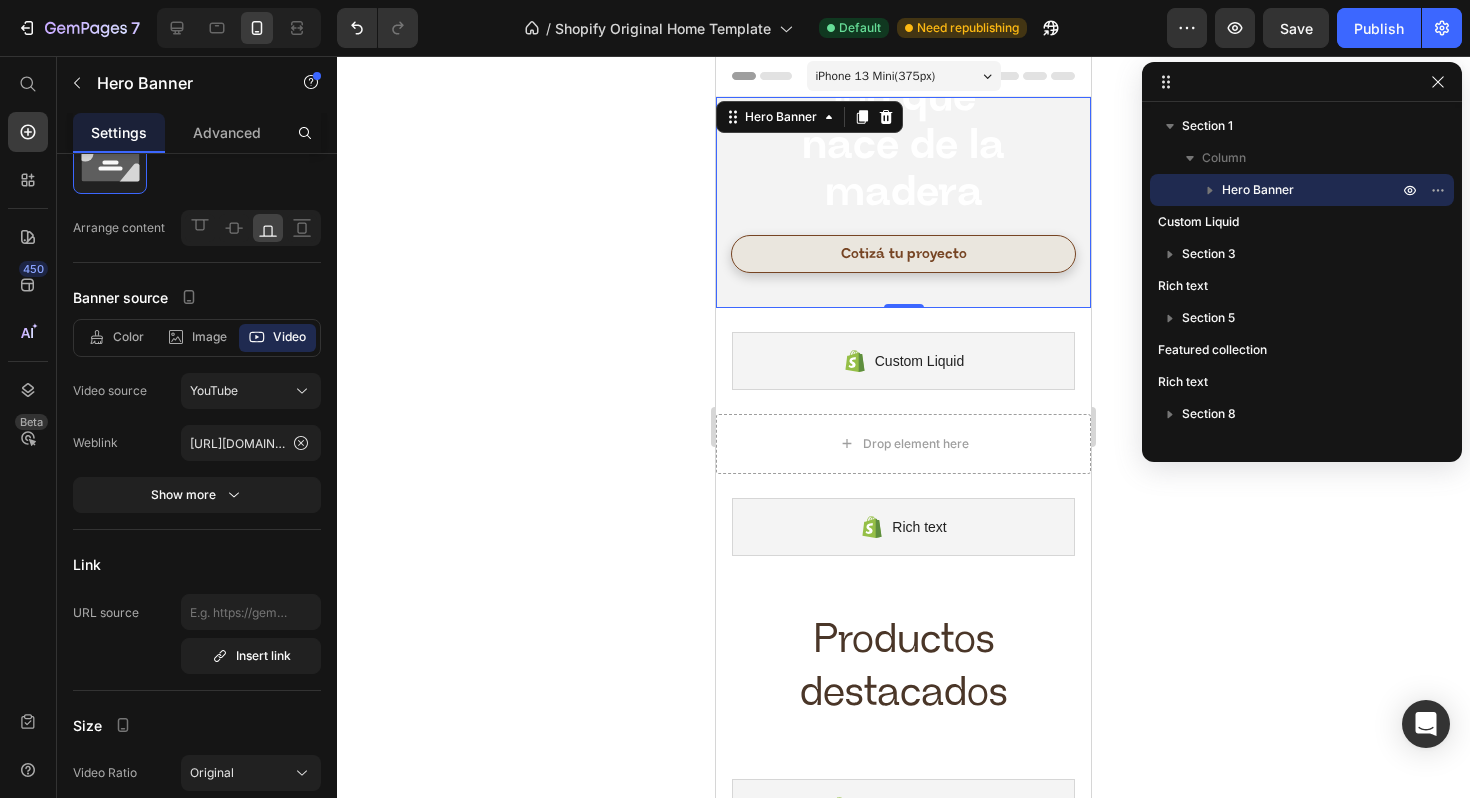 click 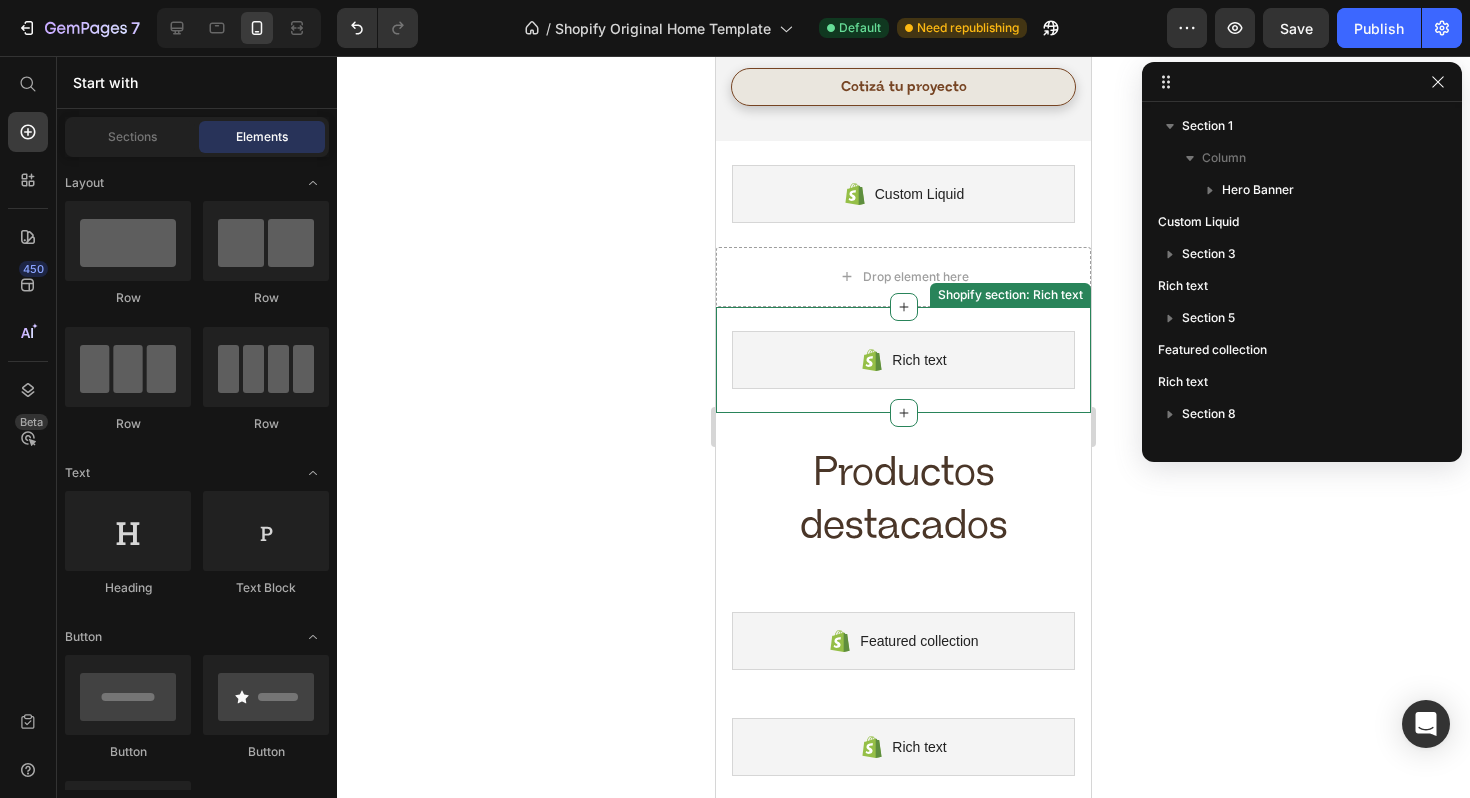 scroll, scrollTop: 0, scrollLeft: 0, axis: both 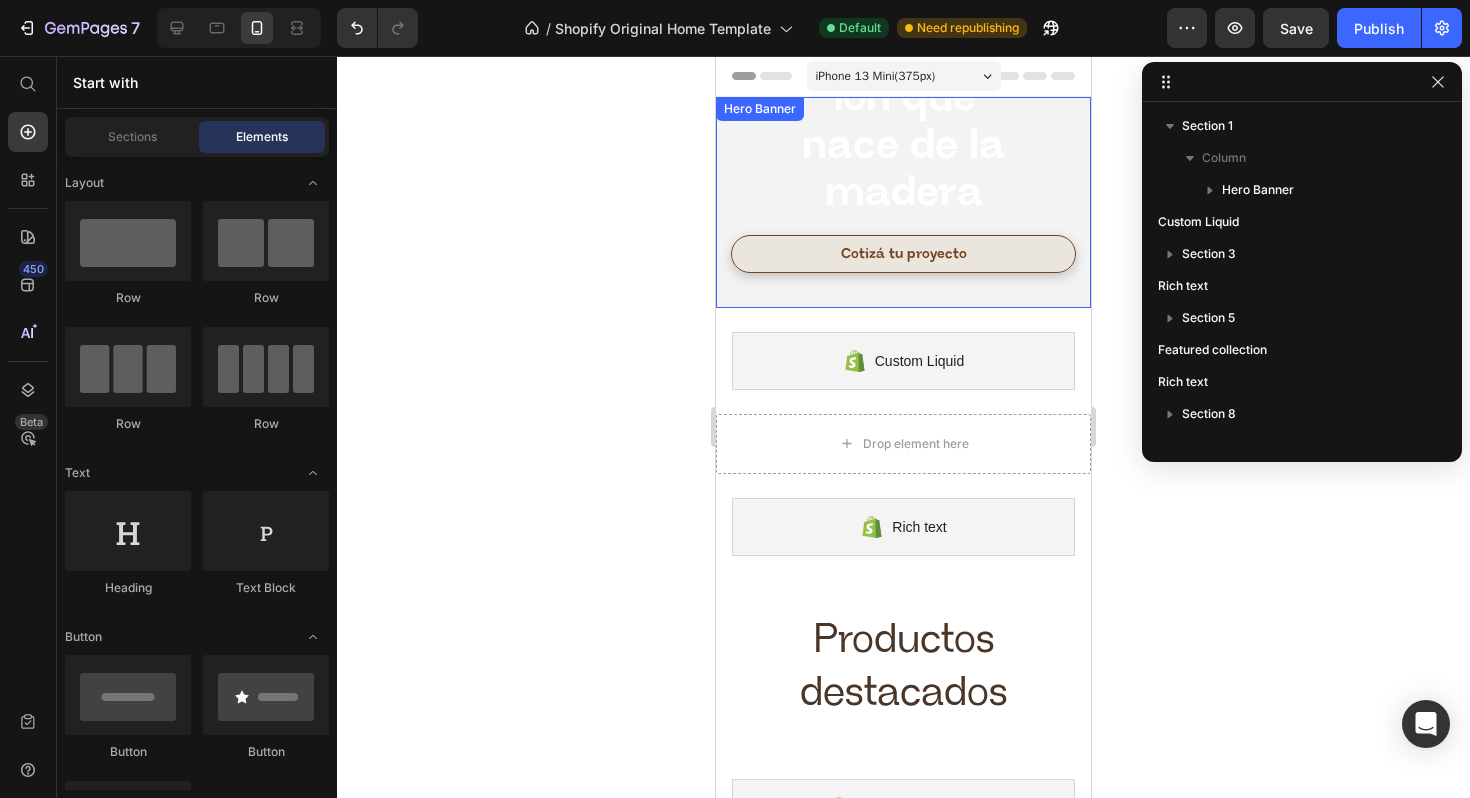 click on "NaturaLooks: sofisticación que nace de la madera Heading Cotizá tu proyecto Button Row" at bounding box center (903, 106) 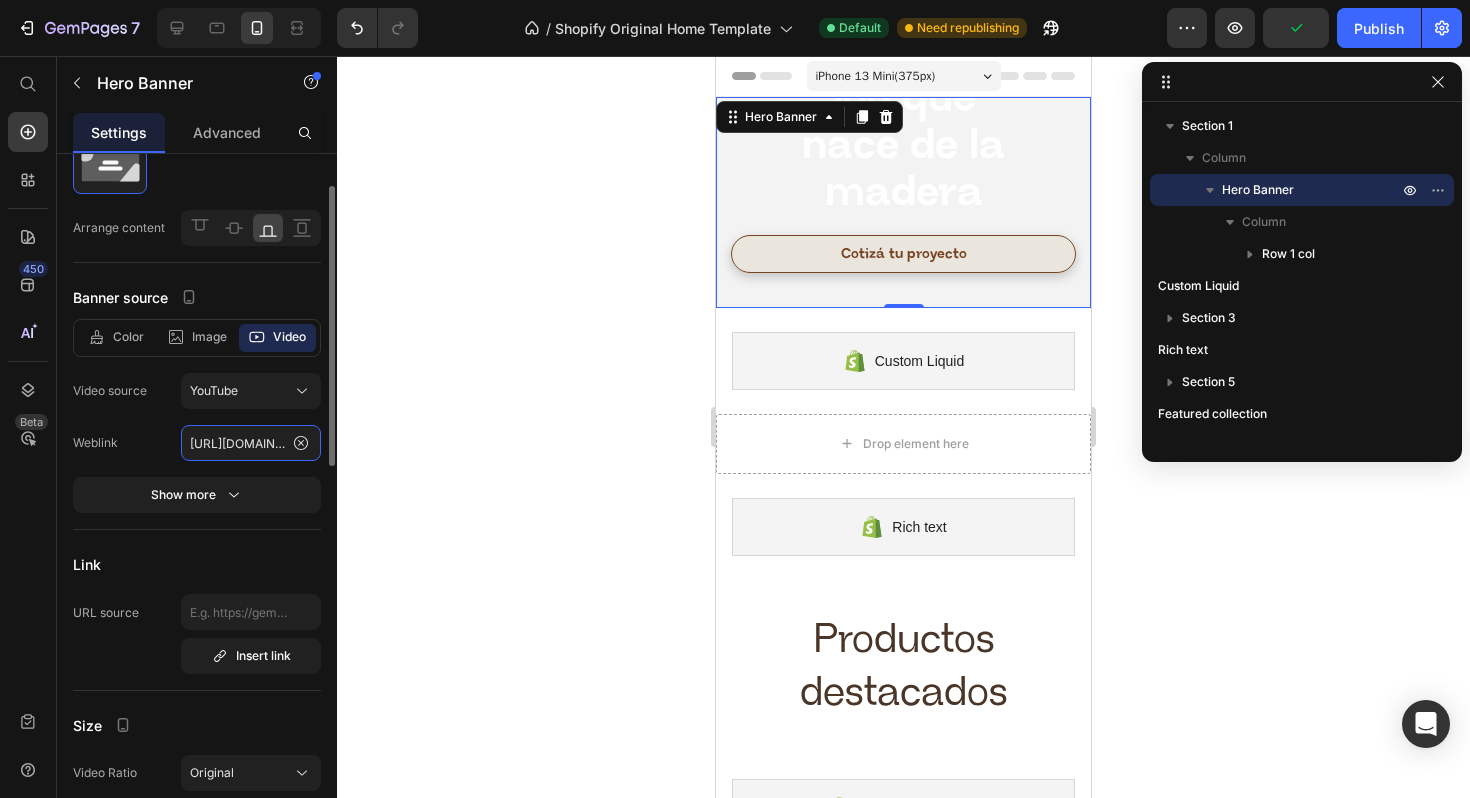 click on "[URL][DOMAIN_NAME]" 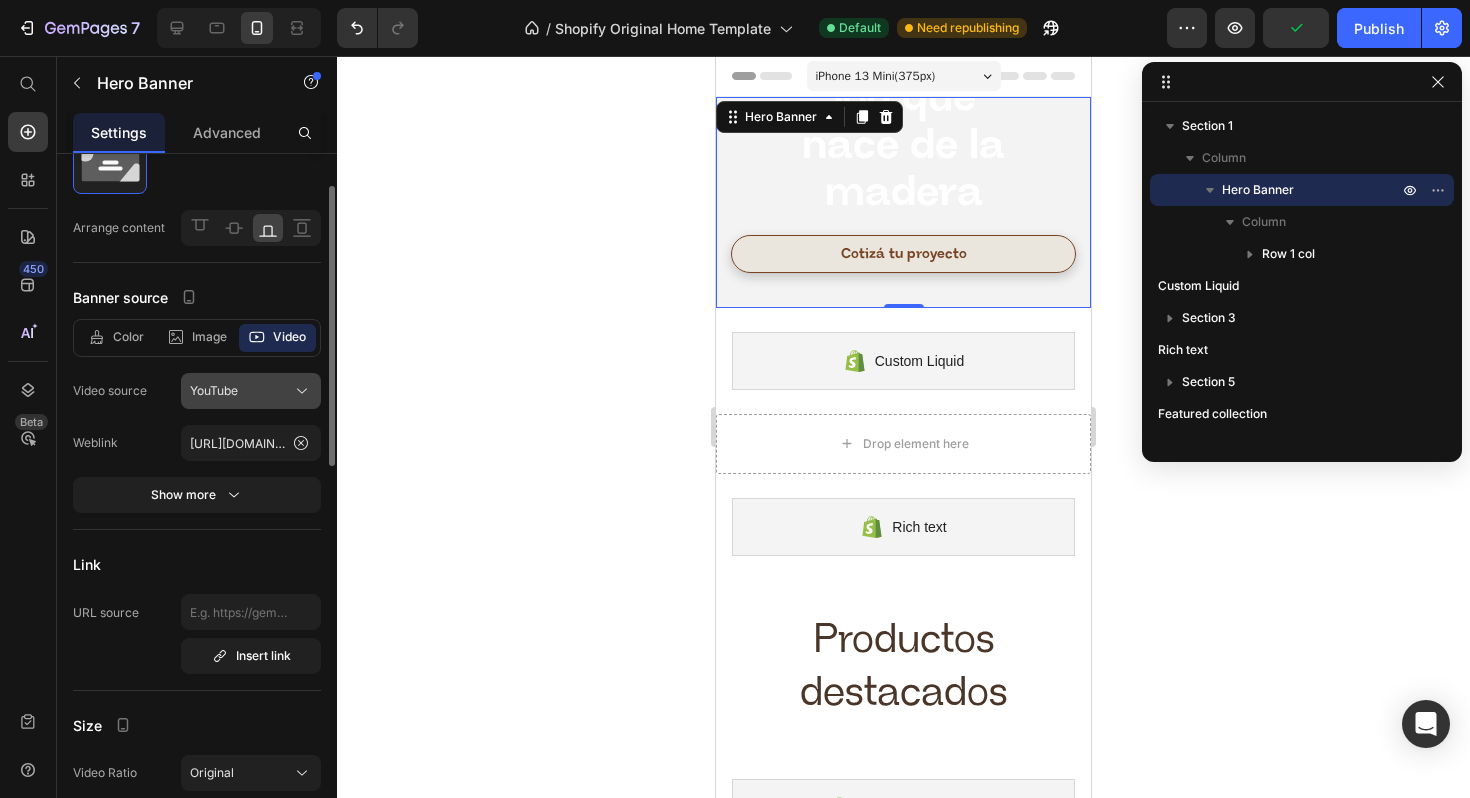 click on "YouTube" 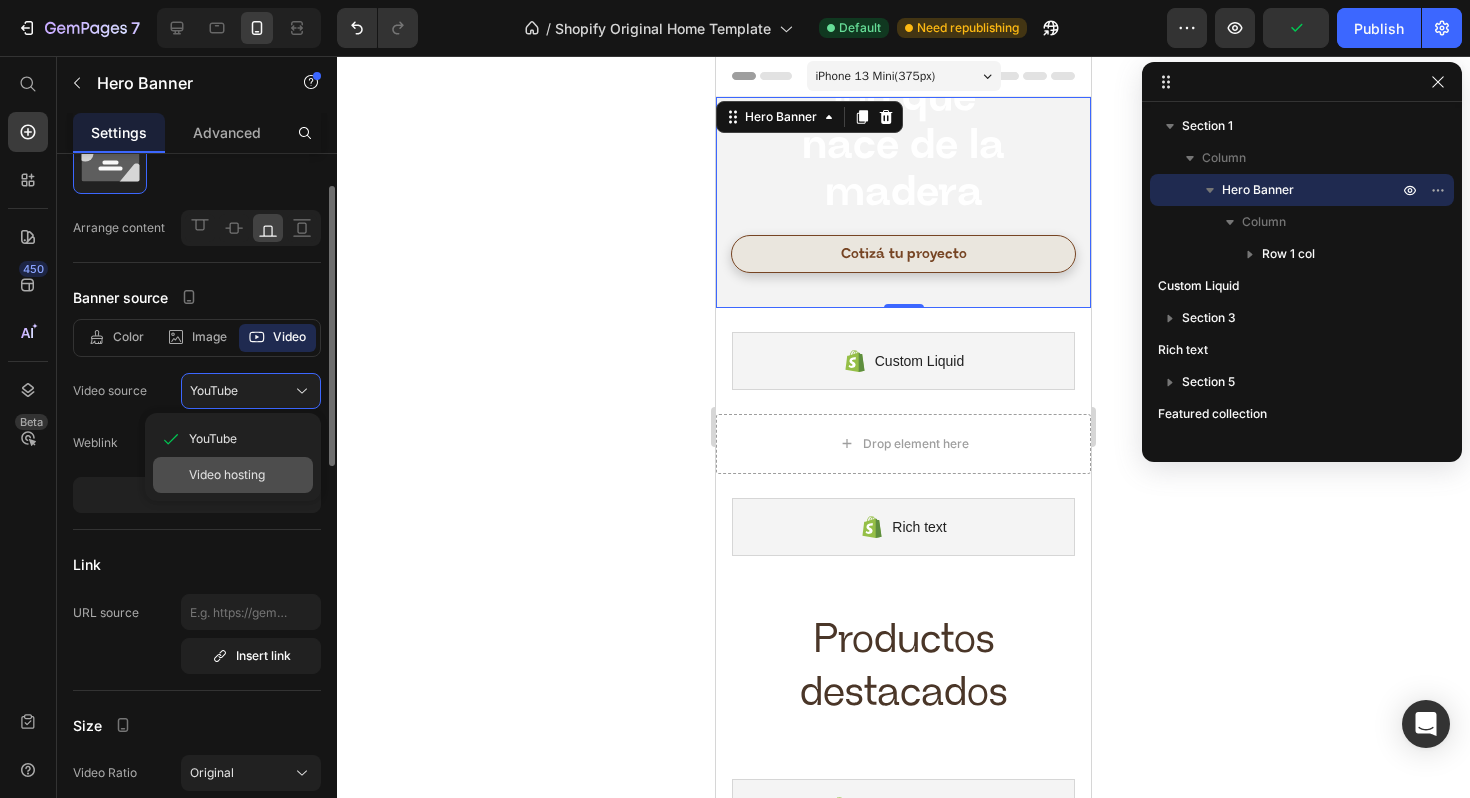 click on "Video hosting" at bounding box center [227, 475] 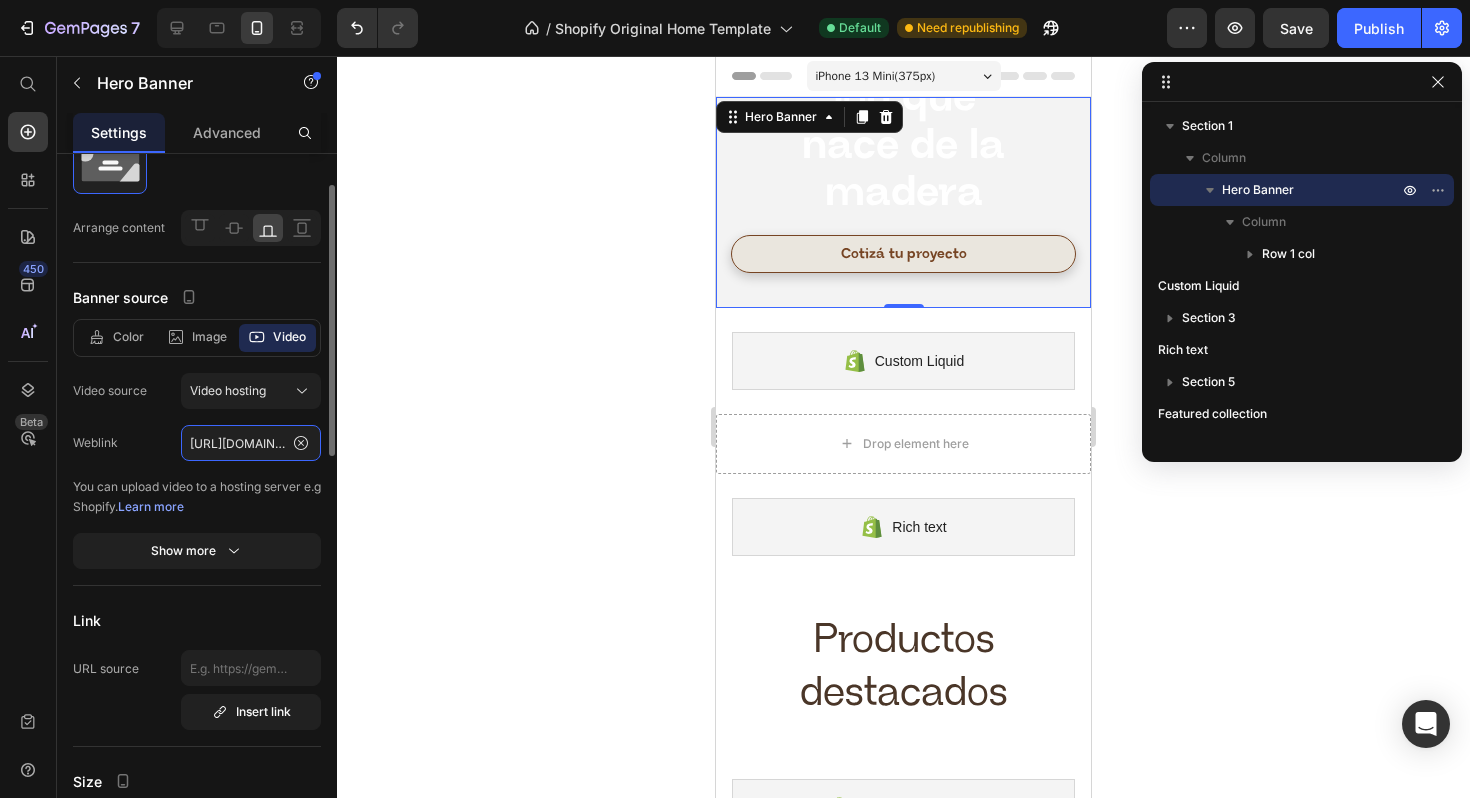 click on "[URL][DOMAIN_NAME]" 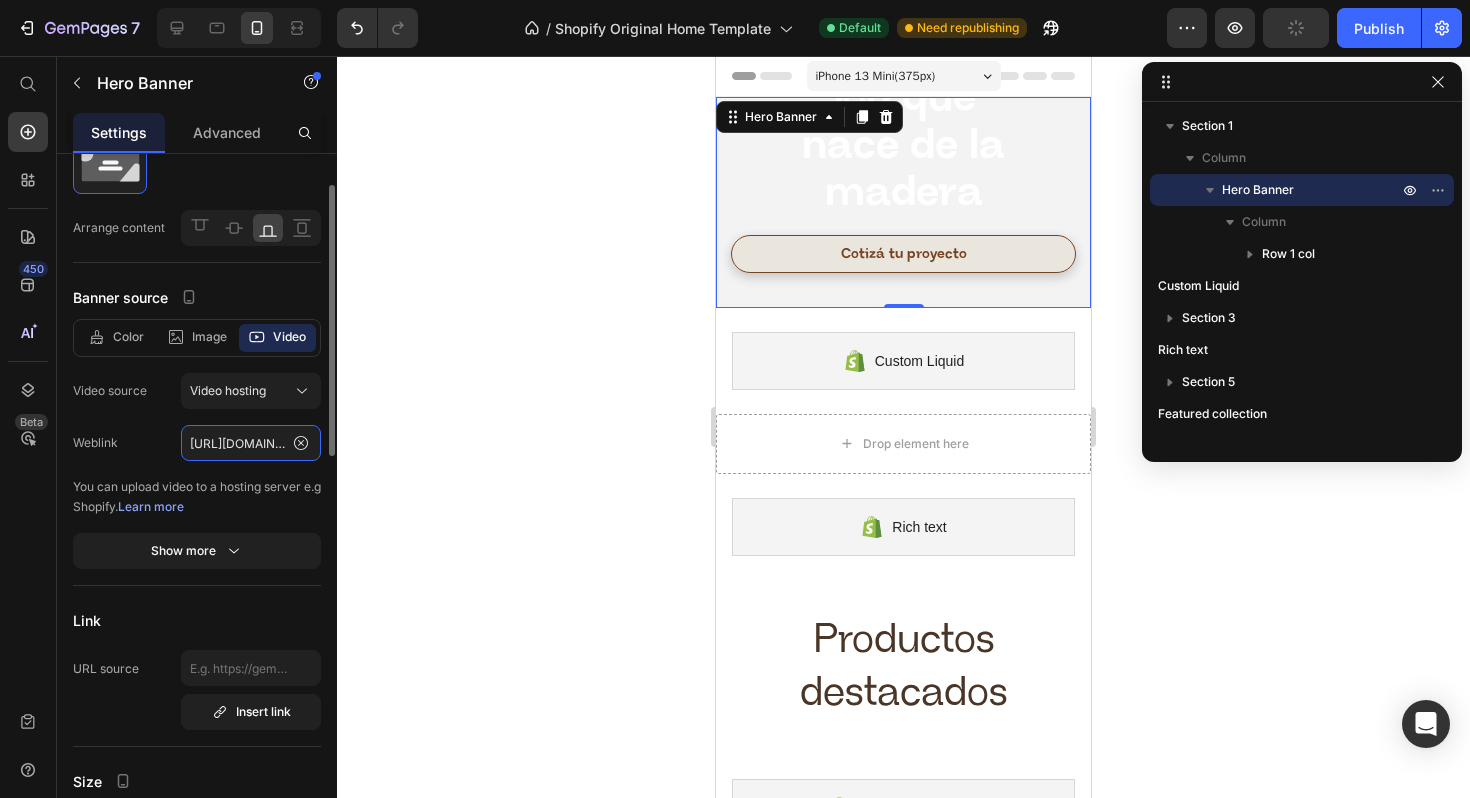scroll, scrollTop: 0, scrollLeft: 364, axis: horizontal 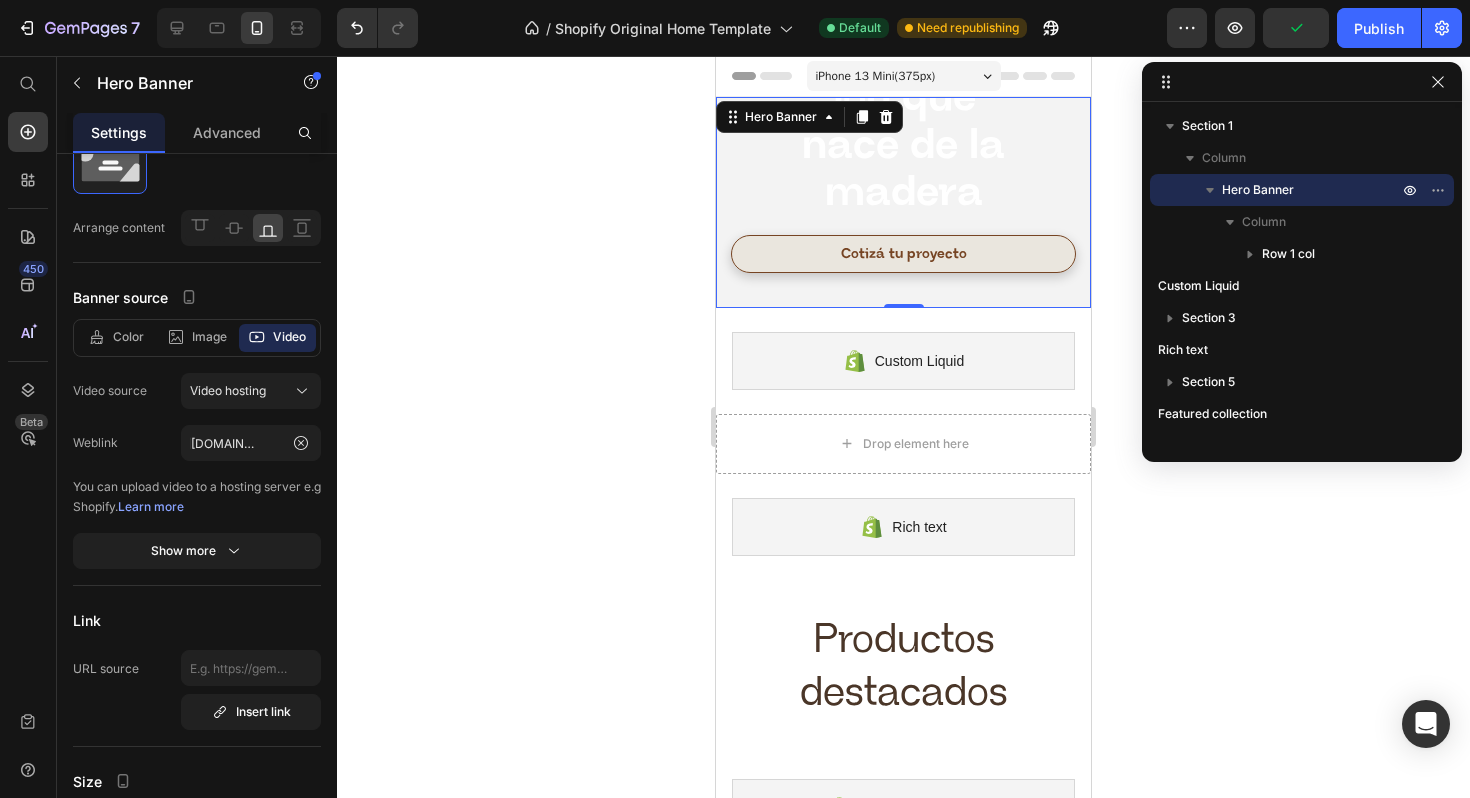 click 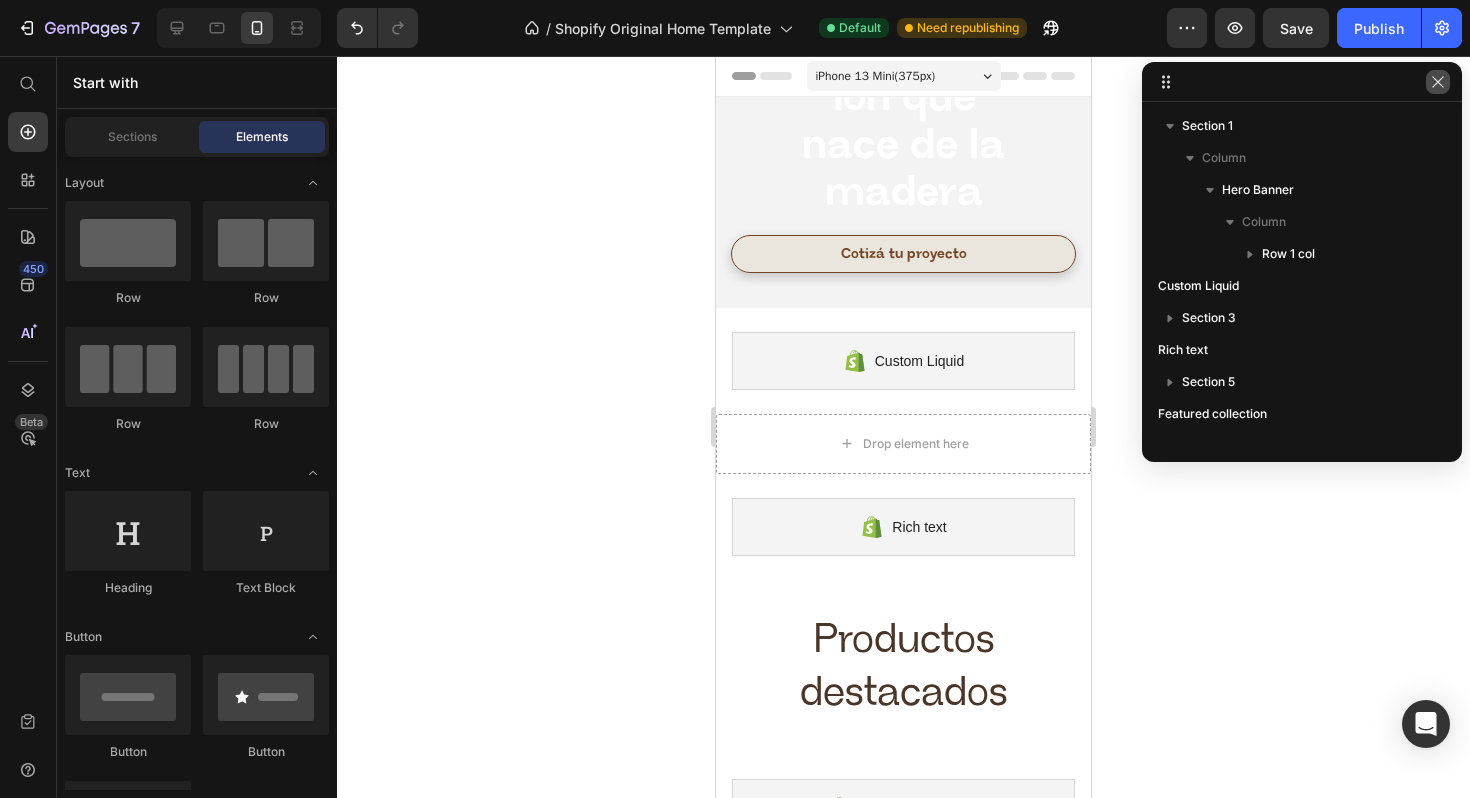 click 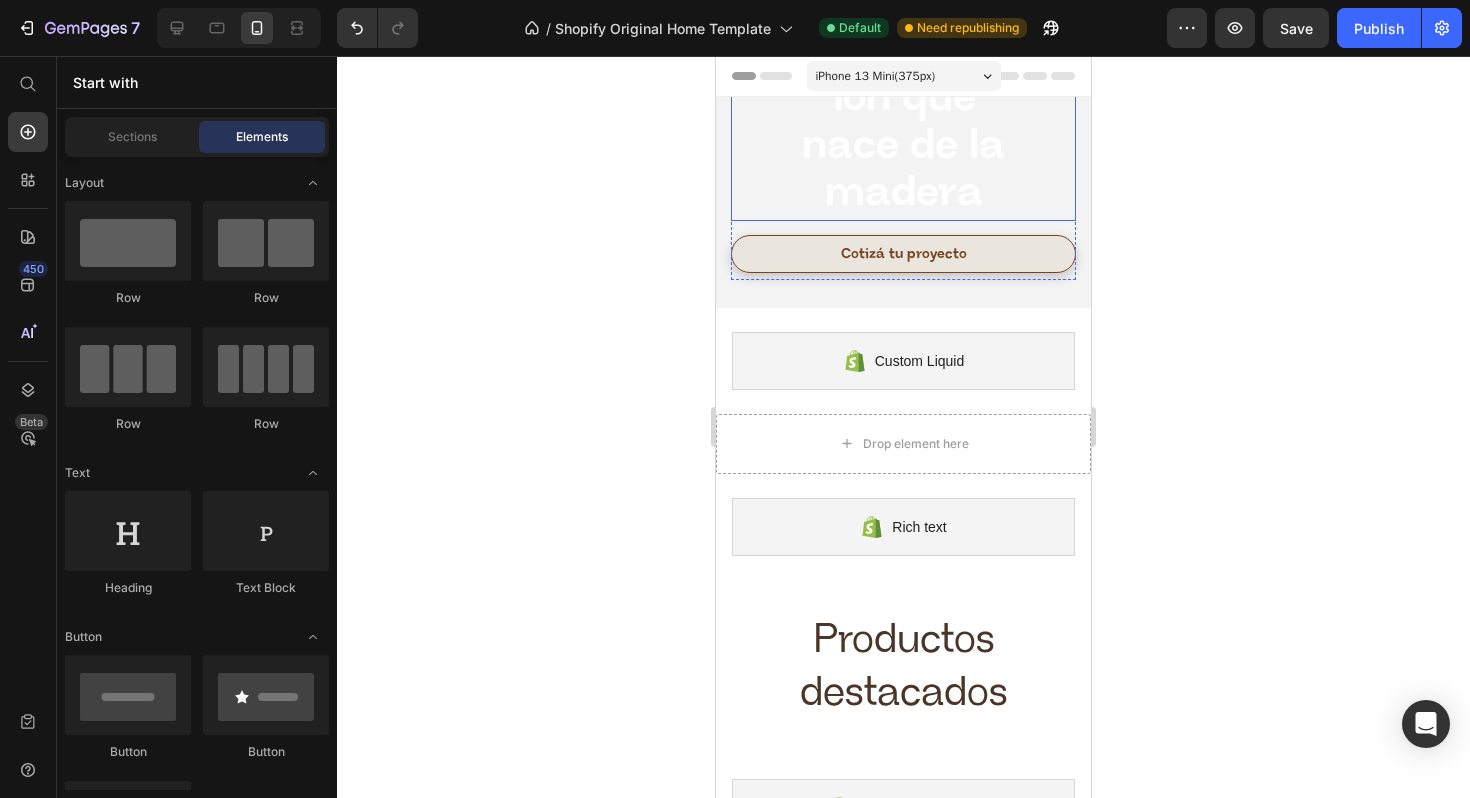 click on "NaturaLooks: sofisticación que nace de la madera" at bounding box center [903, 75] 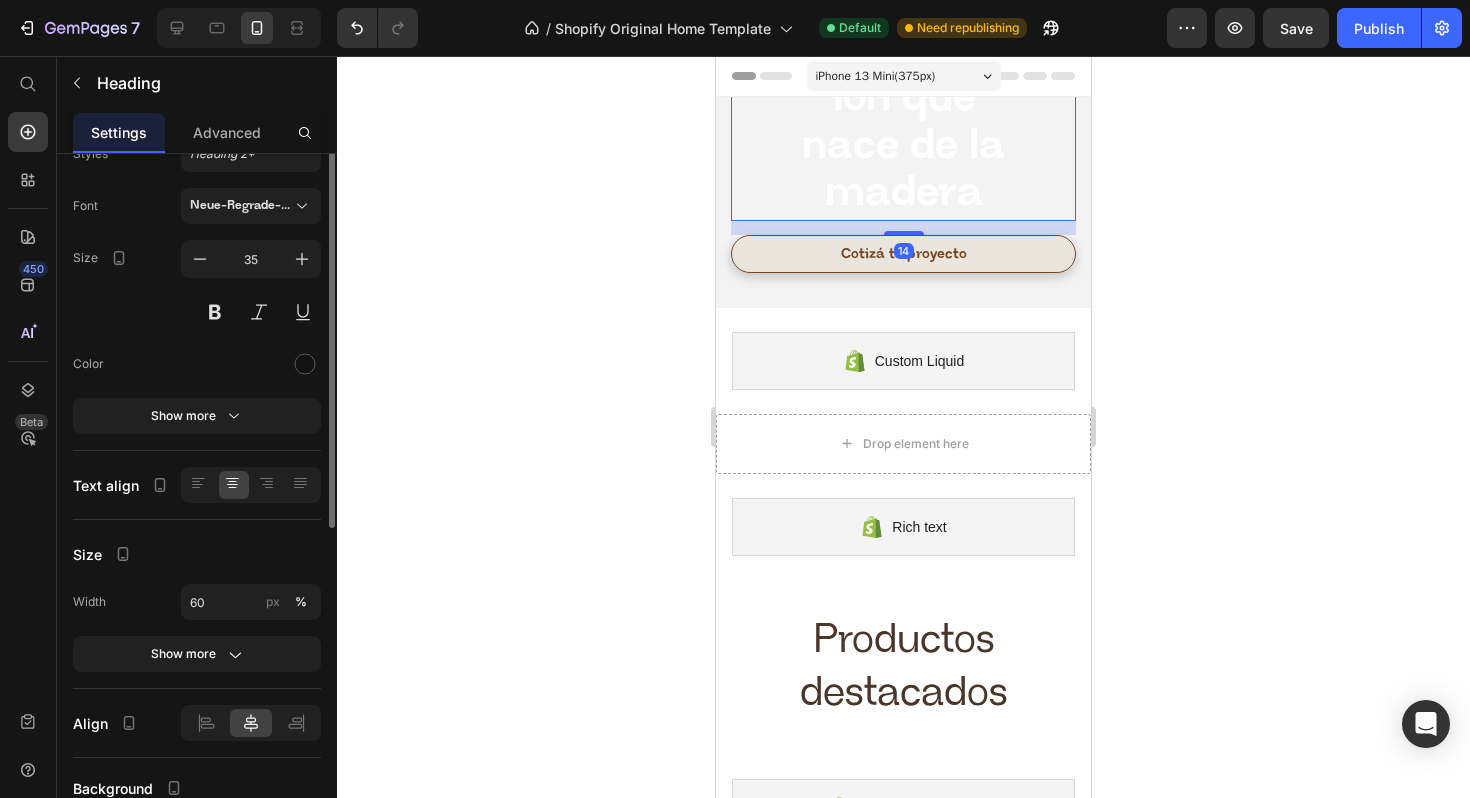 scroll, scrollTop: 0, scrollLeft: 0, axis: both 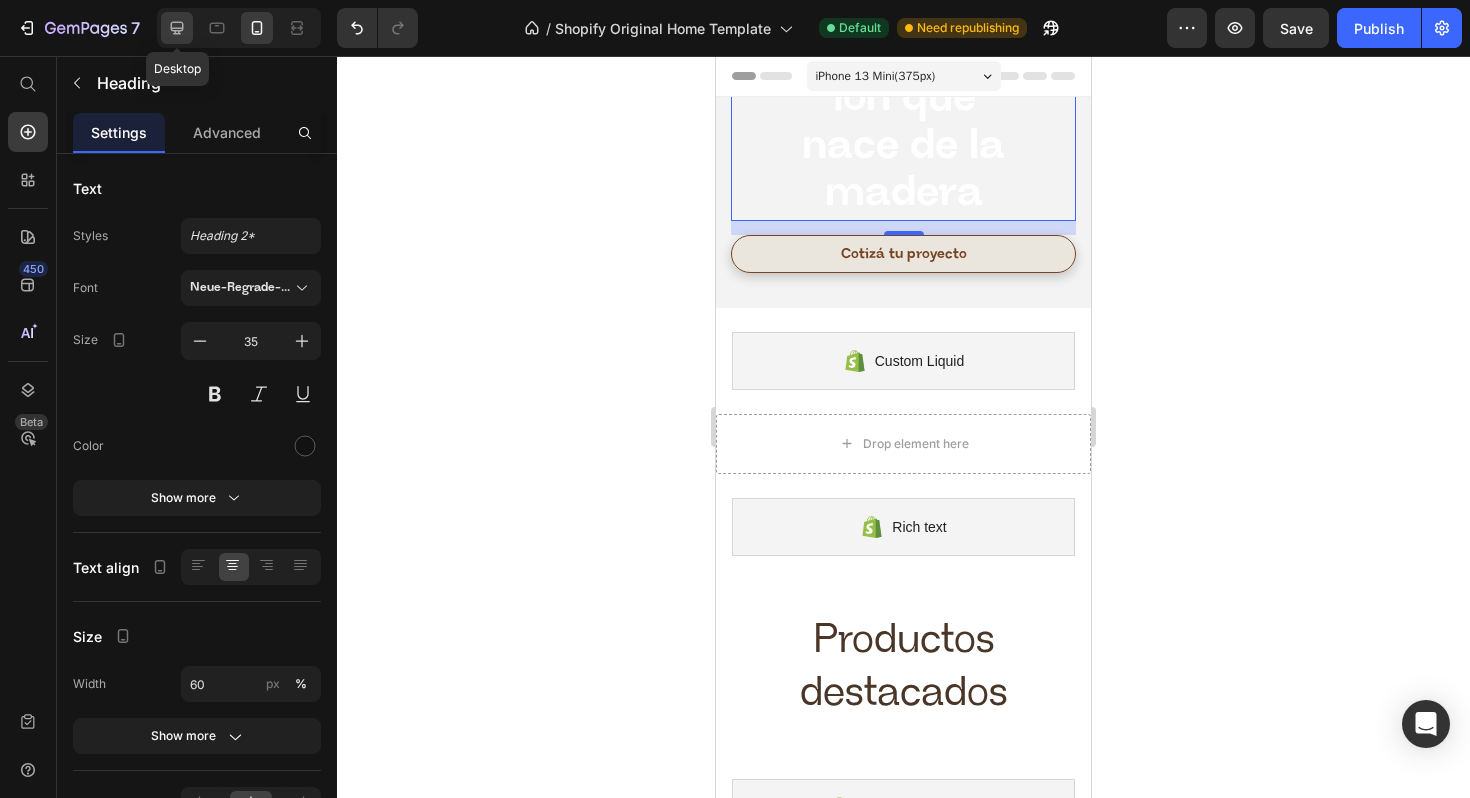 click 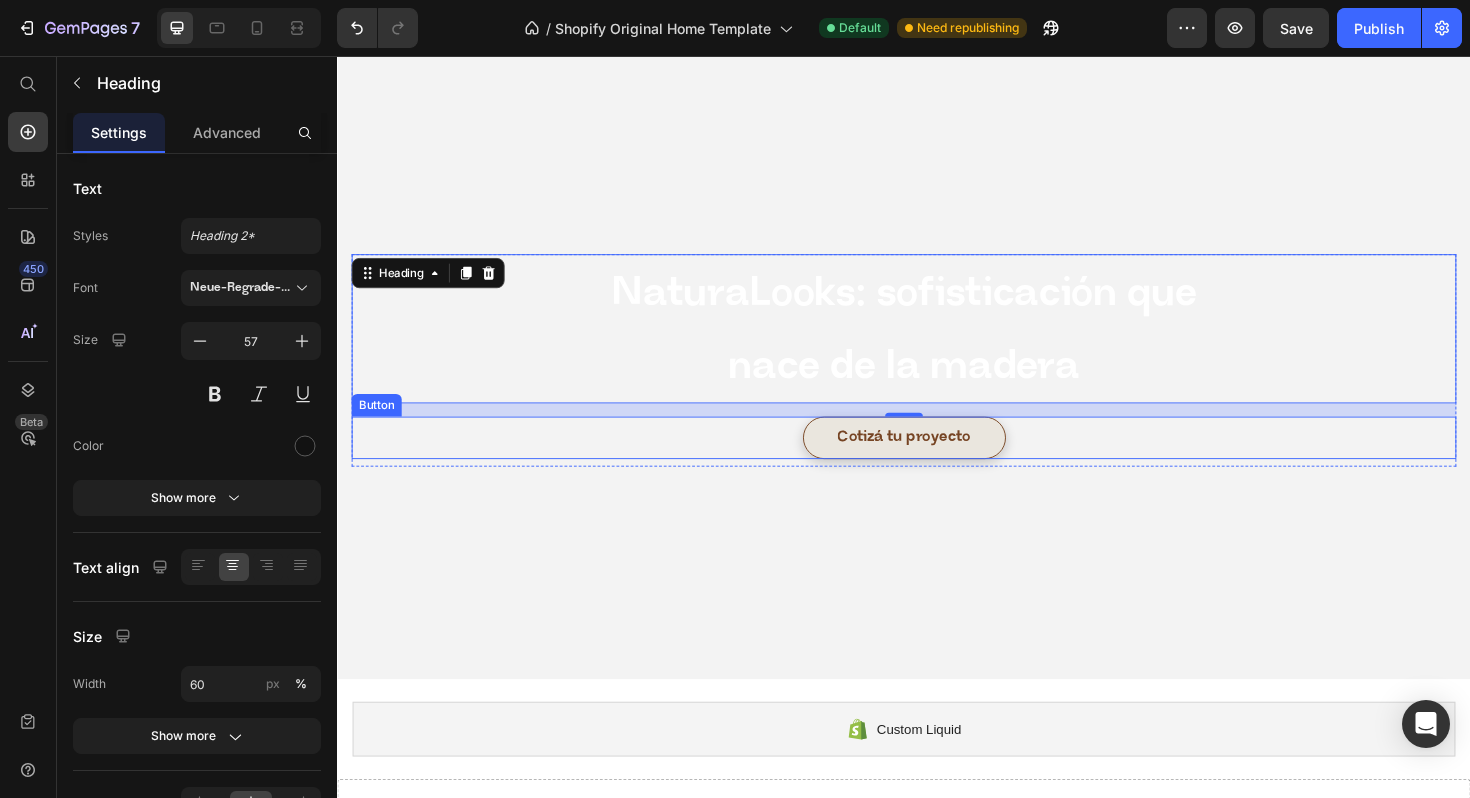 scroll, scrollTop: 0, scrollLeft: 0, axis: both 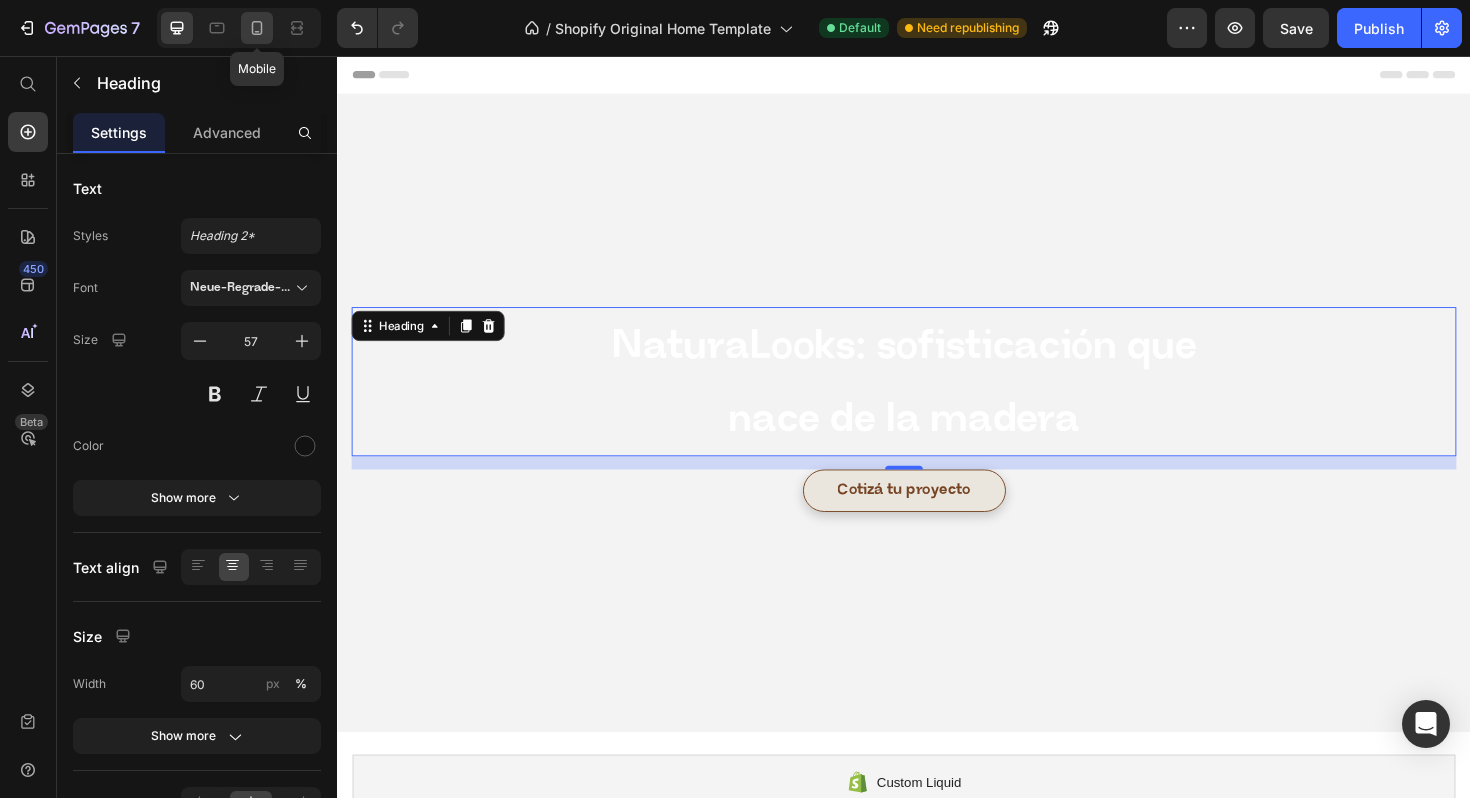 click 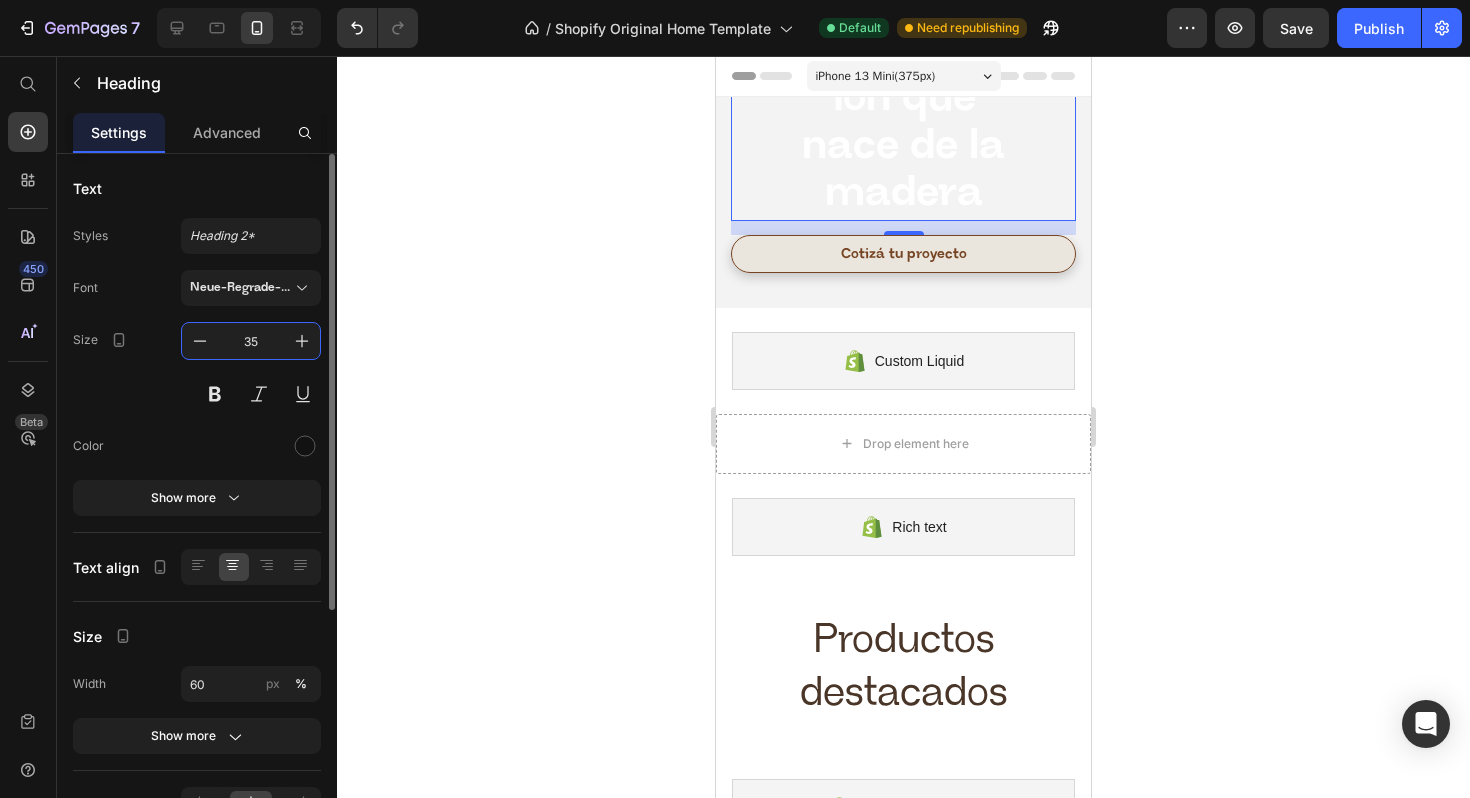 click on "35" at bounding box center (251, 341) 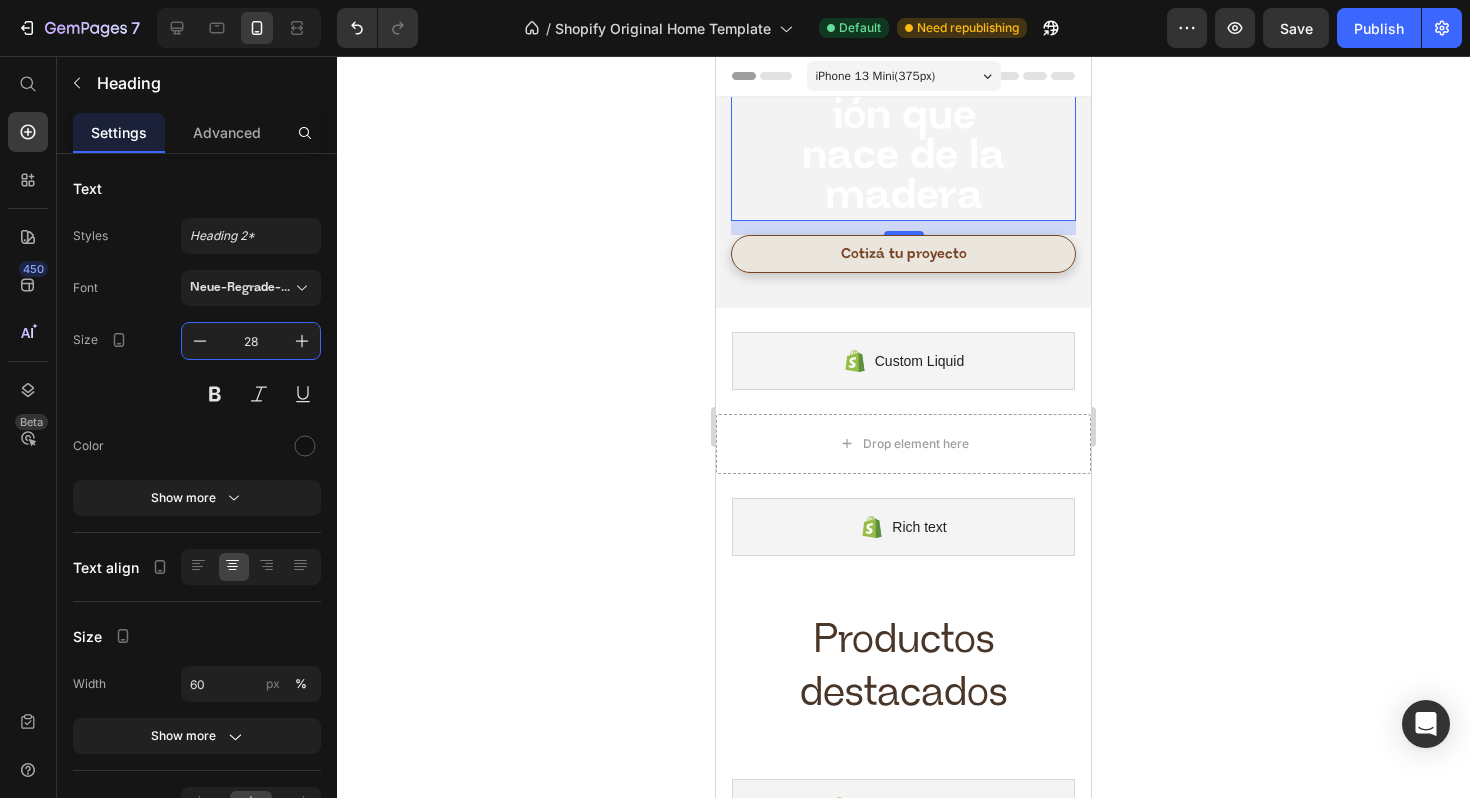 type on "28" 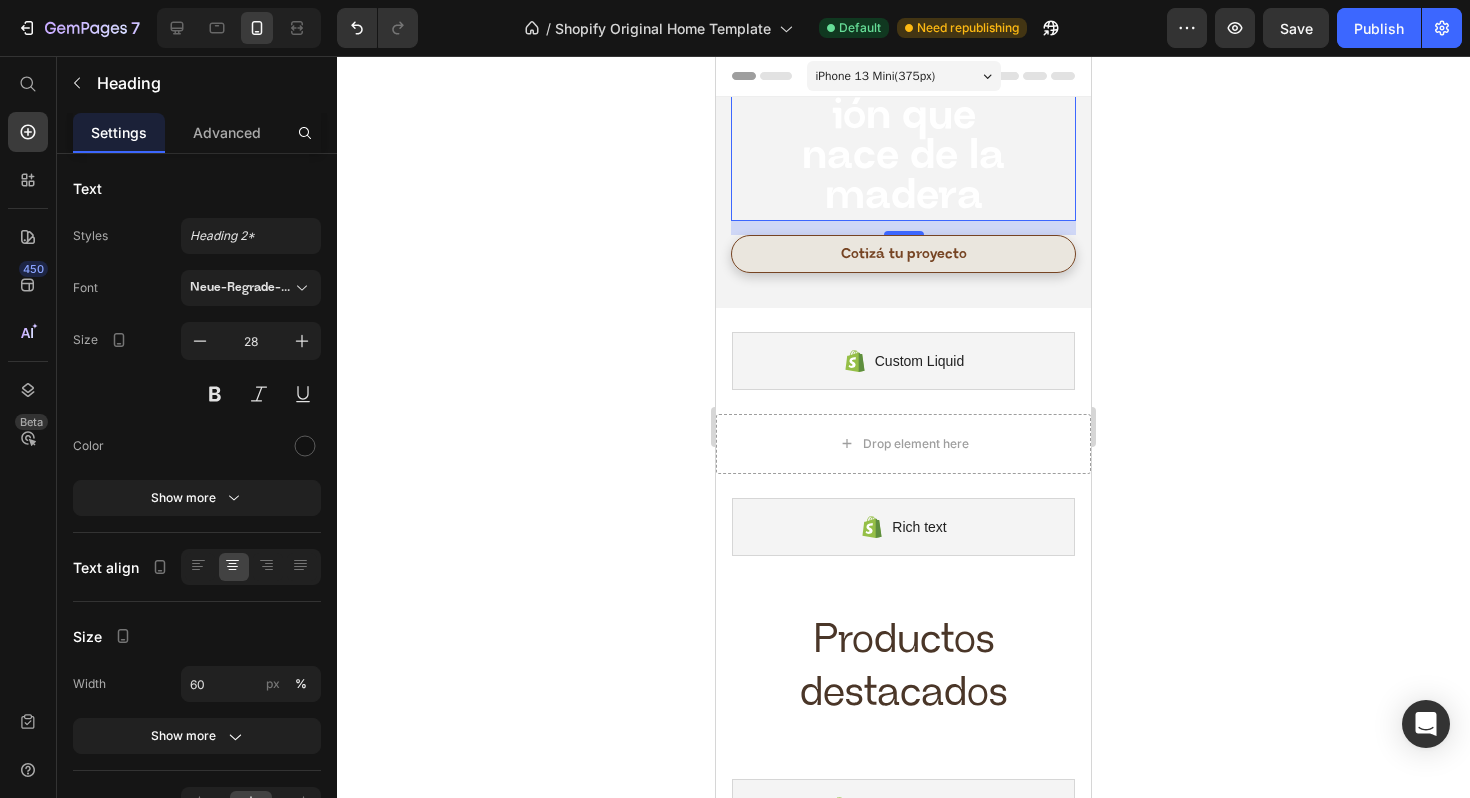 click 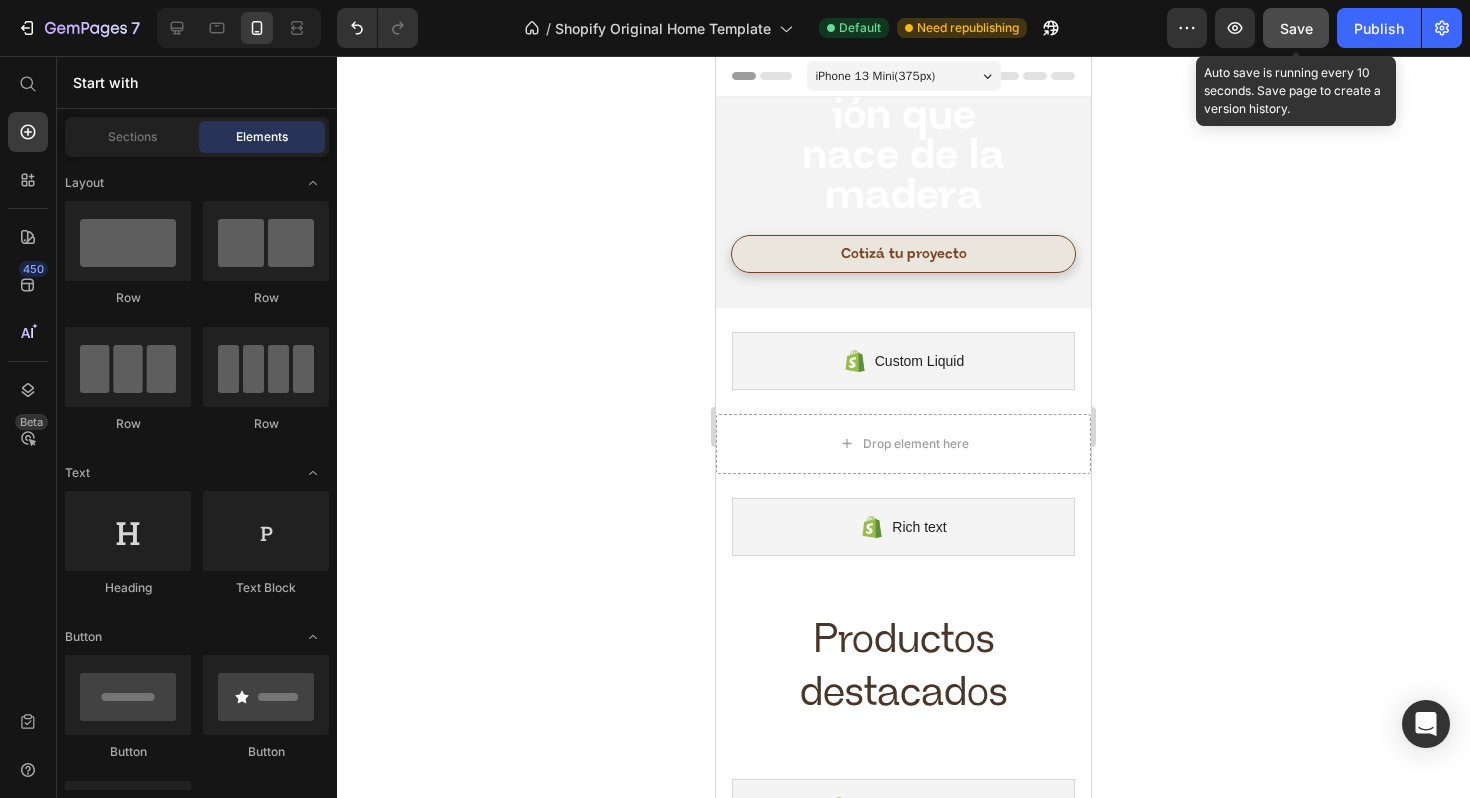 click on "Save" 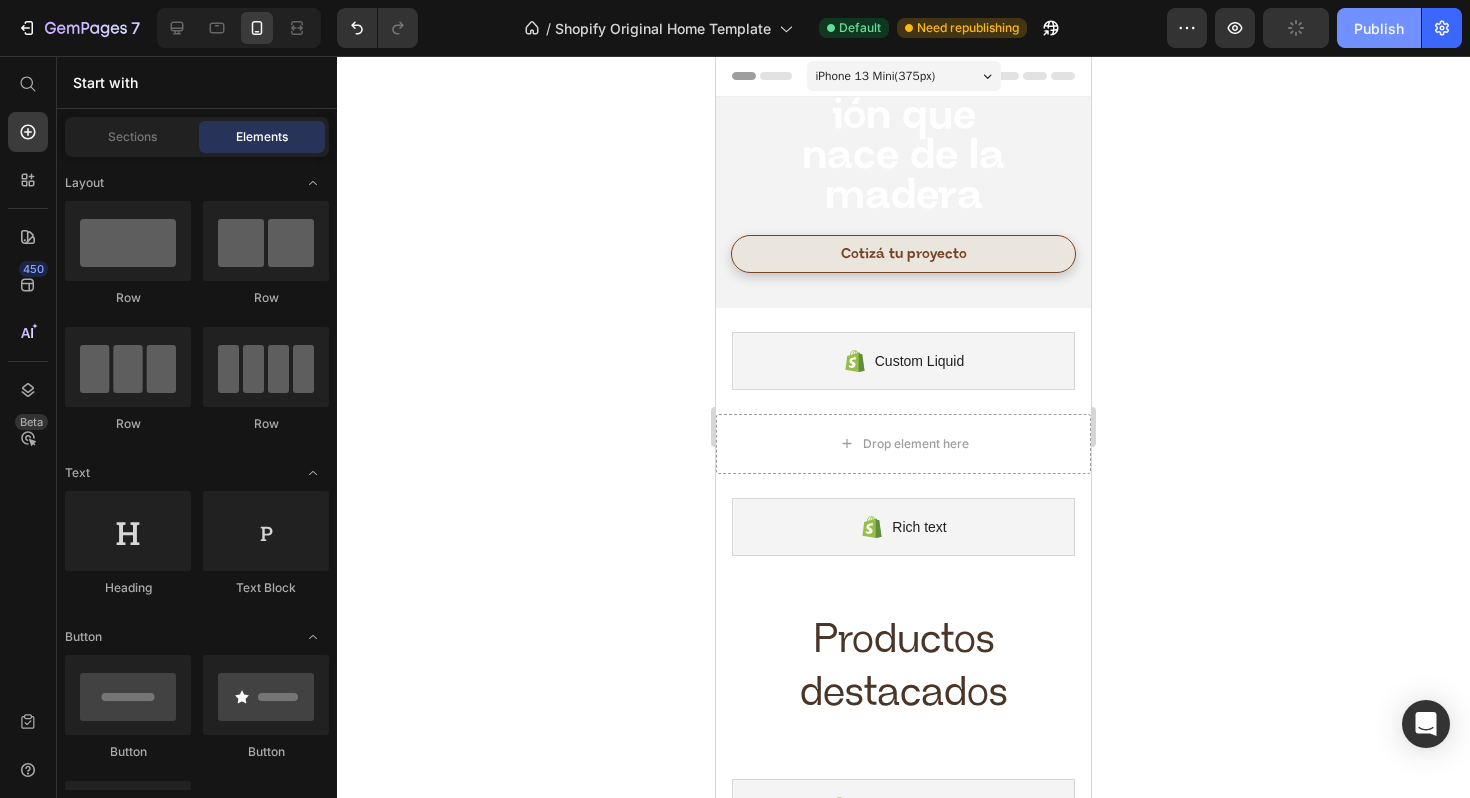 click on "Publish" 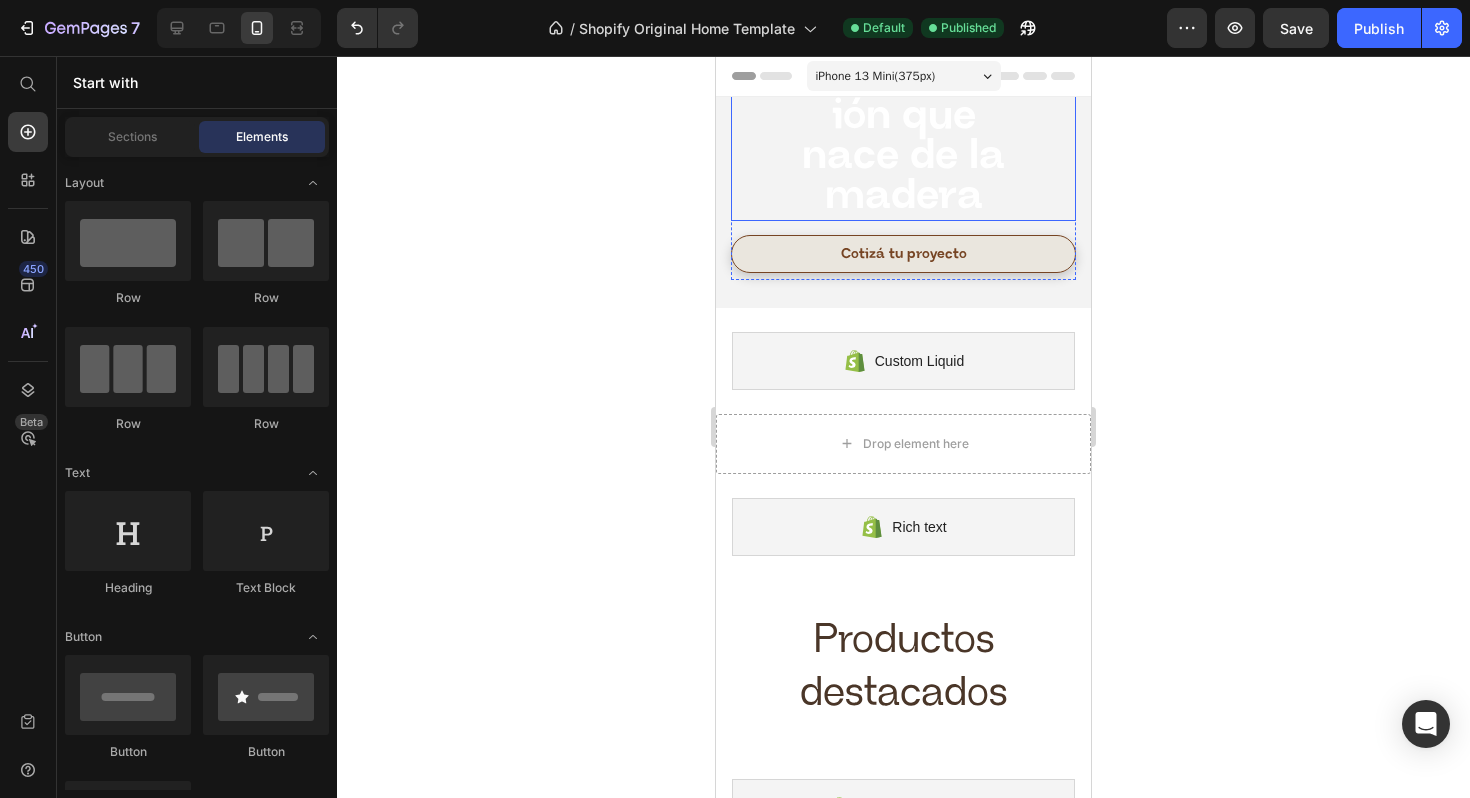 click on "NaturaLooks: sofisticación que nace de la madera" at bounding box center [903, 95] 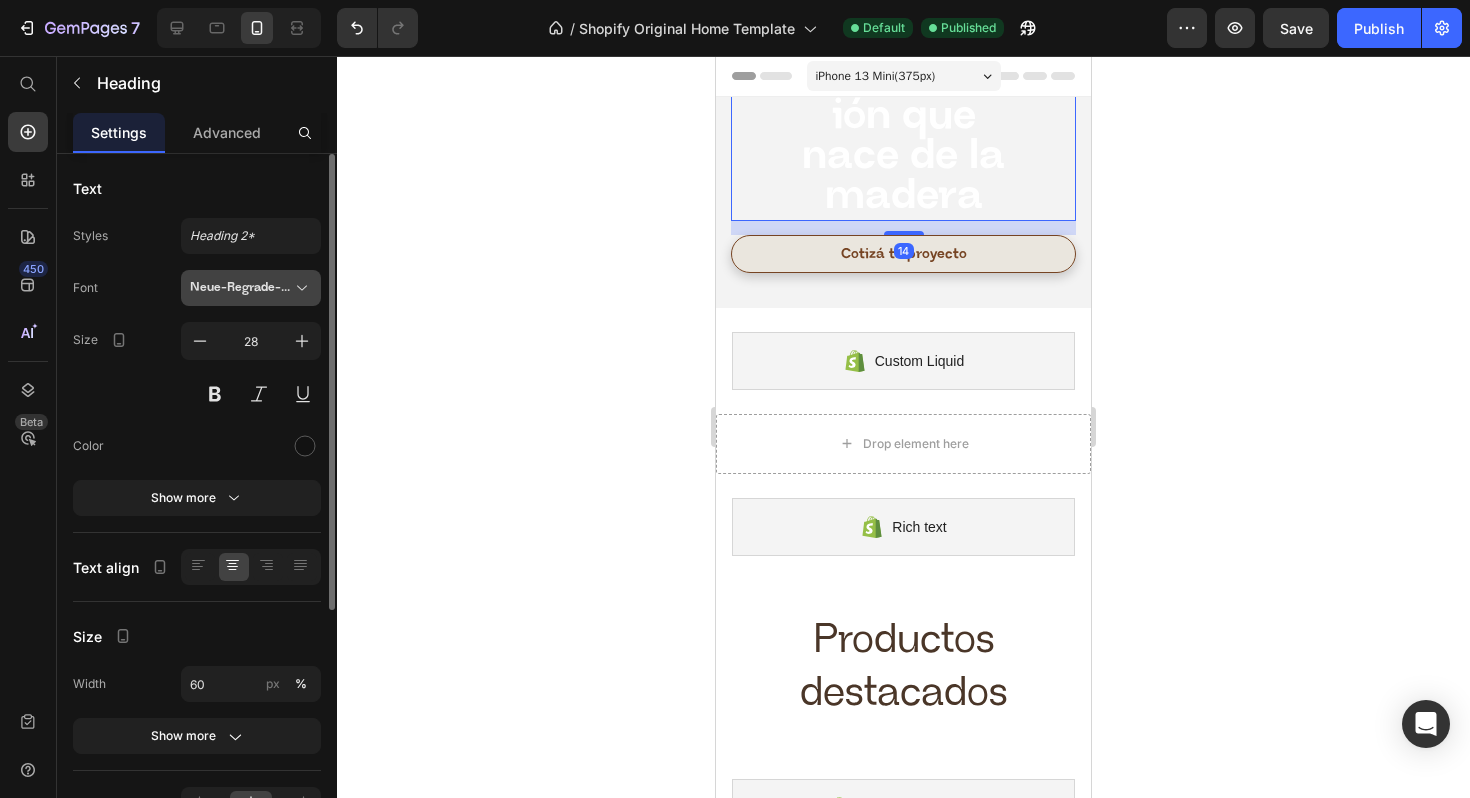 click on "Neue-Regrade-Bold-BF65af35d84e111" at bounding box center (251, 288) 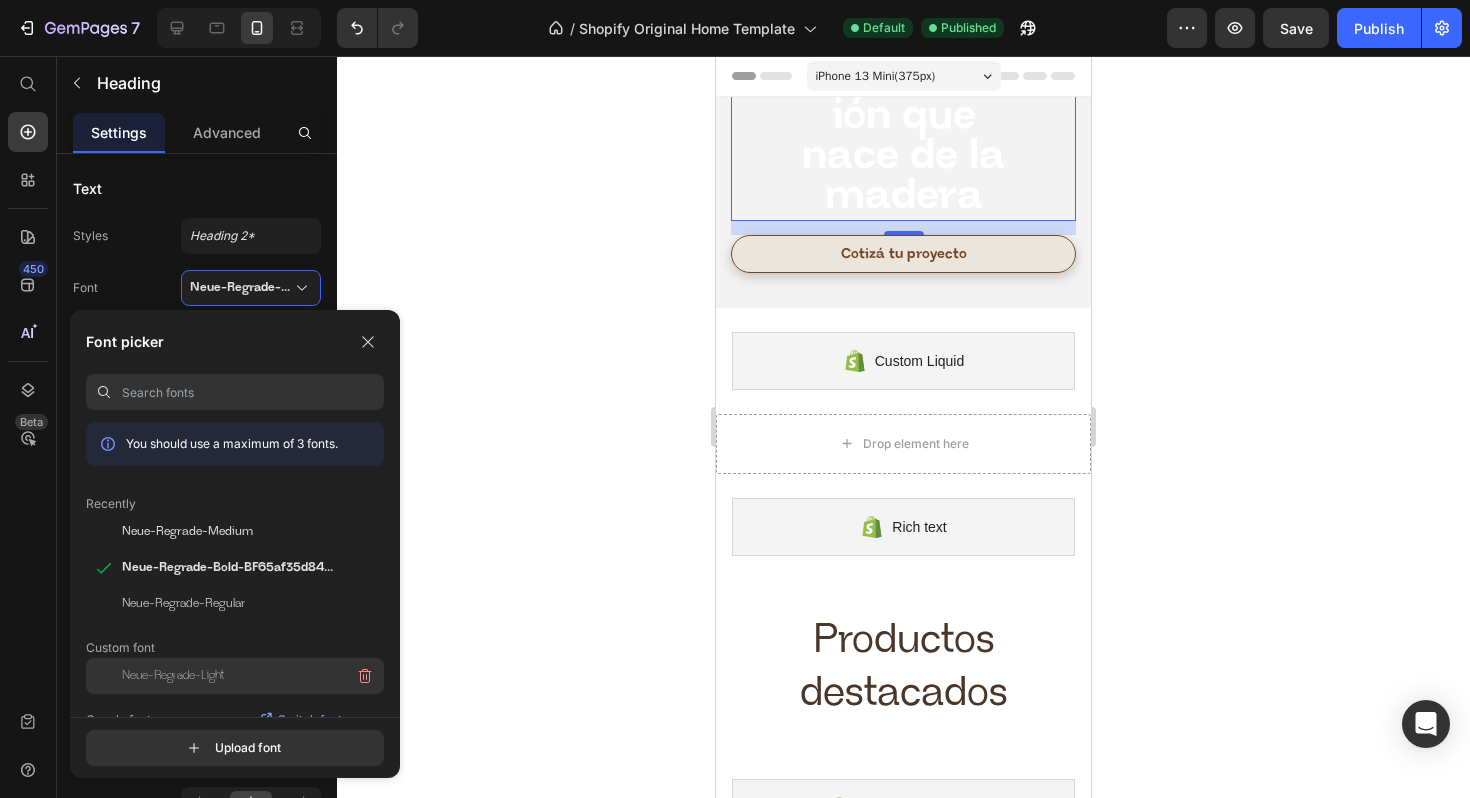 click on "Neue-Regrade-Light" 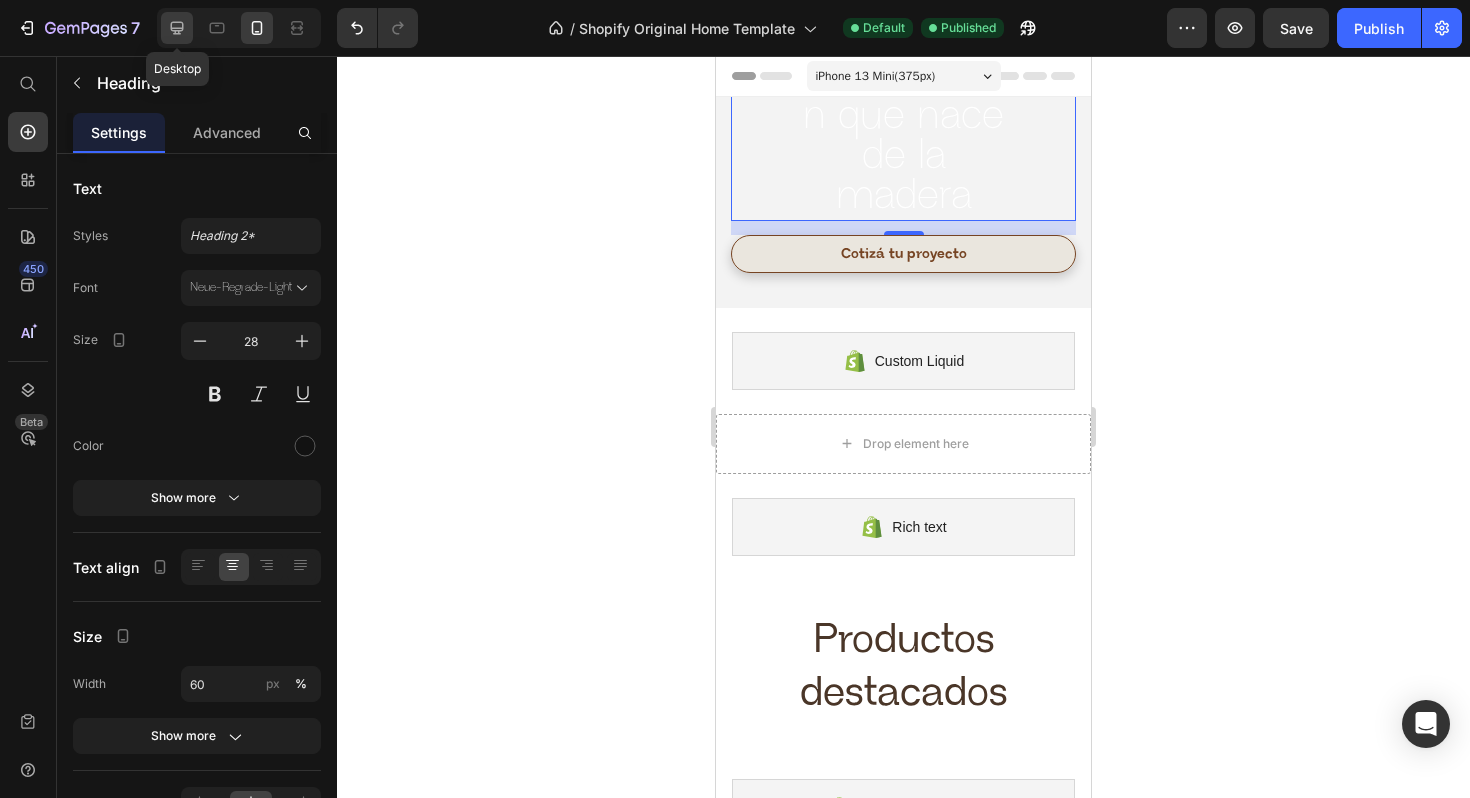 click 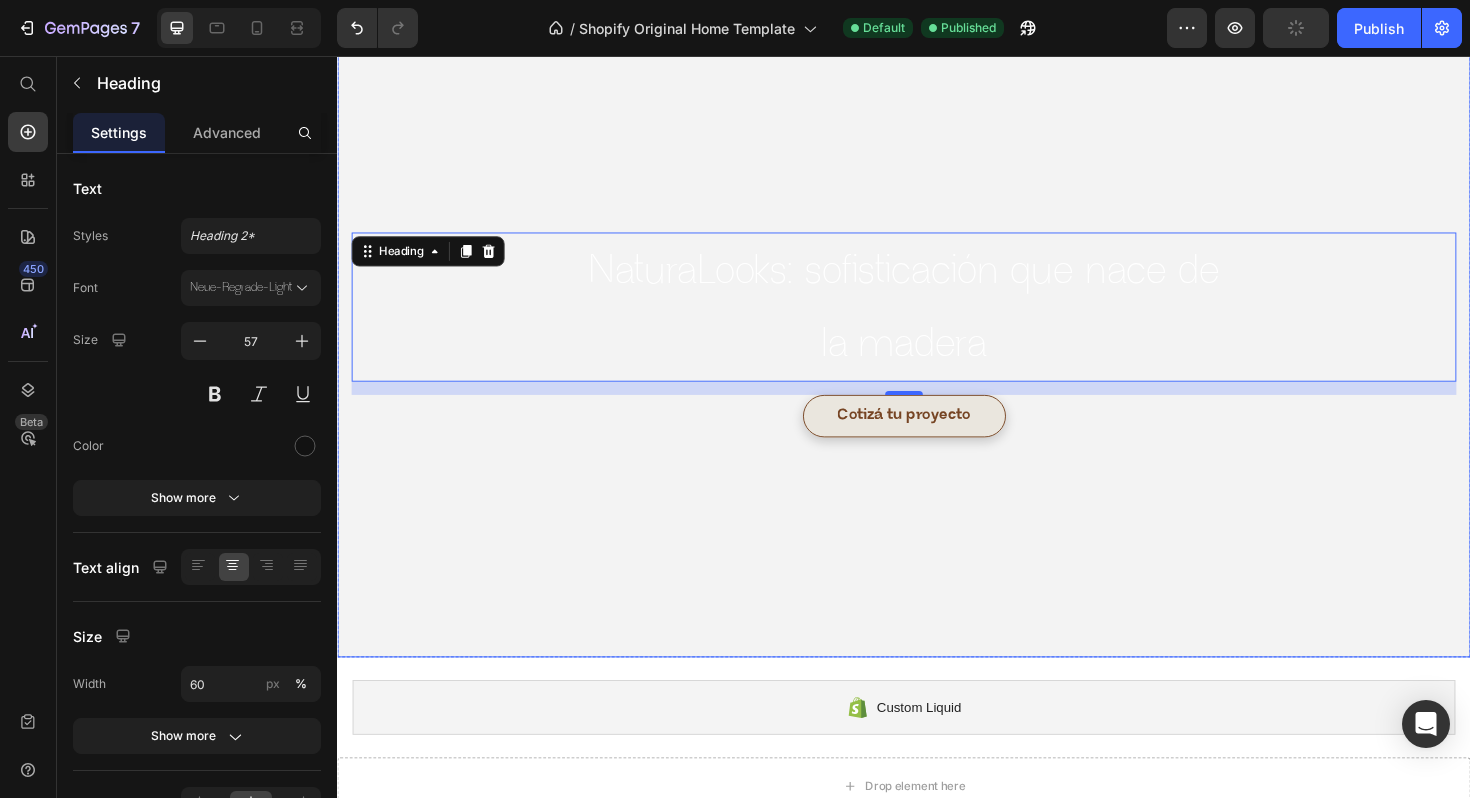 scroll, scrollTop: 0, scrollLeft: 0, axis: both 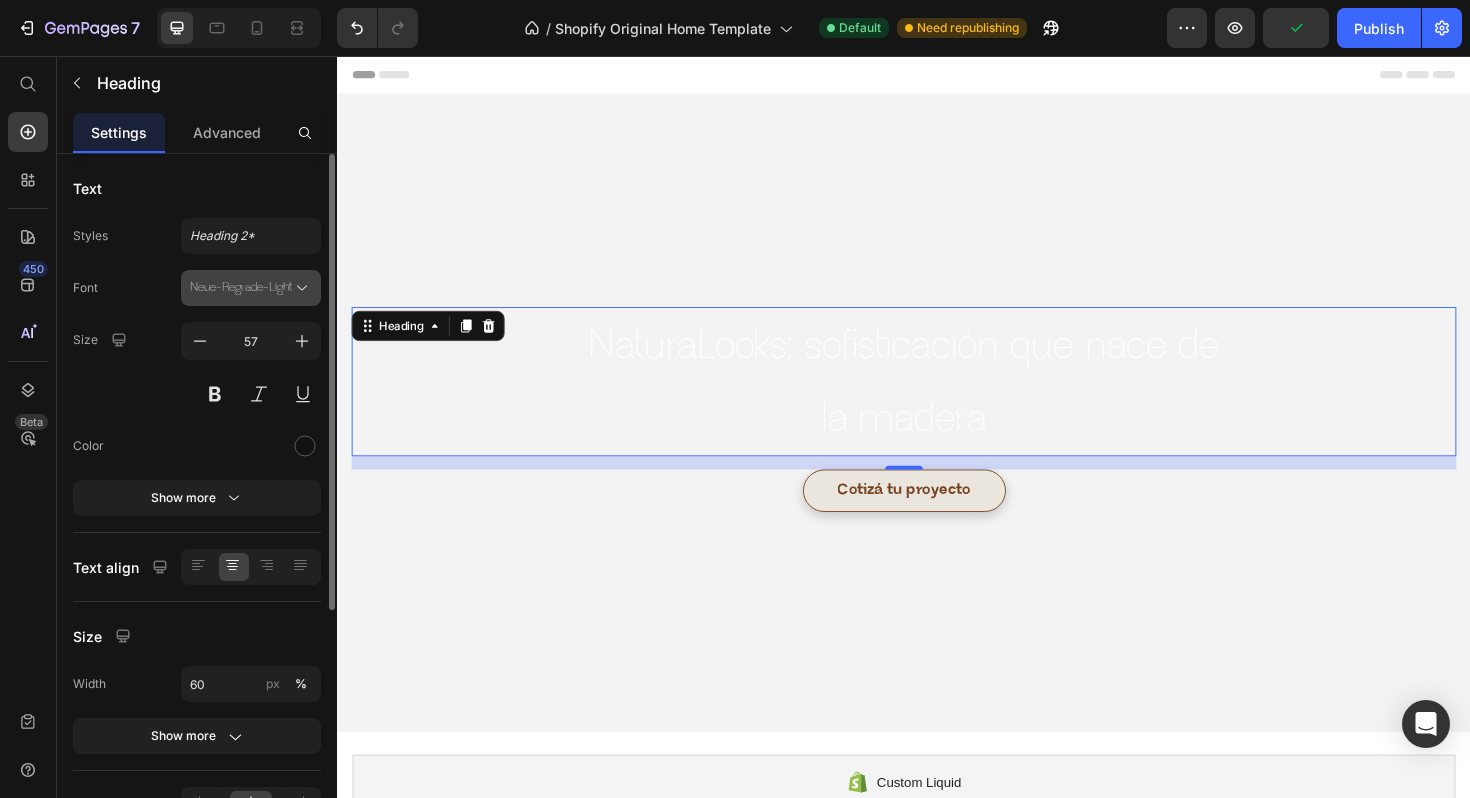 click on "Neue-Regrade-Light" at bounding box center [251, 288] 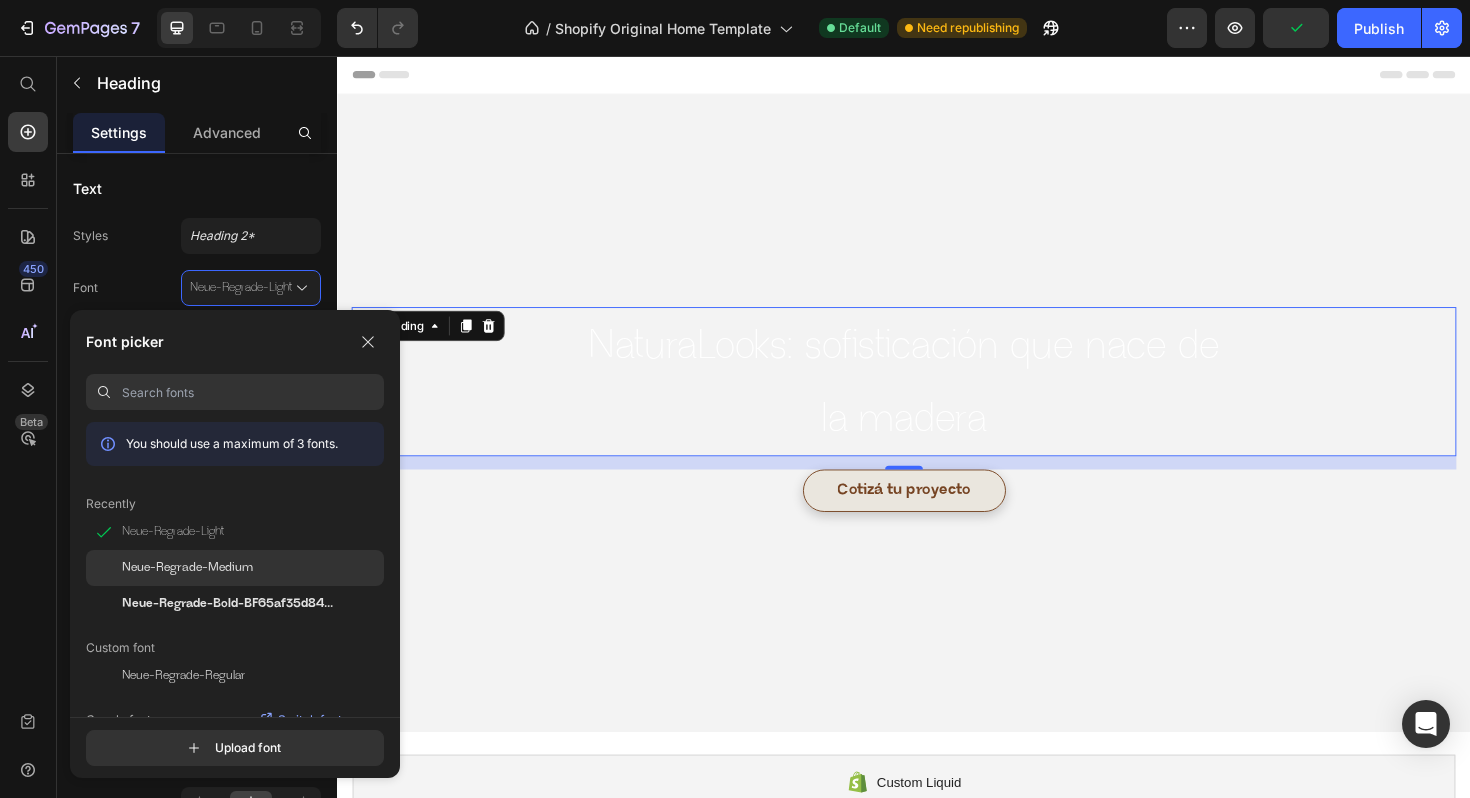 click on "Neue-Regrade-Medium" at bounding box center (187, 568) 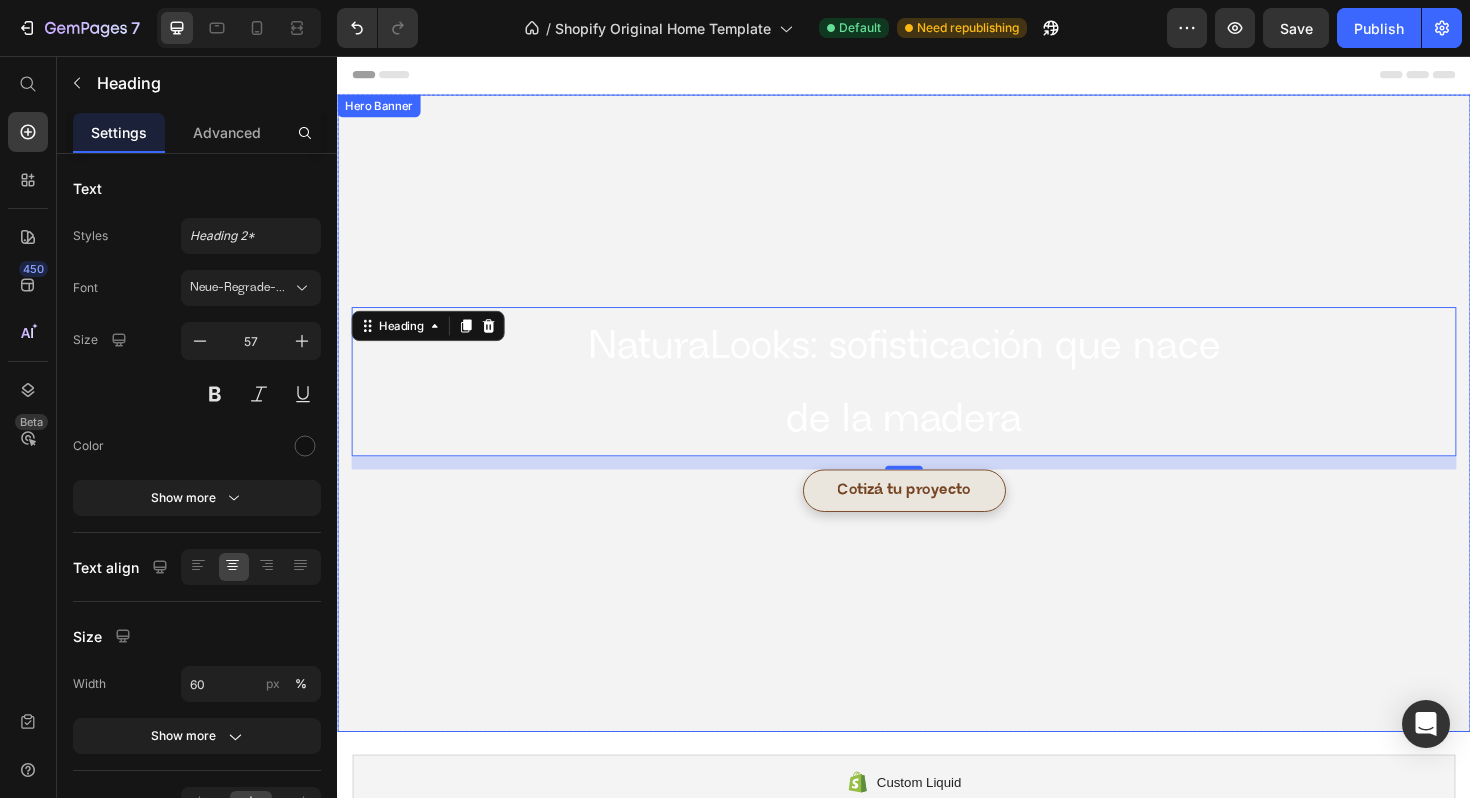 click at bounding box center [937, 434] 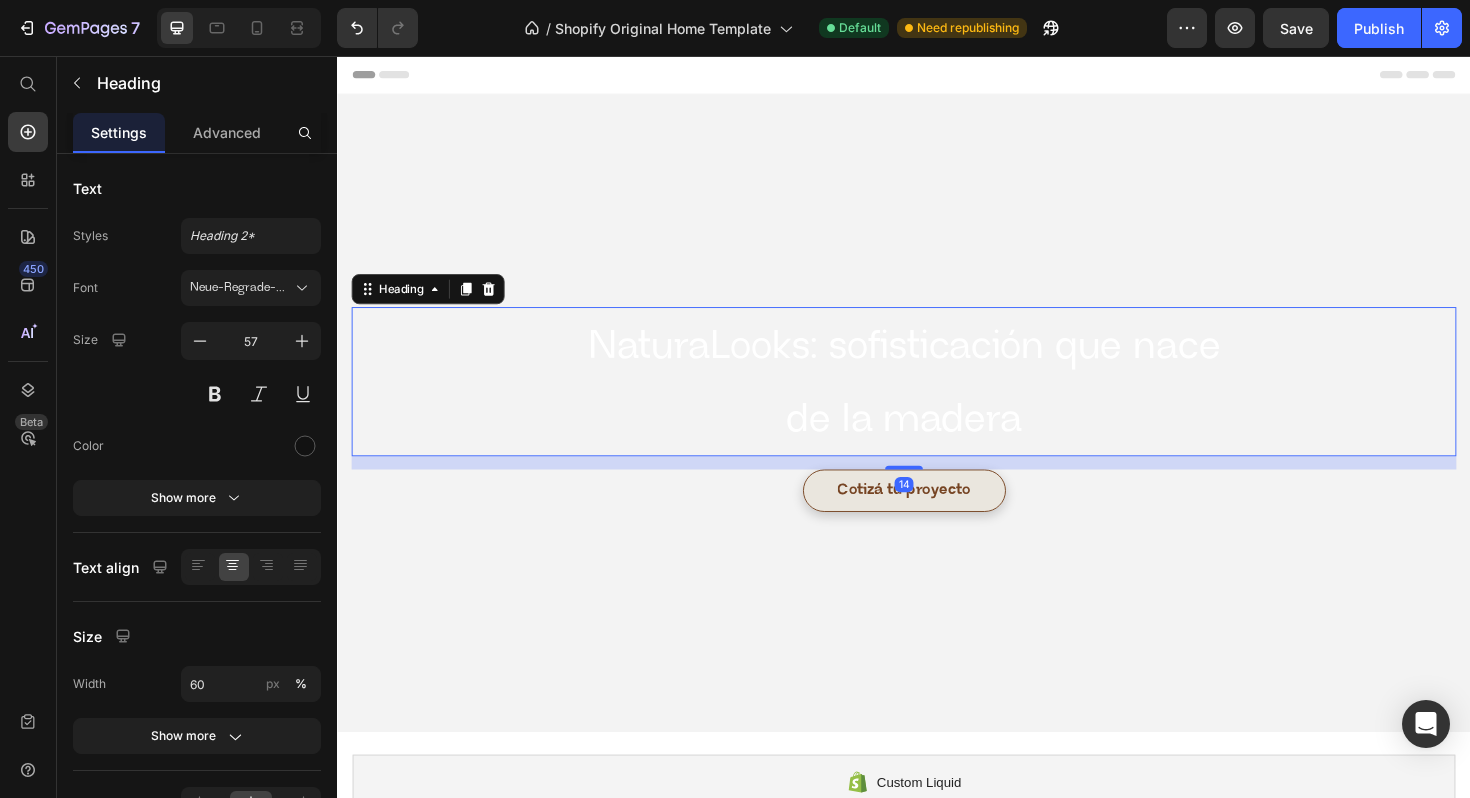 click on "NaturaLooks: sofisticación que nace de la madera" at bounding box center [937, 401] 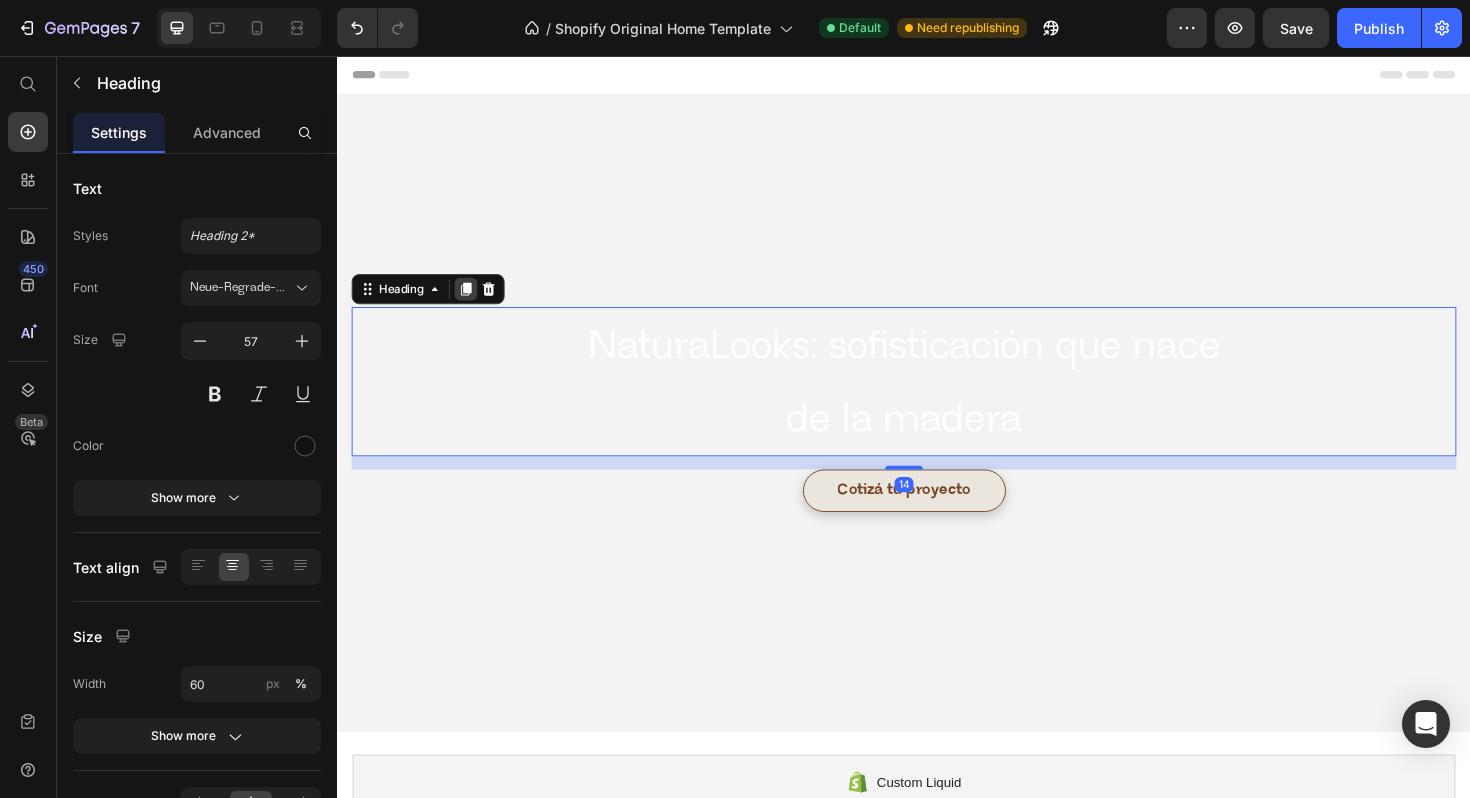 click 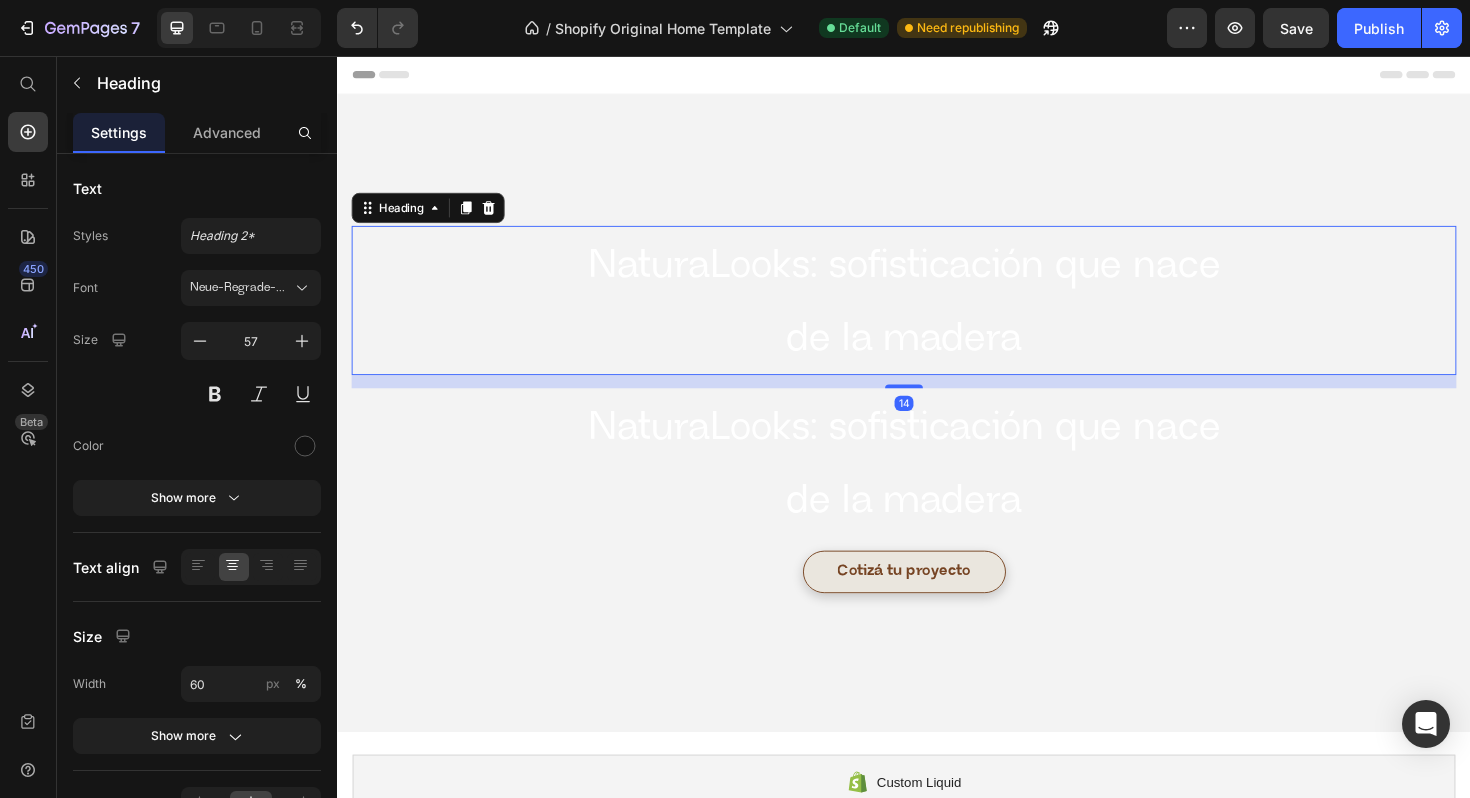 click on "NaturaLooks: sofisticación que nace de la madera" at bounding box center (937, 315) 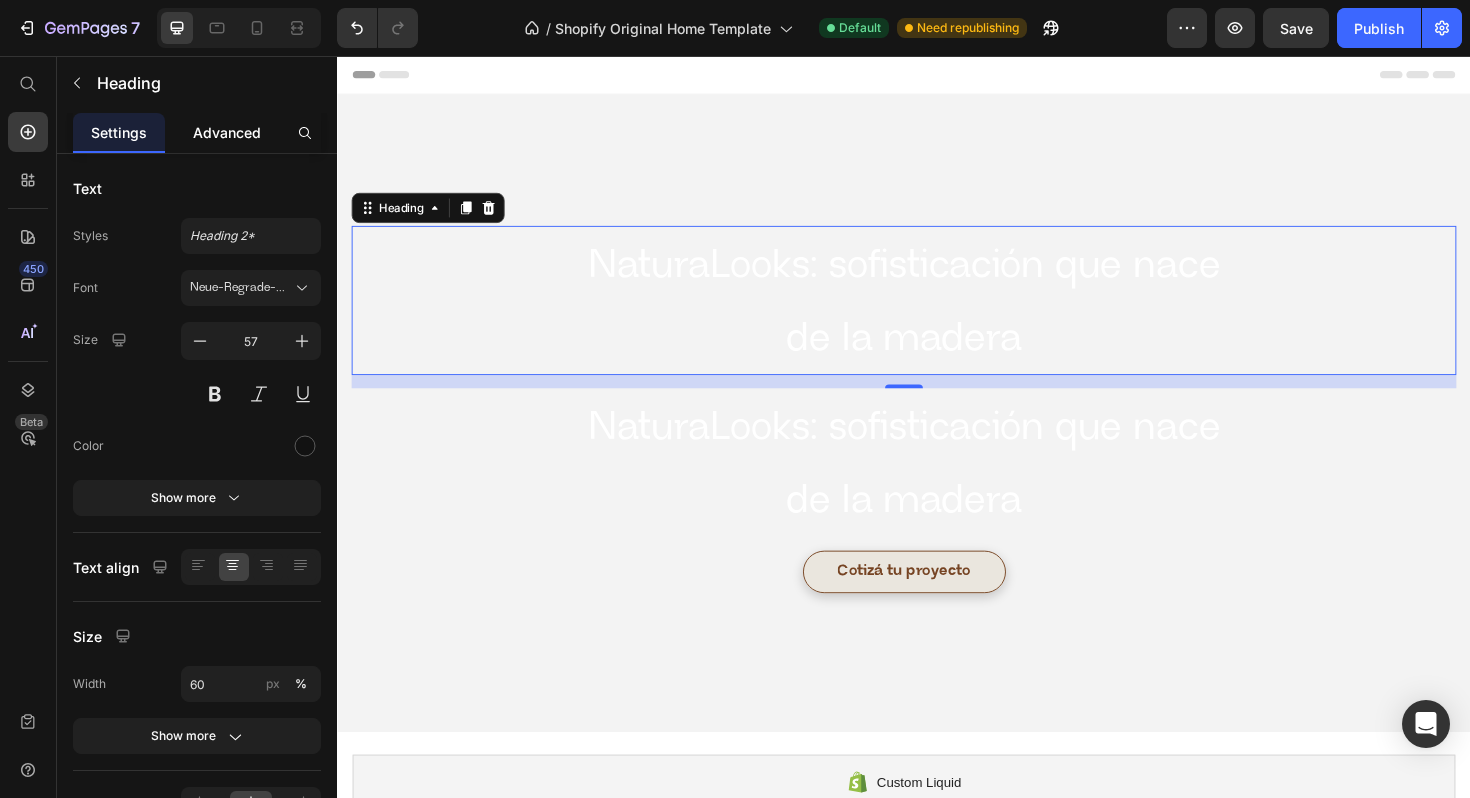 click on "Advanced" at bounding box center (227, 132) 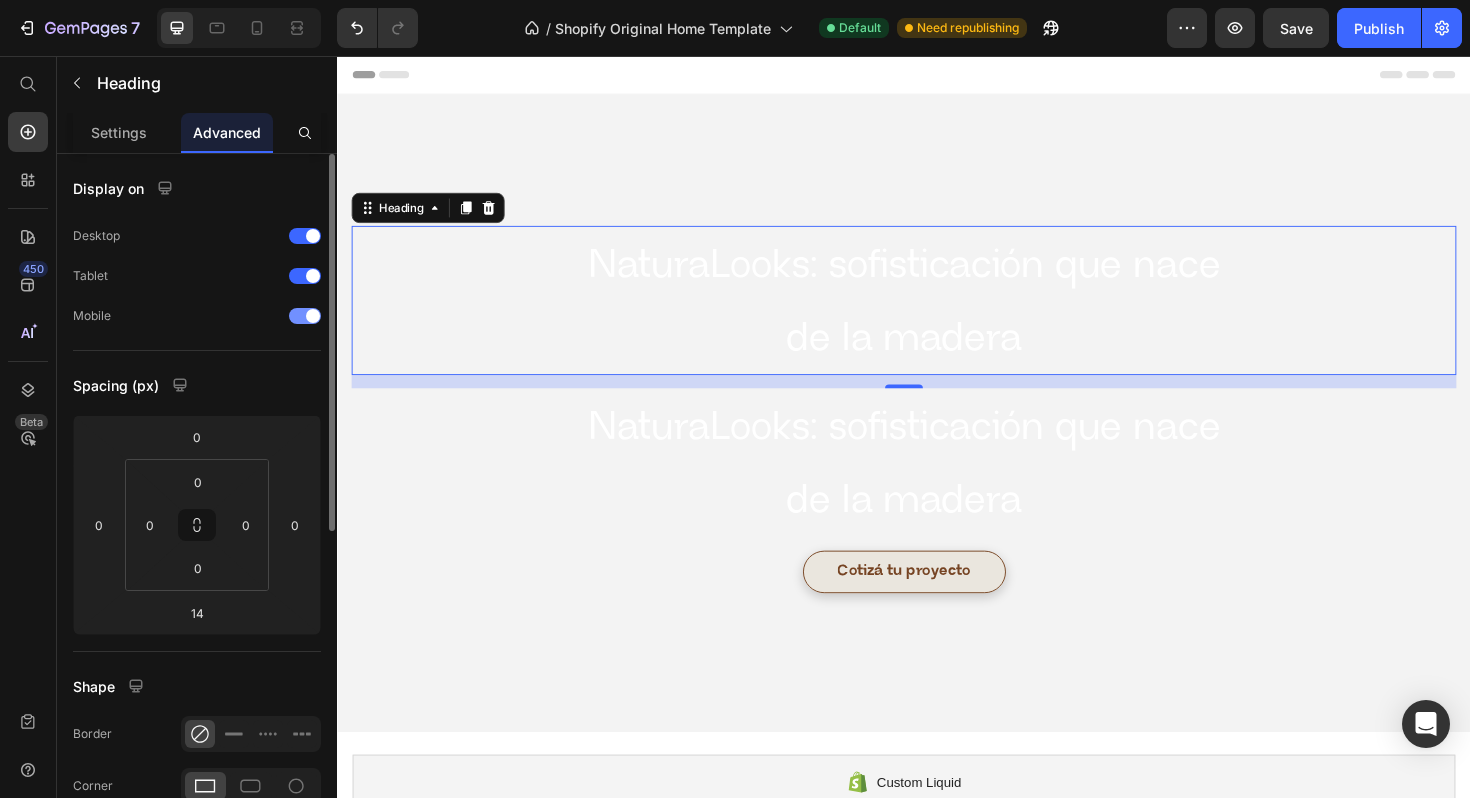 click at bounding box center [313, 316] 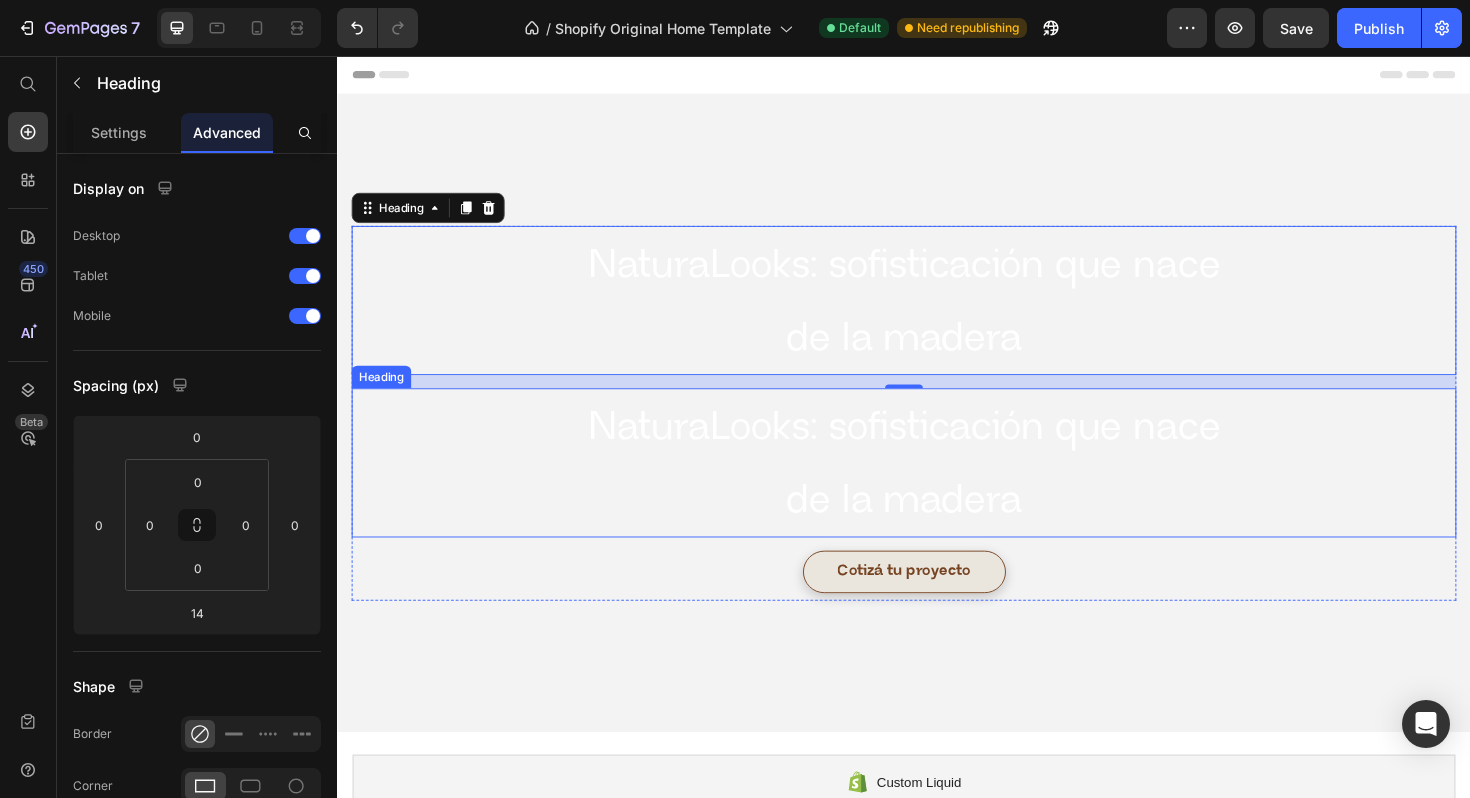 click on "NaturaLooks: sofisticación que nace de la madera" at bounding box center (937, 487) 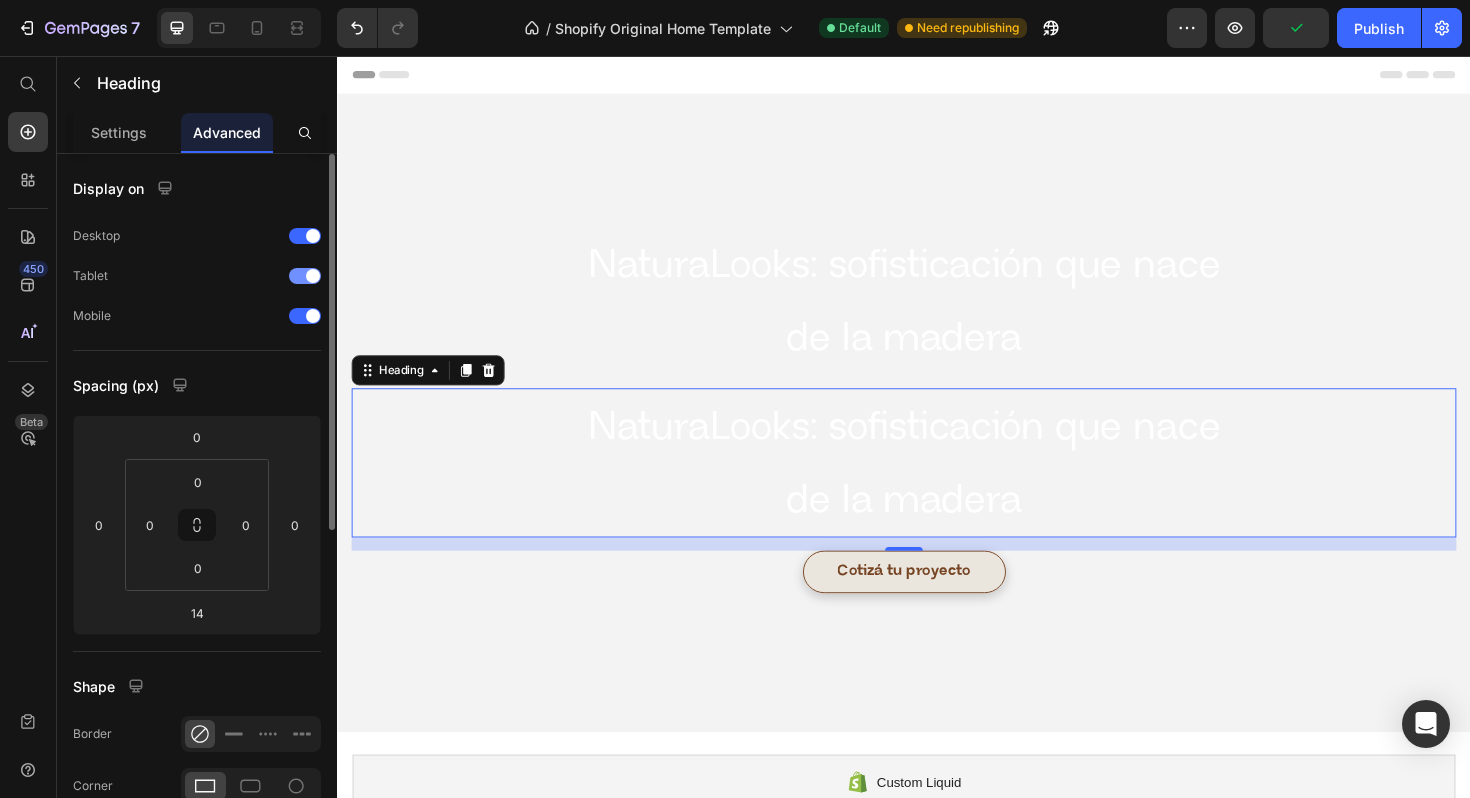 click at bounding box center [305, 276] 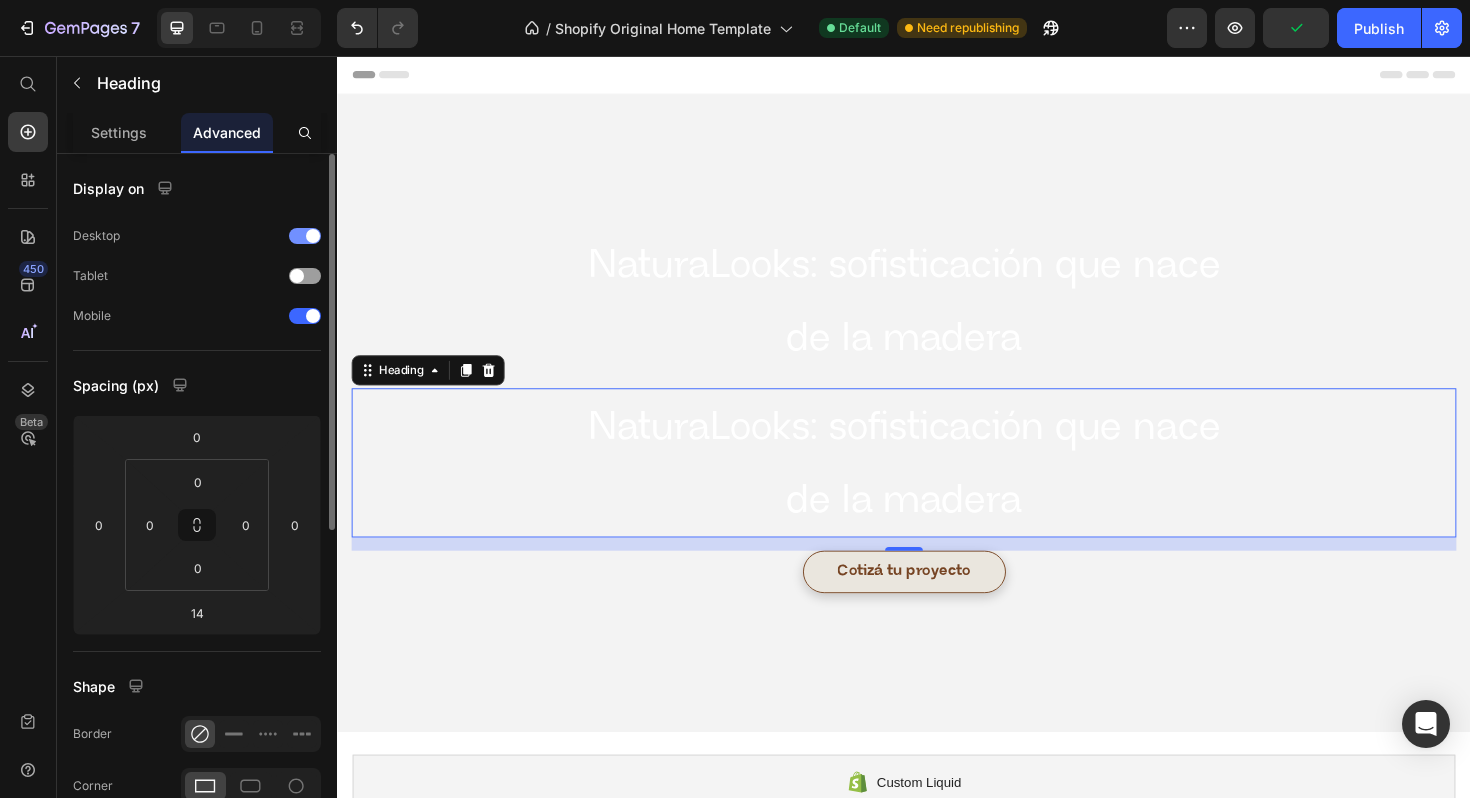 click at bounding box center (305, 236) 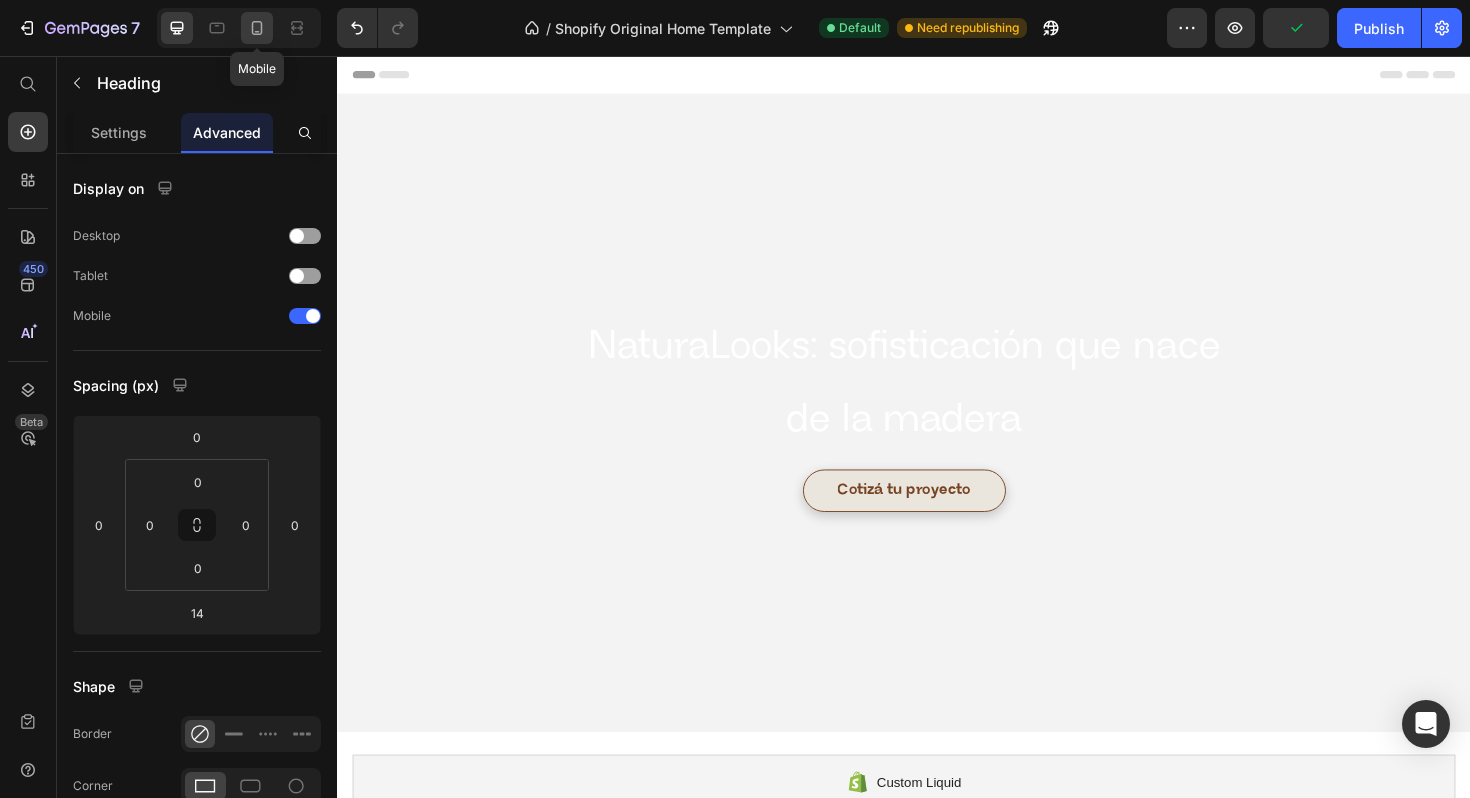 click 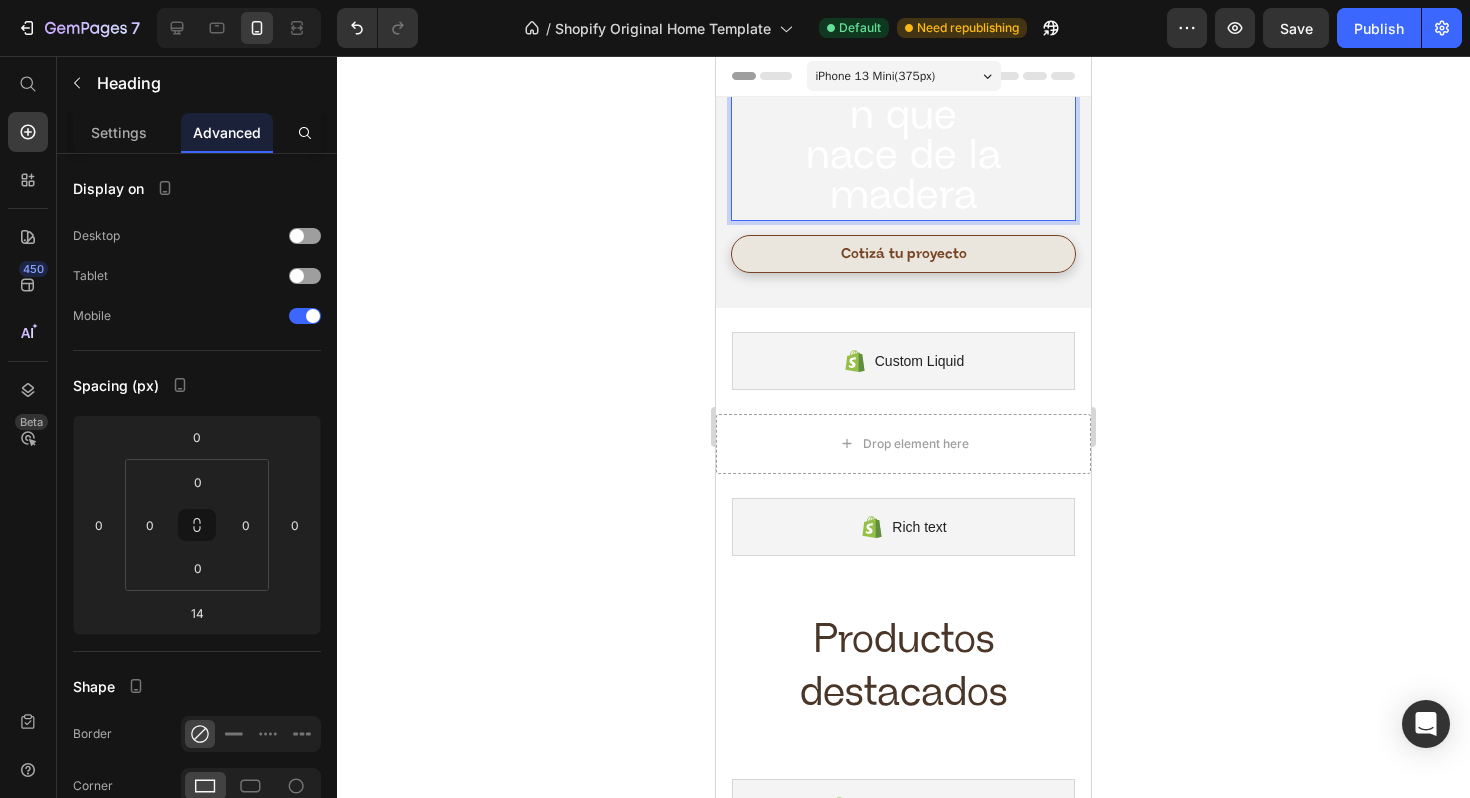 click on "NaturaLooks: sofisticación que nace de la madera" at bounding box center [903, 95] 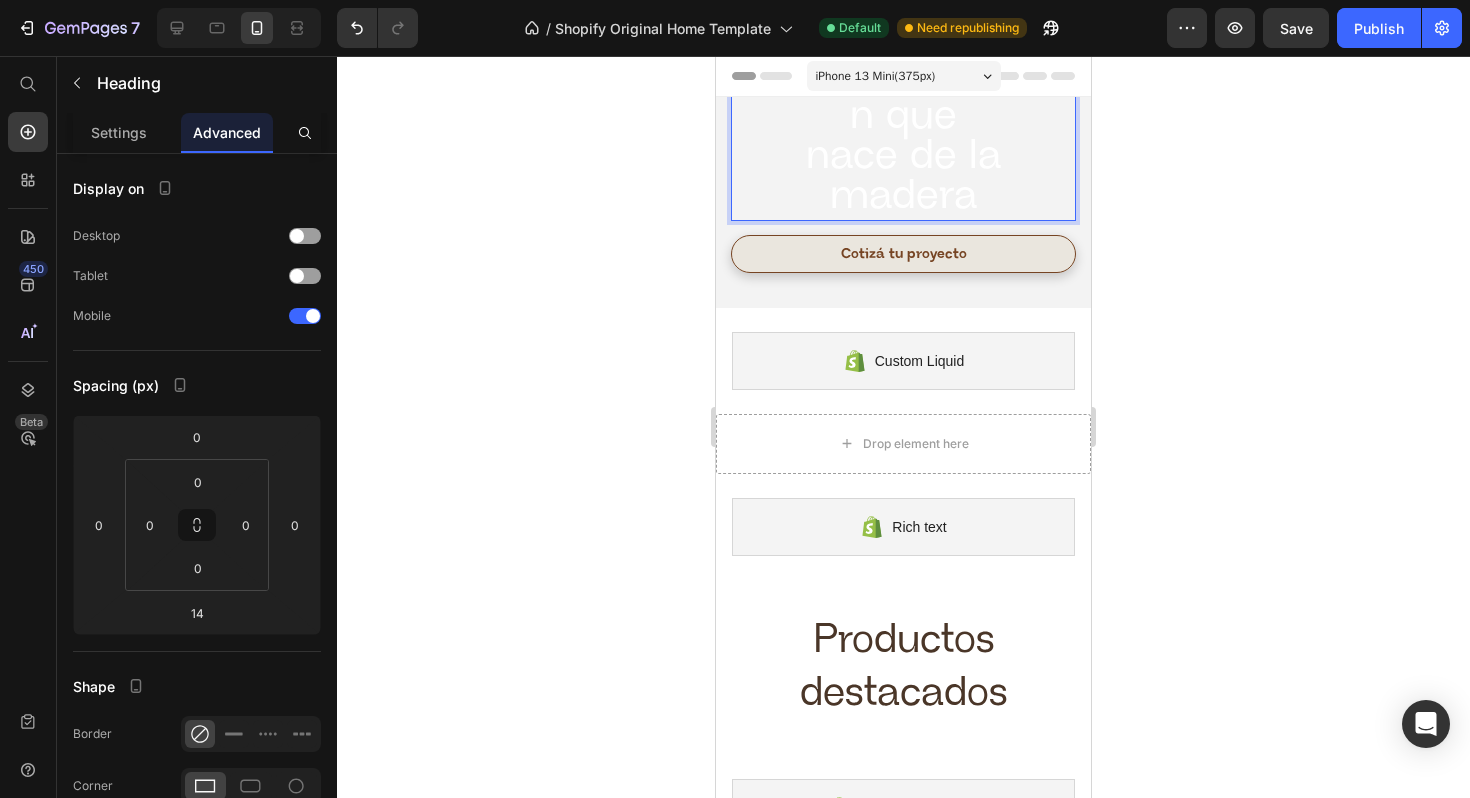 click on "NaturaLooks: sofisticación que nace de la madera" at bounding box center [903, 95] 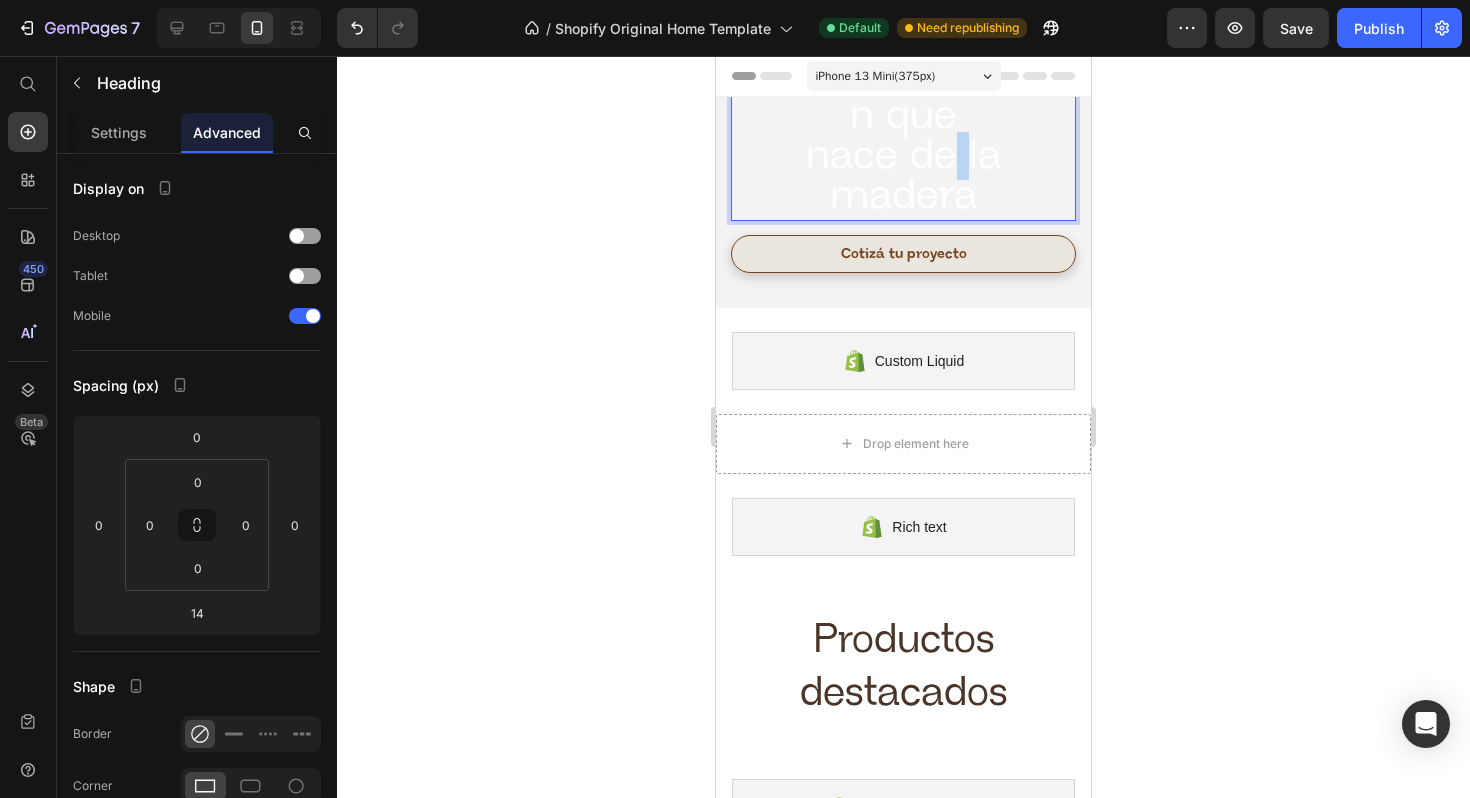 click on "NaturaLooks: sofisticación que nace de la madera" at bounding box center [903, 95] 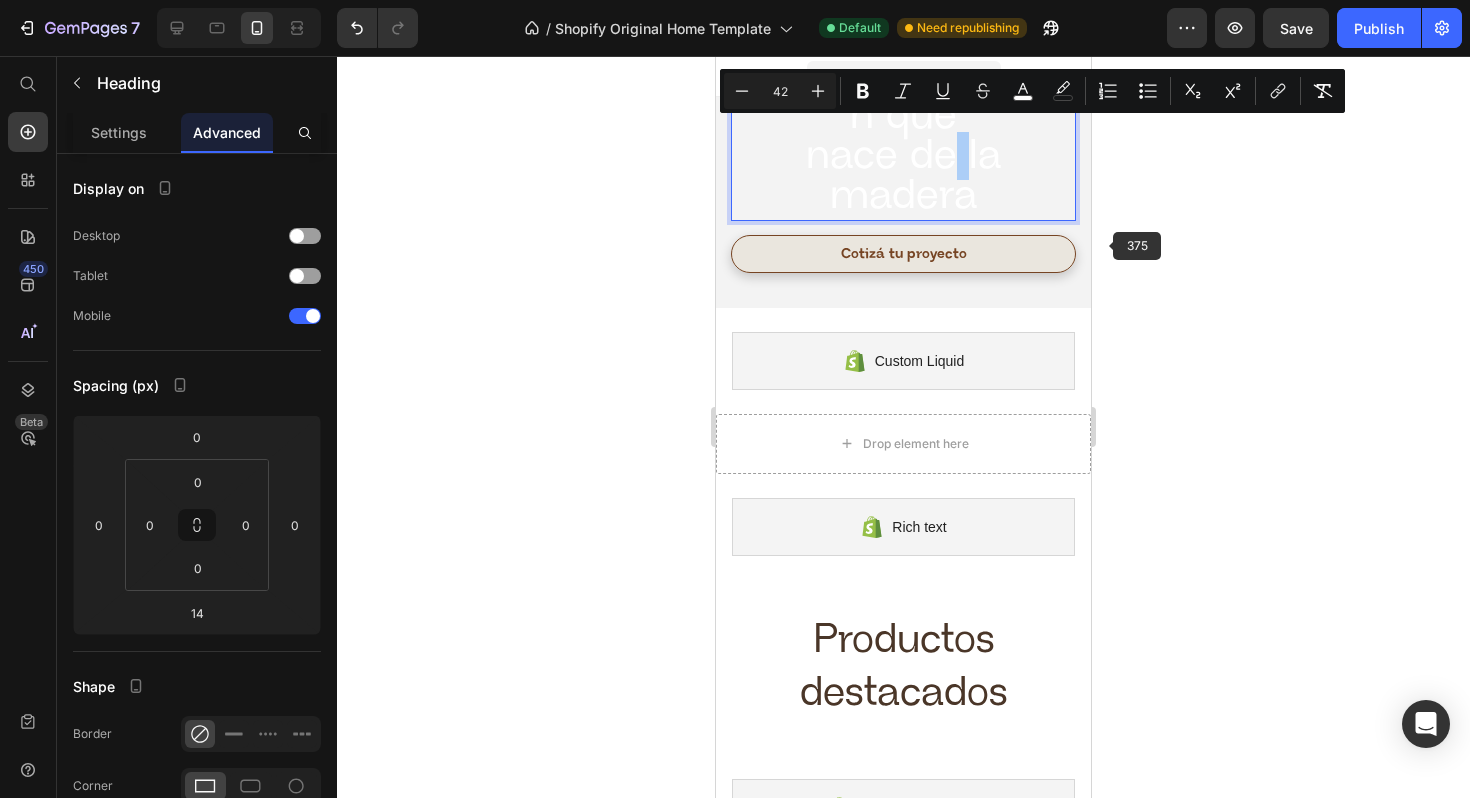 click 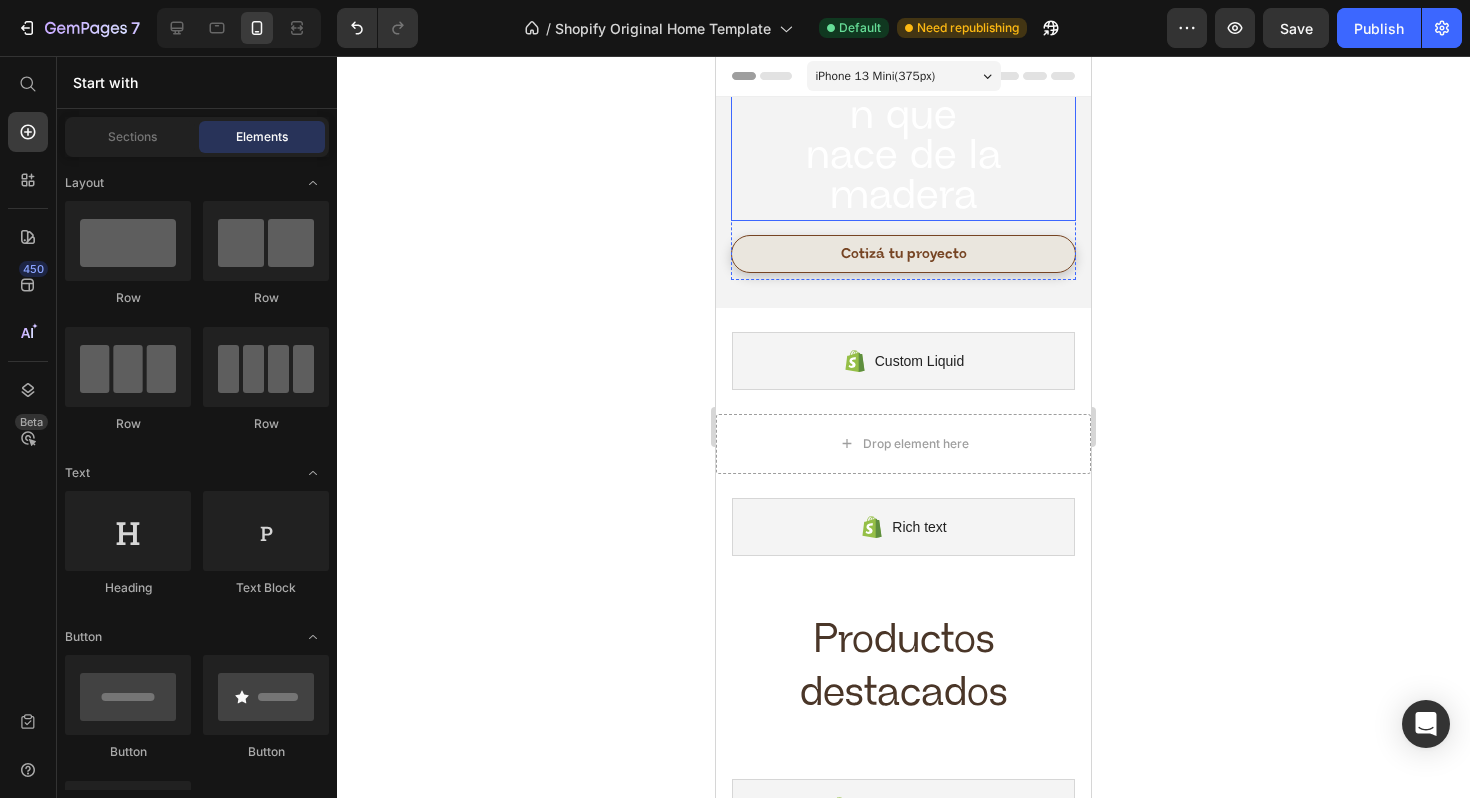 click on "⁠⁠⁠⁠⁠⁠⁠ NaturaLooks: sofisticación que nace de la madera" at bounding box center (903, 97) 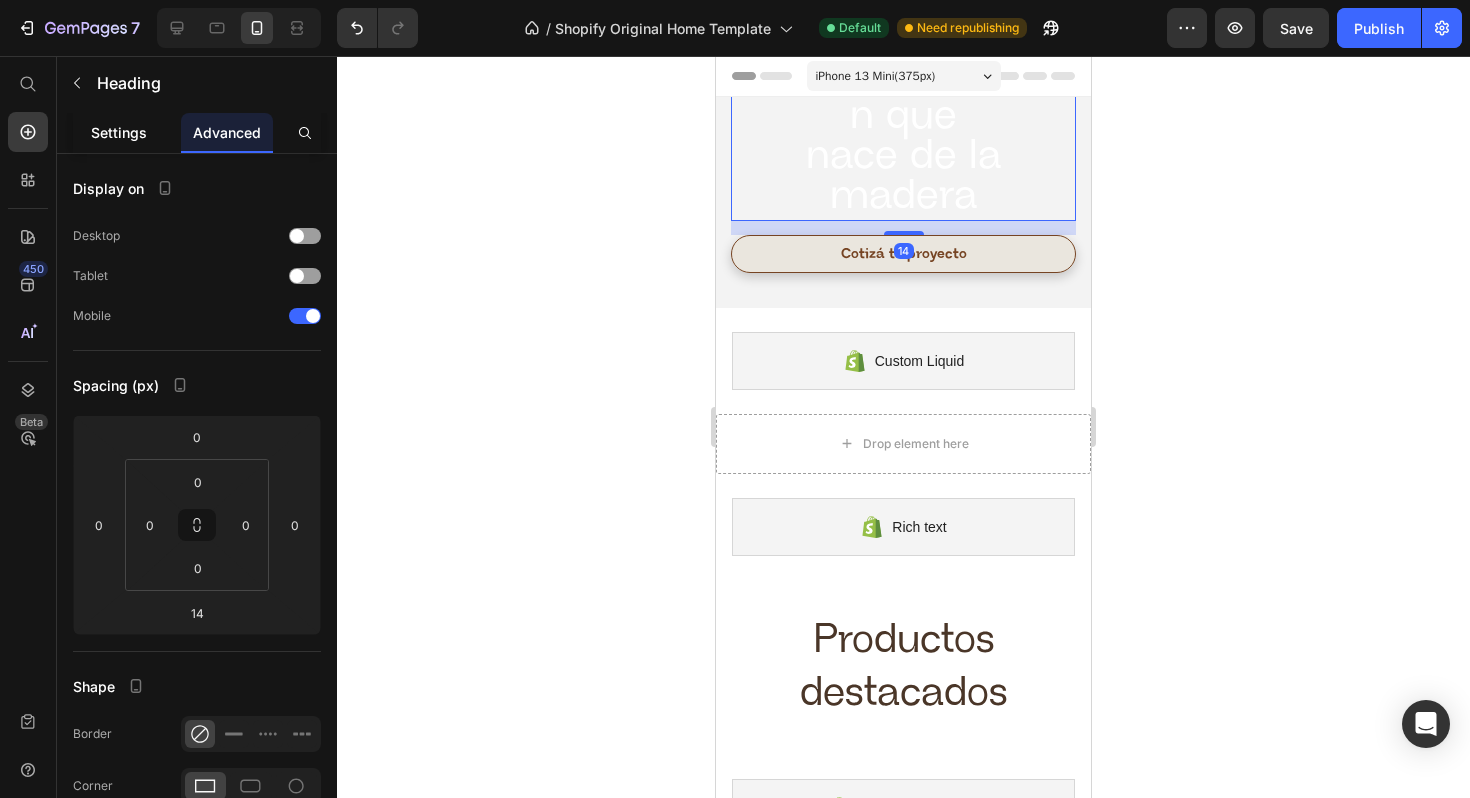 click on "Settings" at bounding box center [119, 132] 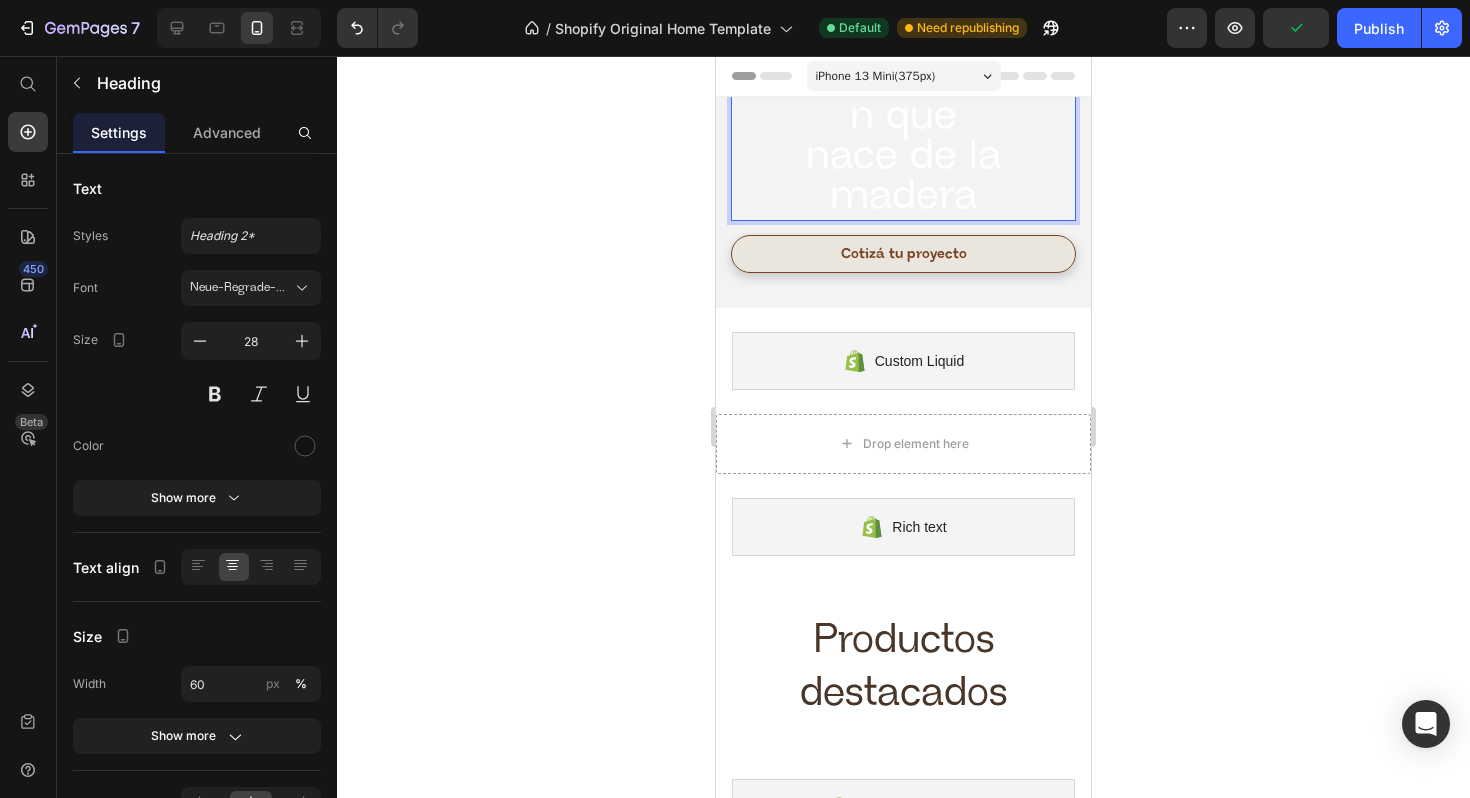 click on "NaturaLooks: sofisticación que nace de la madera" at bounding box center [903, 95] 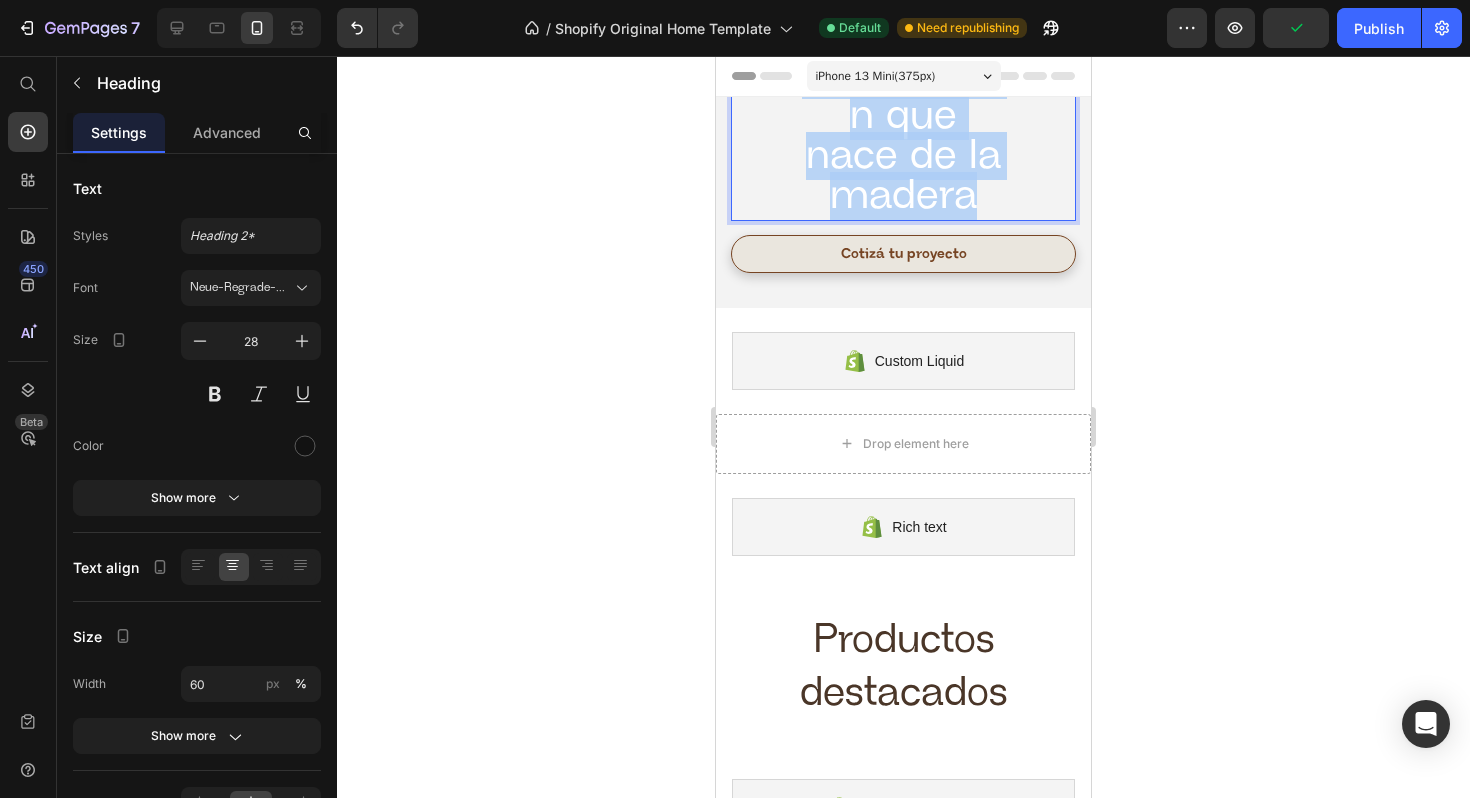 click on "NaturaLooks: sofisticación que nace de la madera" at bounding box center (903, 95) 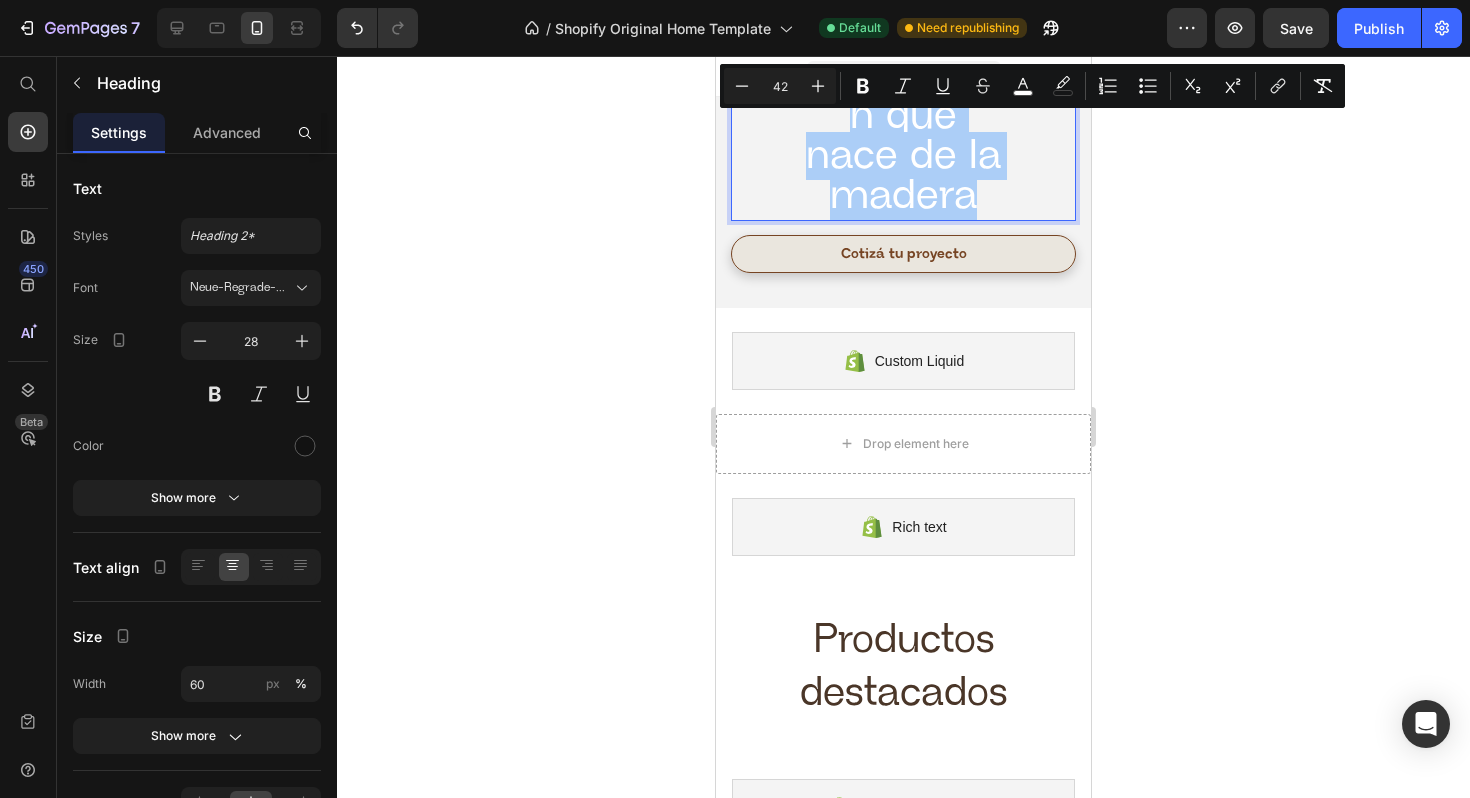 click on "42" at bounding box center [780, 86] 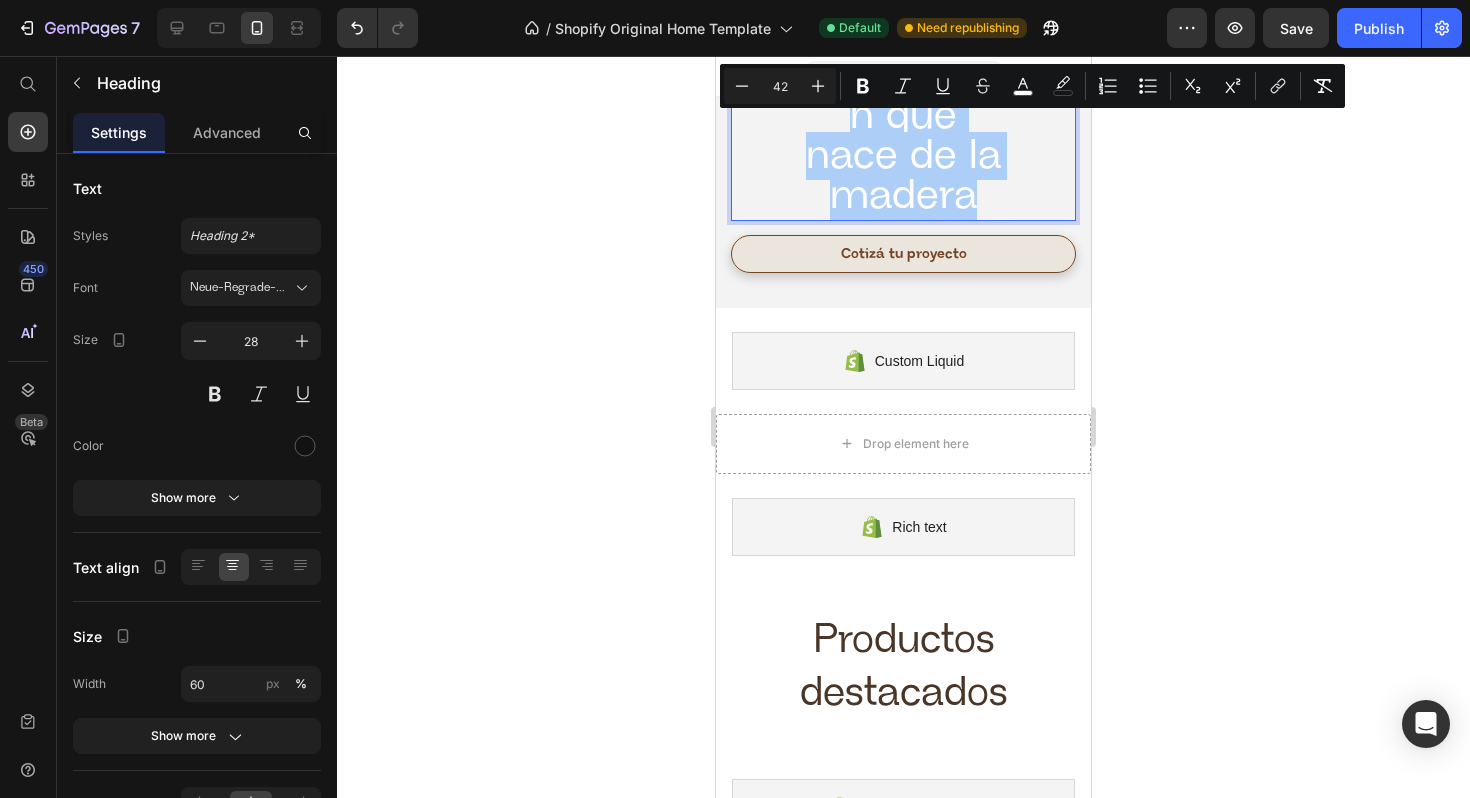 type on "4" 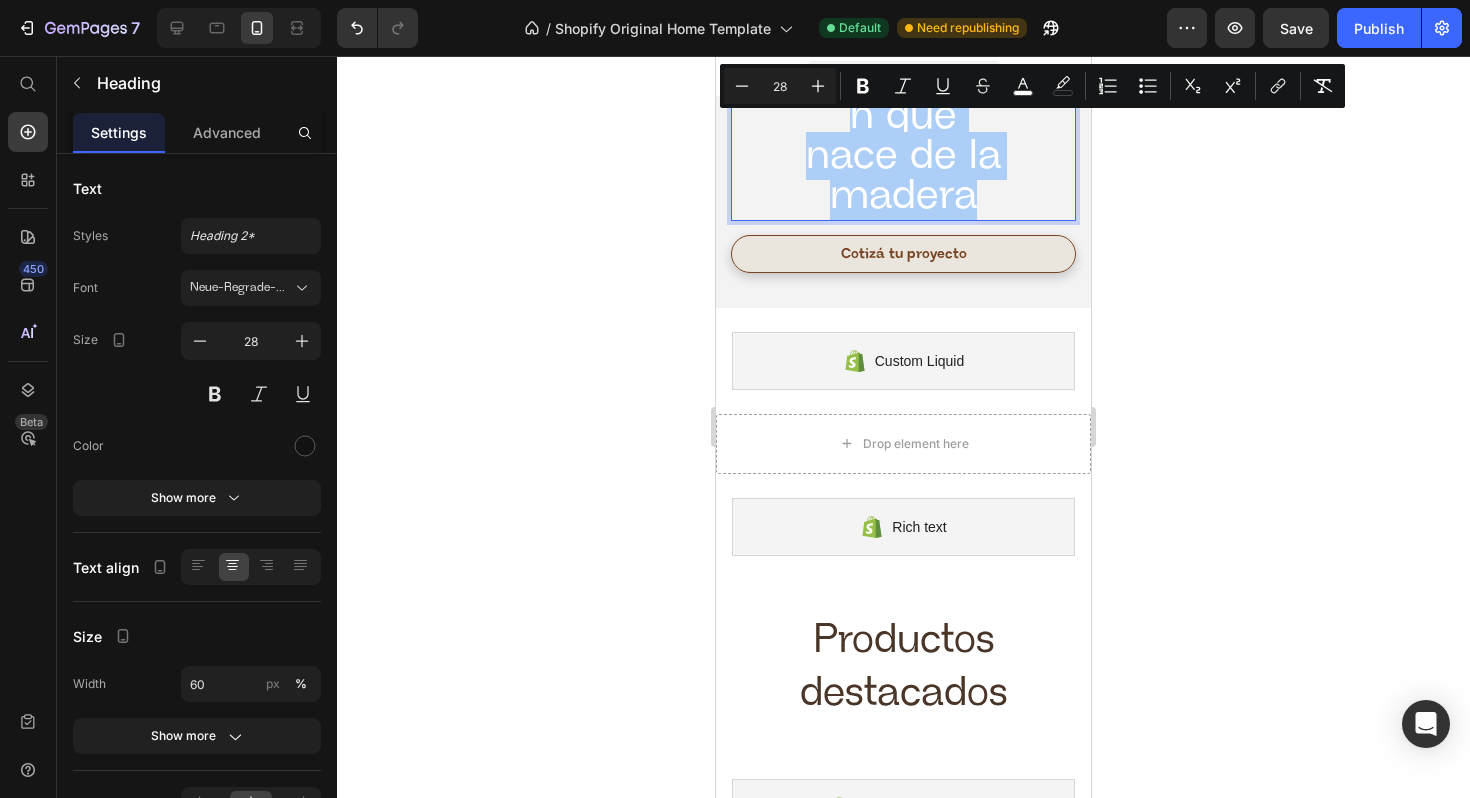 type on "28" 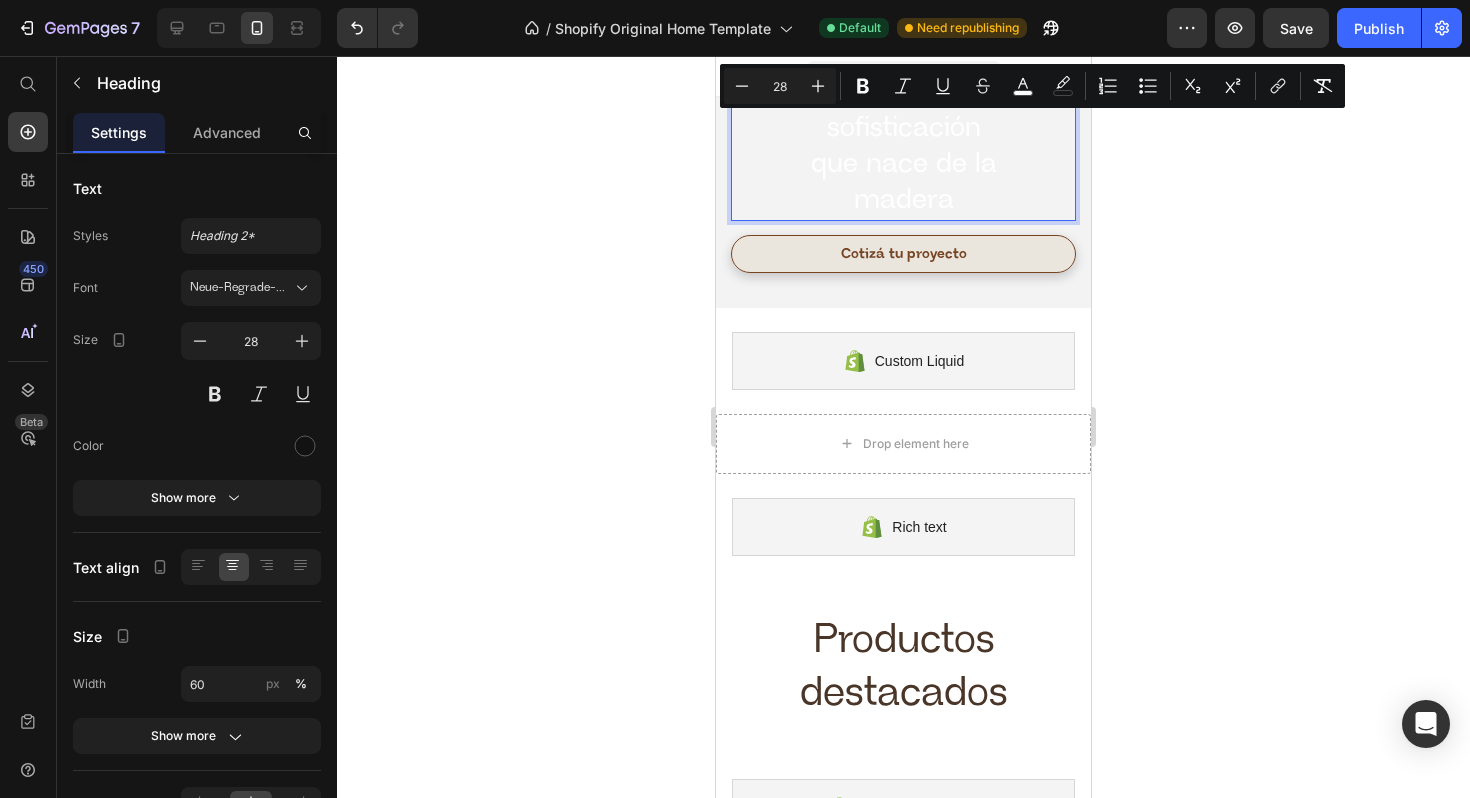 click 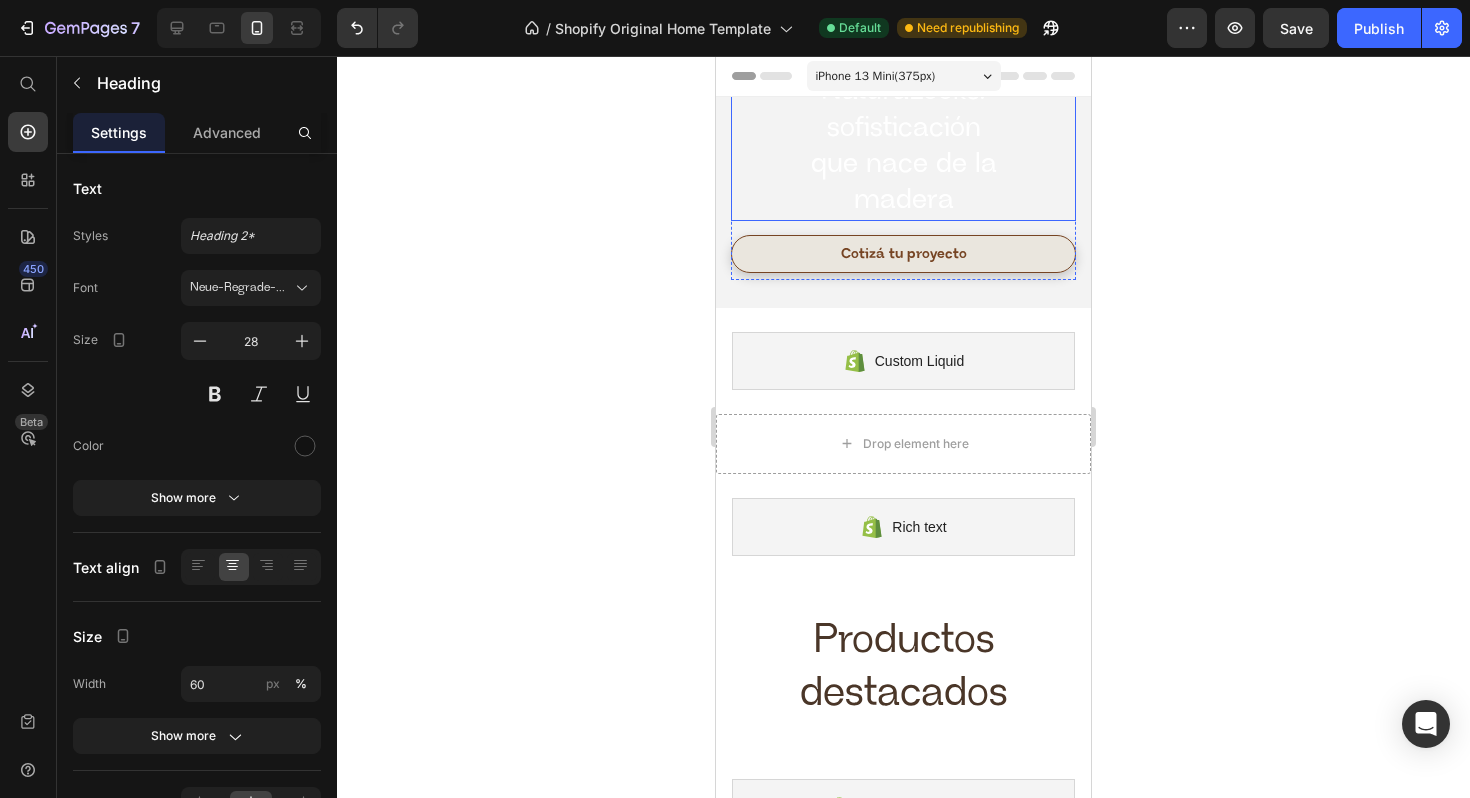 click on "NaturaLooks: sofisticación que nace de la madera" at bounding box center (904, 145) 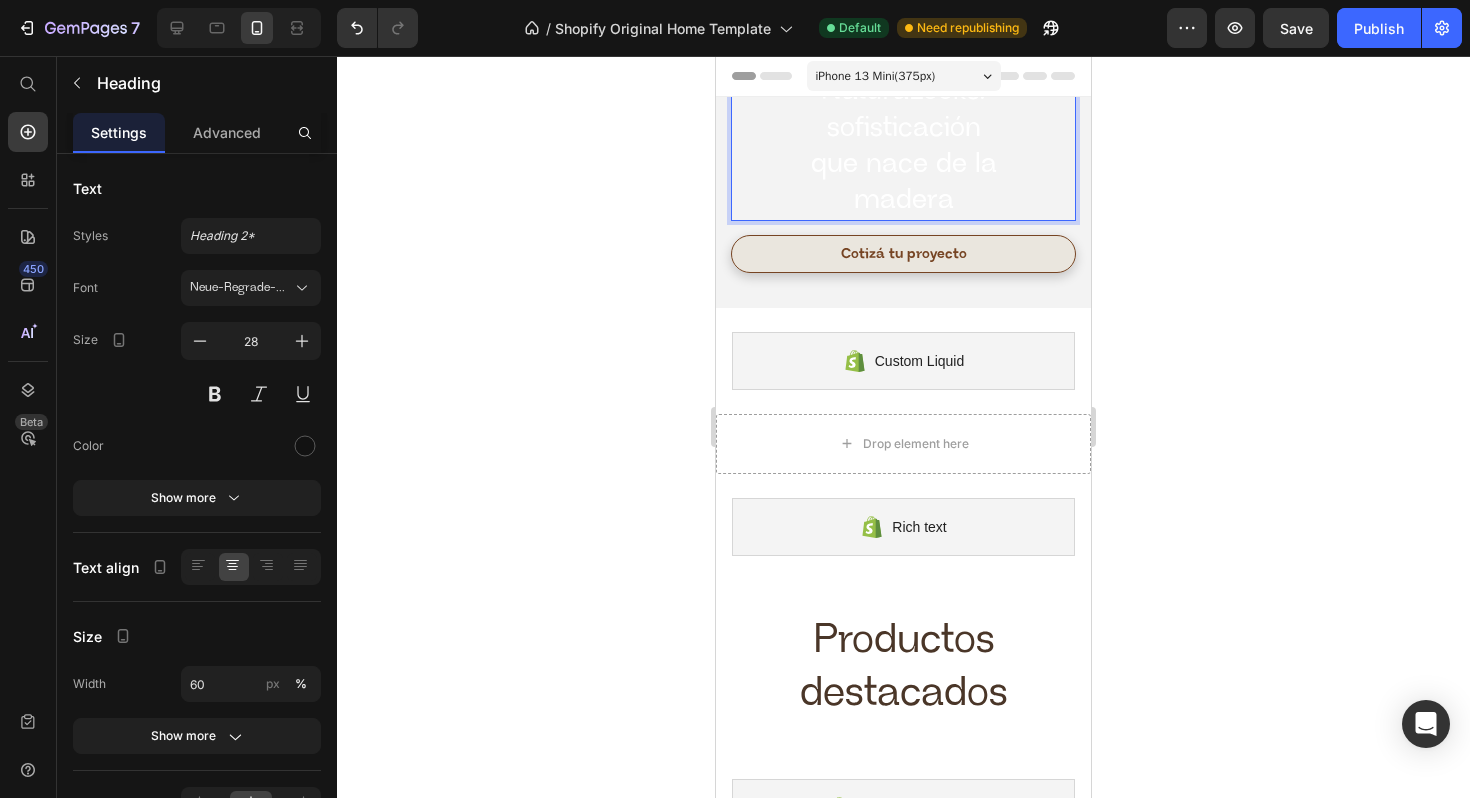 click on "NaturaLooks: sofisticación que nace de la madera" at bounding box center (903, 146) 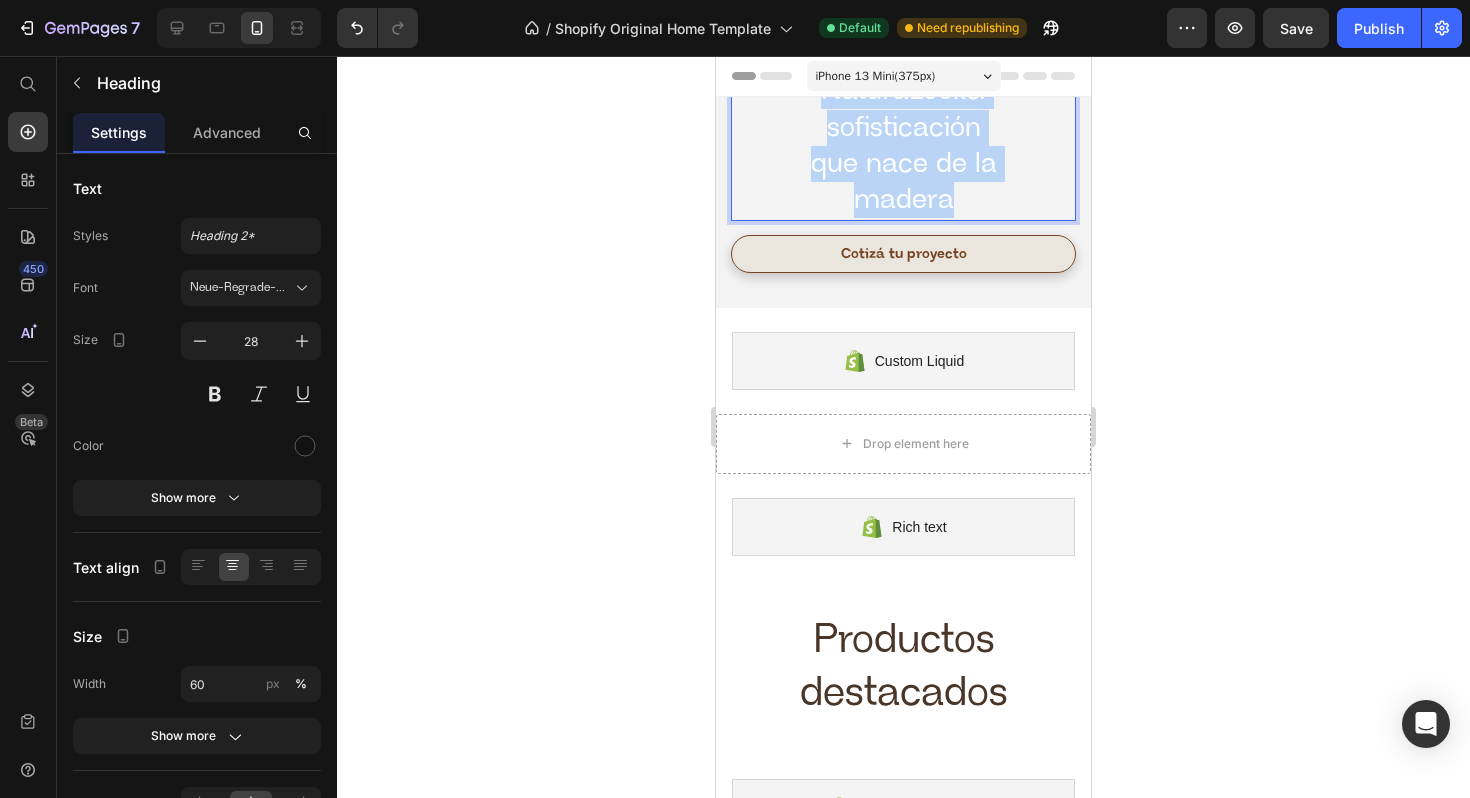 click on "NaturaLooks: sofisticación que nace de la madera" at bounding box center (903, 146) 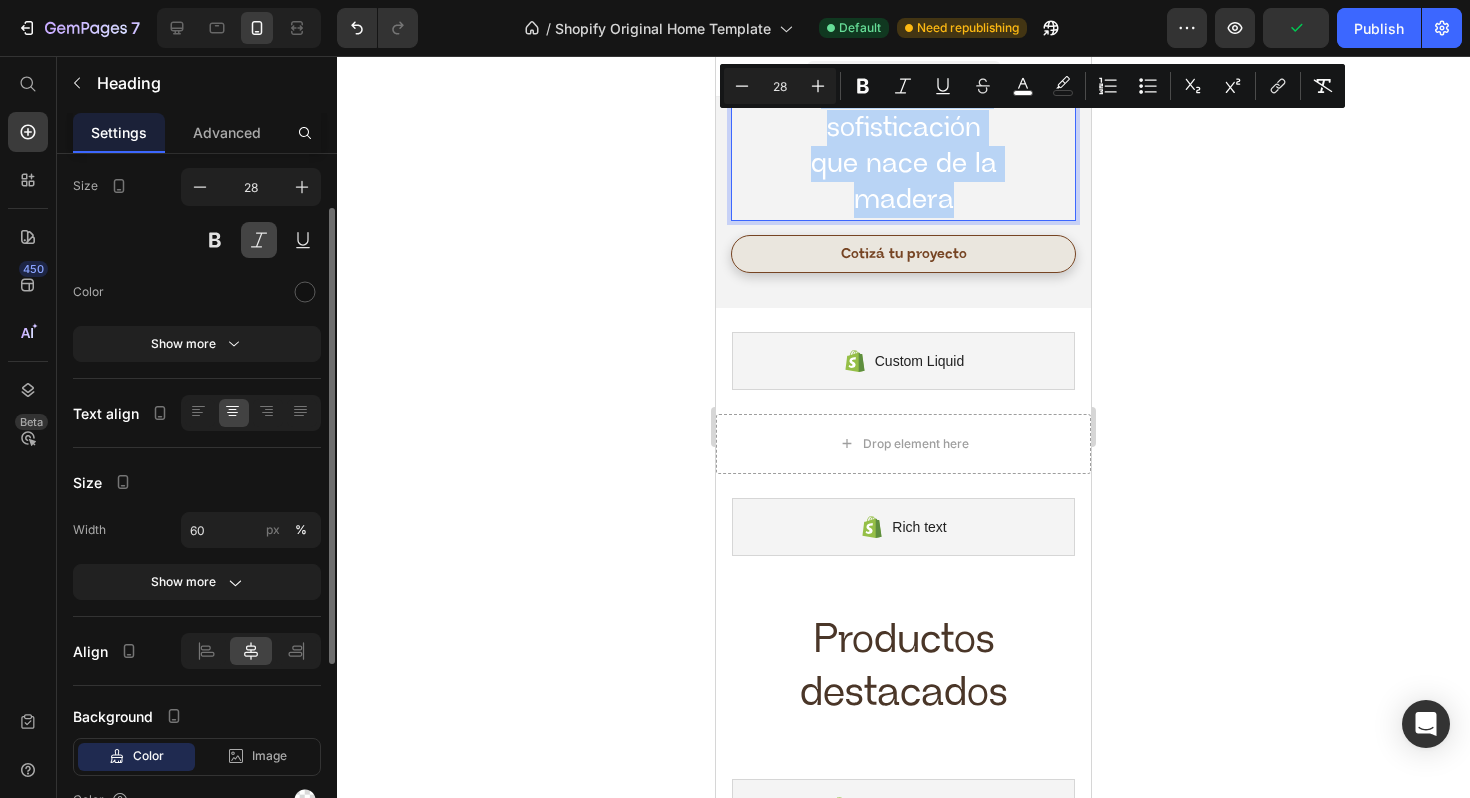 scroll, scrollTop: 157, scrollLeft: 0, axis: vertical 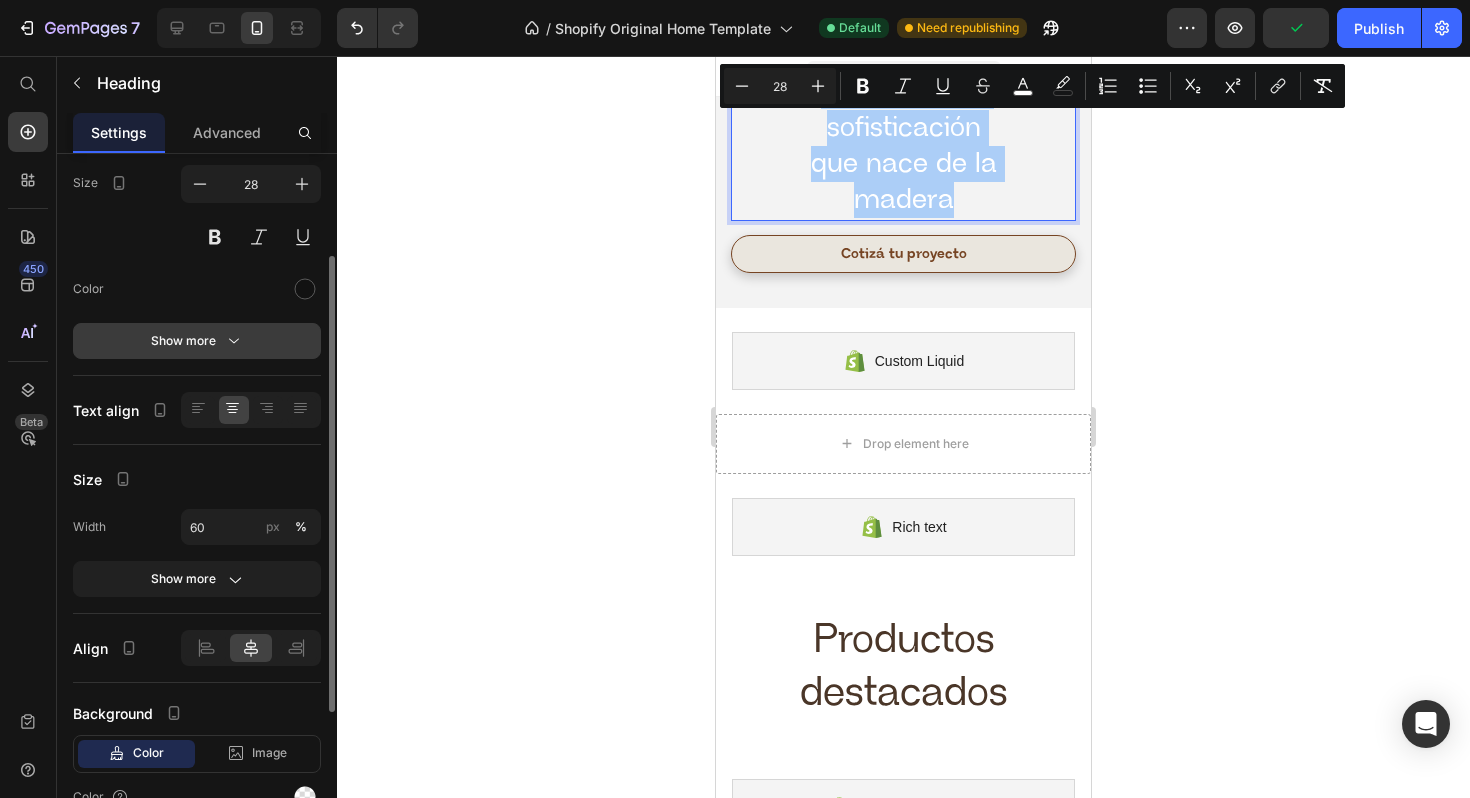 click 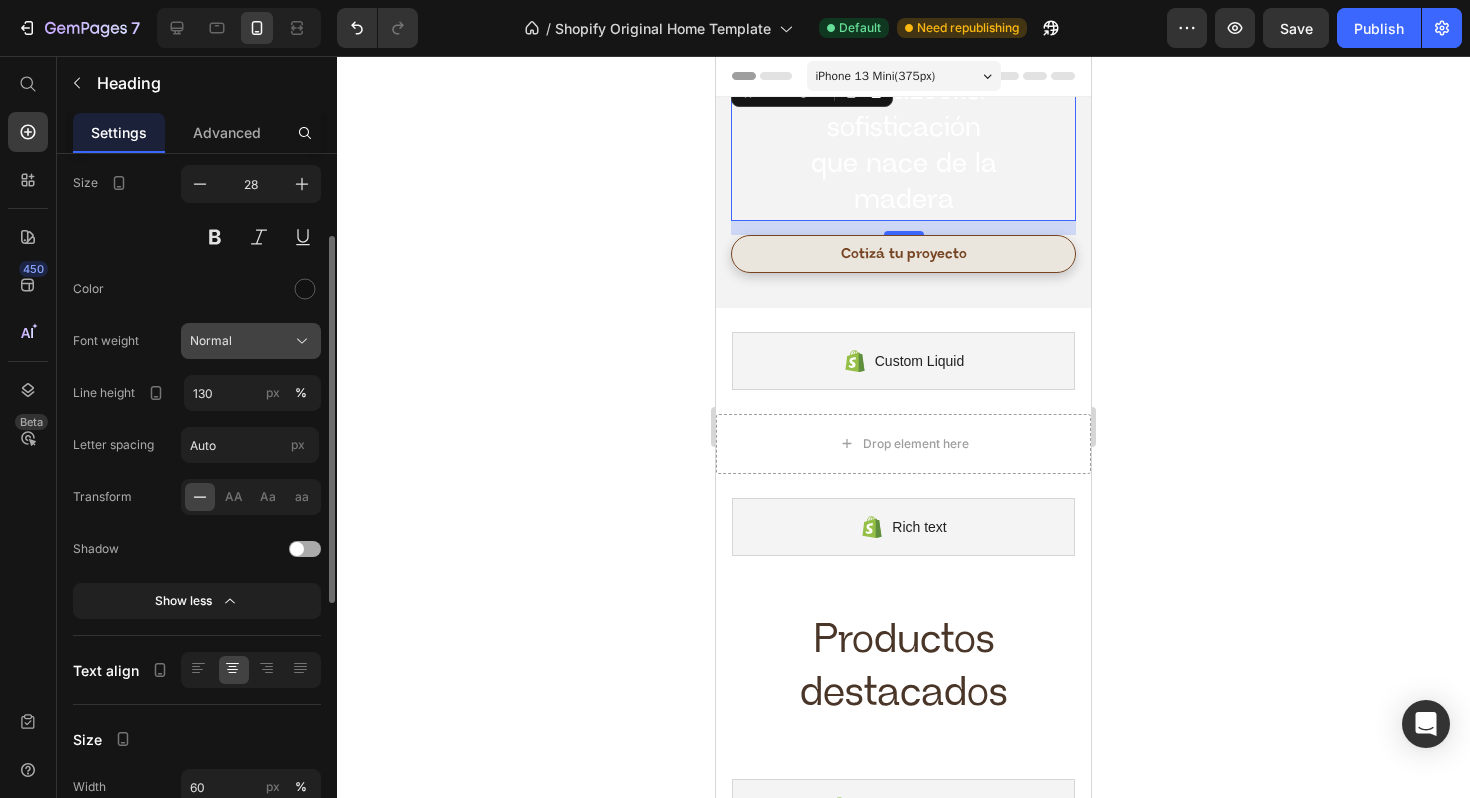 click on "Normal" 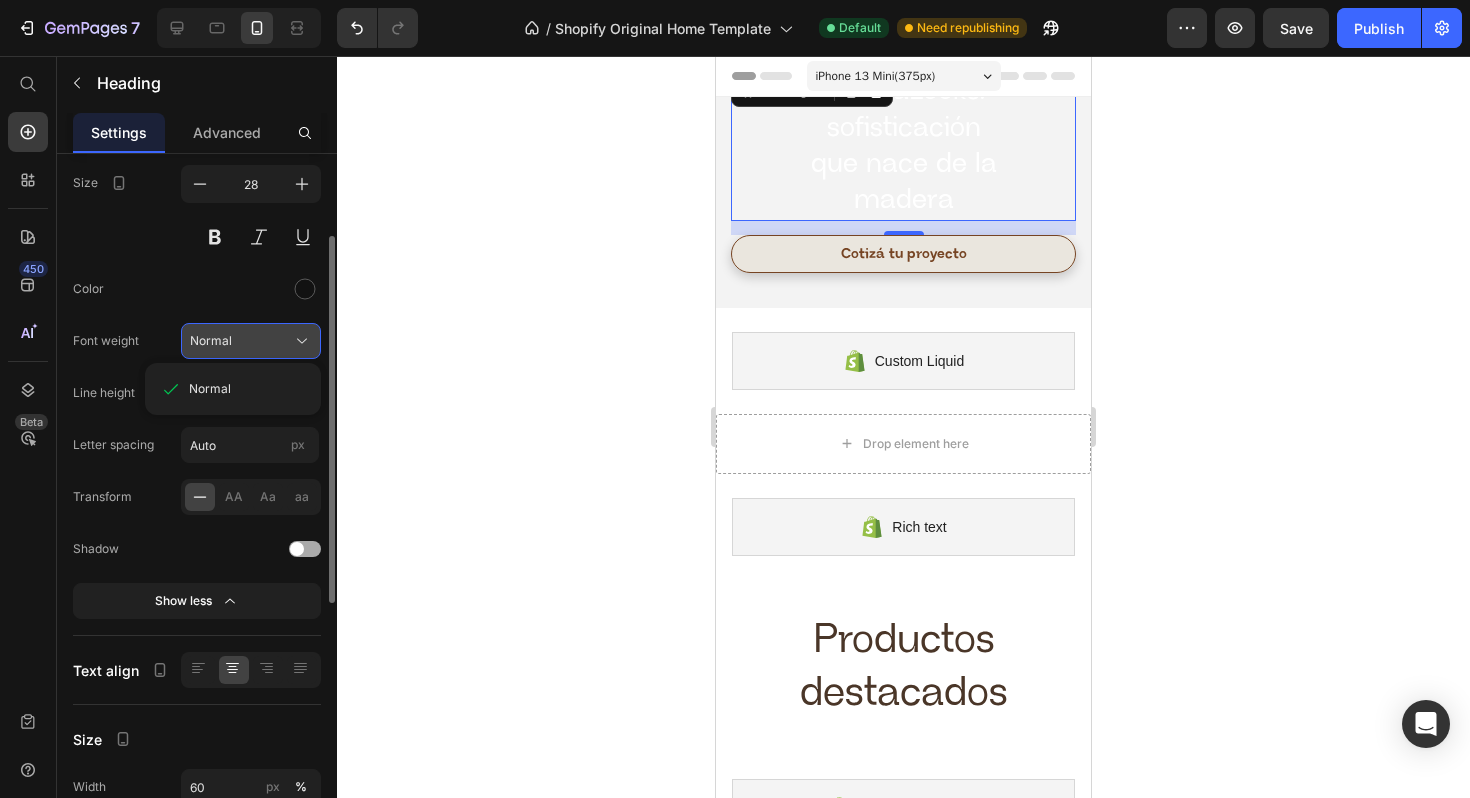 click on "Normal" 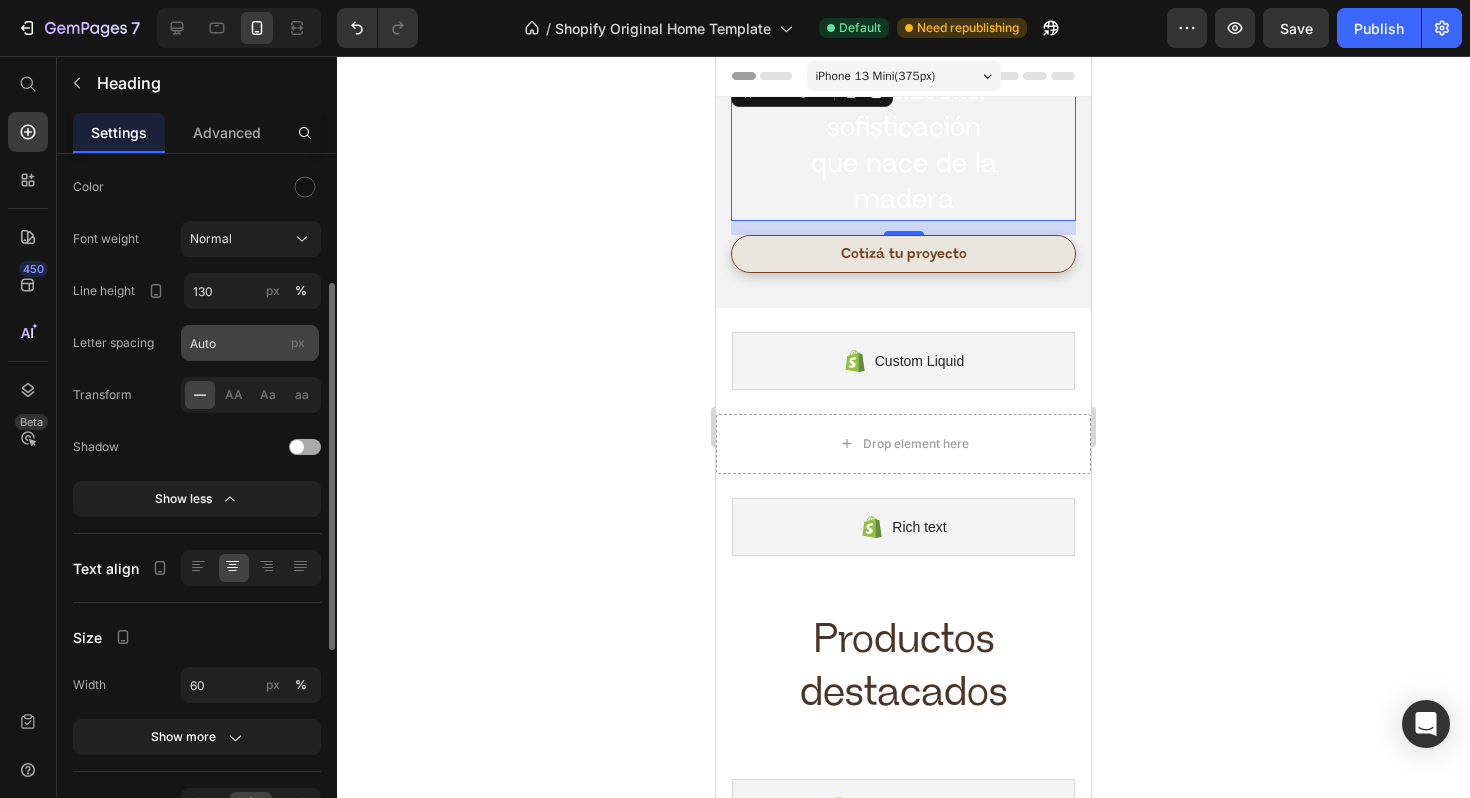 scroll, scrollTop: 255, scrollLeft: 0, axis: vertical 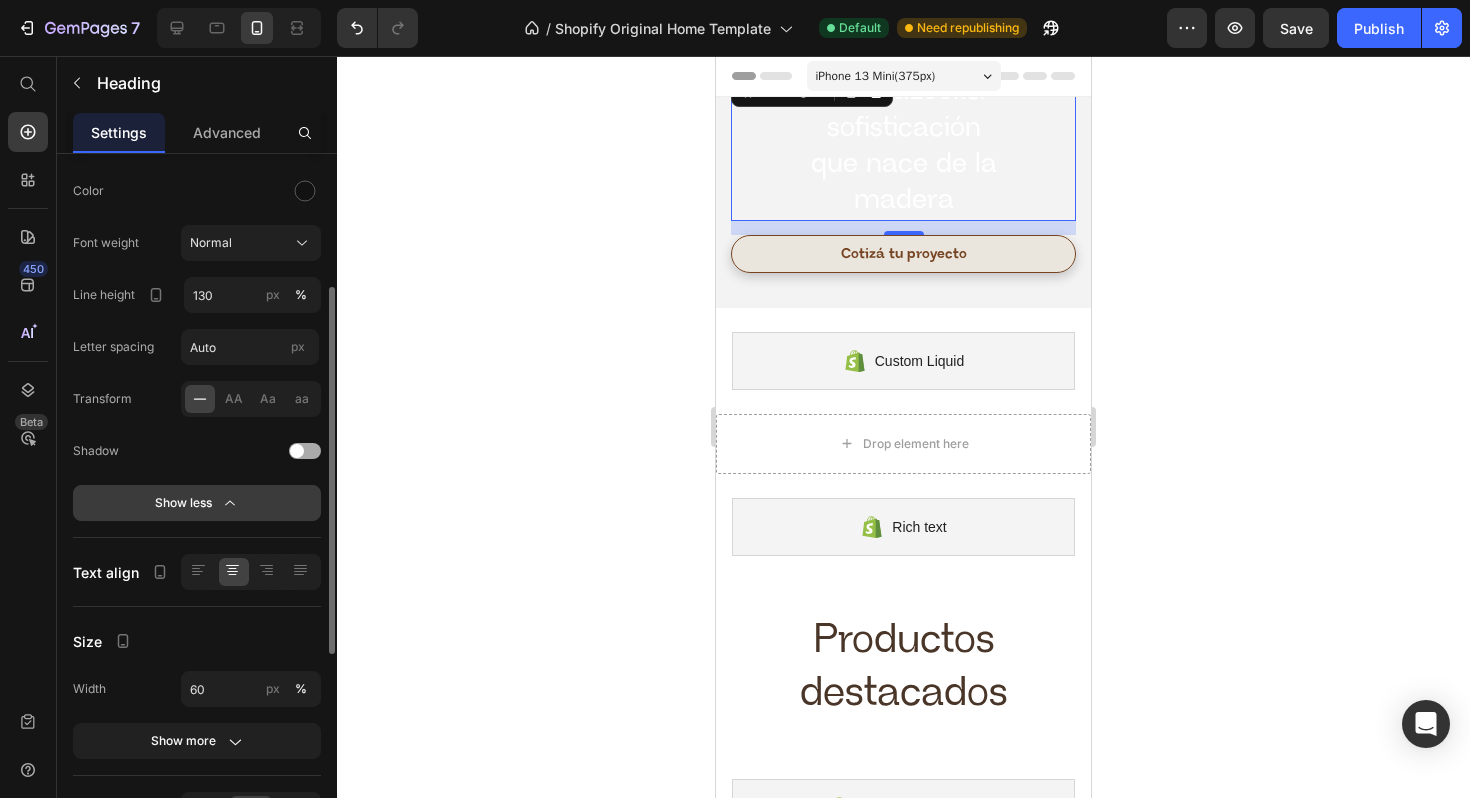 click on "Show less" at bounding box center (197, 503) 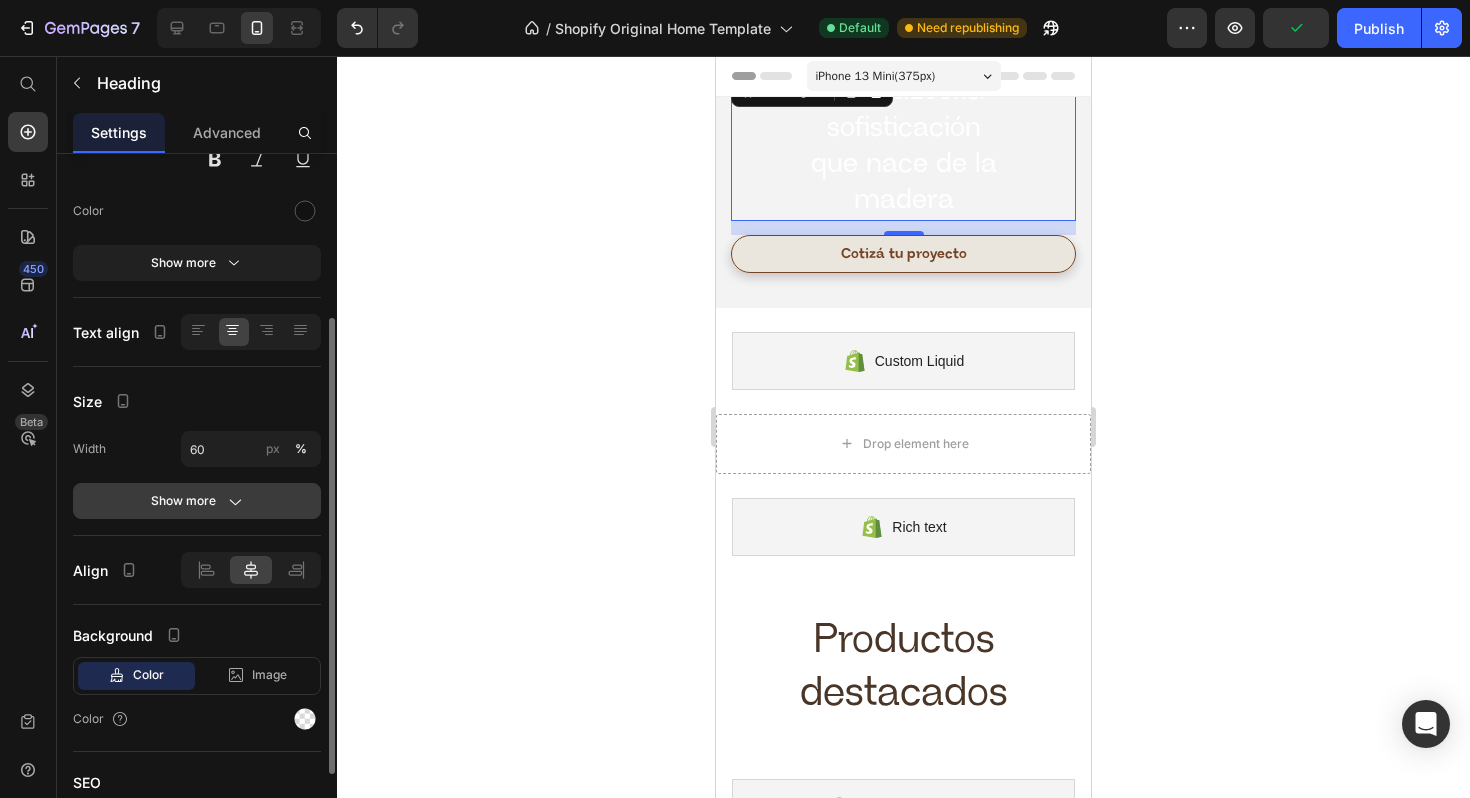 scroll, scrollTop: 242, scrollLeft: 0, axis: vertical 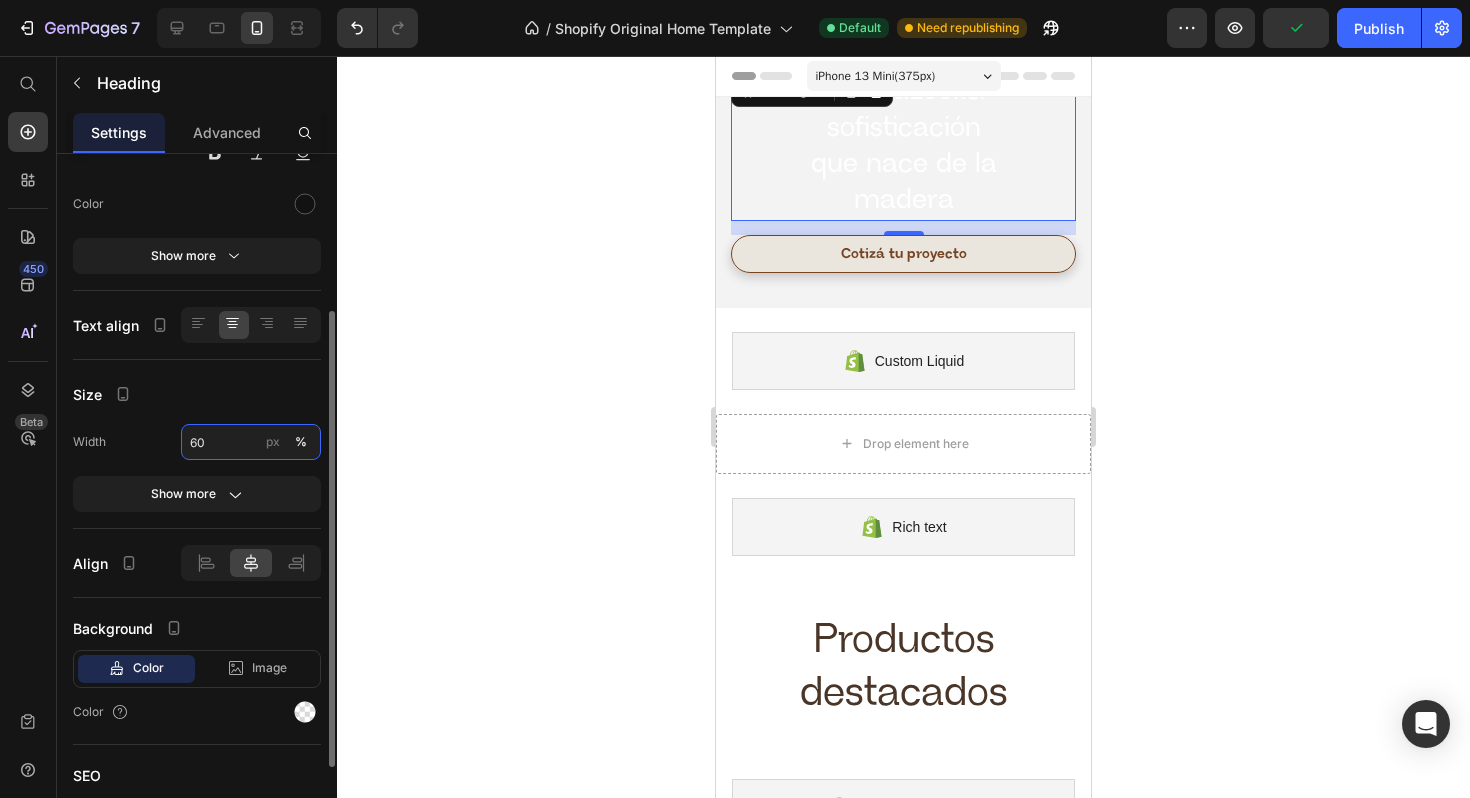 click on "60" at bounding box center [251, 442] 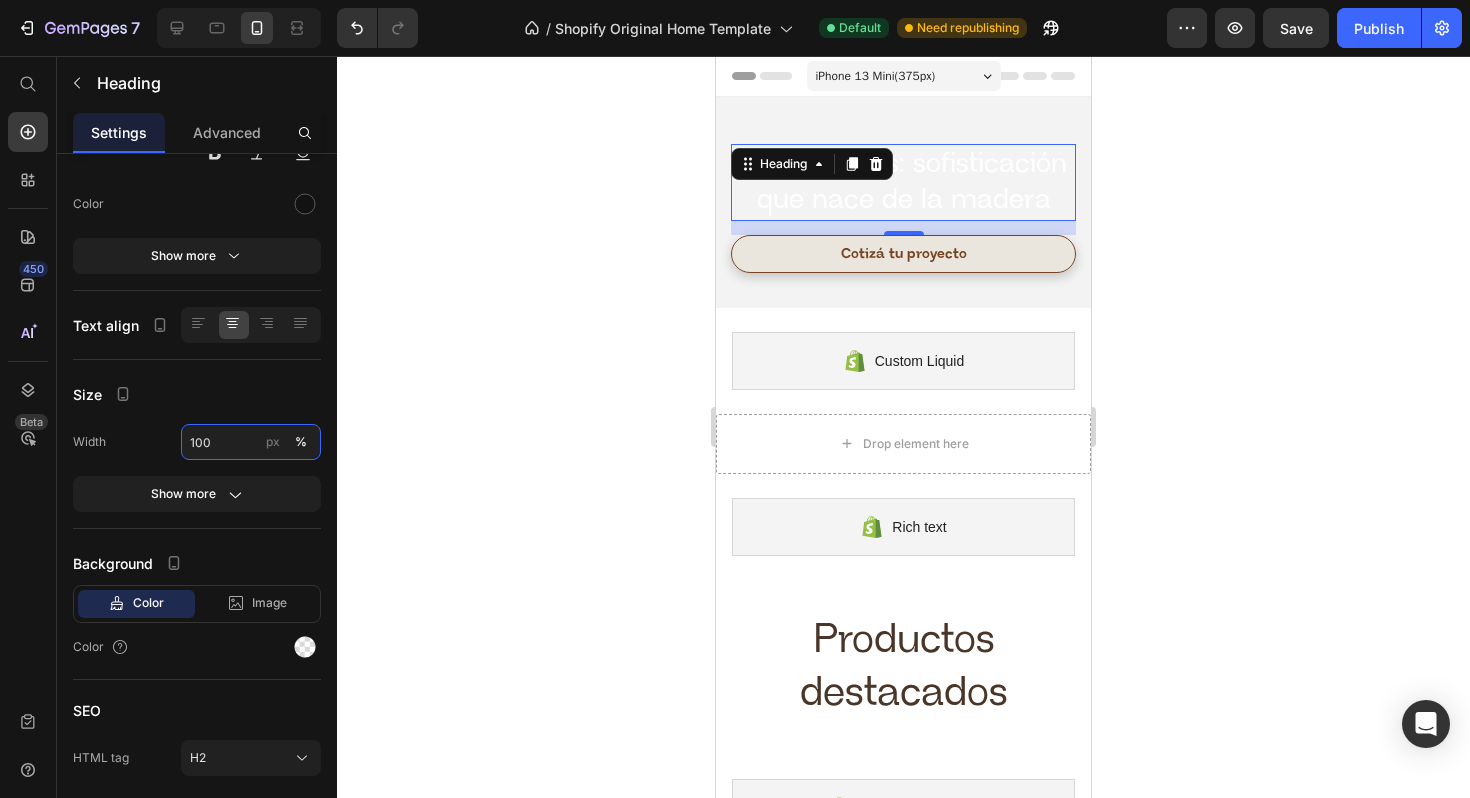 type on "100" 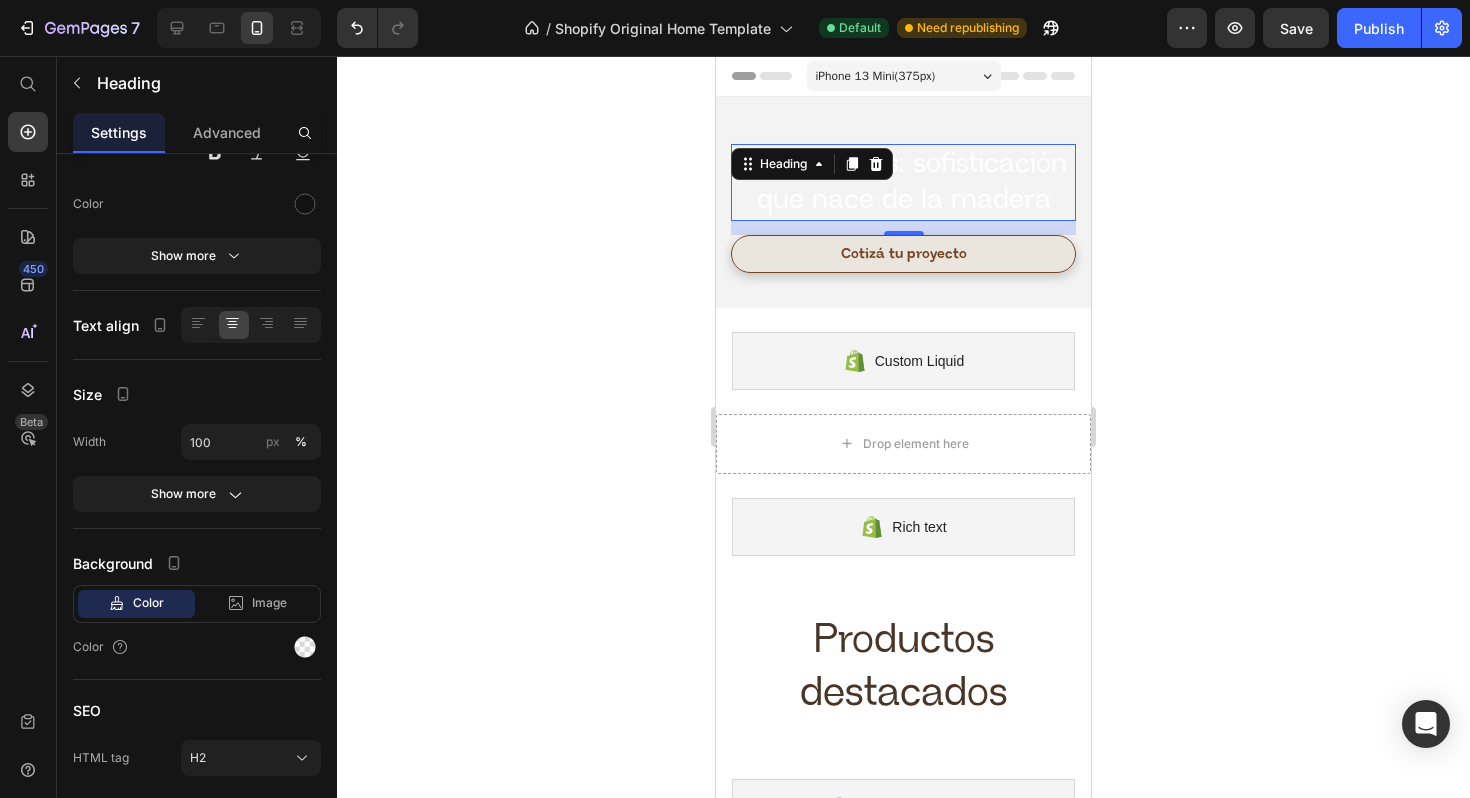 click 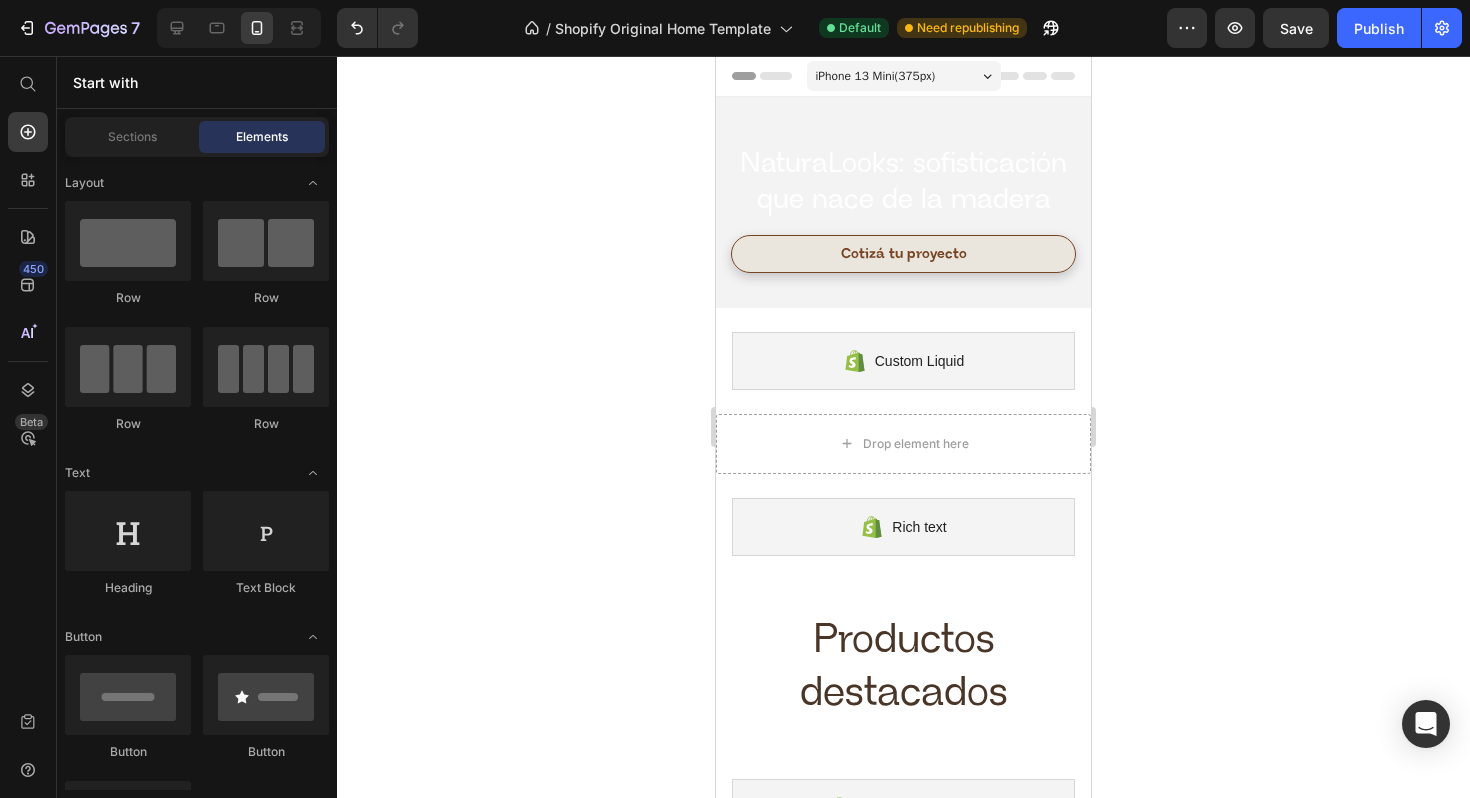 click 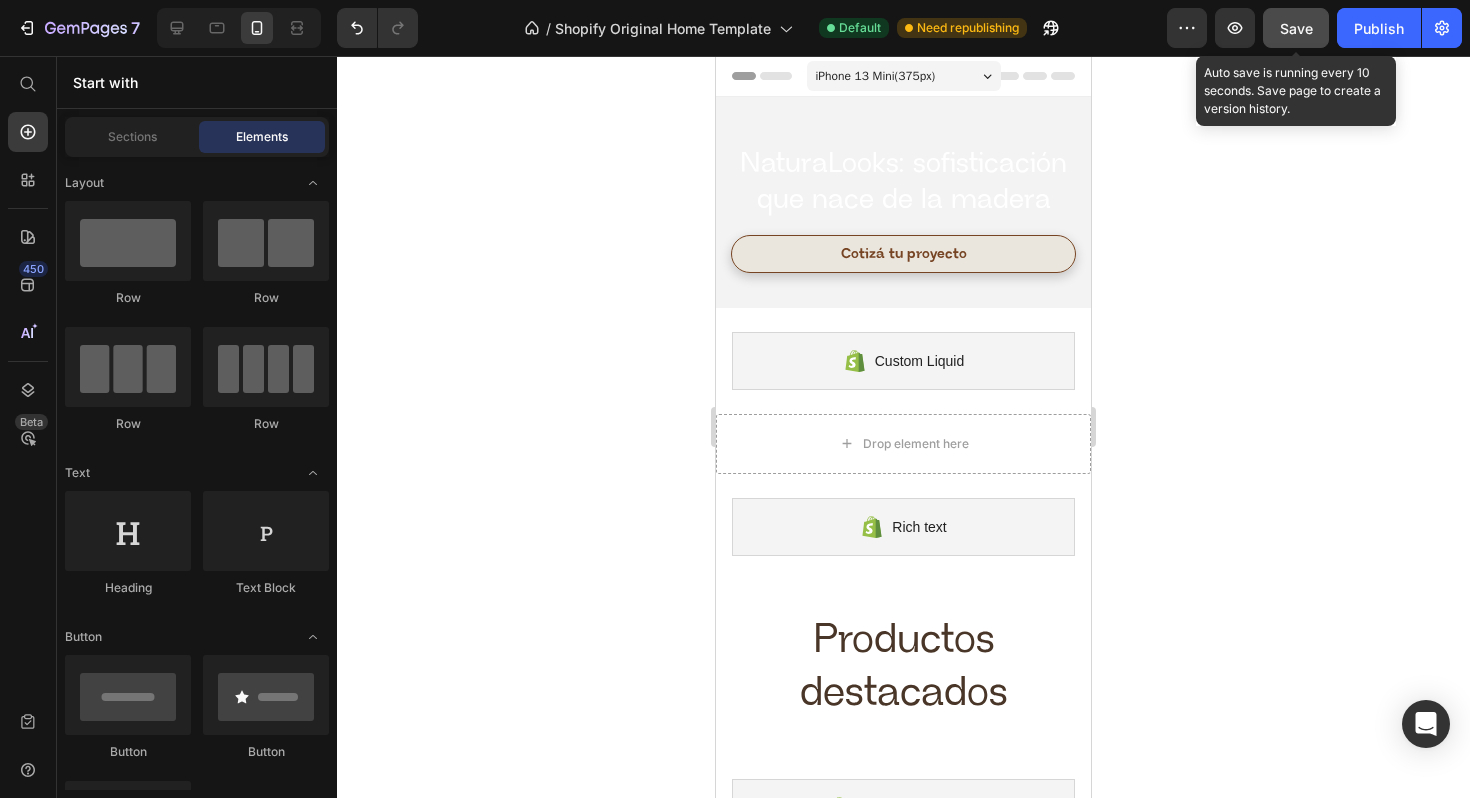 click on "Save" at bounding box center (1296, 28) 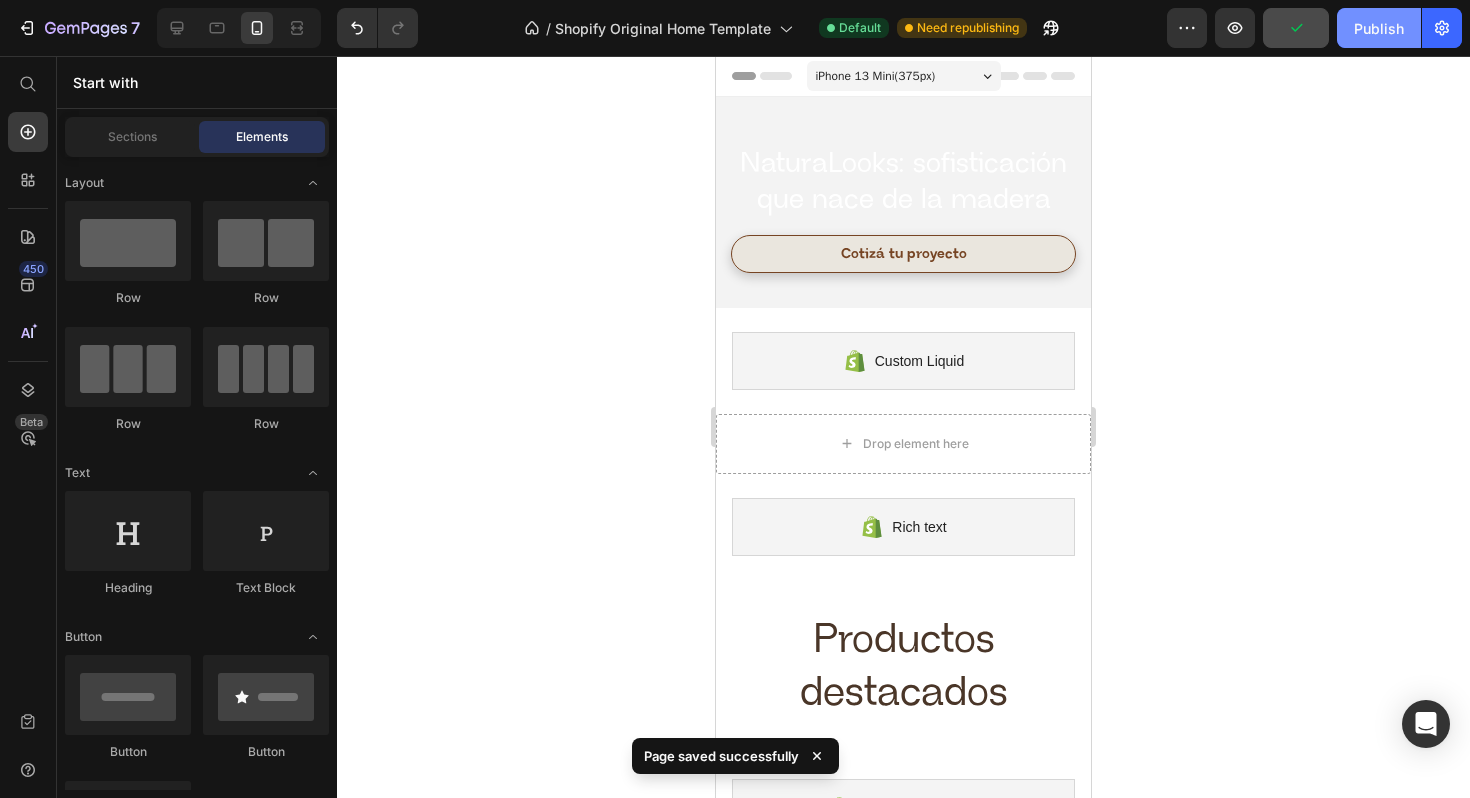click on "Publish" at bounding box center (1379, 28) 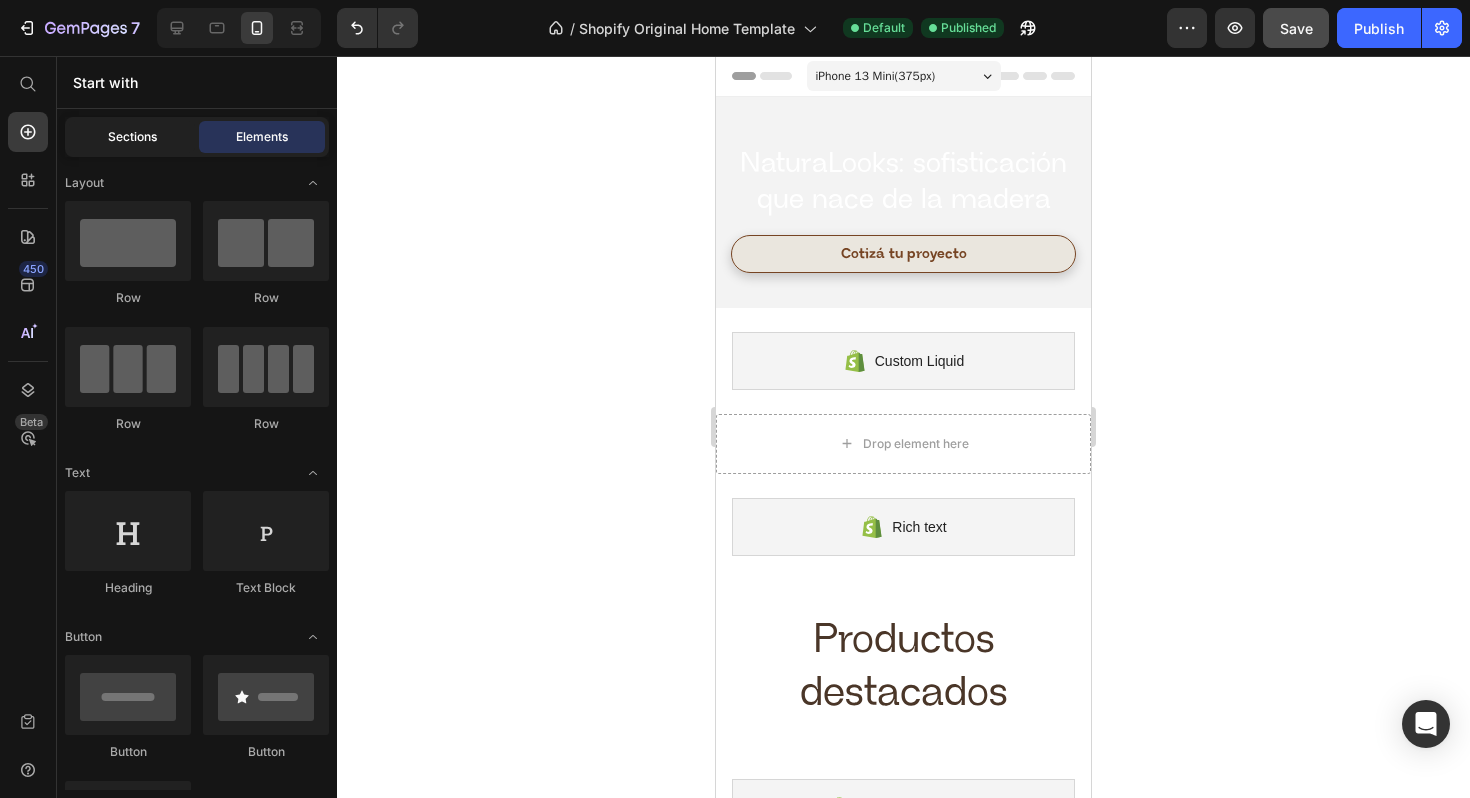 click on "Sections" at bounding box center (132, 137) 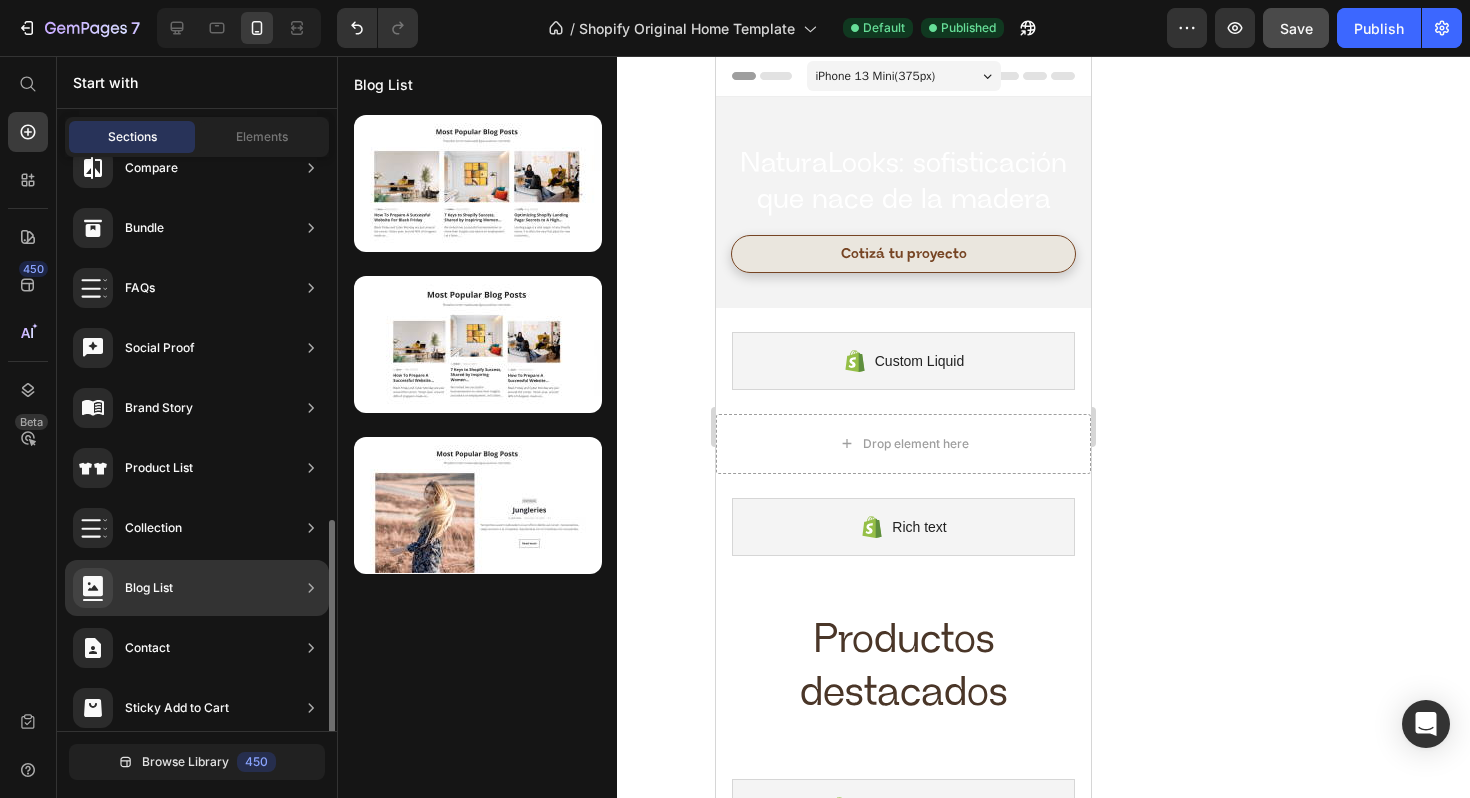 scroll, scrollTop: 586, scrollLeft: 0, axis: vertical 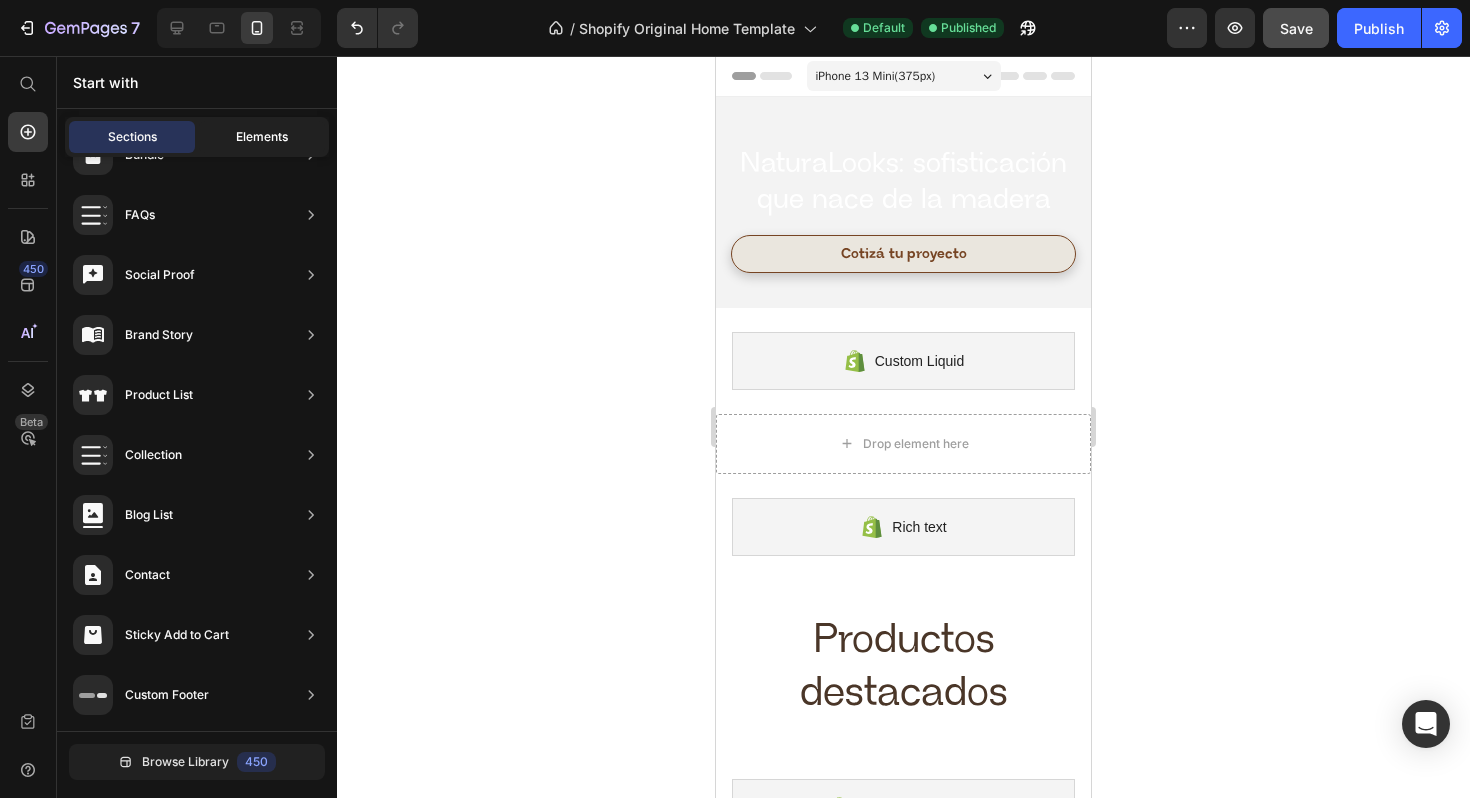 click on "Elements" 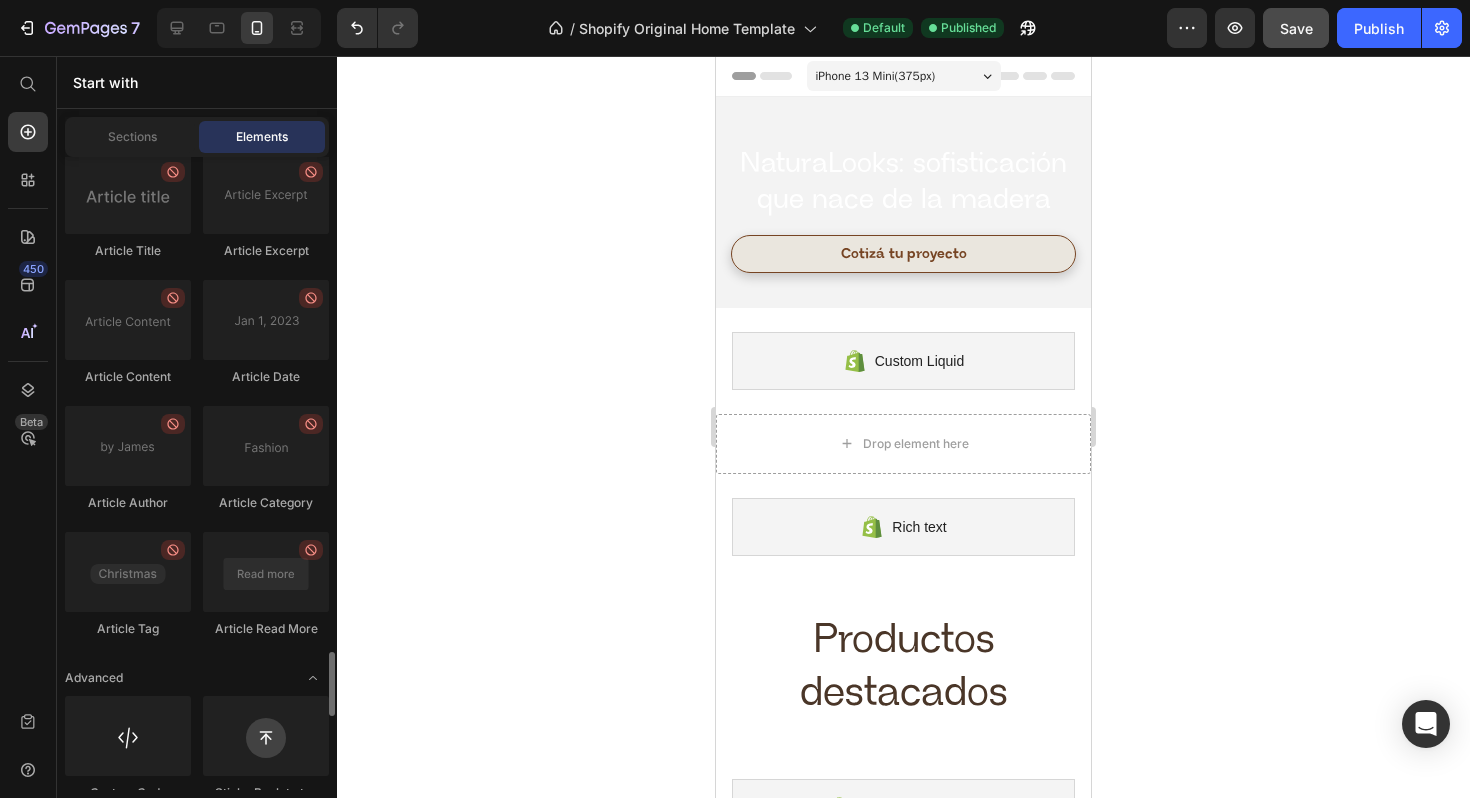 scroll, scrollTop: 5546, scrollLeft: 0, axis: vertical 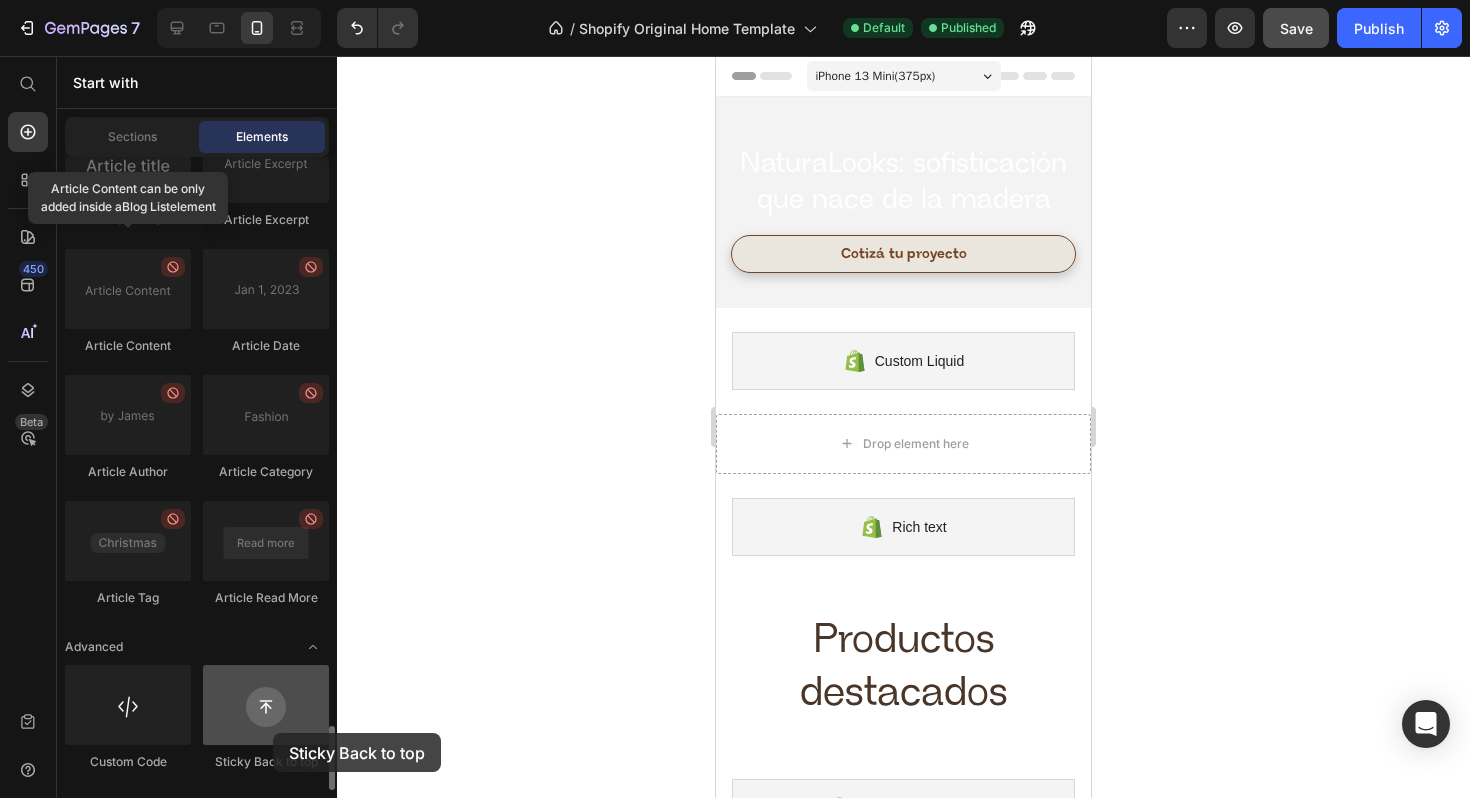 click at bounding box center [266, 705] 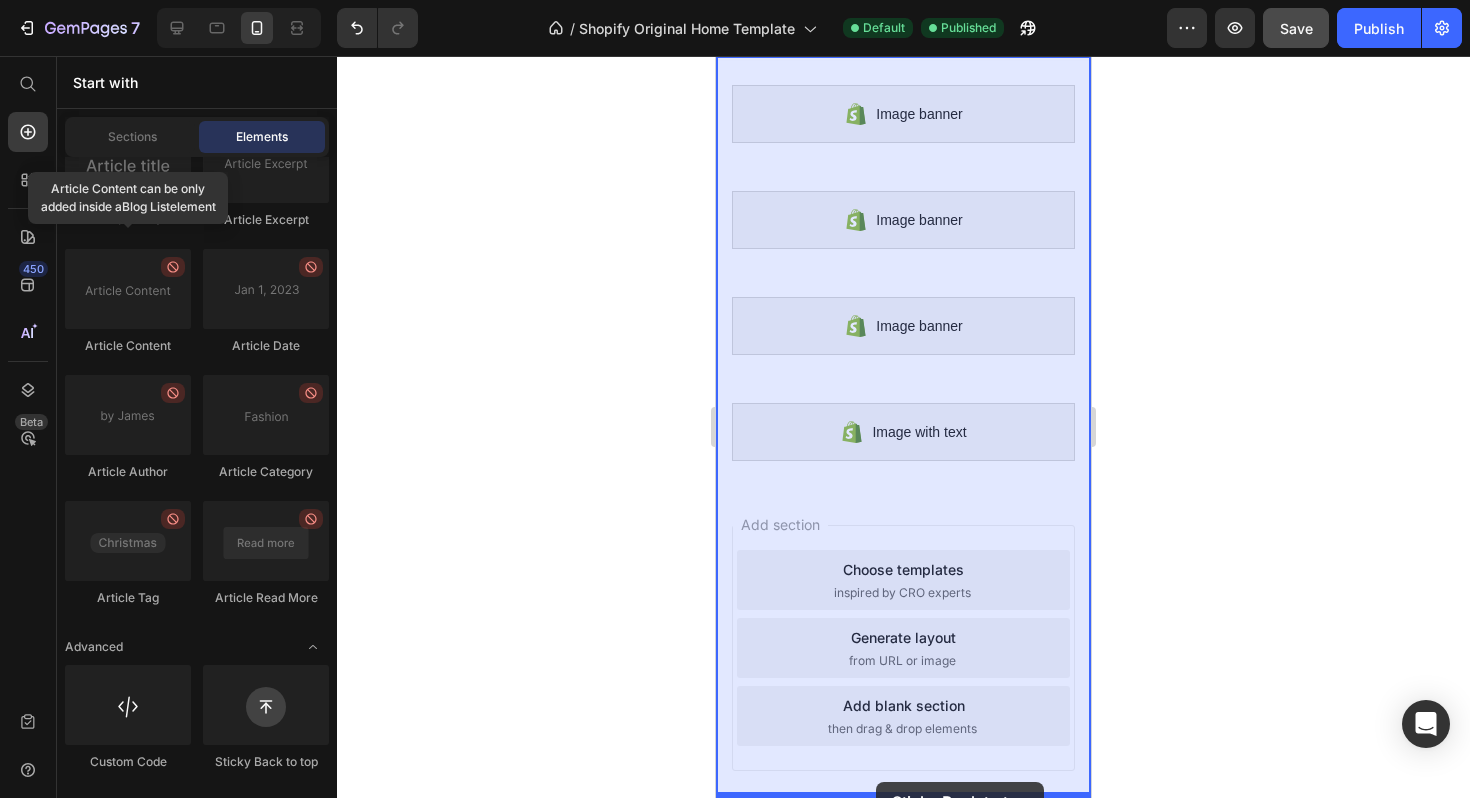 scroll, scrollTop: 1925, scrollLeft: 0, axis: vertical 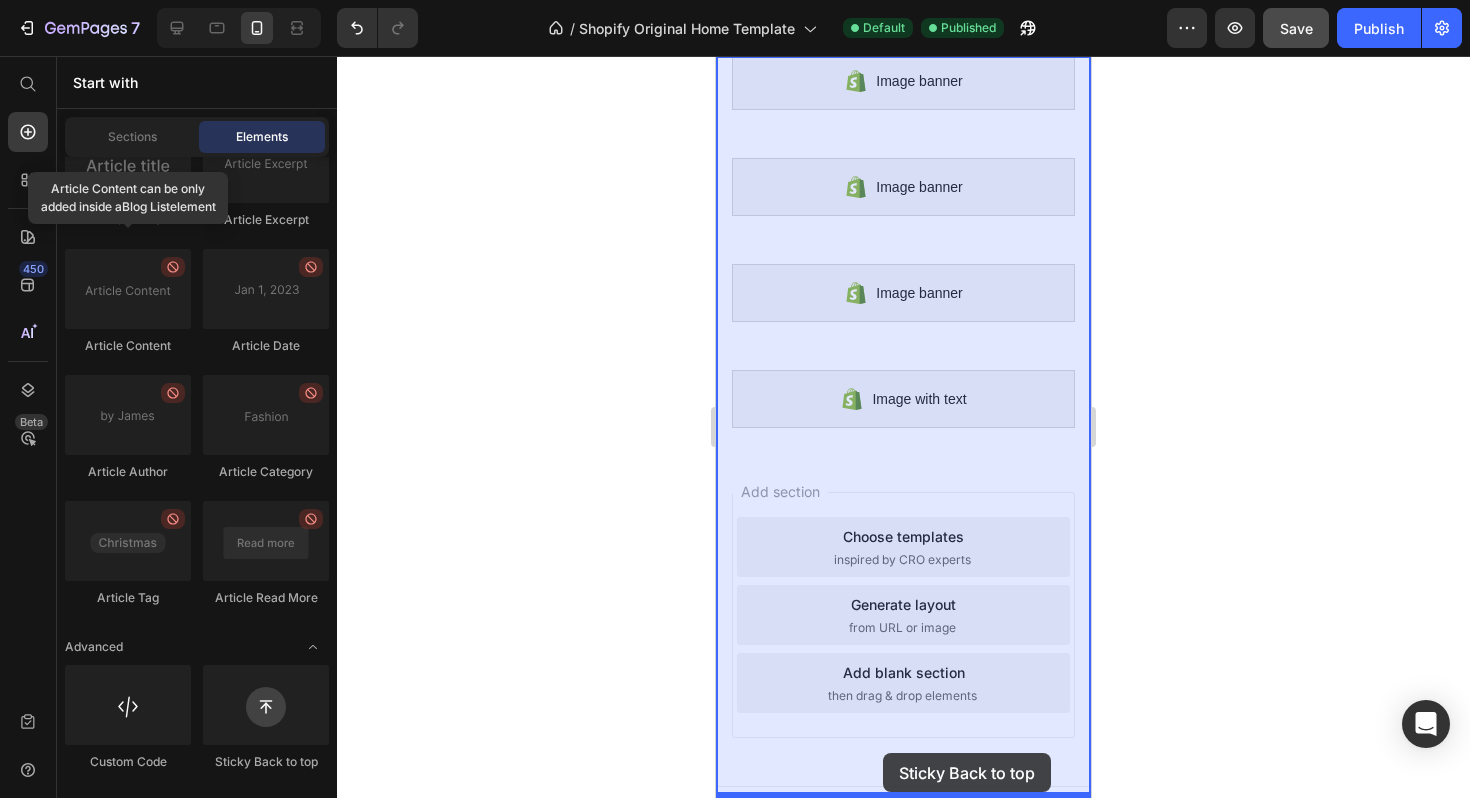 drag, startPoint x: 989, startPoint y: 789, endPoint x: 883, endPoint y: 752, distance: 112.27199 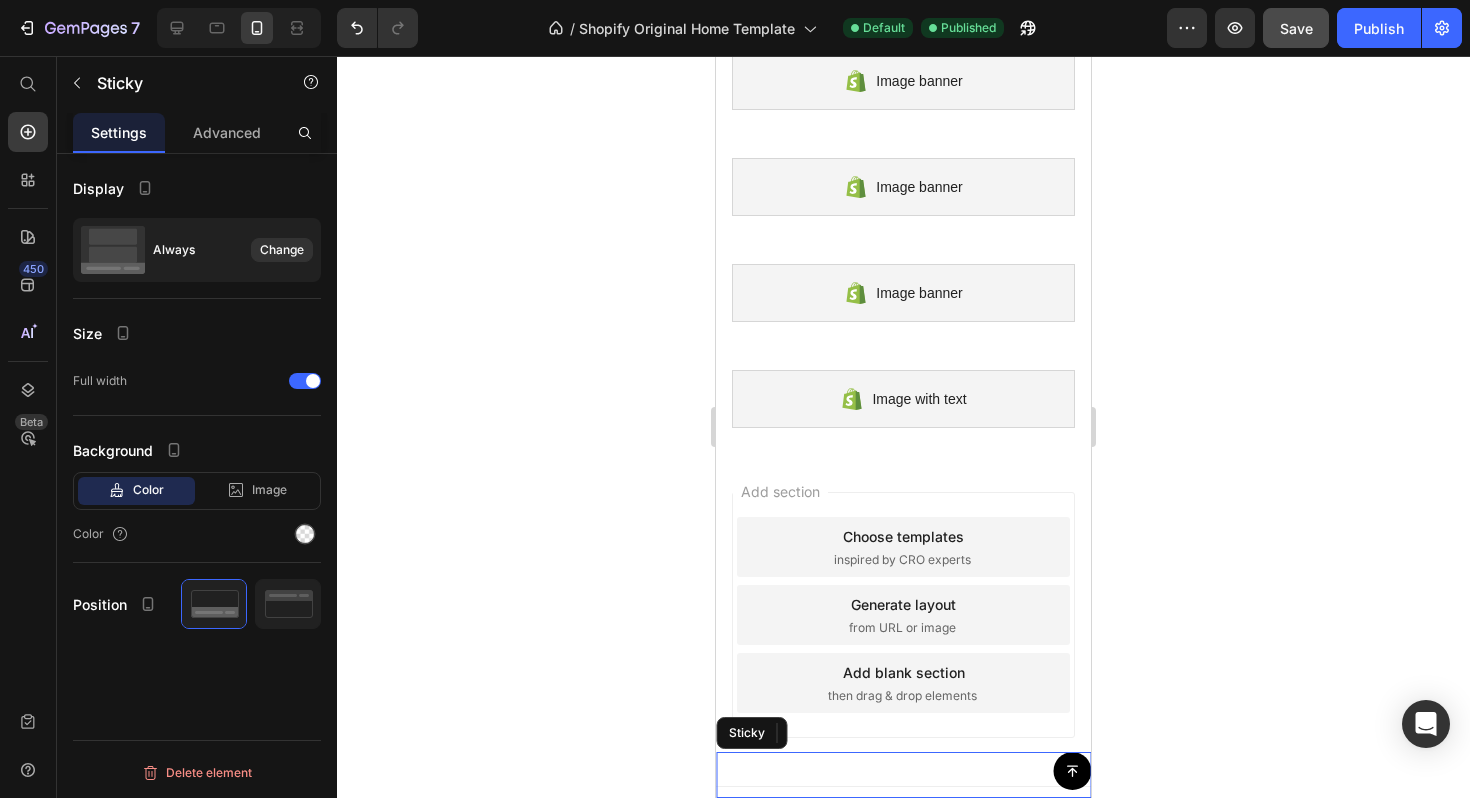 scroll, scrollTop: 0, scrollLeft: 0, axis: both 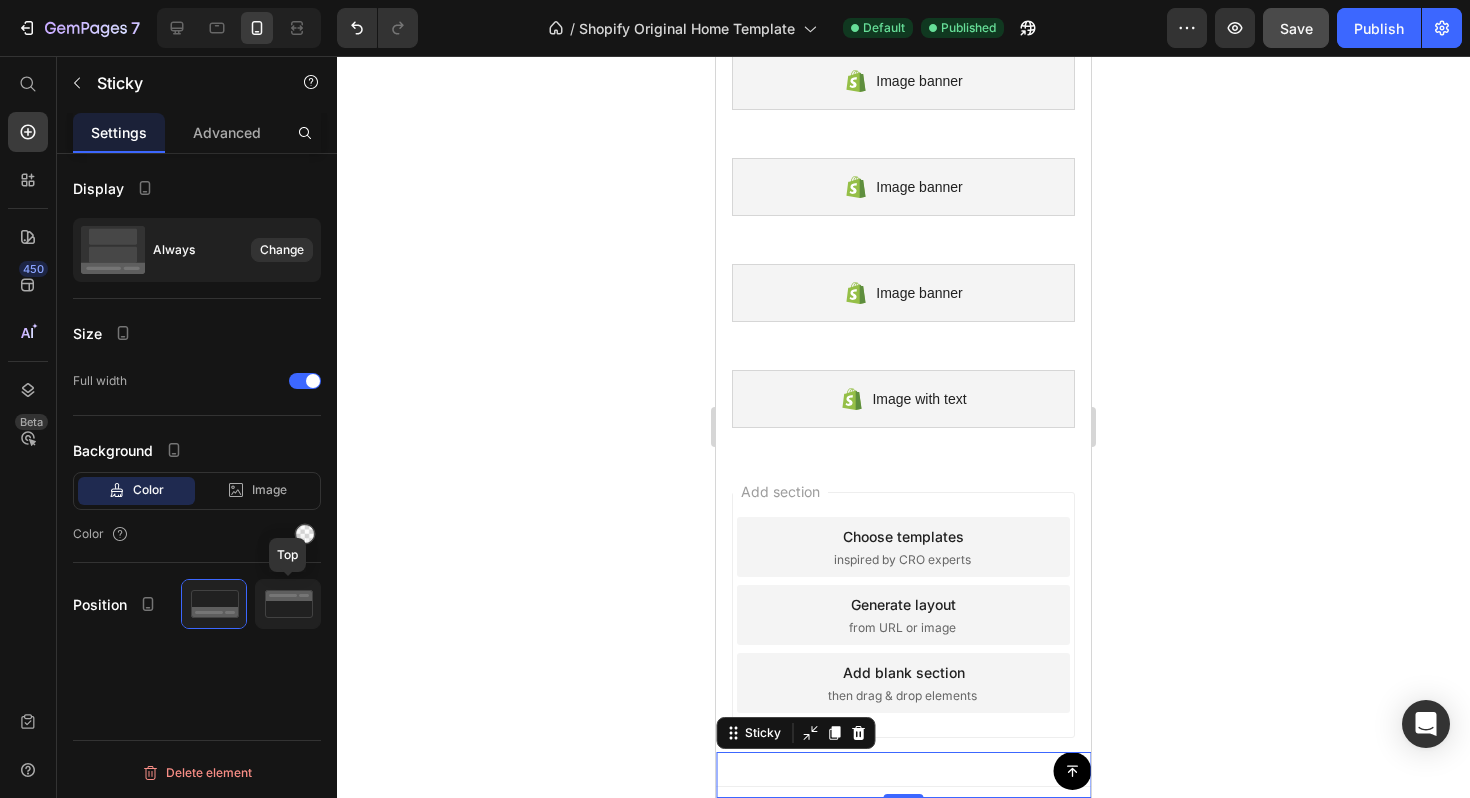click 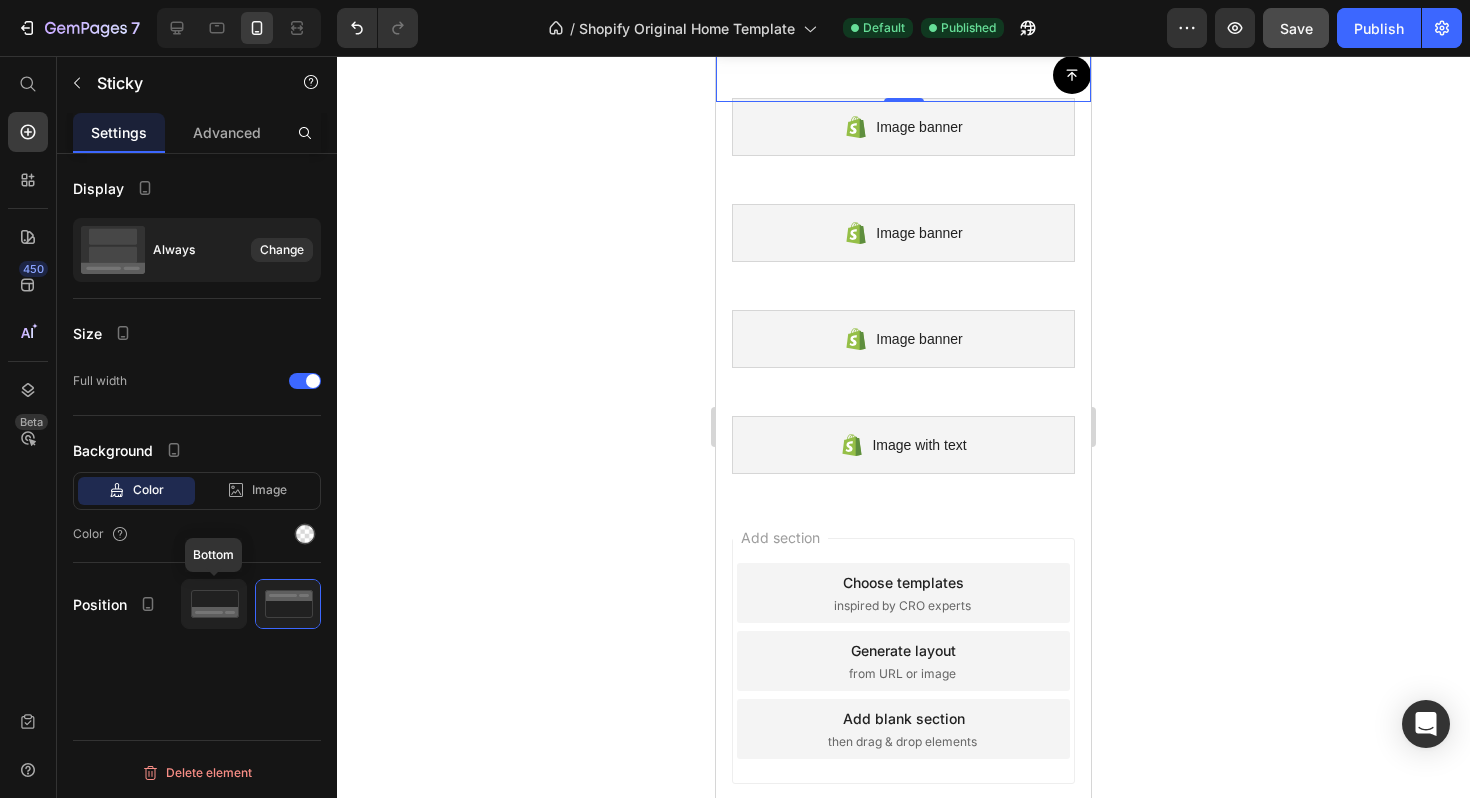 click 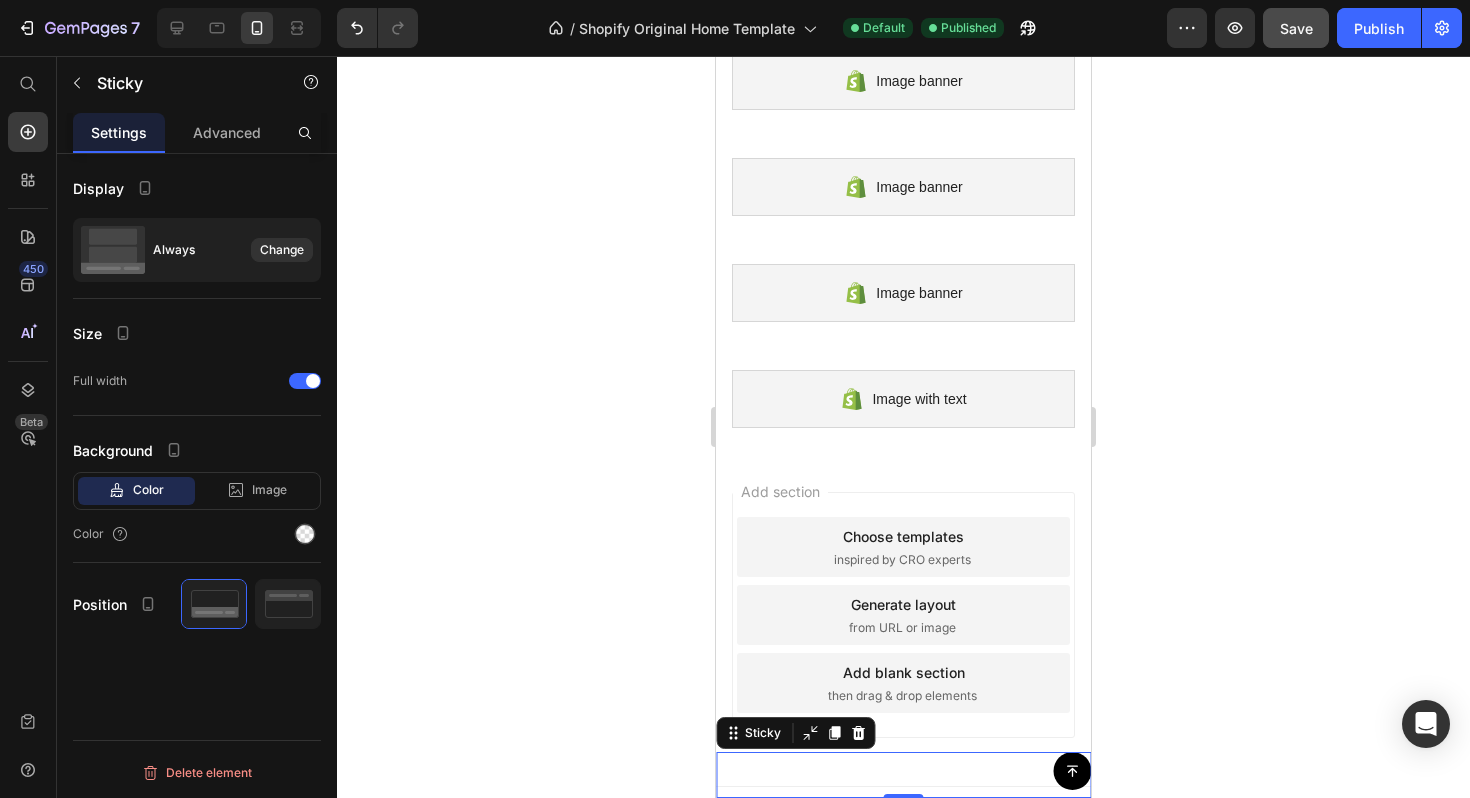 click 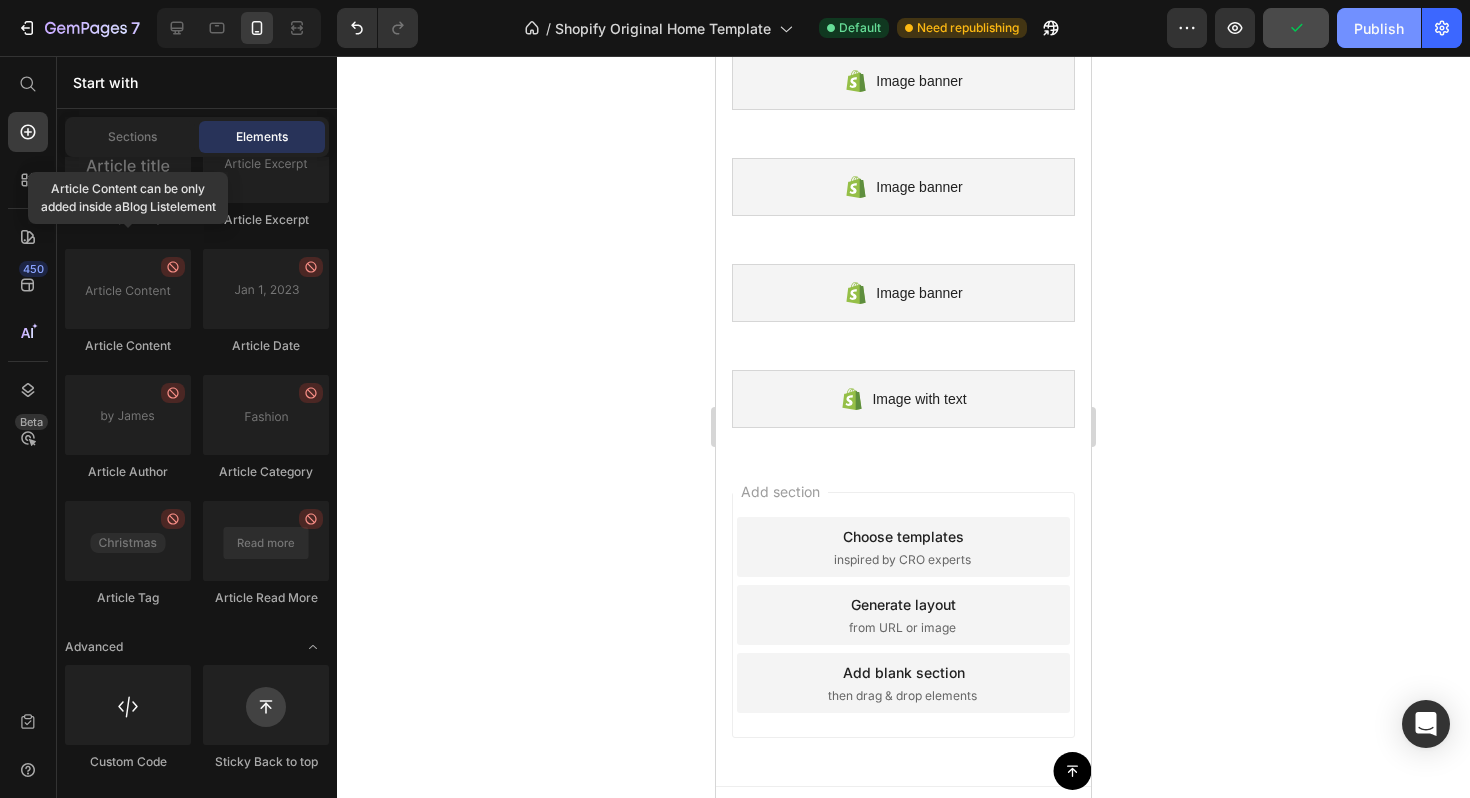 click on "Publish" at bounding box center (1379, 28) 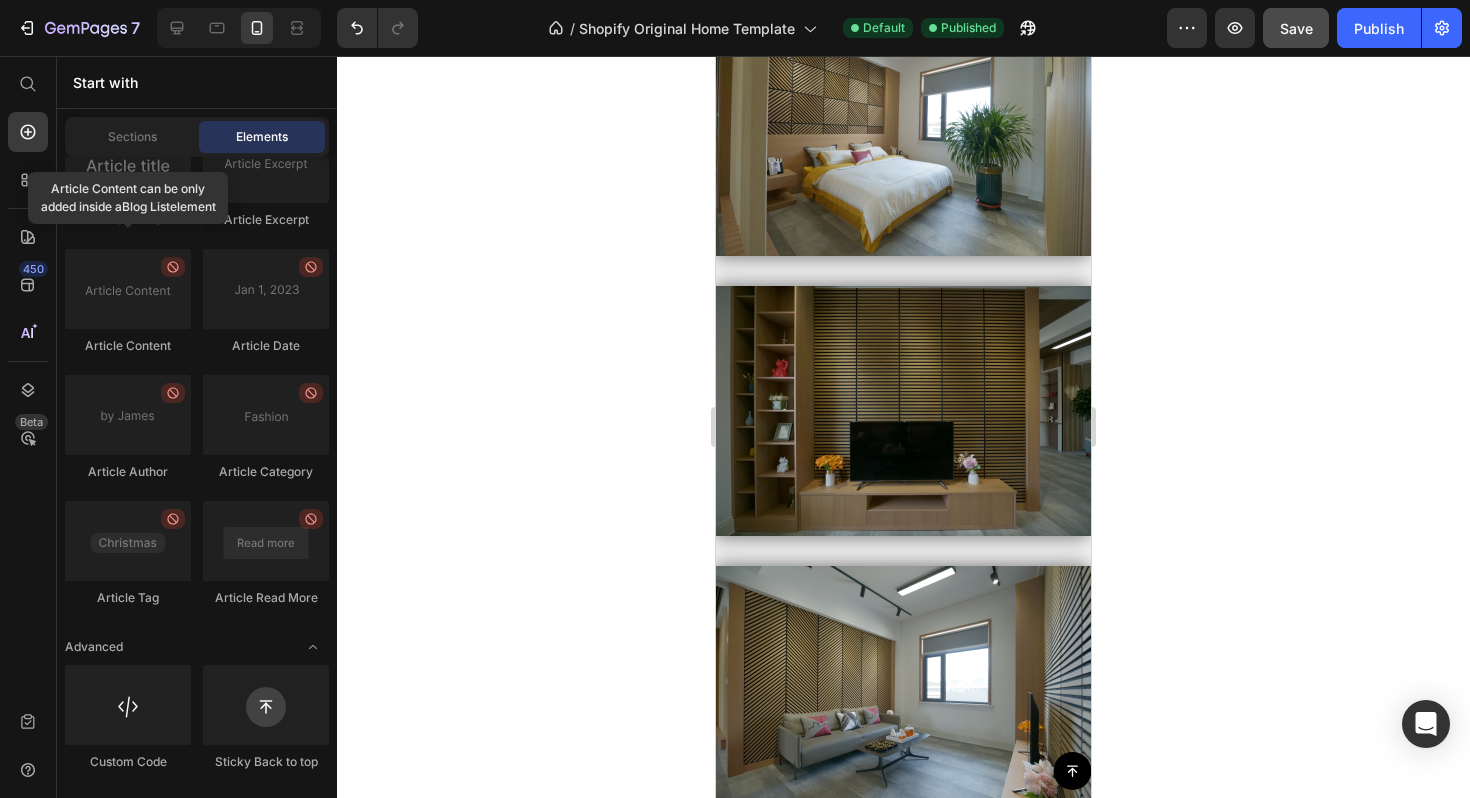 scroll, scrollTop: 1099, scrollLeft: 0, axis: vertical 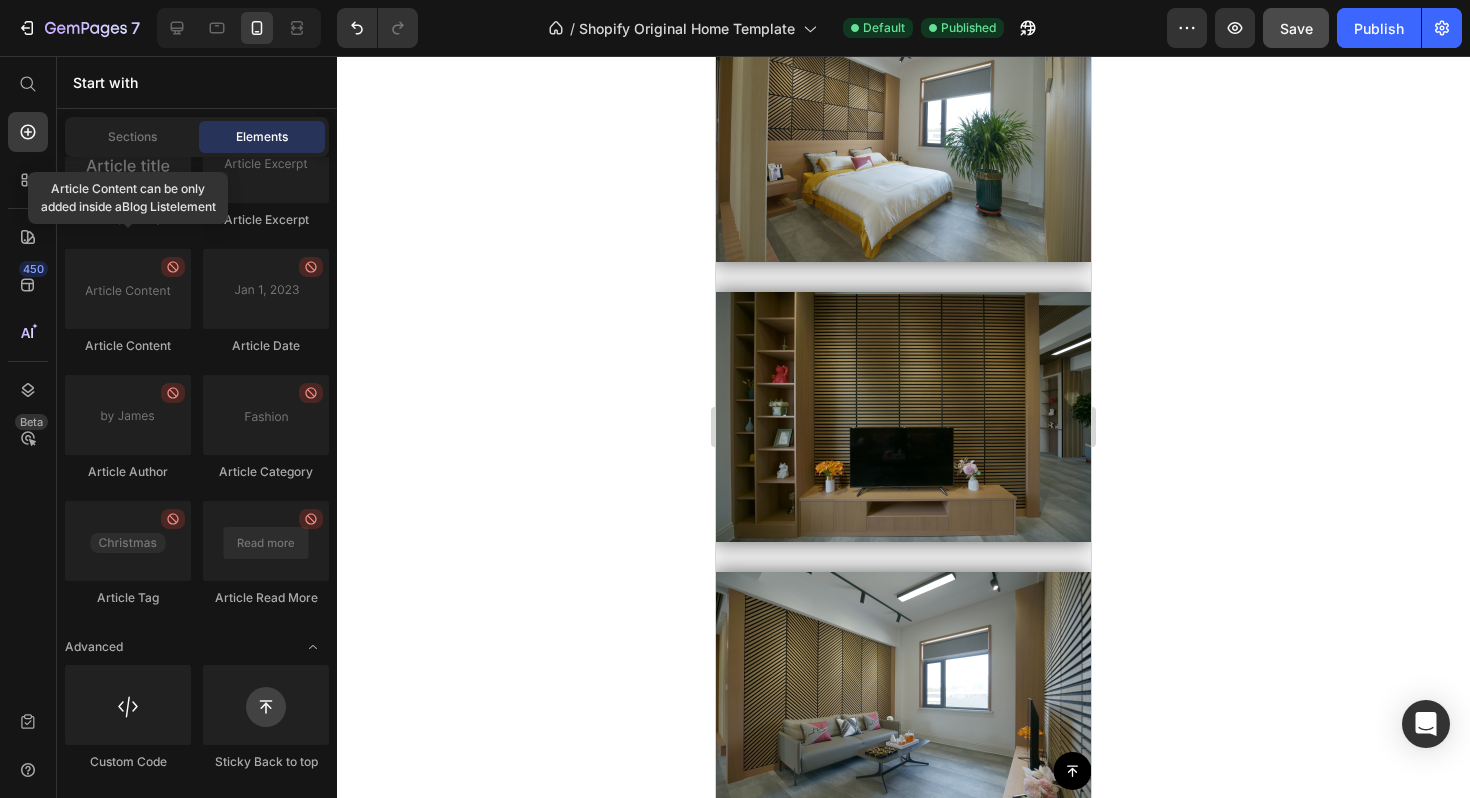 click at bounding box center (903, 417) 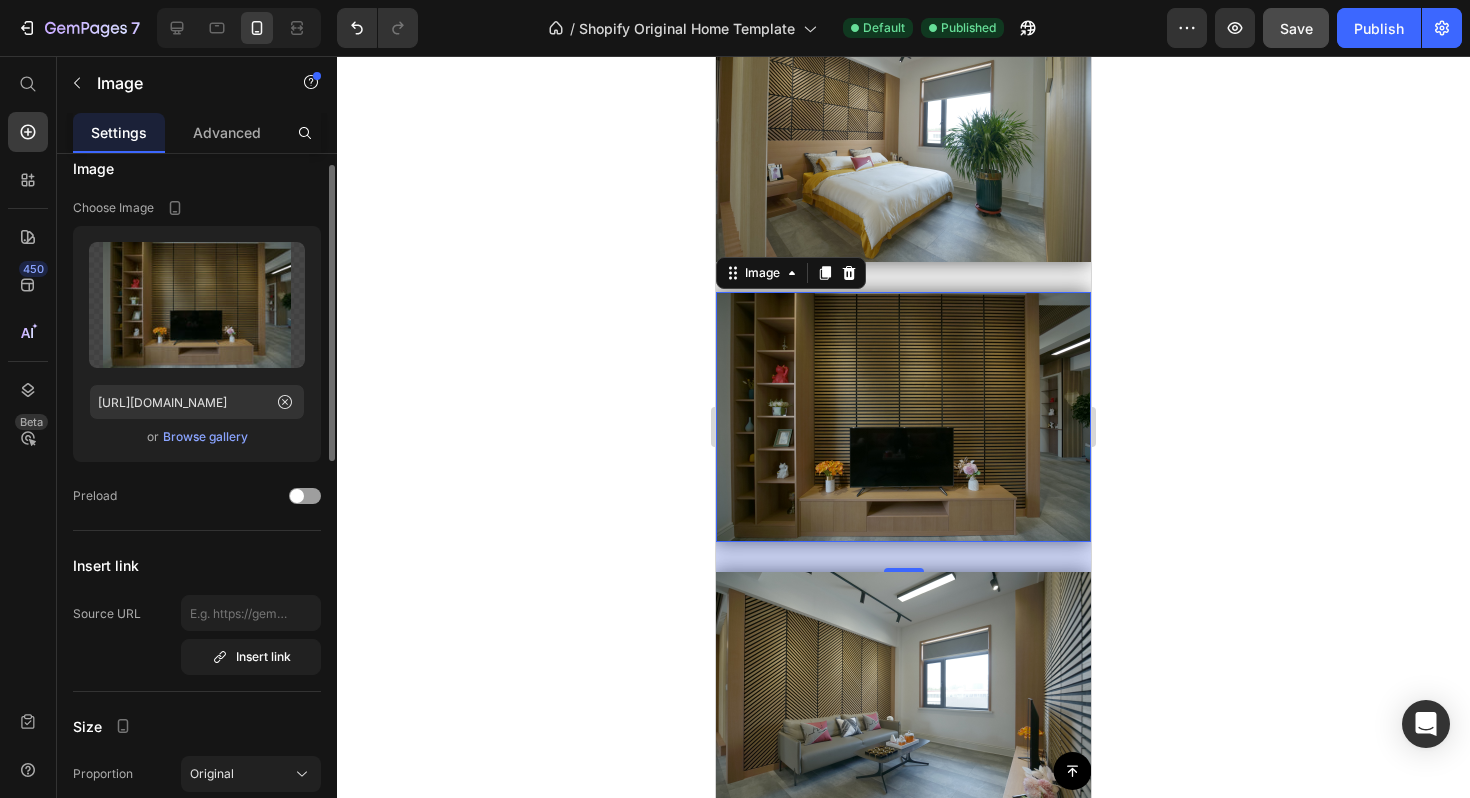 scroll, scrollTop: 33, scrollLeft: 0, axis: vertical 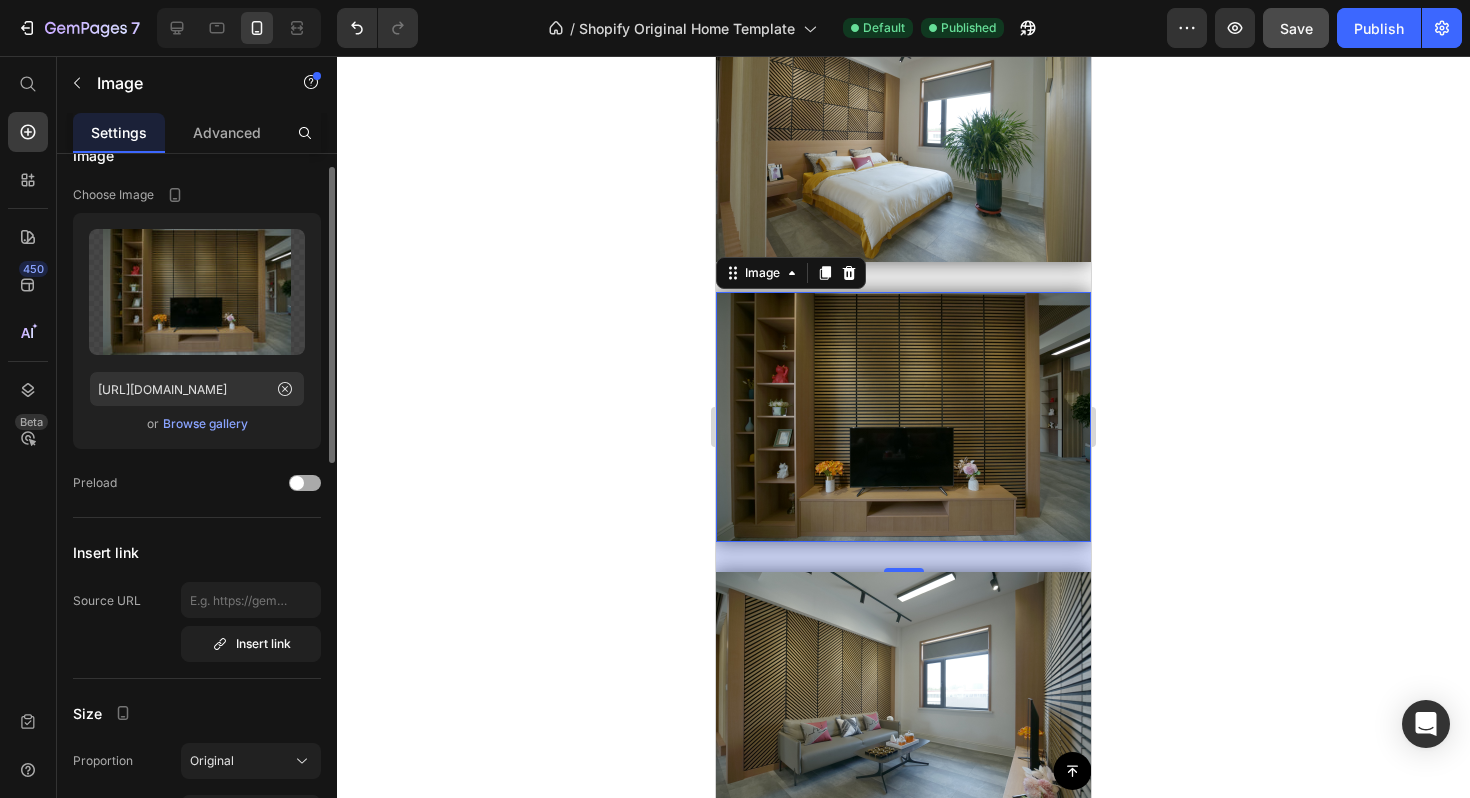 click at bounding box center [297, 483] 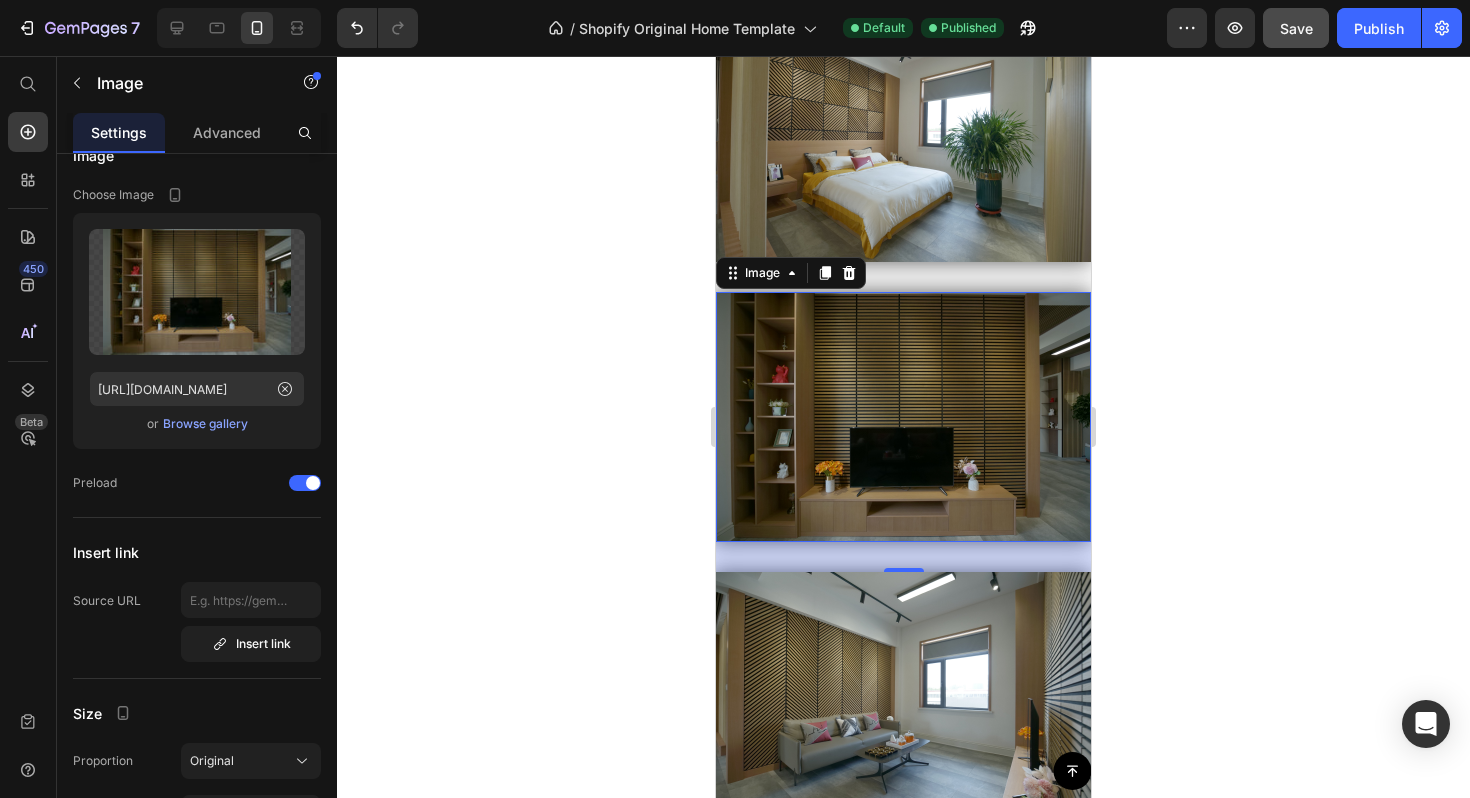 click 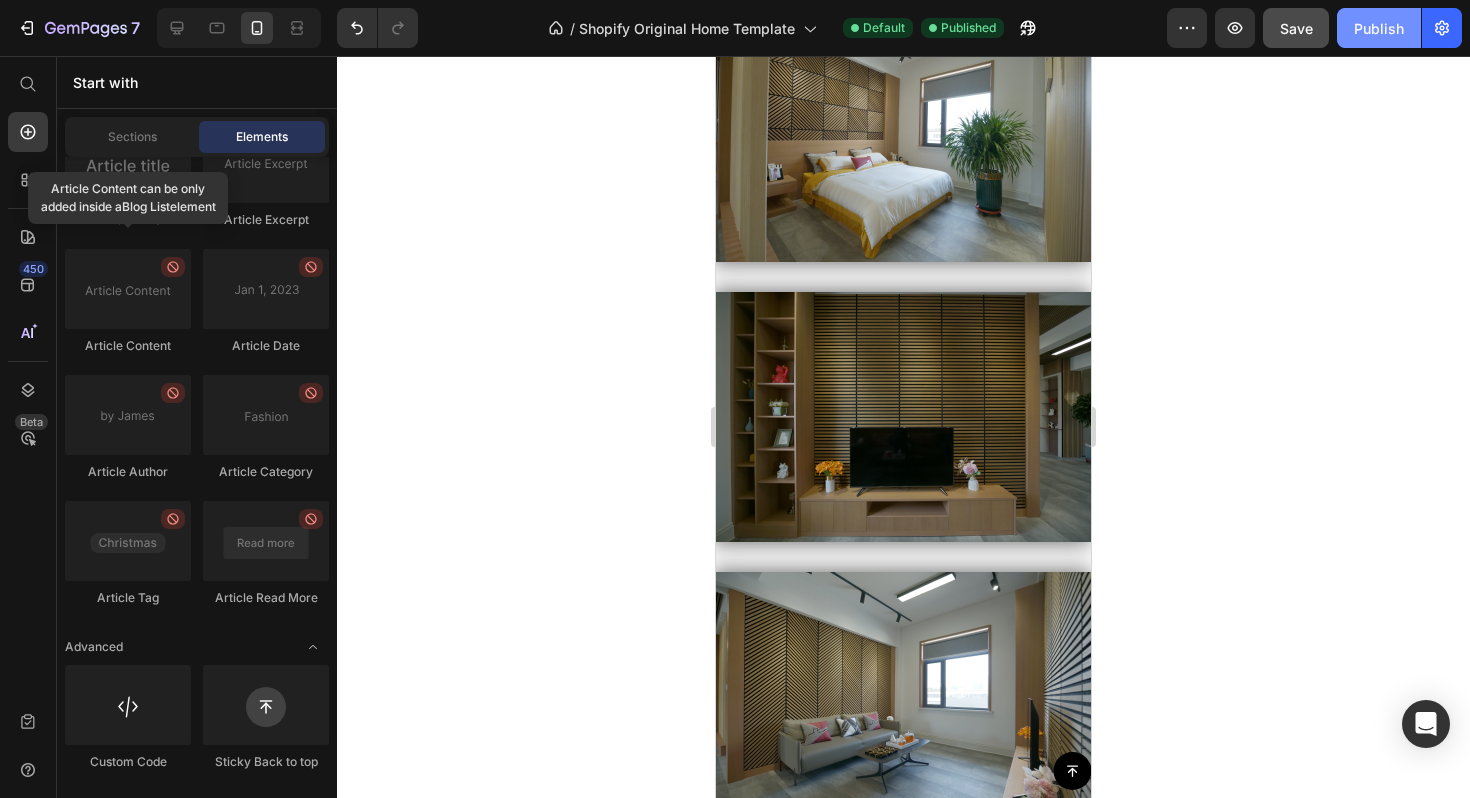 click on "Publish" at bounding box center (1379, 28) 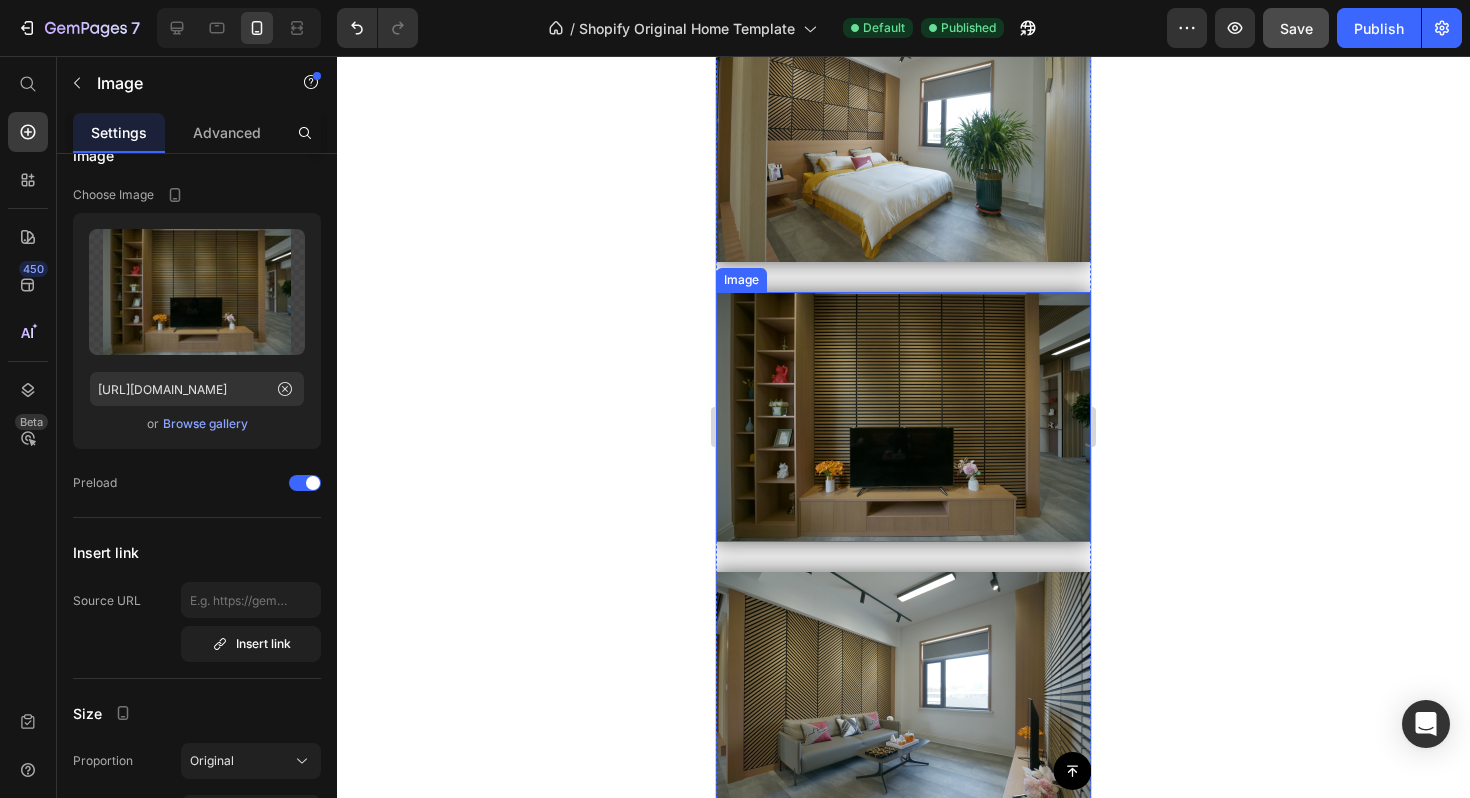 click at bounding box center [903, 417] 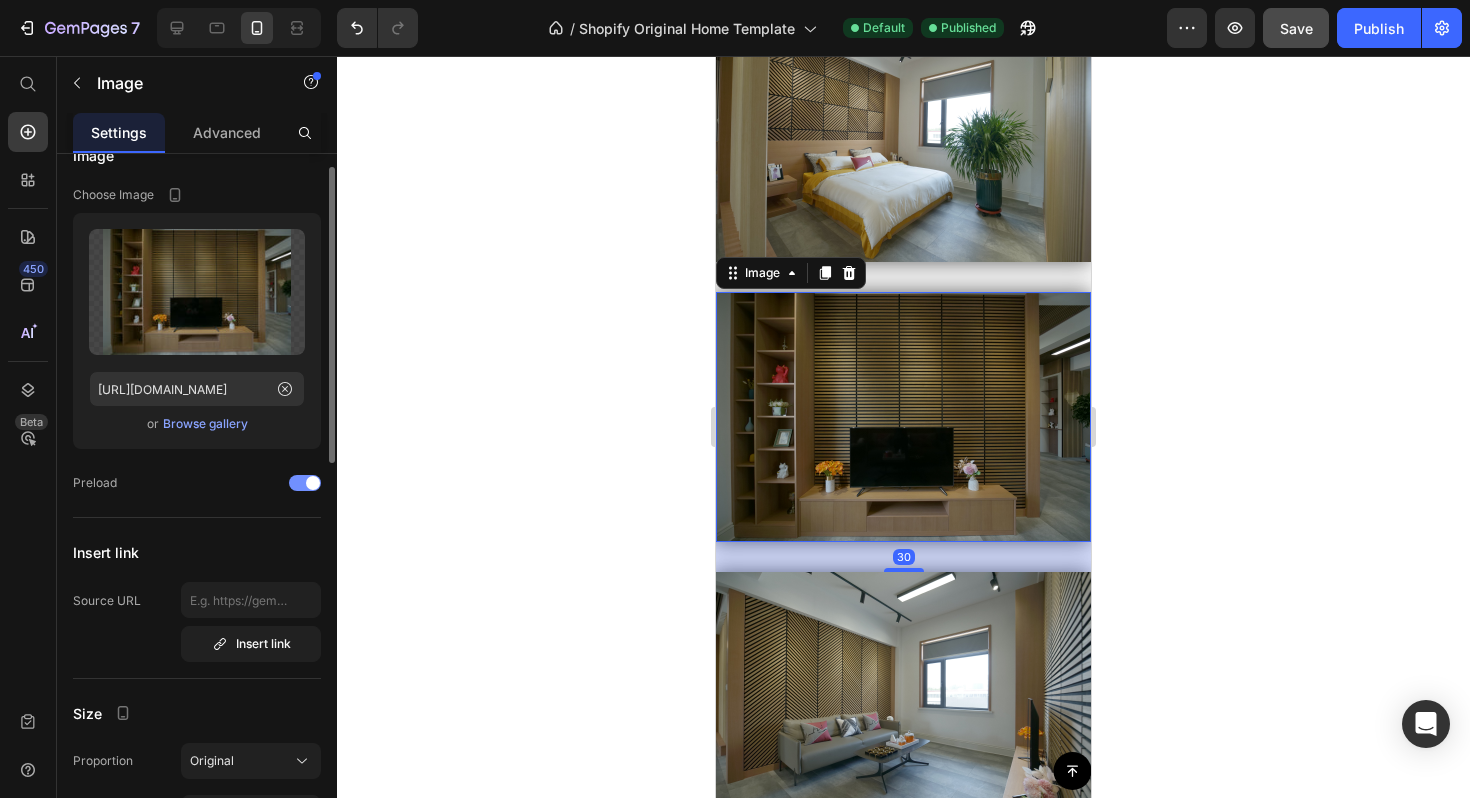 click at bounding box center (305, 483) 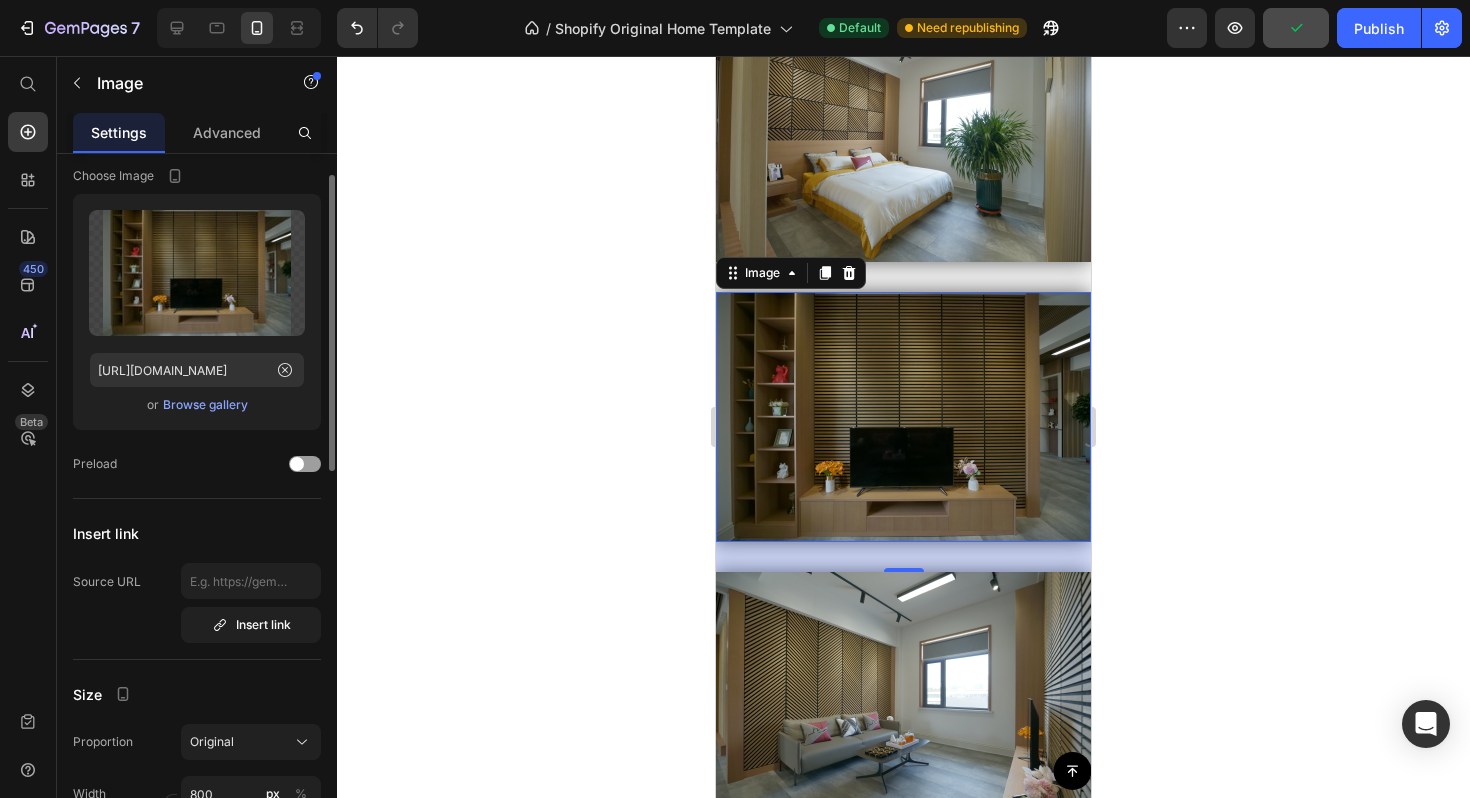 scroll, scrollTop: 0, scrollLeft: 0, axis: both 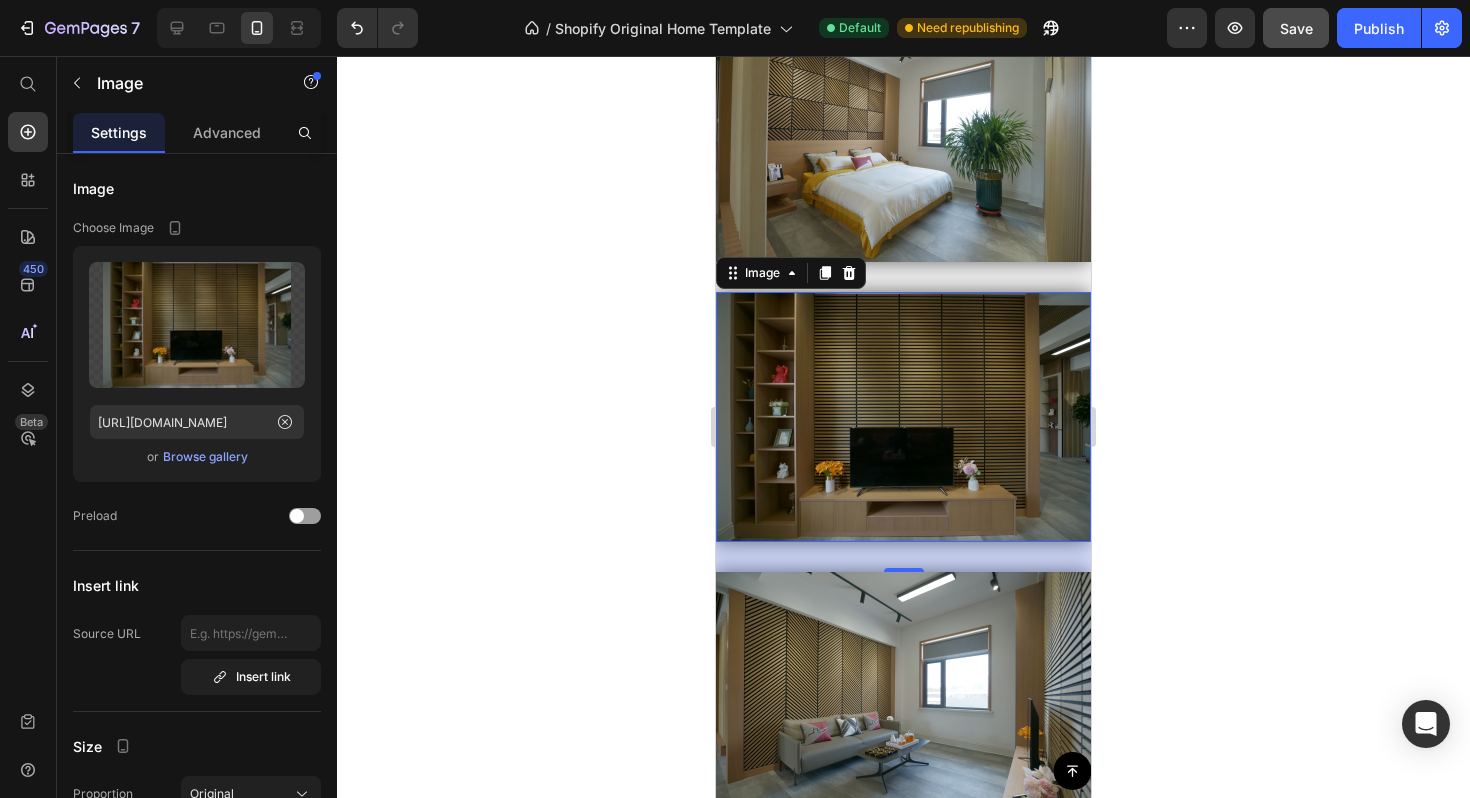 click at bounding box center (903, 417) 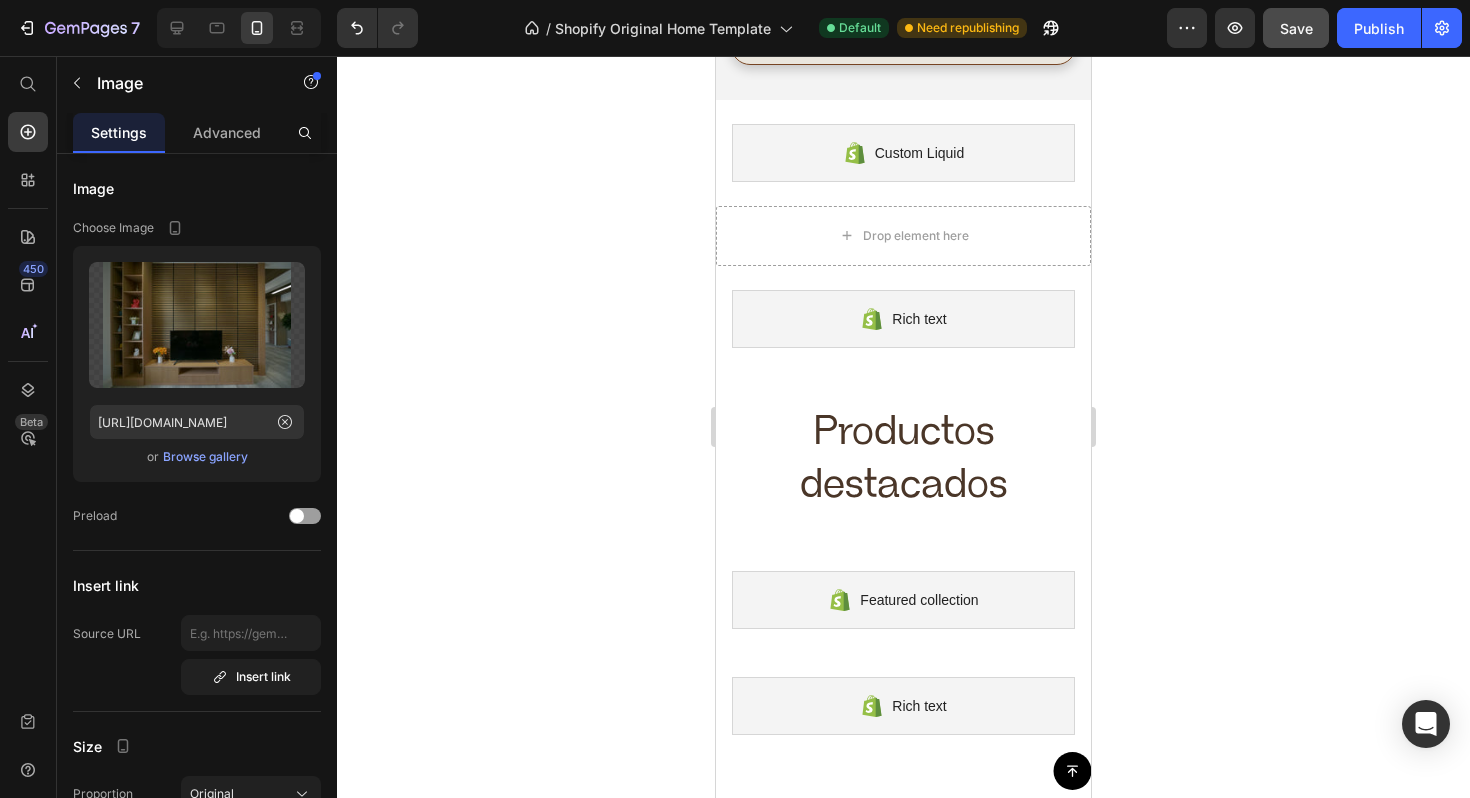 scroll, scrollTop: 0, scrollLeft: 0, axis: both 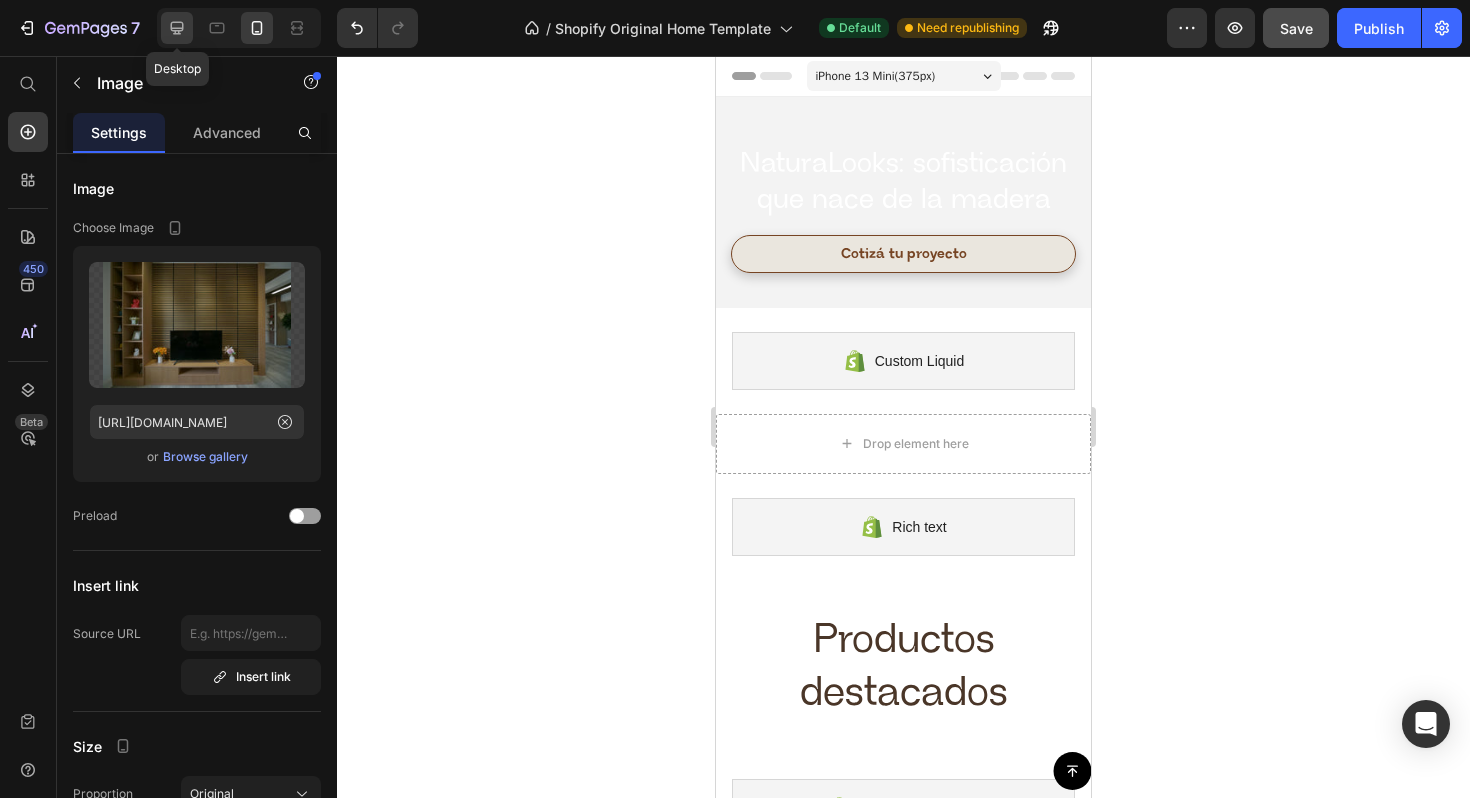 click 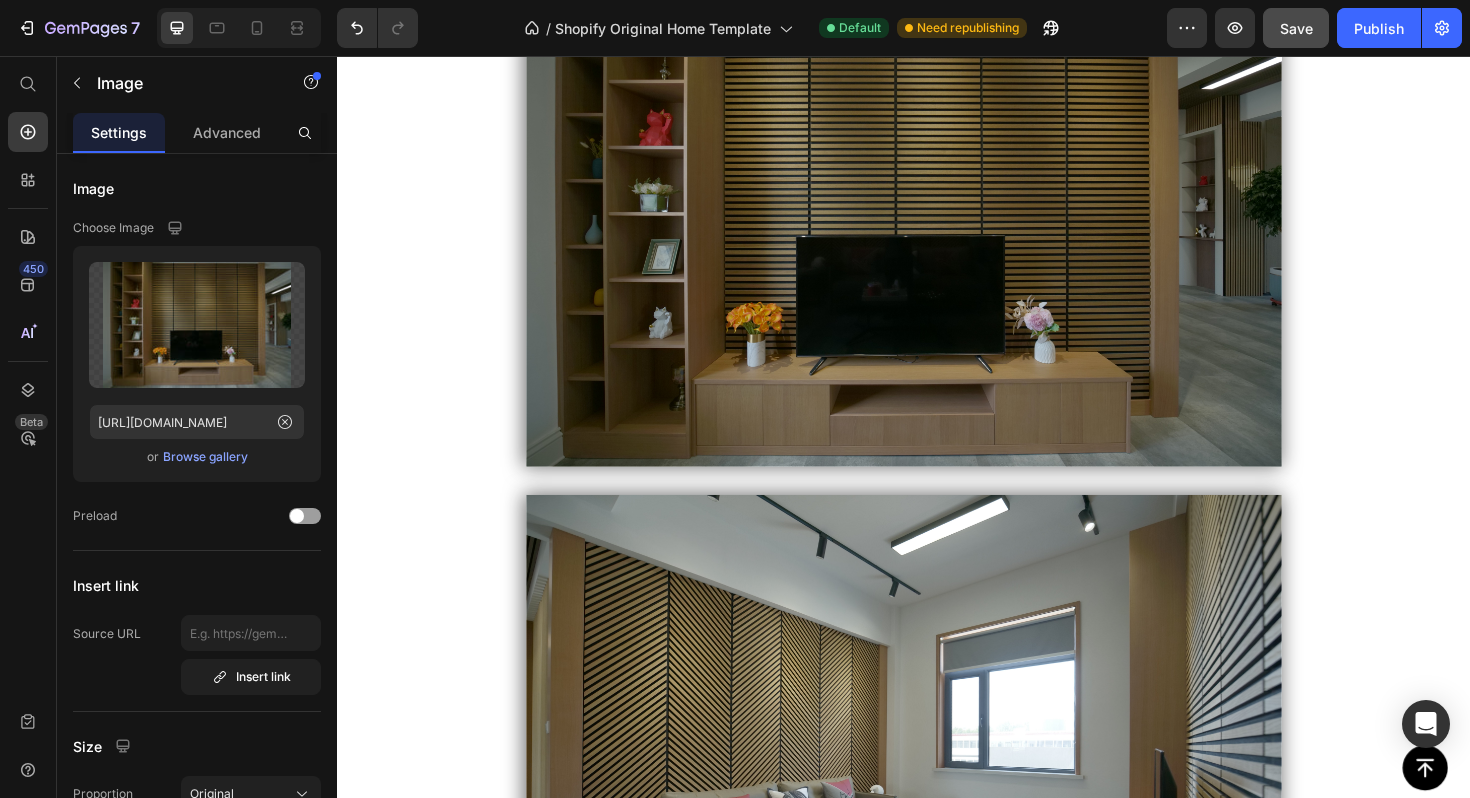 scroll, scrollTop: 2147, scrollLeft: 0, axis: vertical 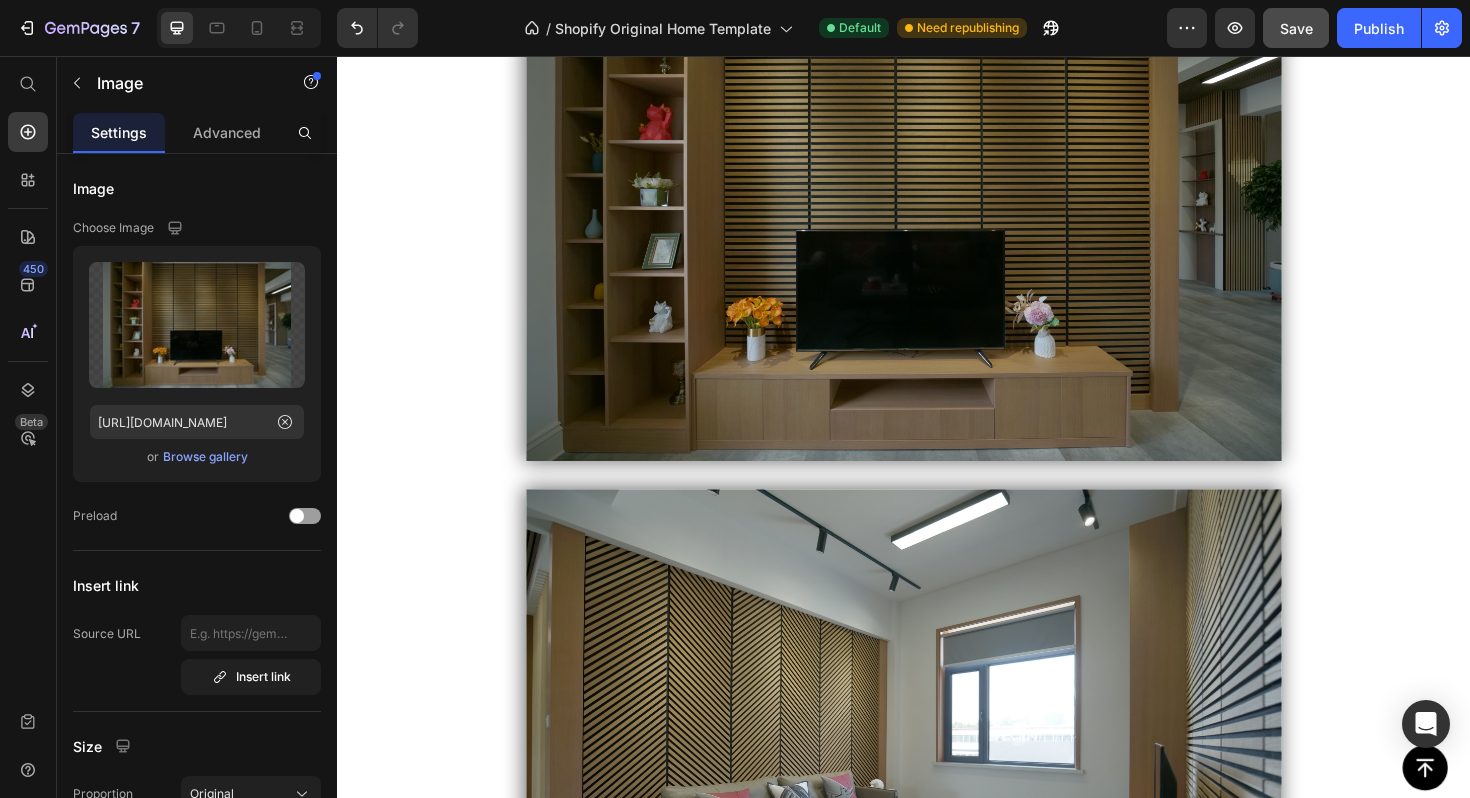 click at bounding box center (937, 217) 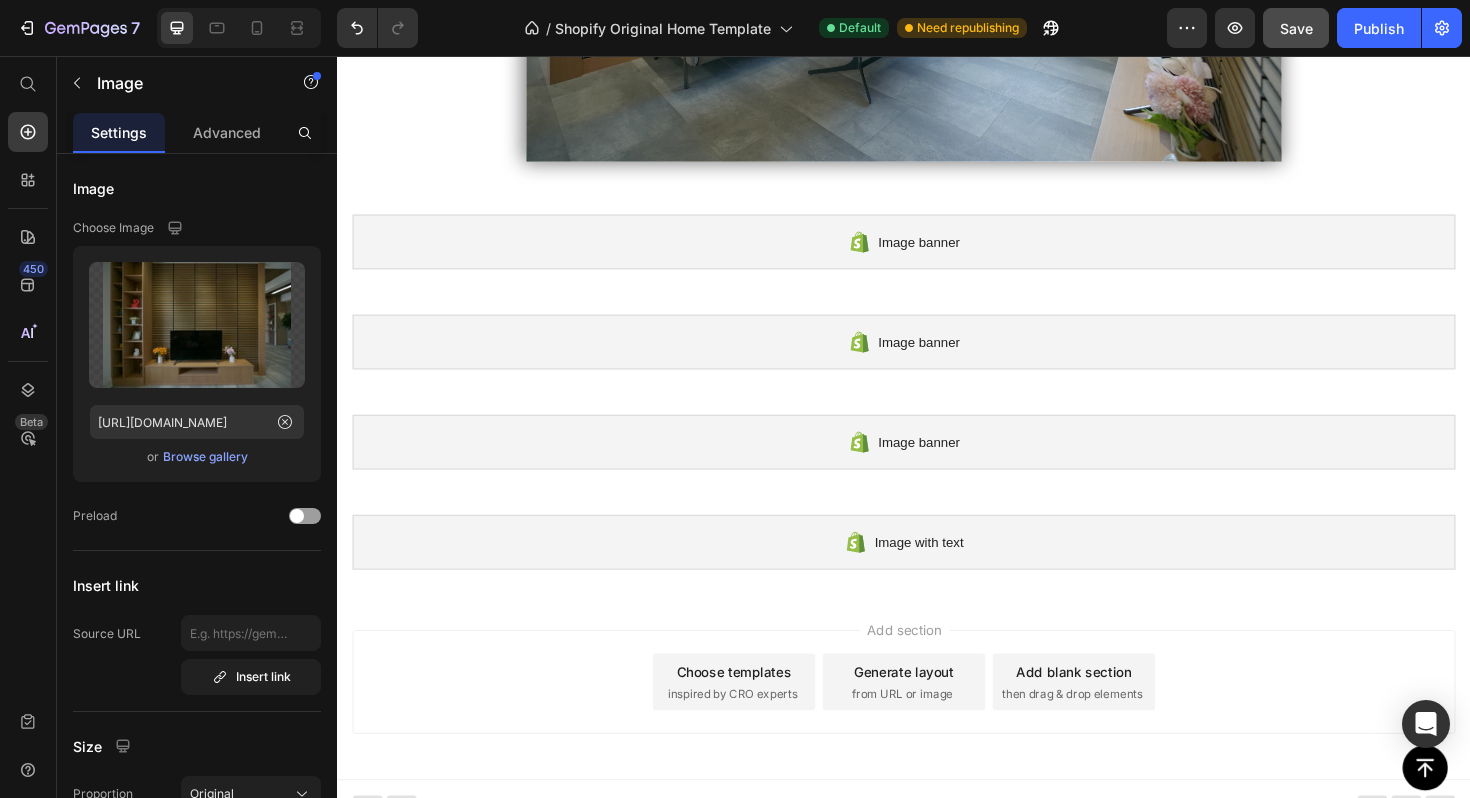 scroll, scrollTop: 3020, scrollLeft: 0, axis: vertical 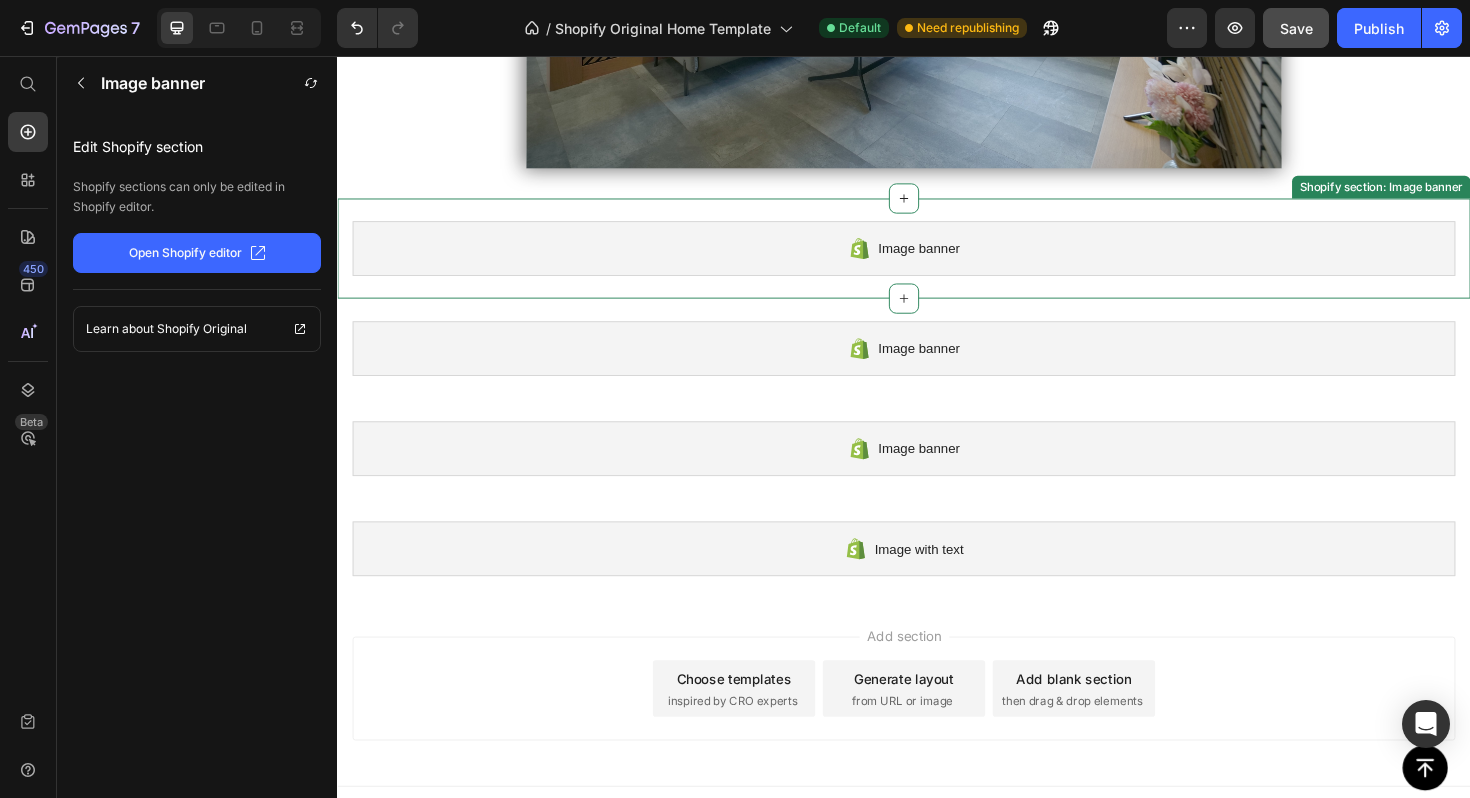 click on "Image banner" at bounding box center [937, 260] 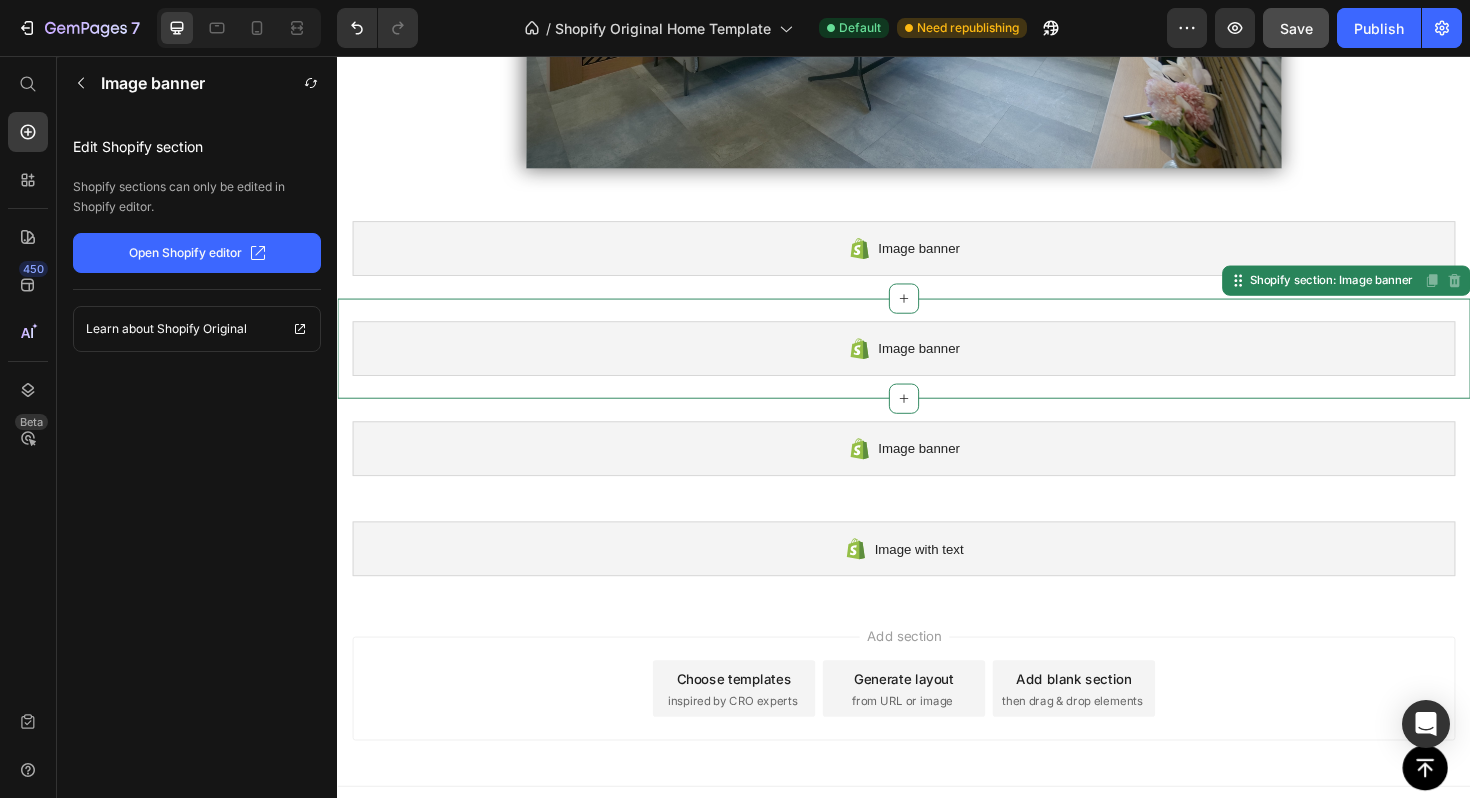 click on "Image banner" at bounding box center [937, 366] 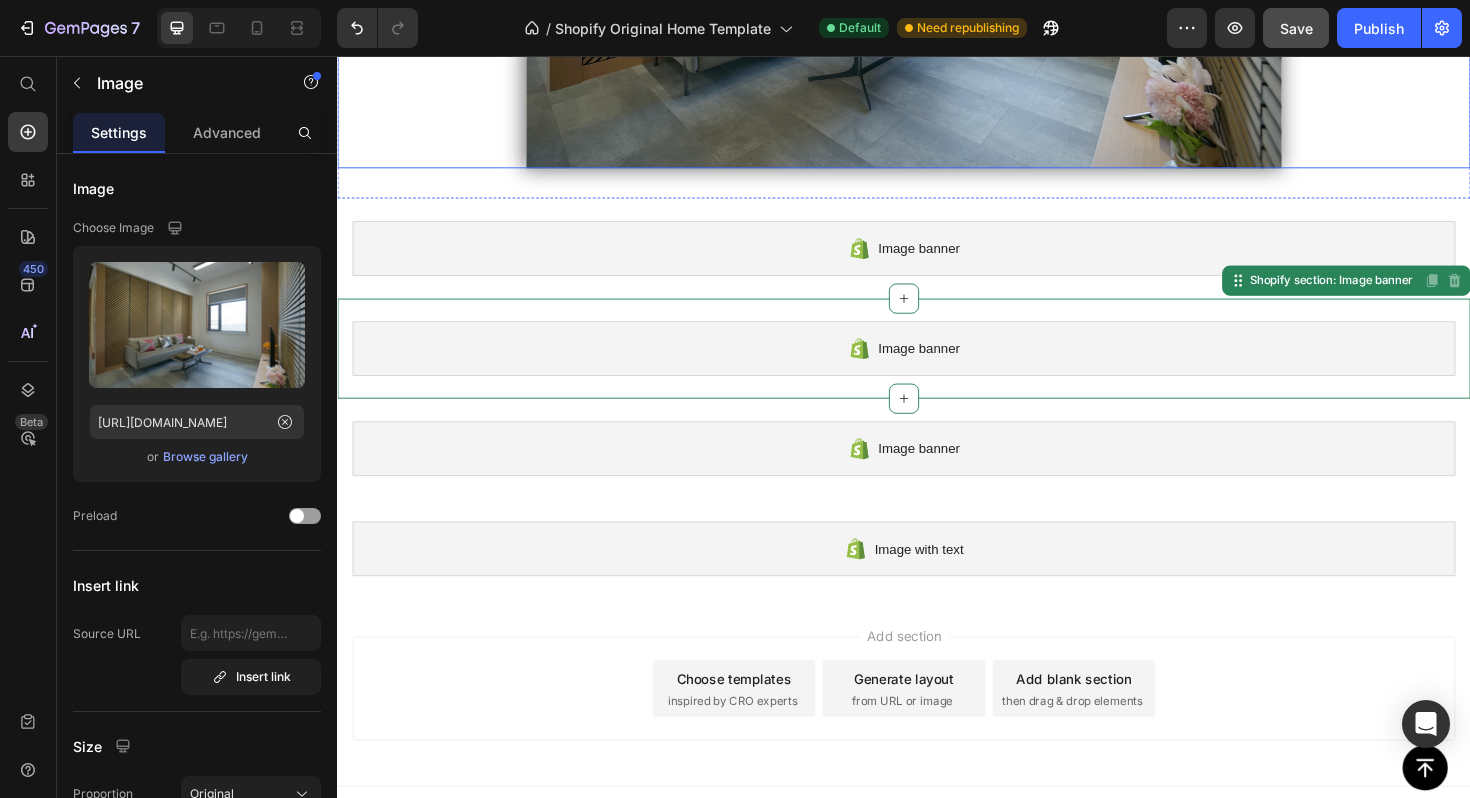 click at bounding box center [937, -92] 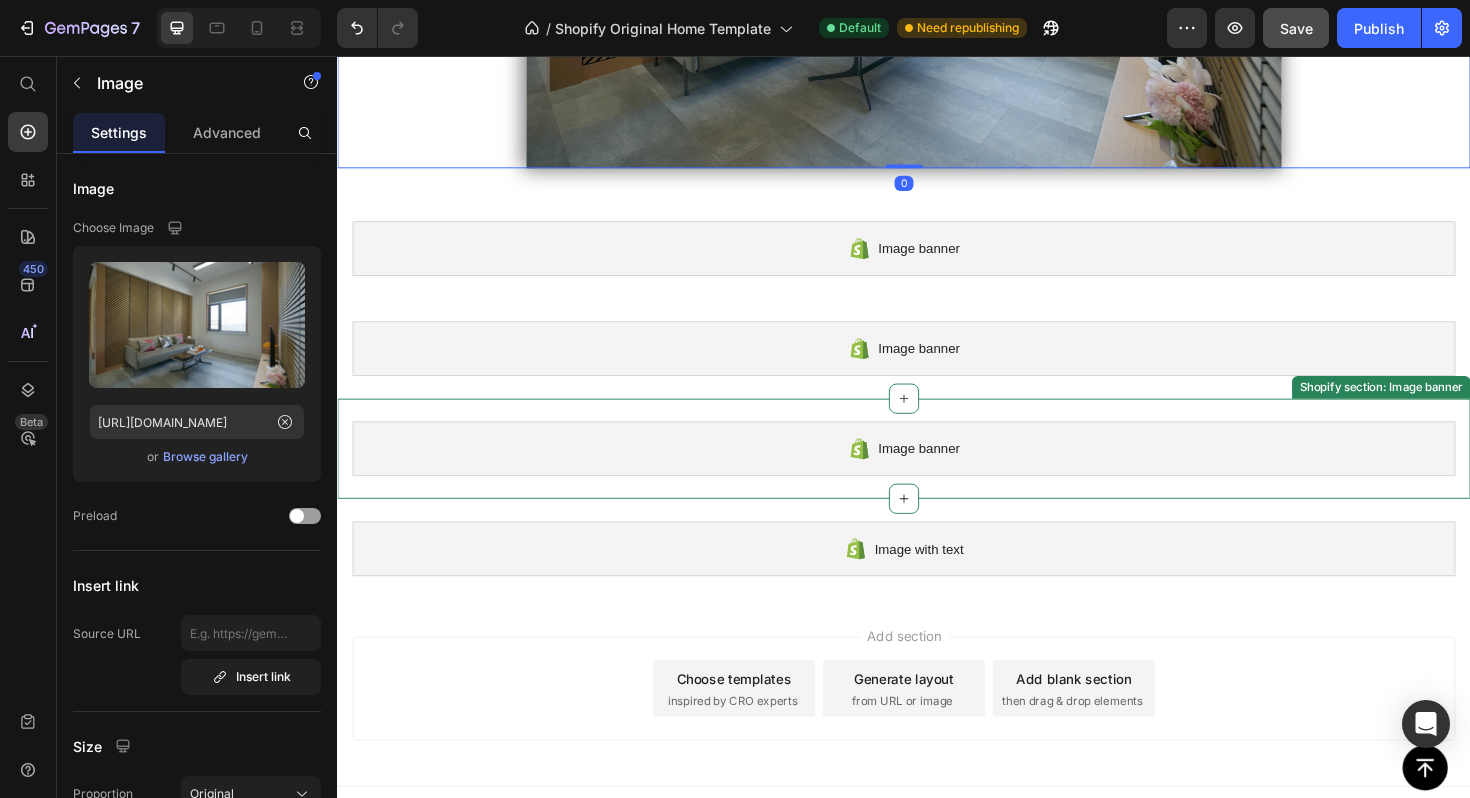 scroll, scrollTop: 3049, scrollLeft: 0, axis: vertical 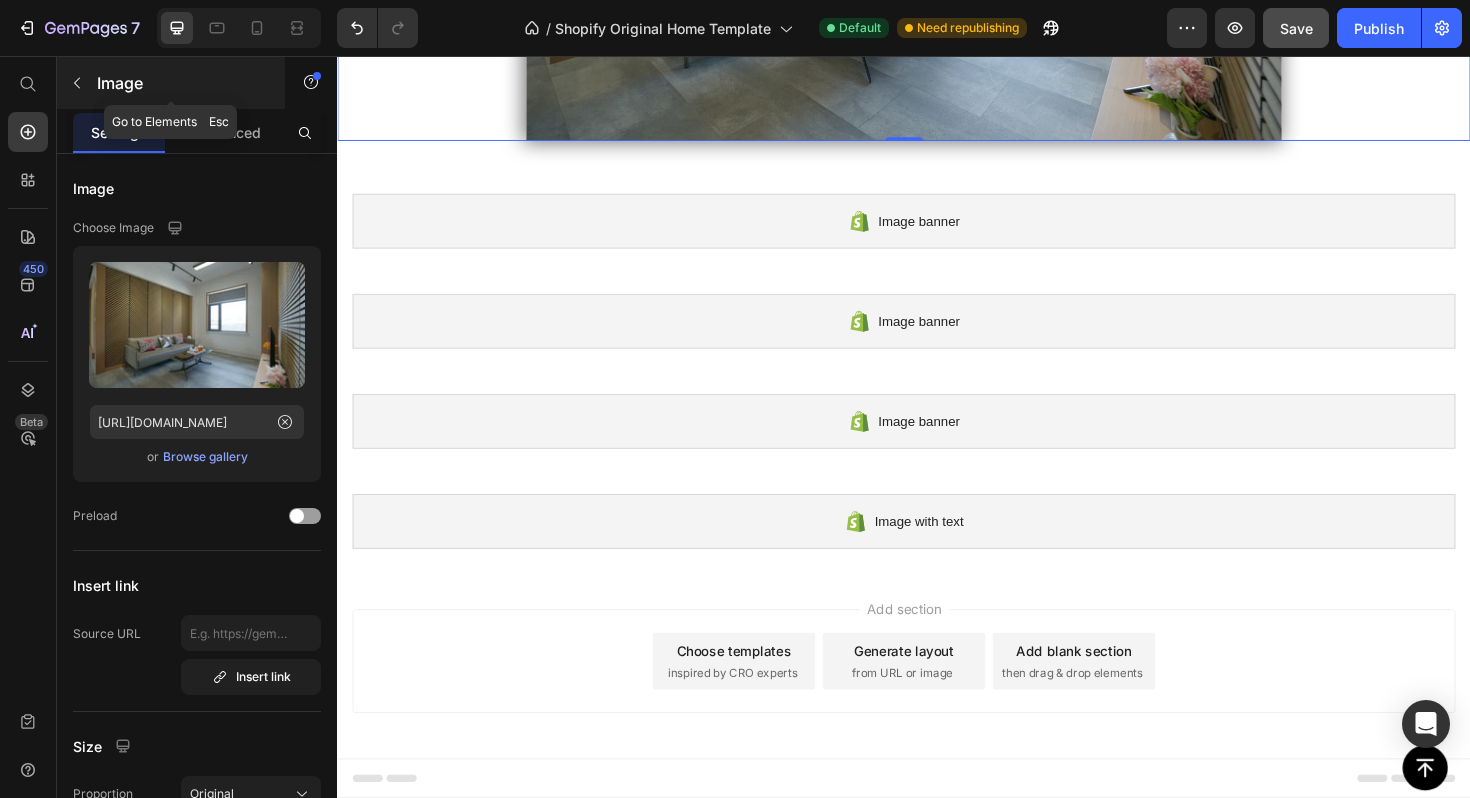 click at bounding box center [77, 83] 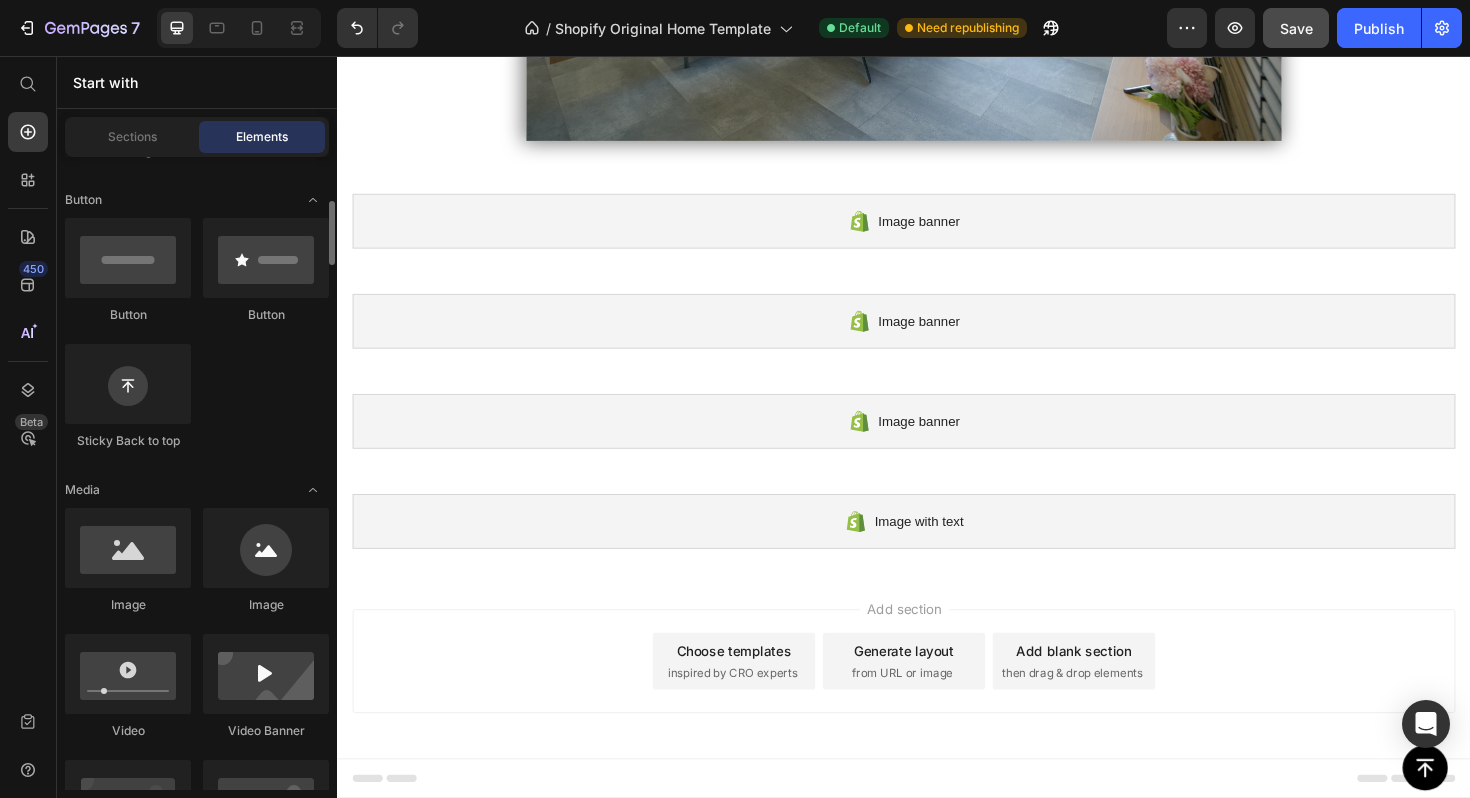 scroll, scrollTop: 457, scrollLeft: 0, axis: vertical 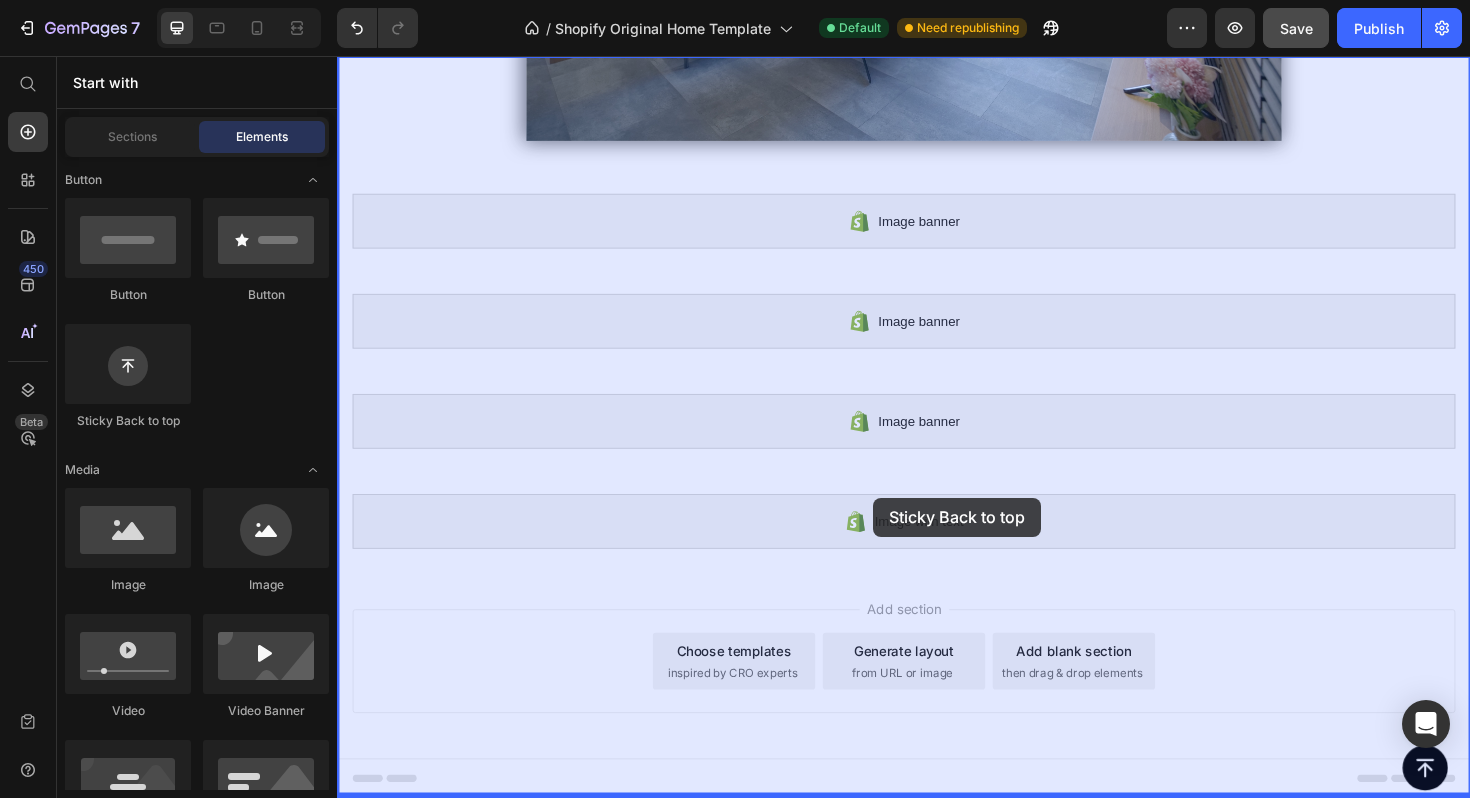 drag, startPoint x: 472, startPoint y: 443, endPoint x: 905, endPoint y: 523, distance: 440.32828 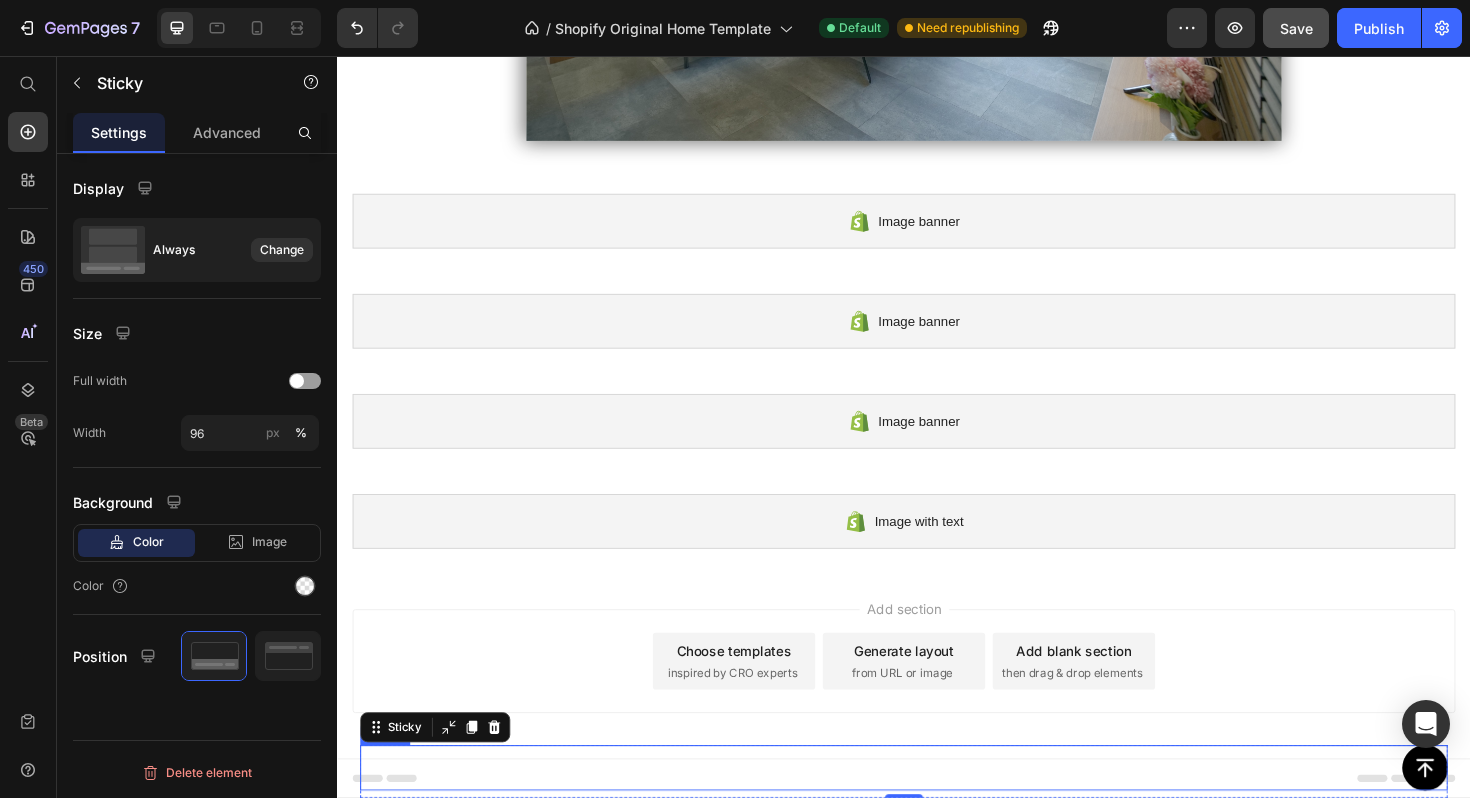 click on "Button" at bounding box center [937, 810] 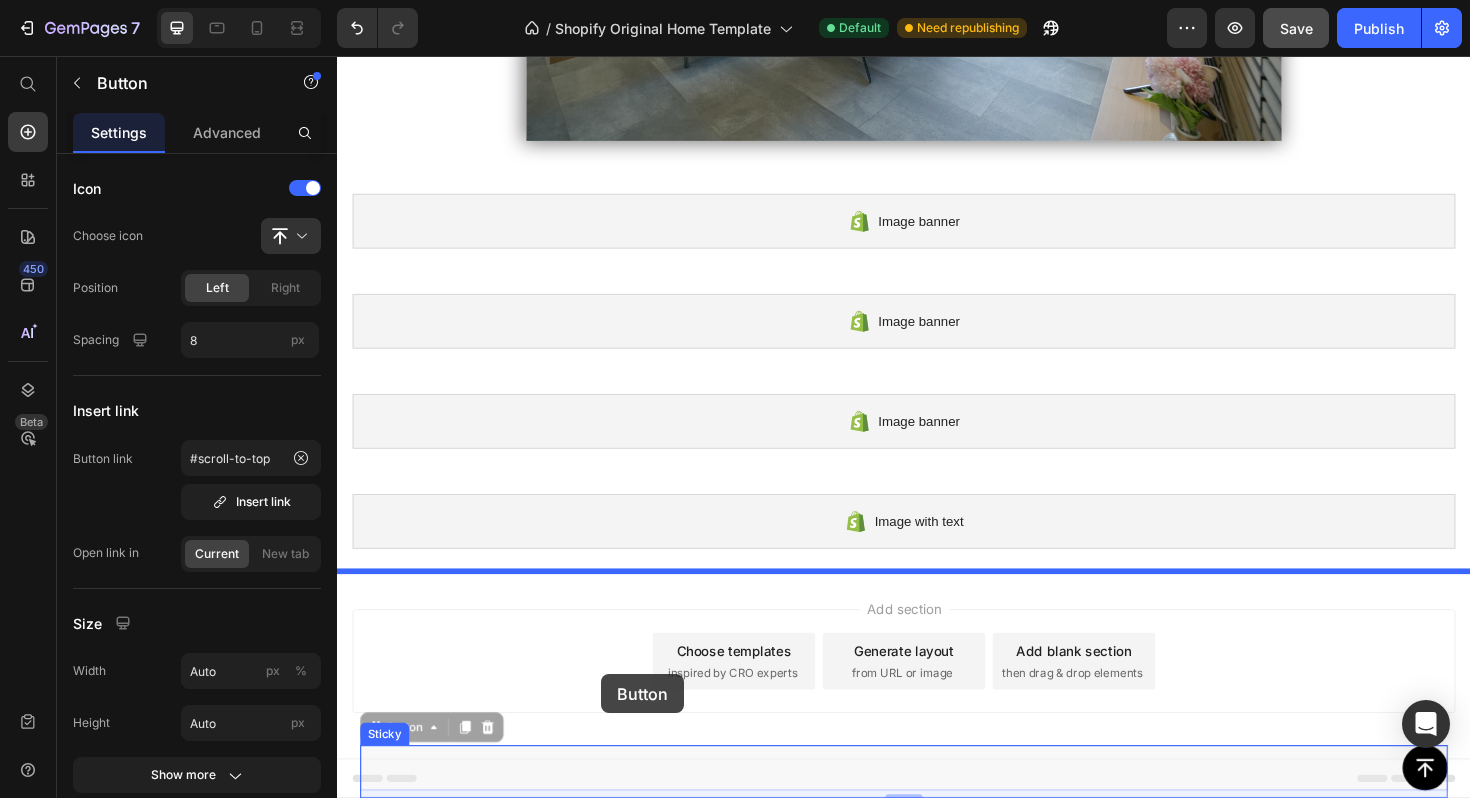drag, startPoint x: 619, startPoint y: 816, endPoint x: 617, endPoint y: 711, distance: 105.01904 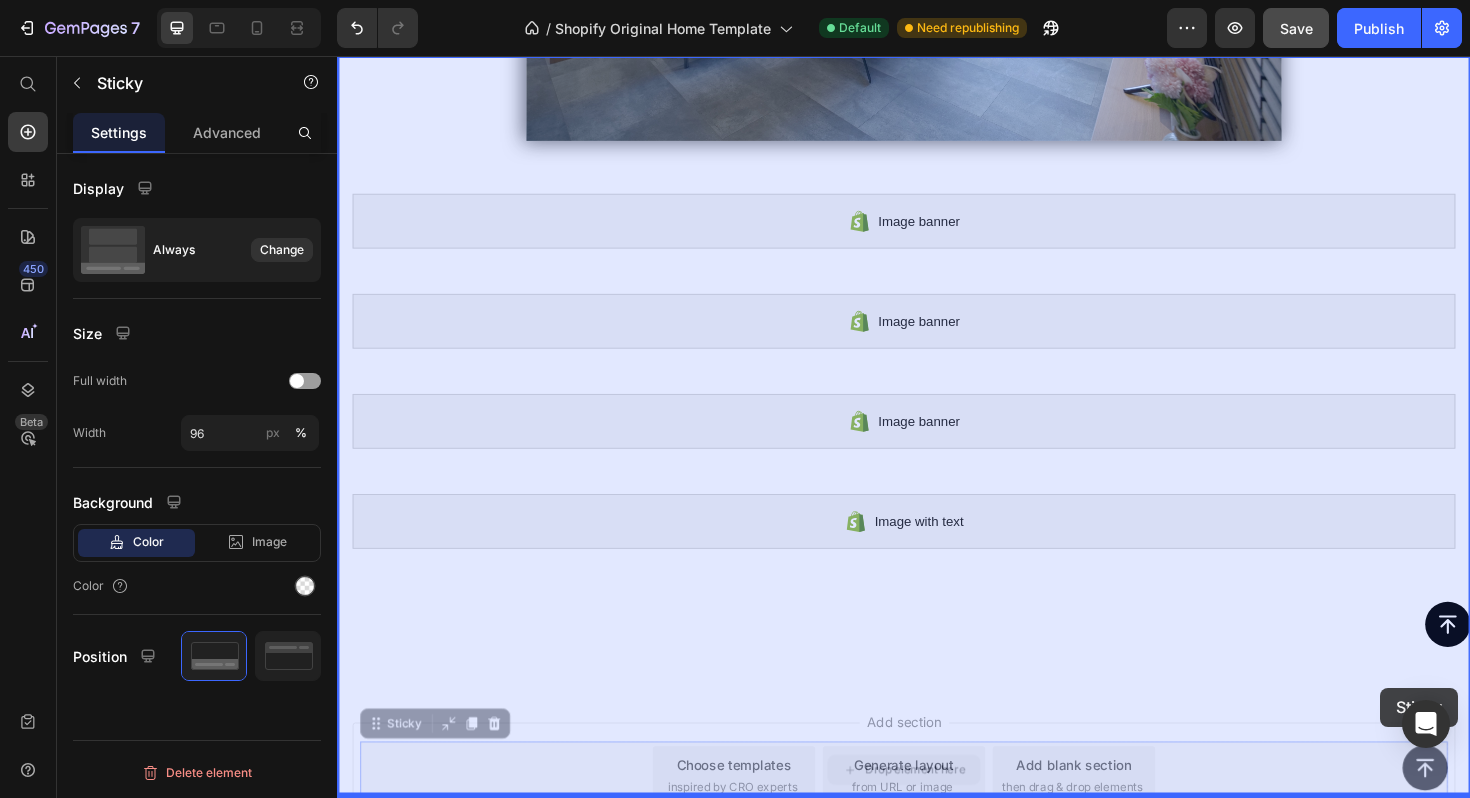 scroll, scrollTop: 3055, scrollLeft: 0, axis: vertical 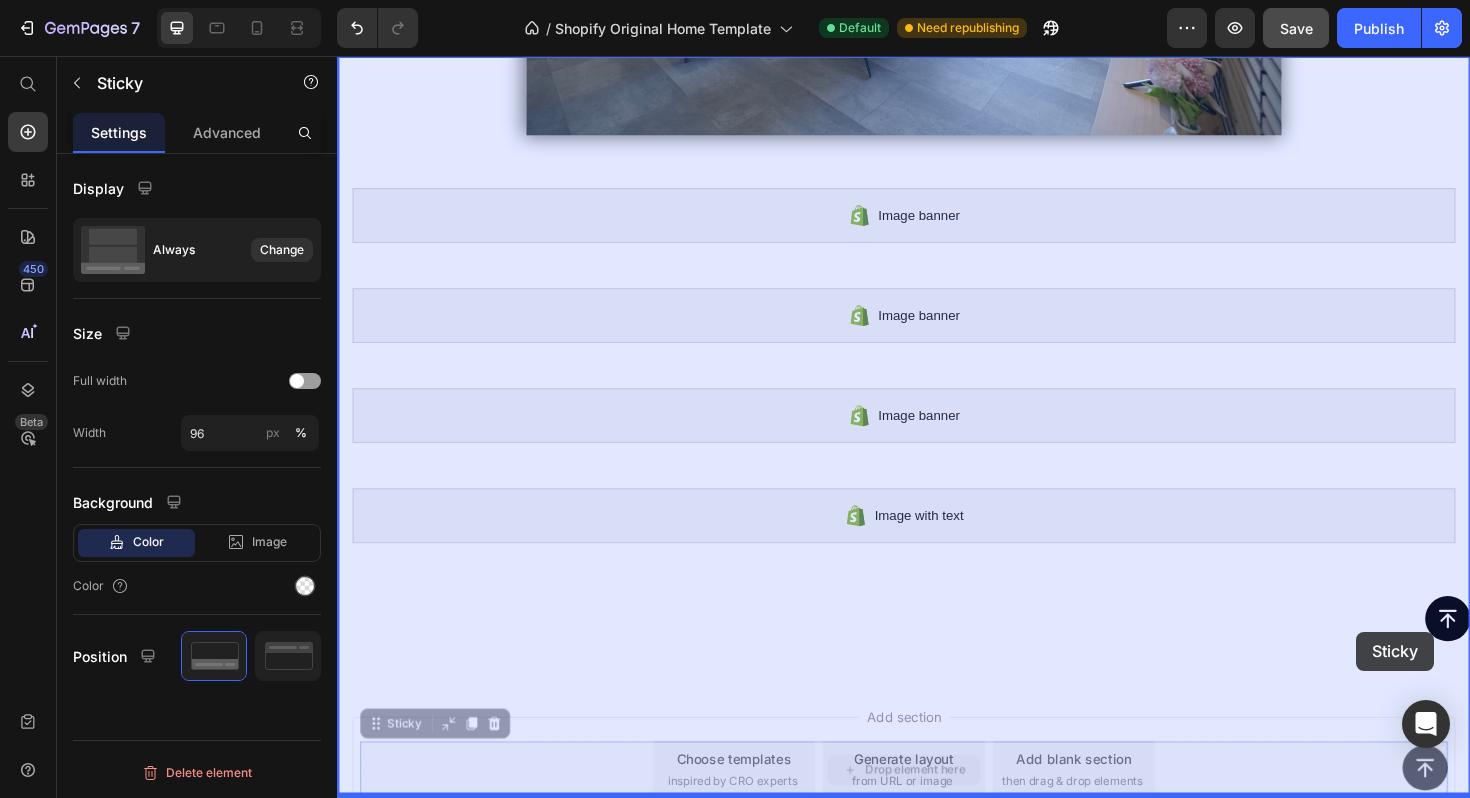 drag, startPoint x: 1482, startPoint y: 818, endPoint x: 1379, endPoint y: 656, distance: 191.97136 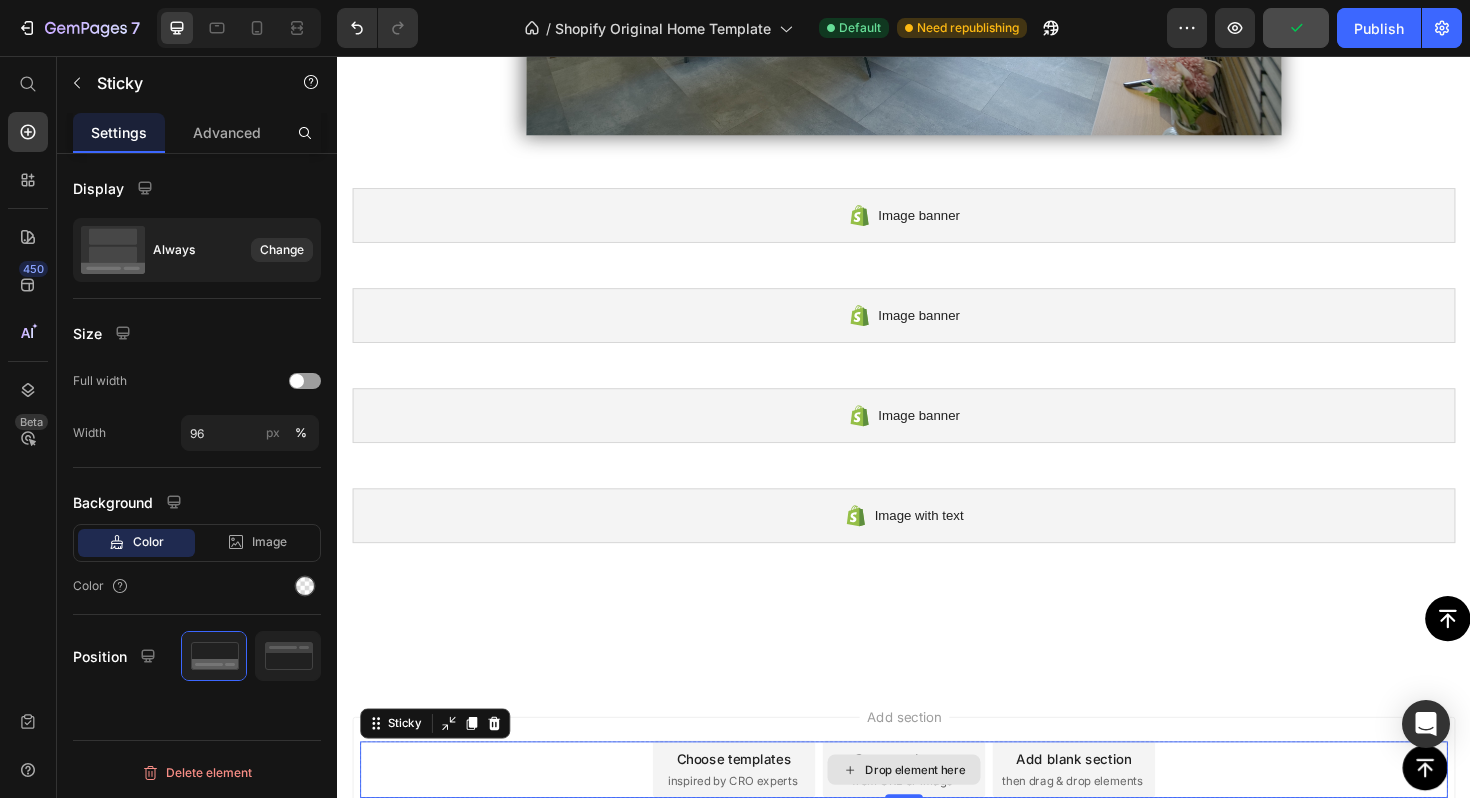 click on "Drop element here" at bounding box center (937, 812) 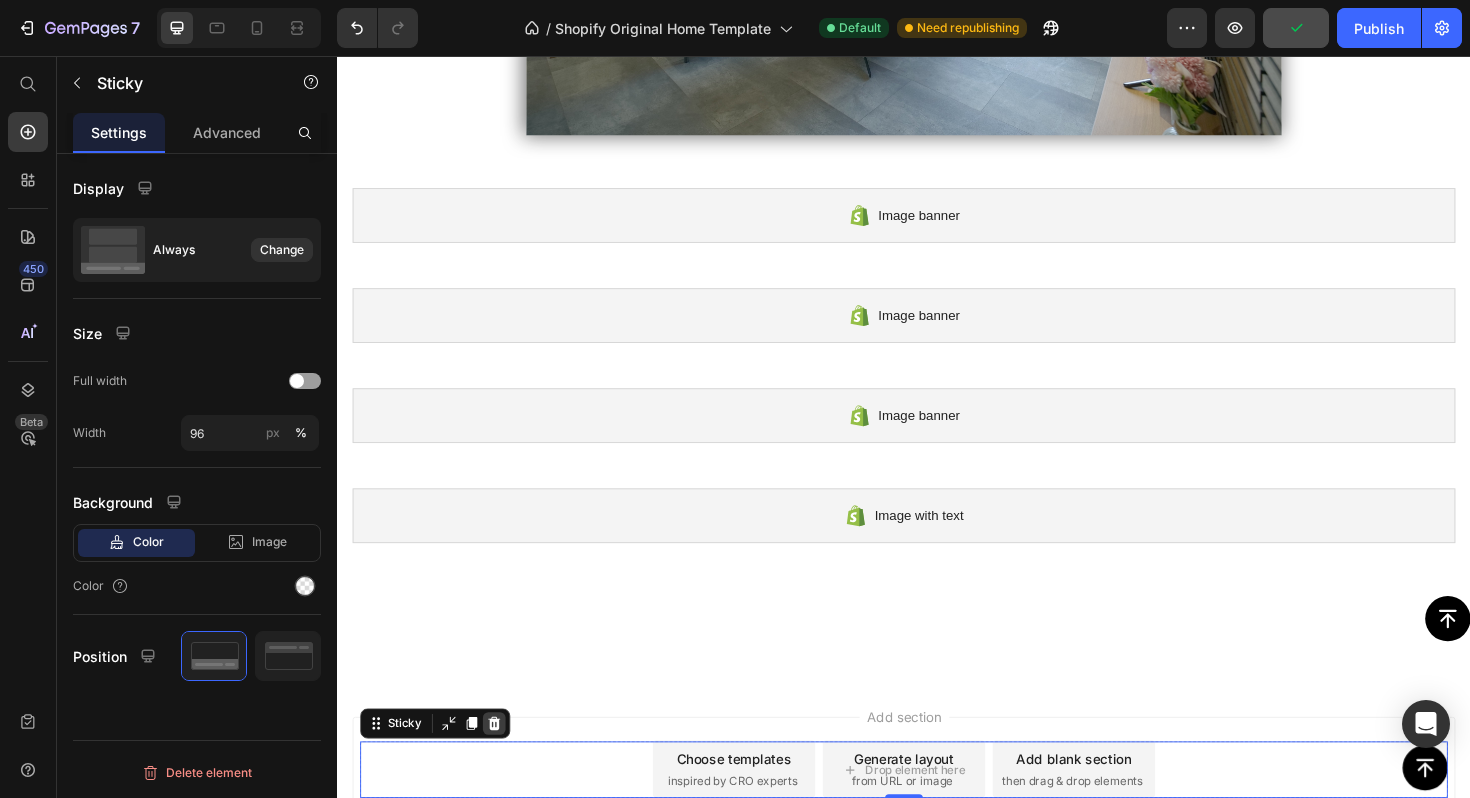 click 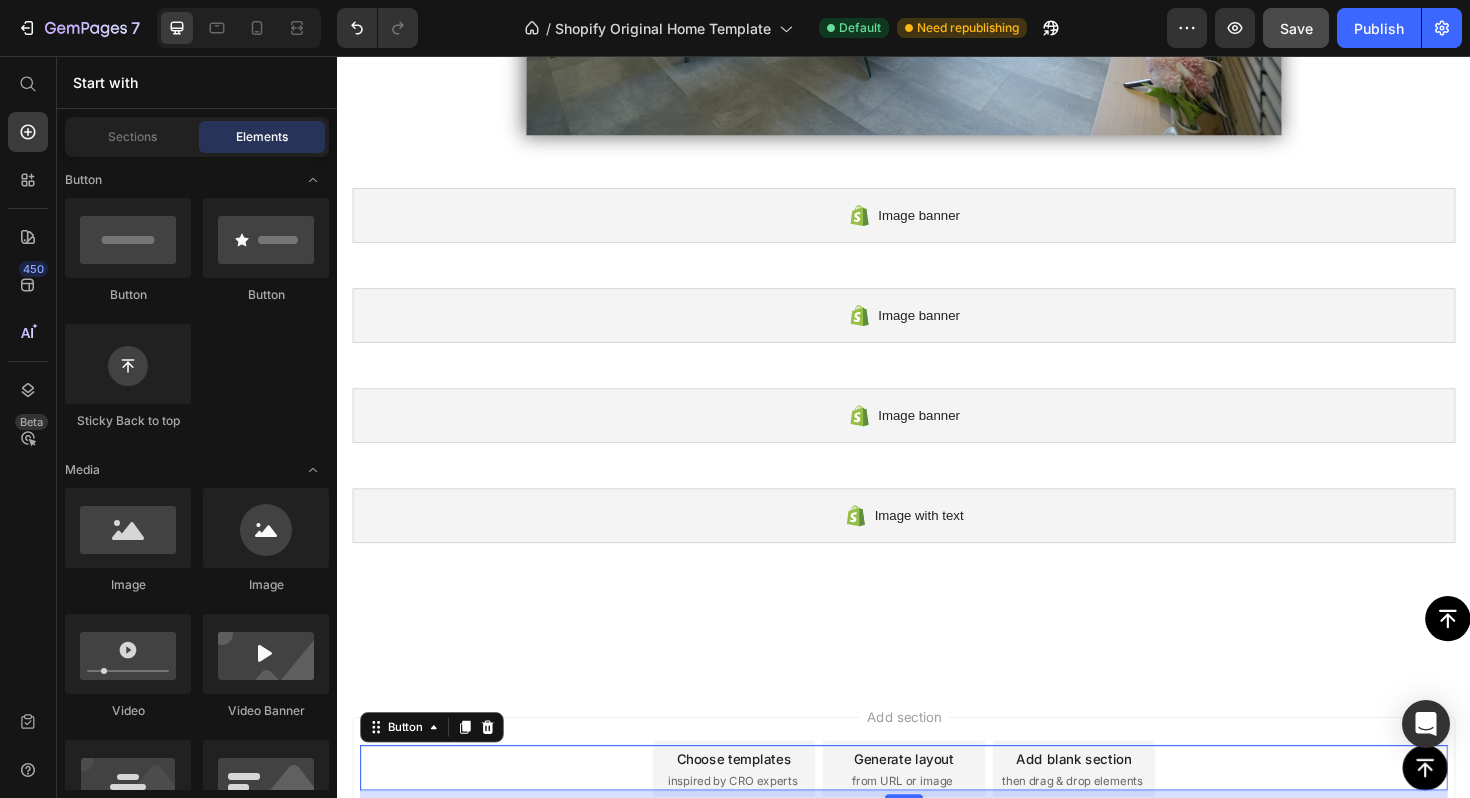 click 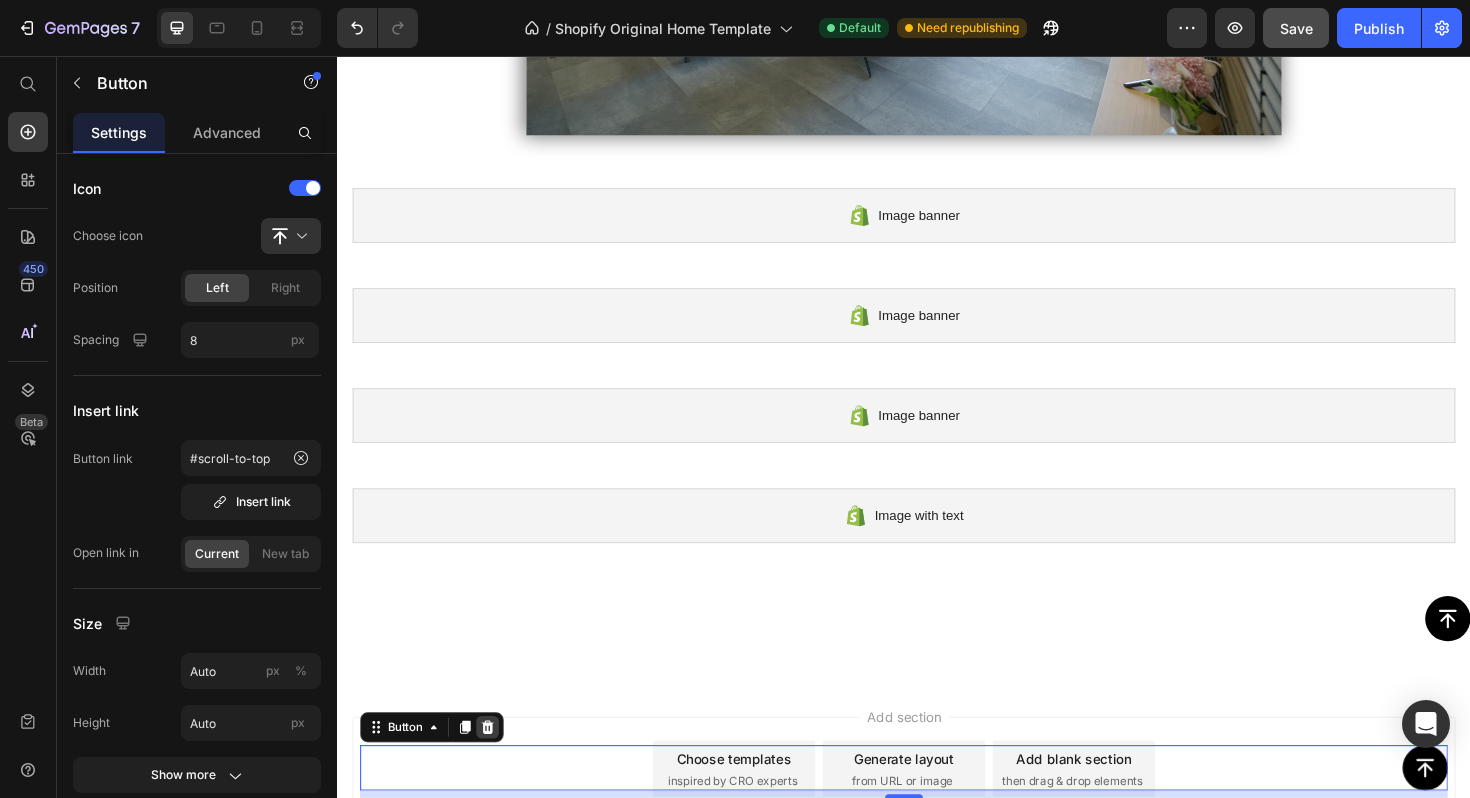click 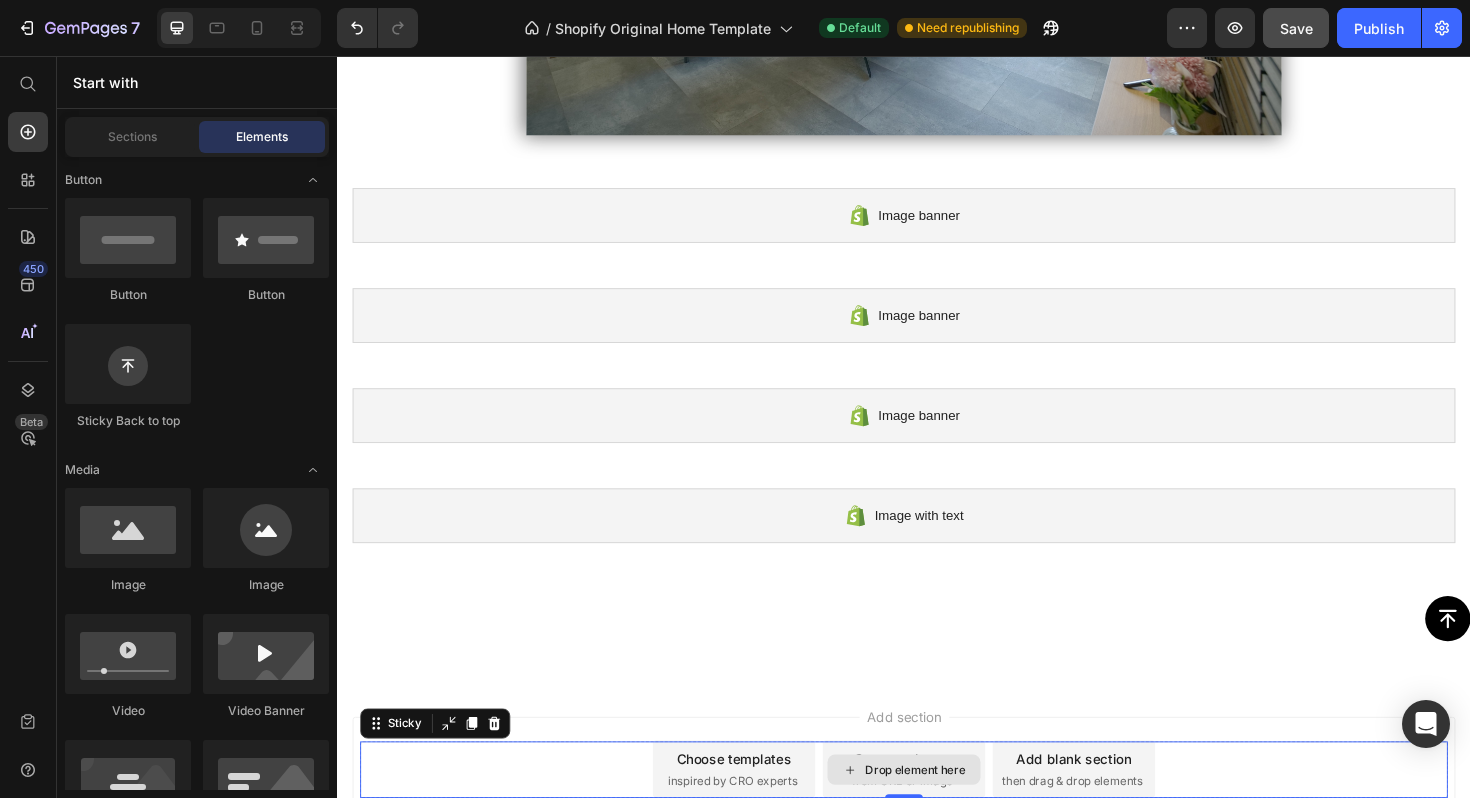 click on "Drop element here" at bounding box center [937, 812] 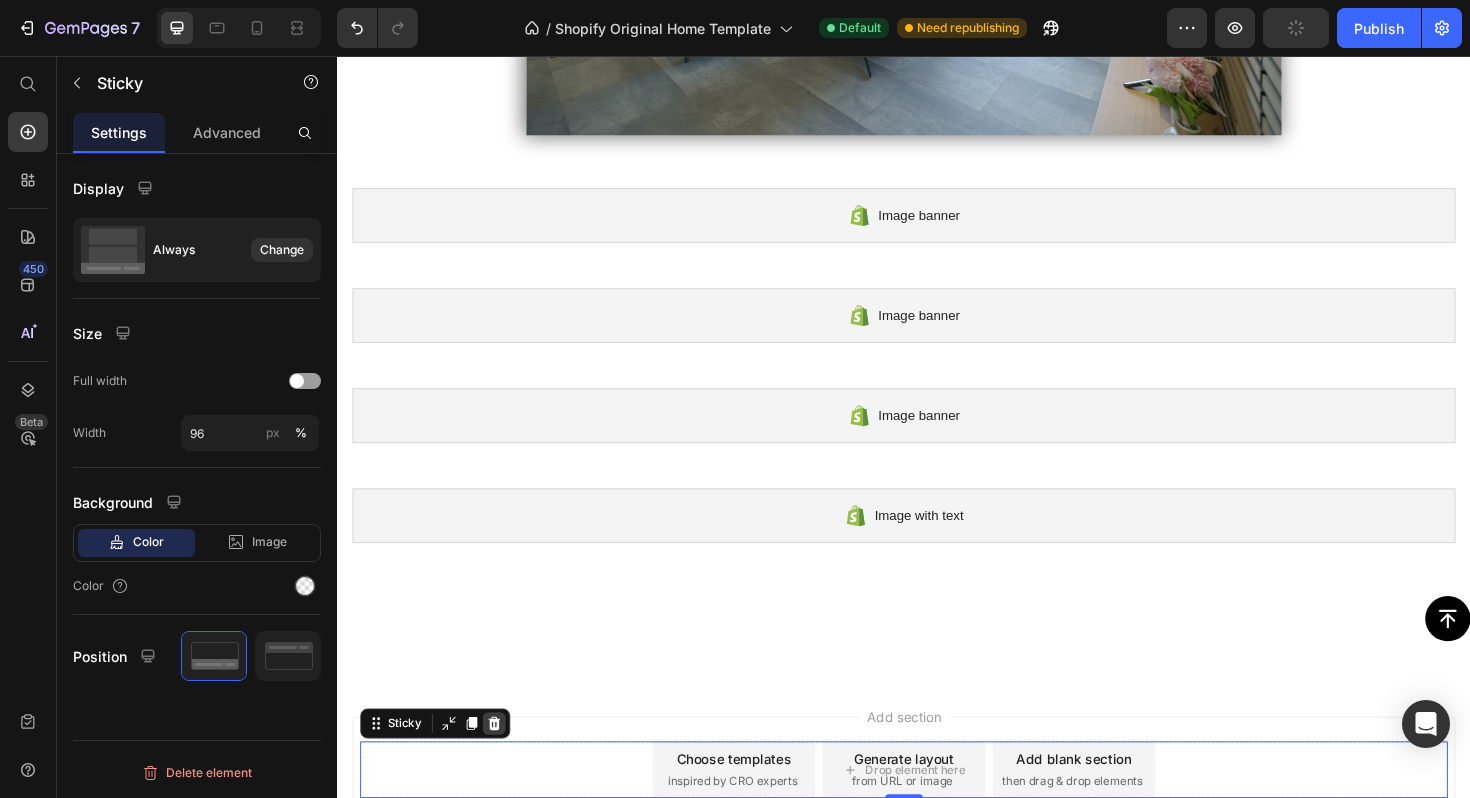 click 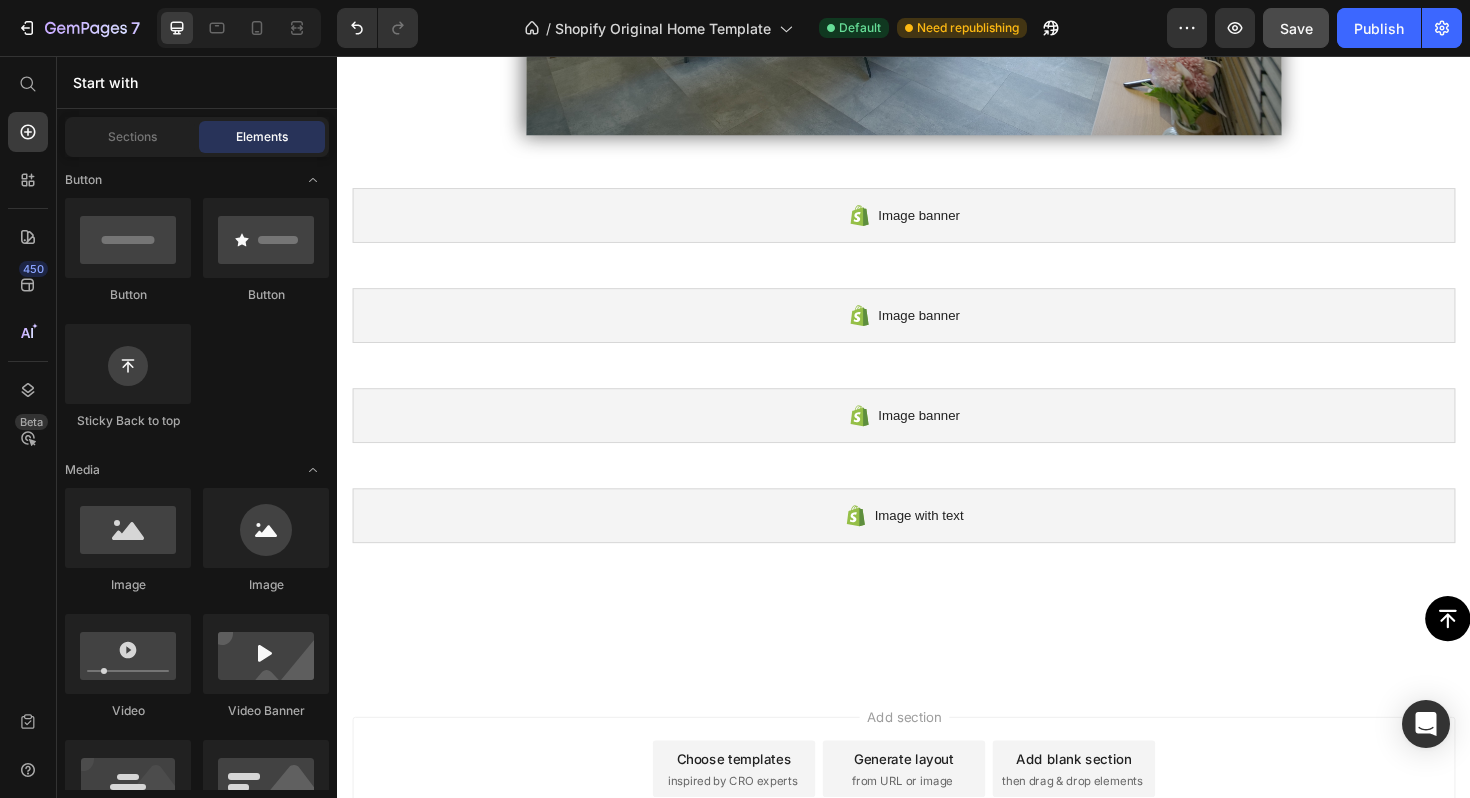 click on "Add section Choose templates inspired by CRO experts Generate layout from URL or image Add blank section then drag & drop elements" at bounding box center [937, 811] 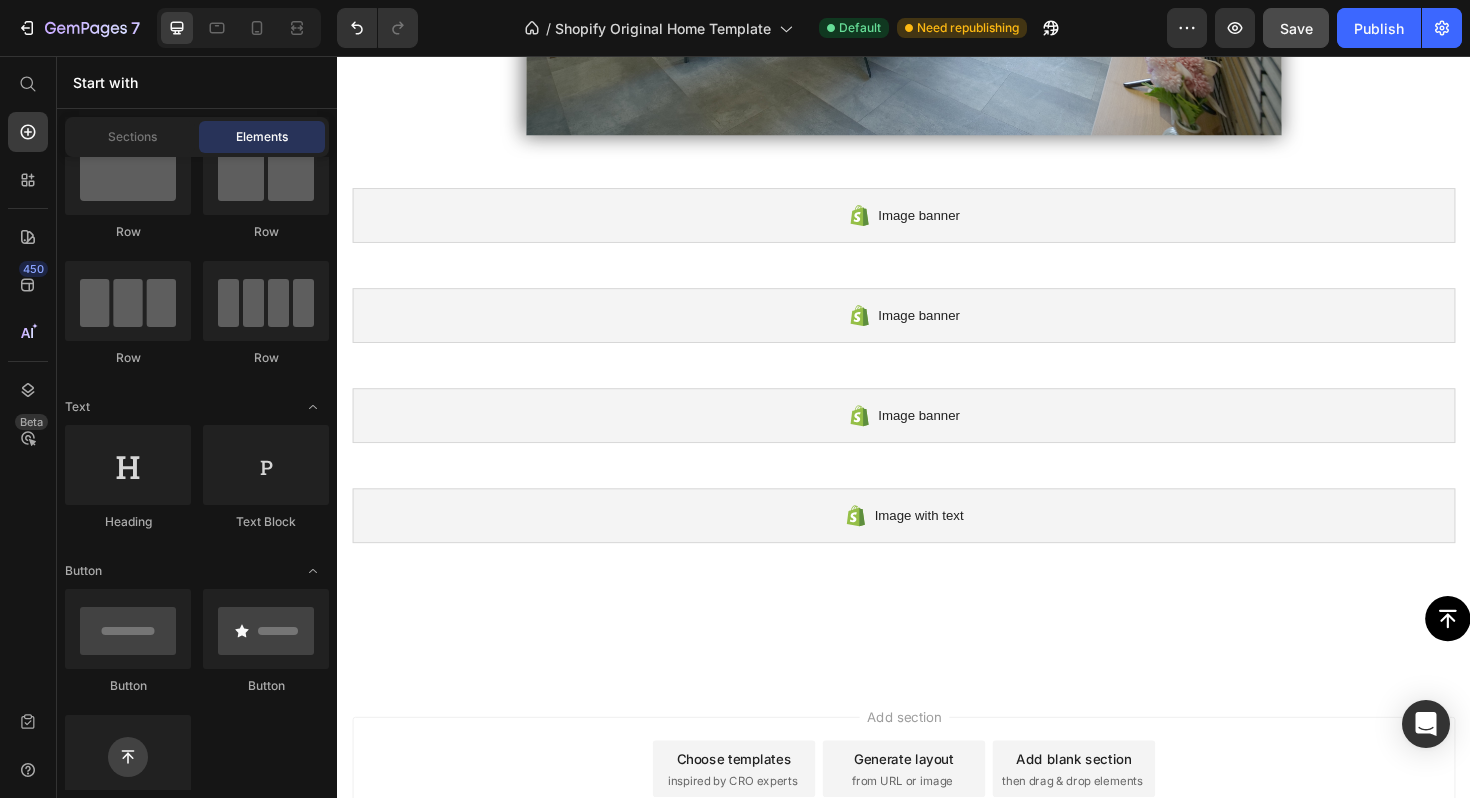 scroll, scrollTop: 0, scrollLeft: 0, axis: both 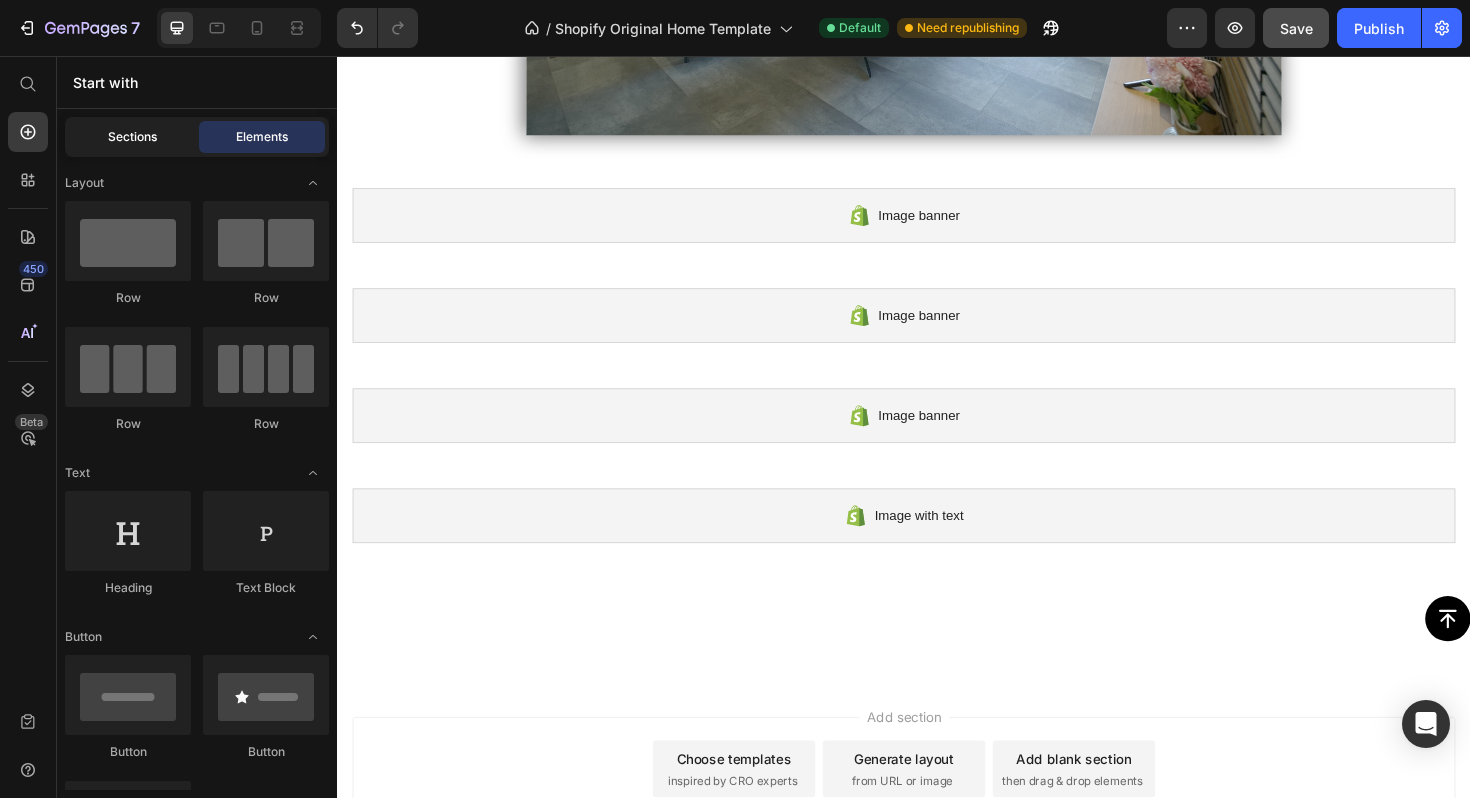 click on "Sections" 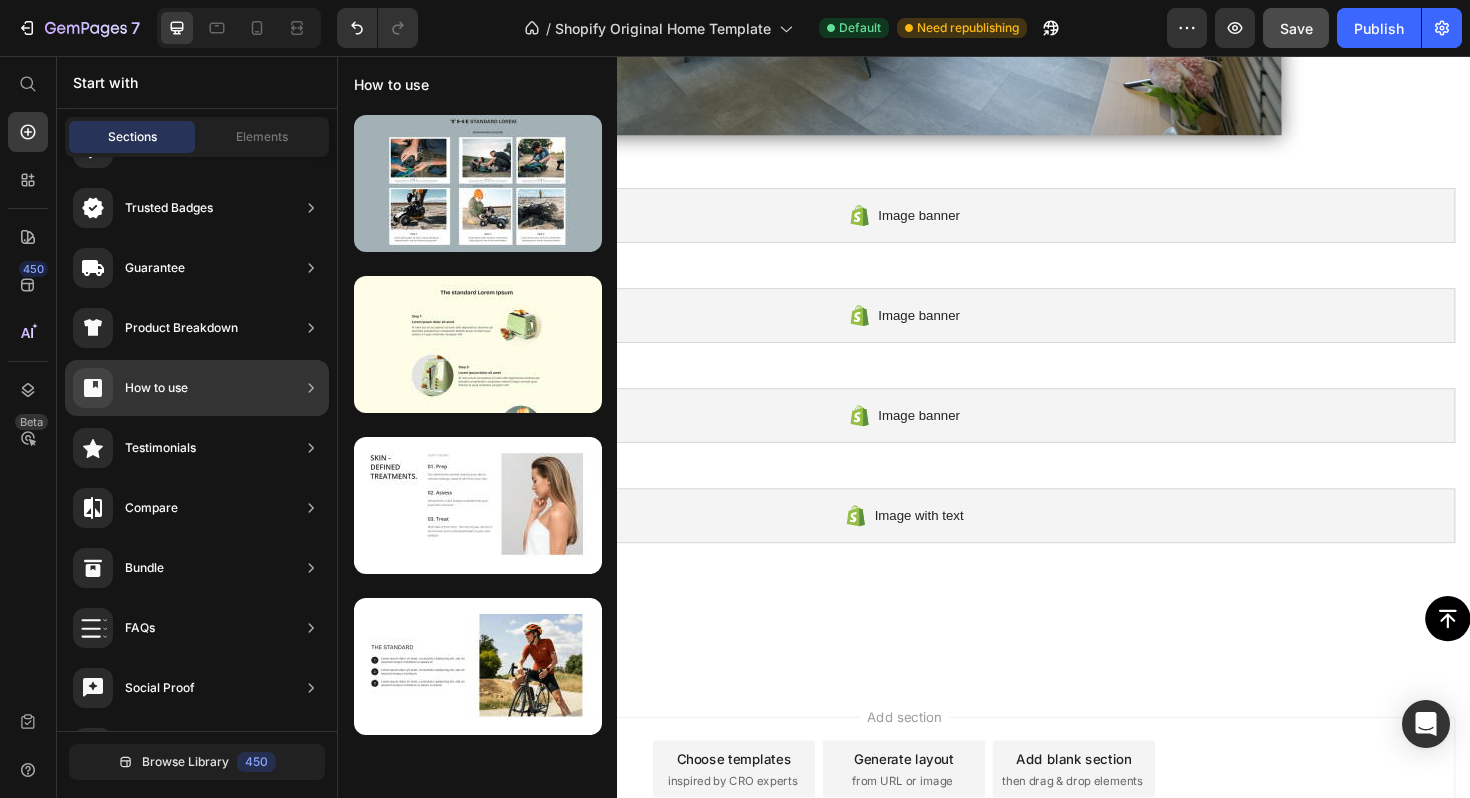 scroll, scrollTop: 586, scrollLeft: 0, axis: vertical 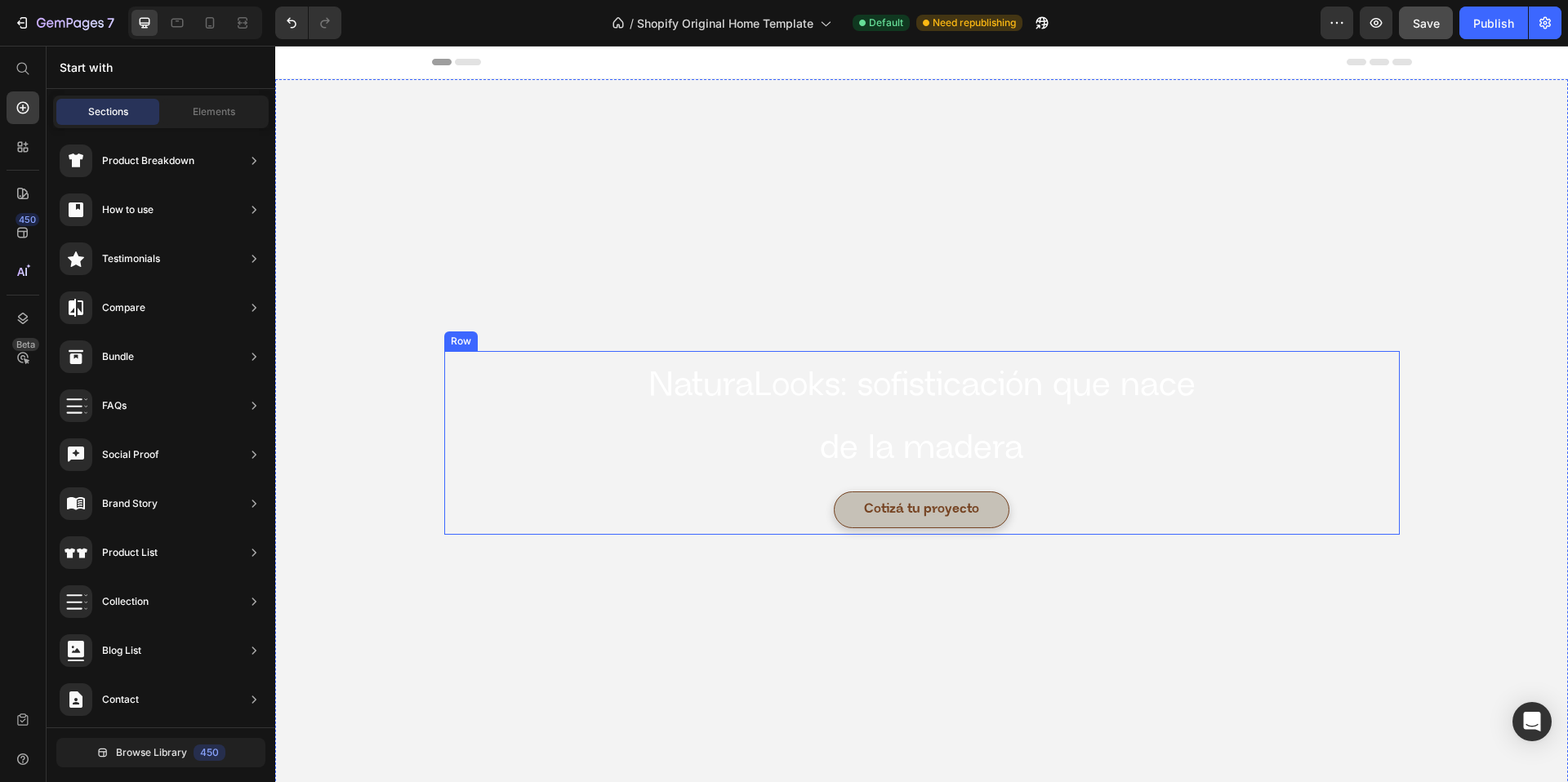 click on "Cotizá tu proyecto" at bounding box center (921, 509) 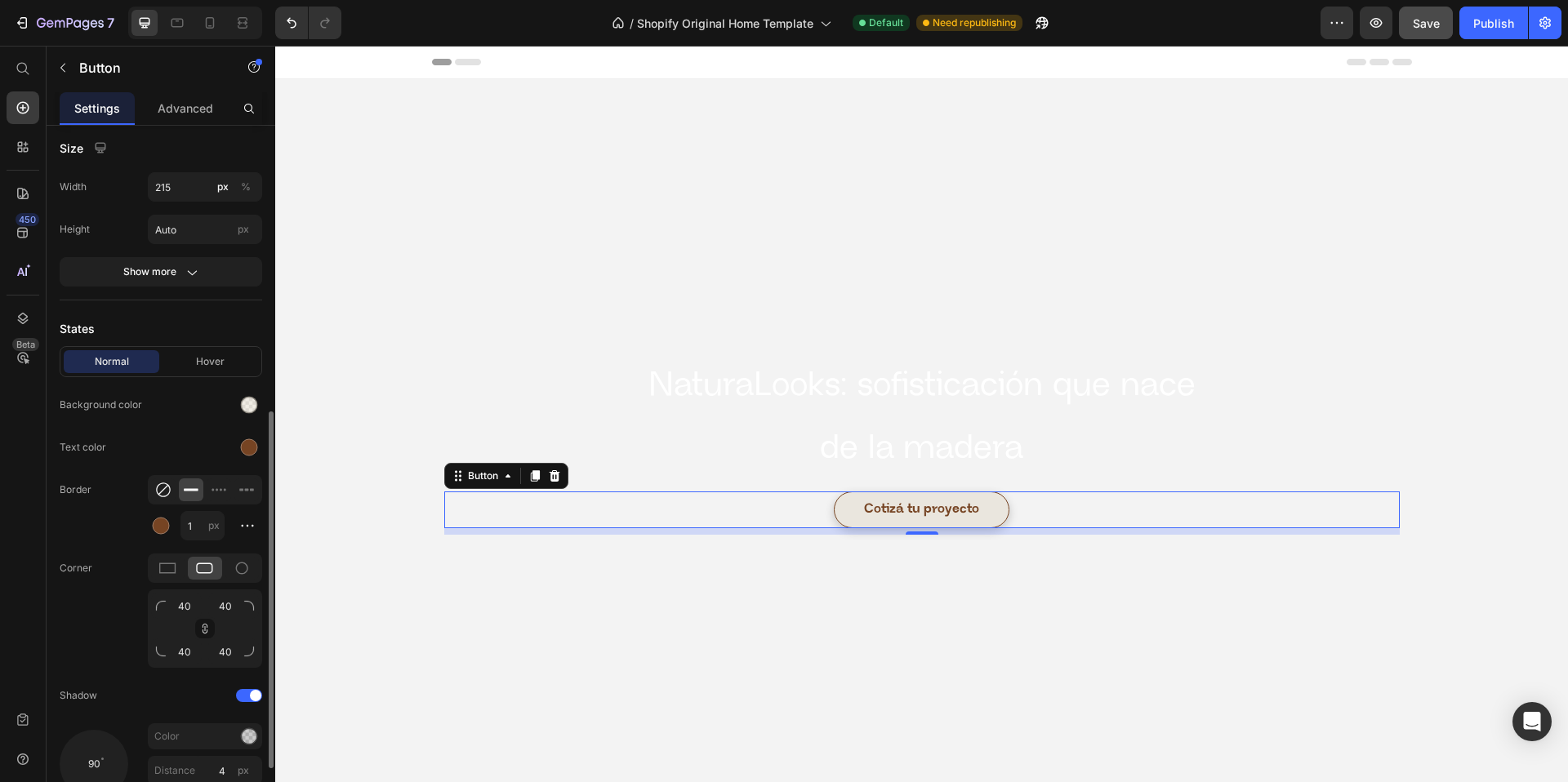 scroll, scrollTop: 316, scrollLeft: 0, axis: vertical 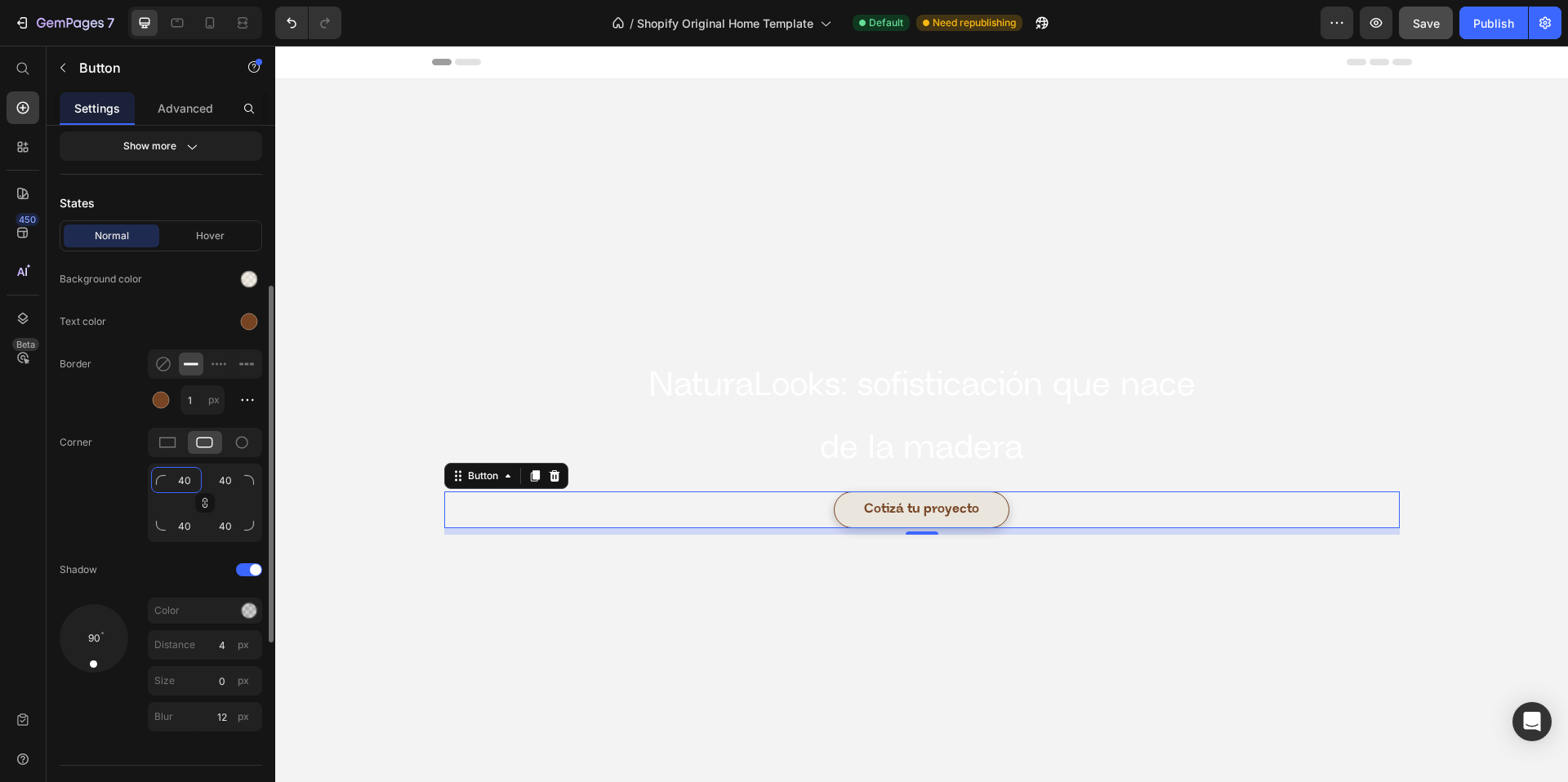 click on "40" 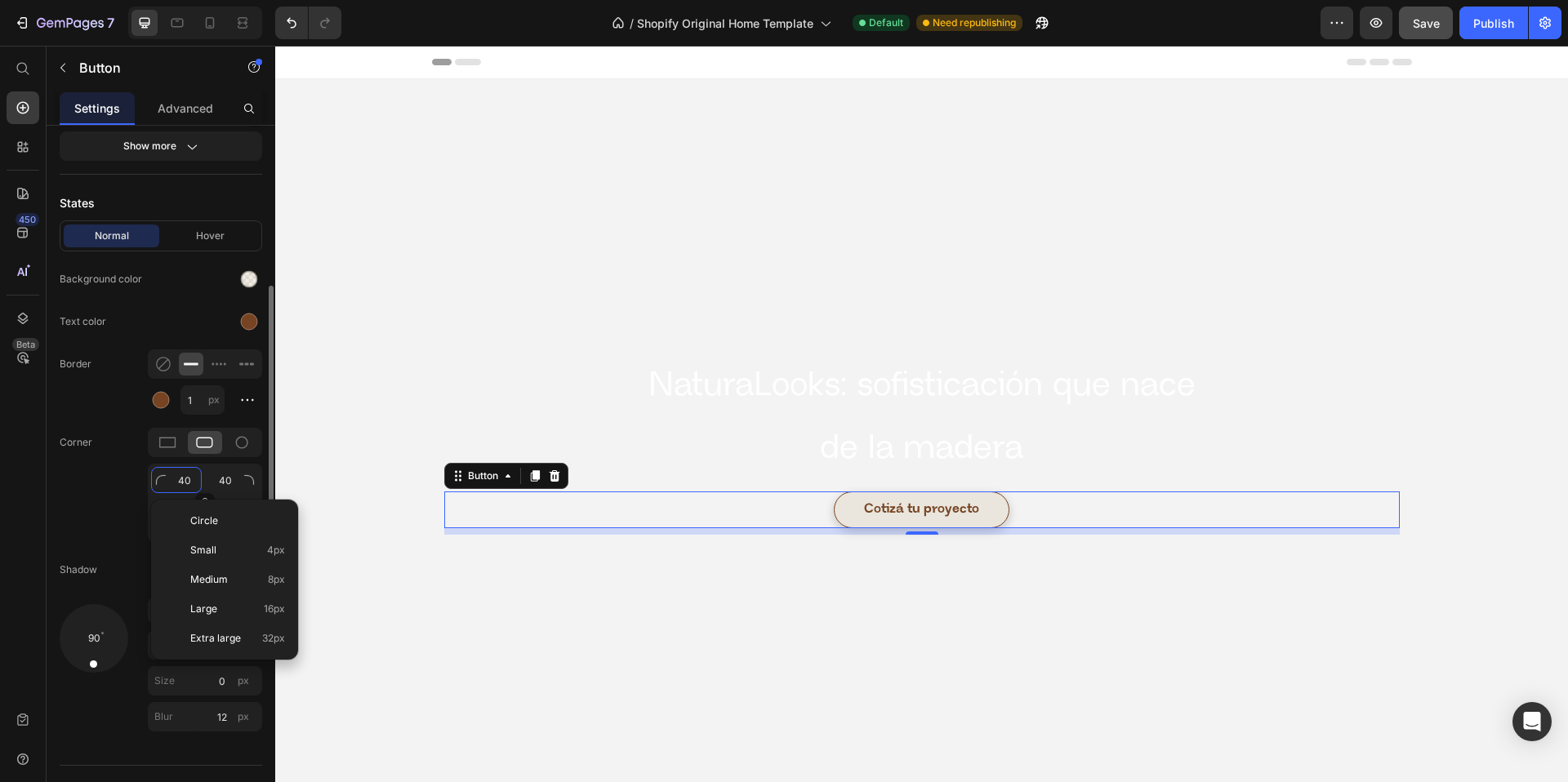 type on "2" 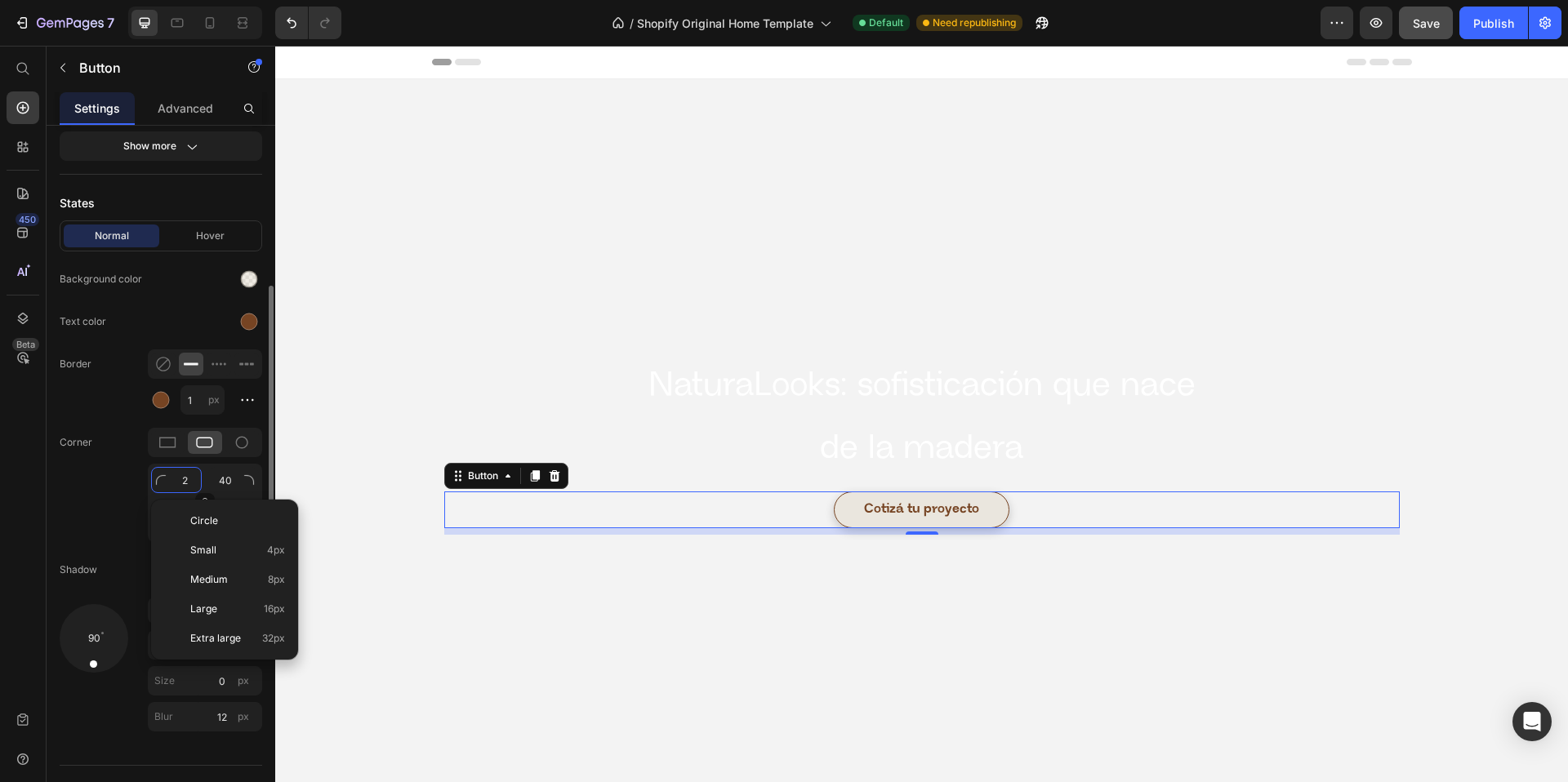 type on "2" 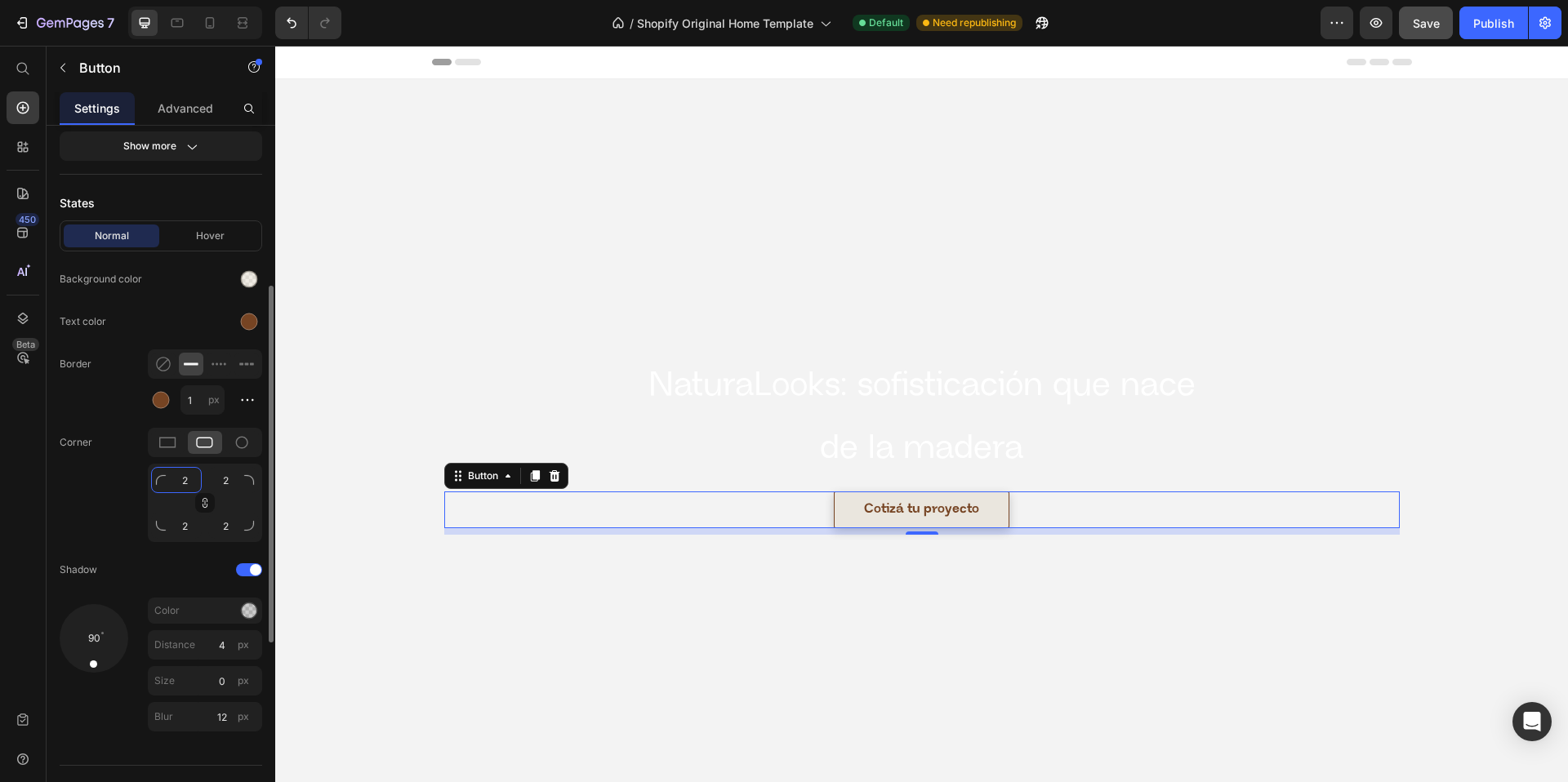 type on "2" 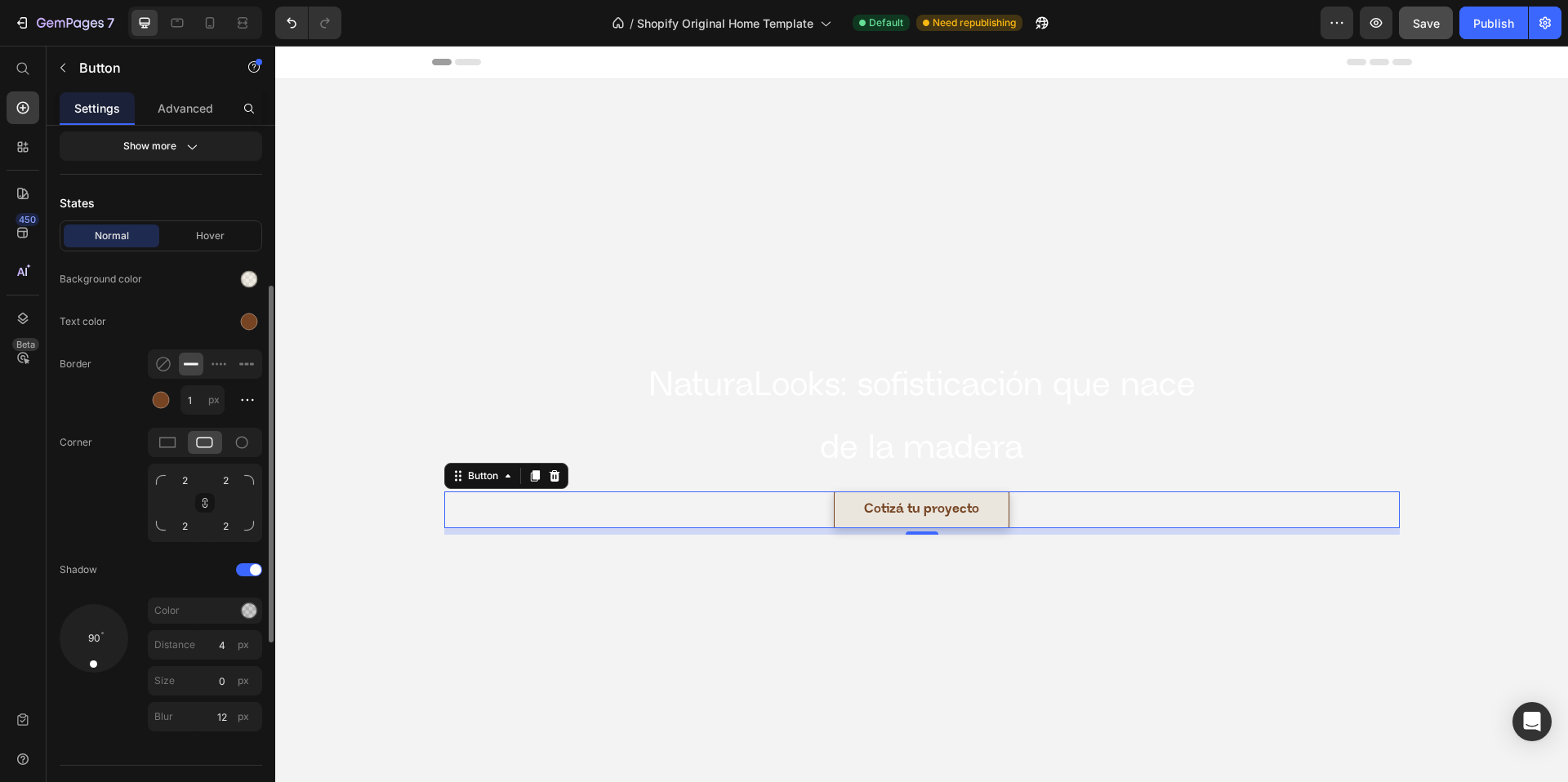 click on "Corner 2 2 2 2" 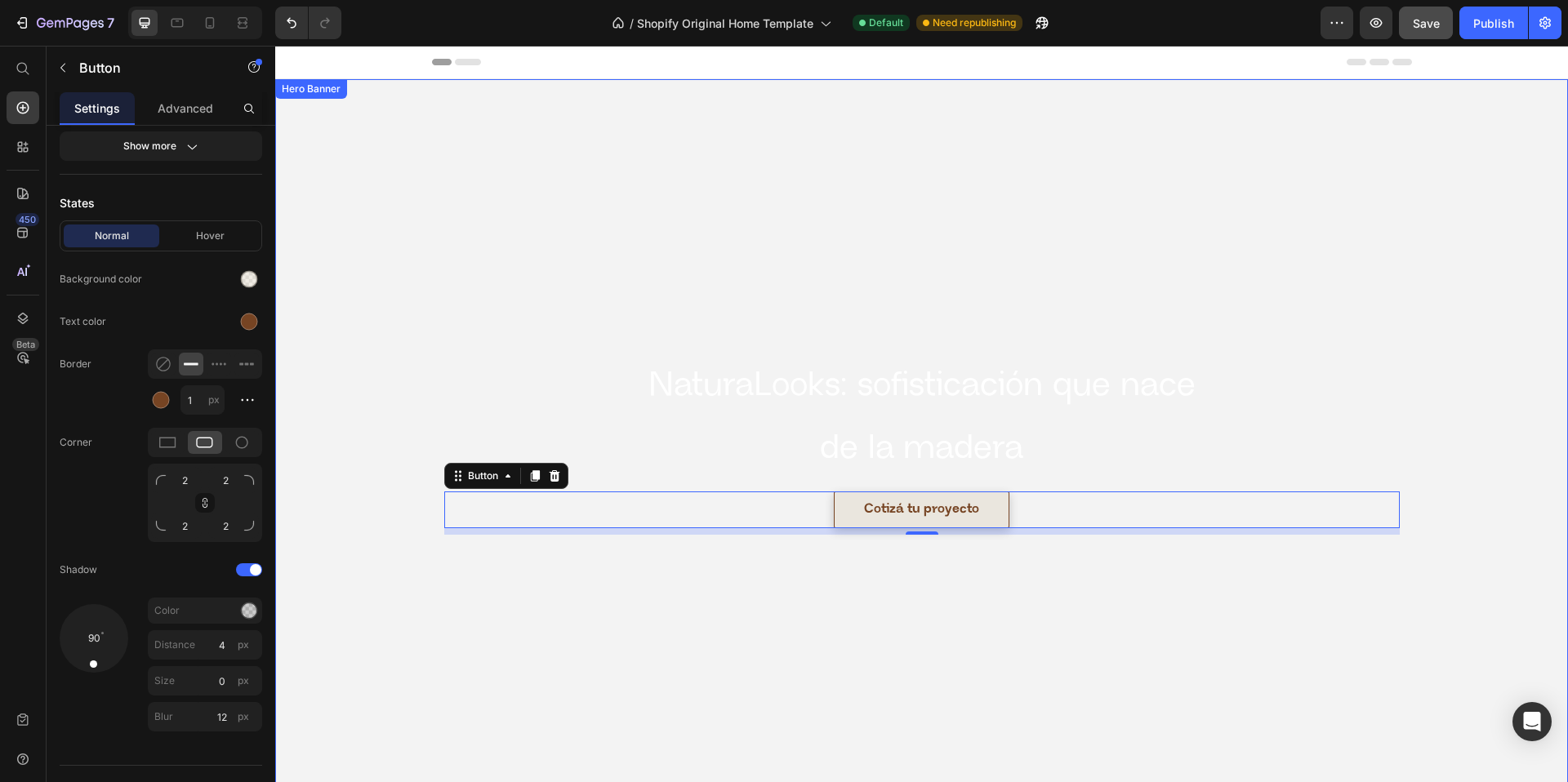 click at bounding box center (921, 442) 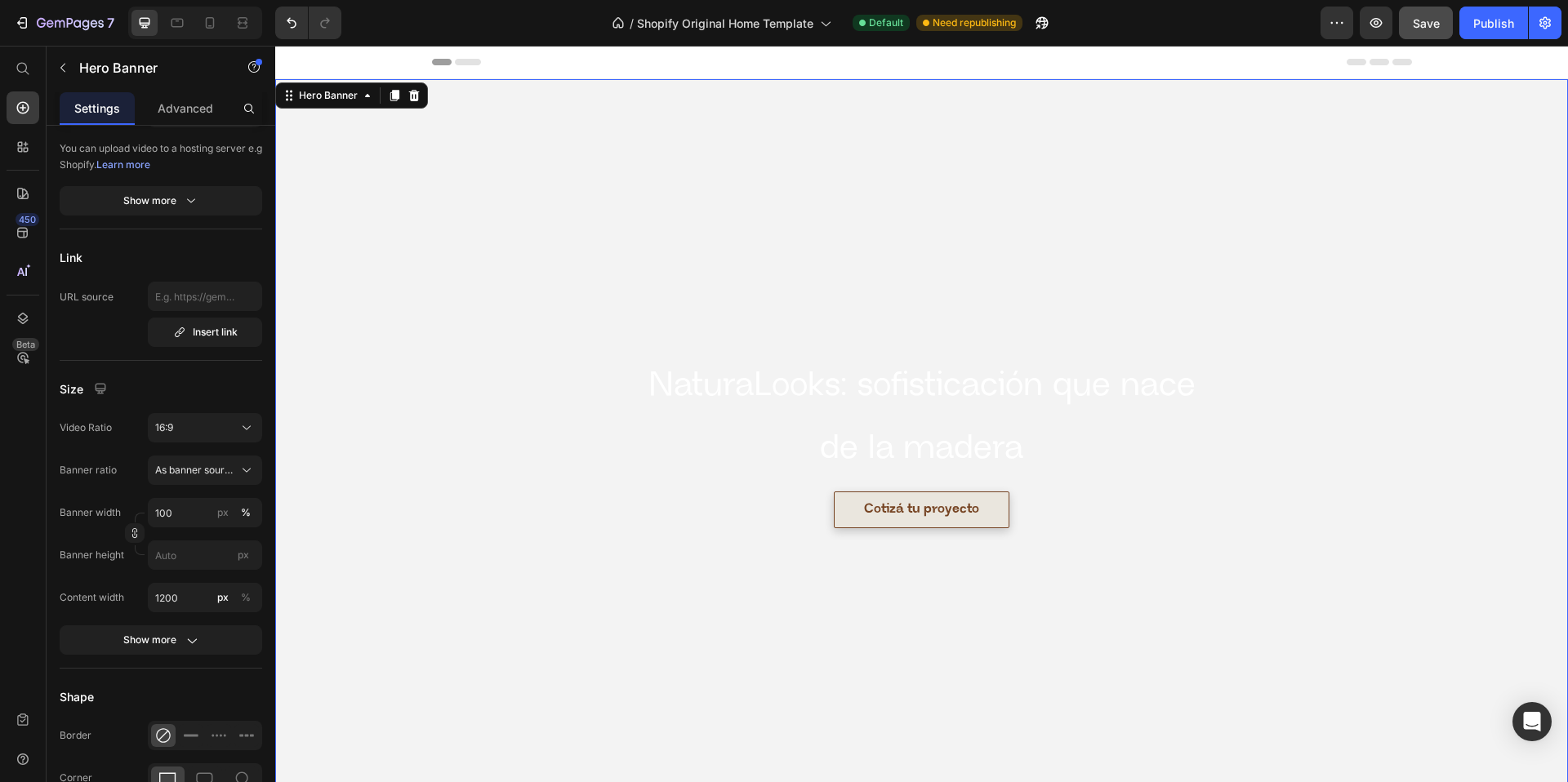 scroll, scrollTop: 0, scrollLeft: 0, axis: both 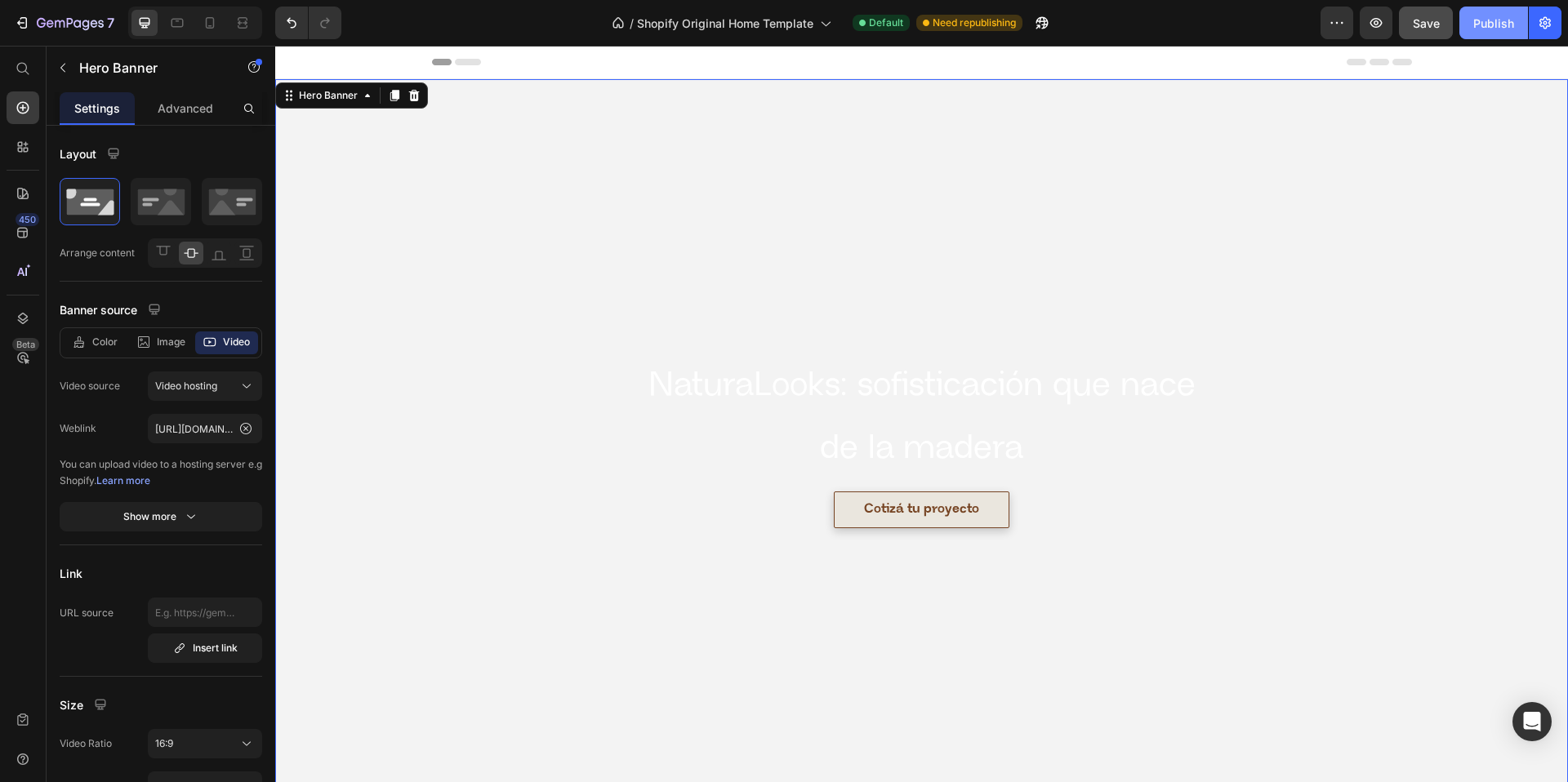 click on "Publish" at bounding box center [1494, 23] 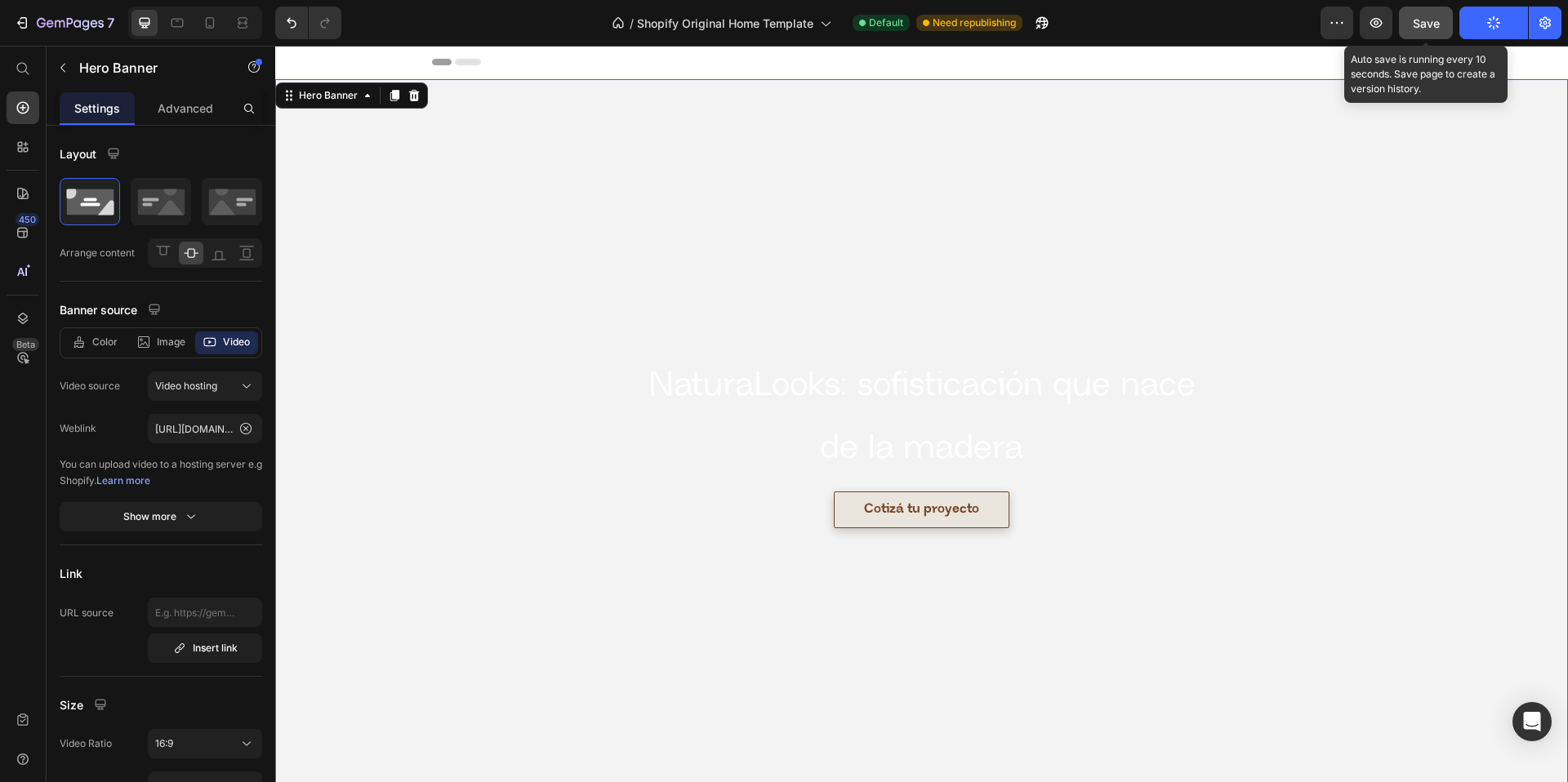click on "Save" at bounding box center (1426, 23) 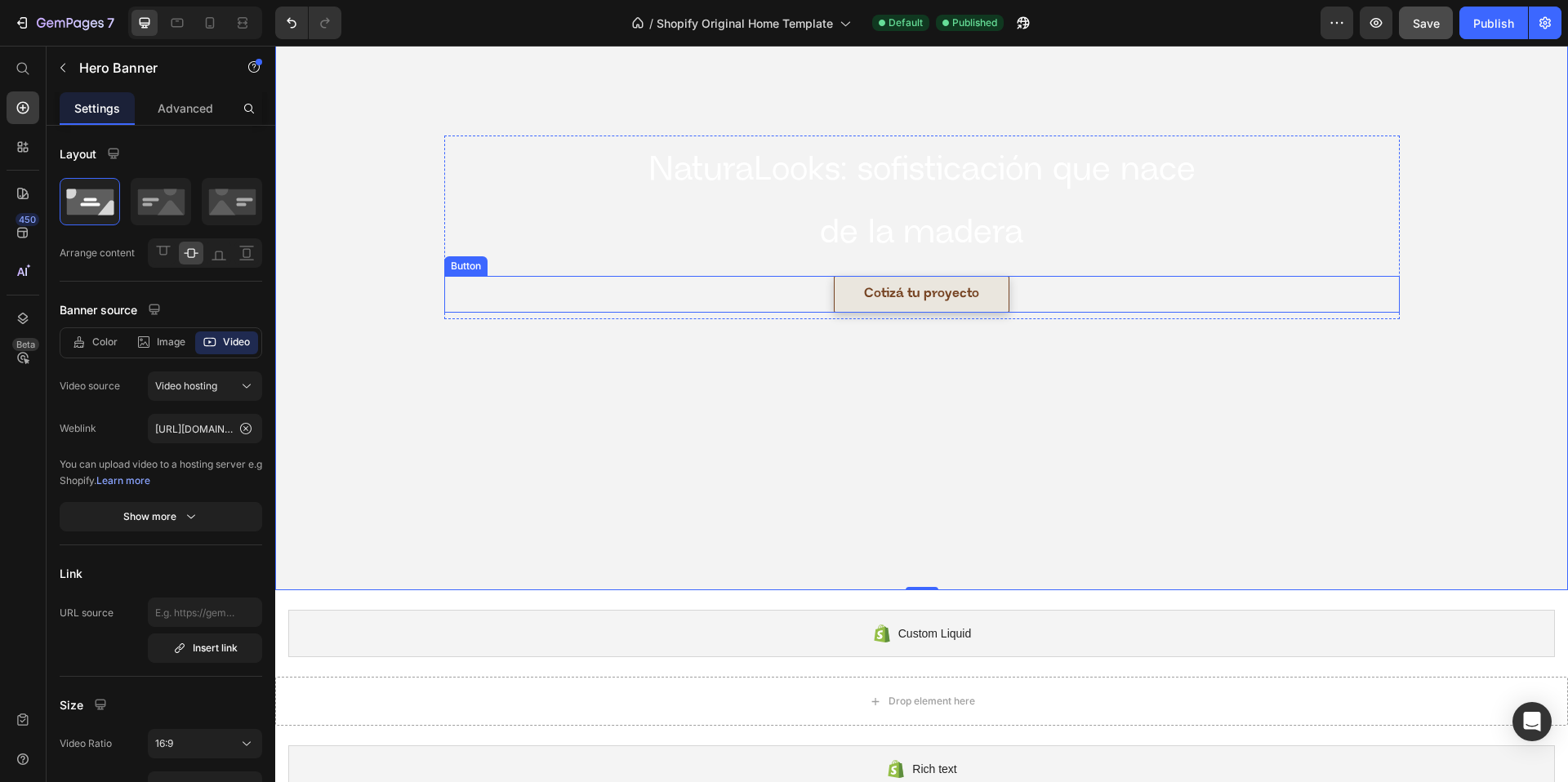 scroll, scrollTop: 970, scrollLeft: 0, axis: vertical 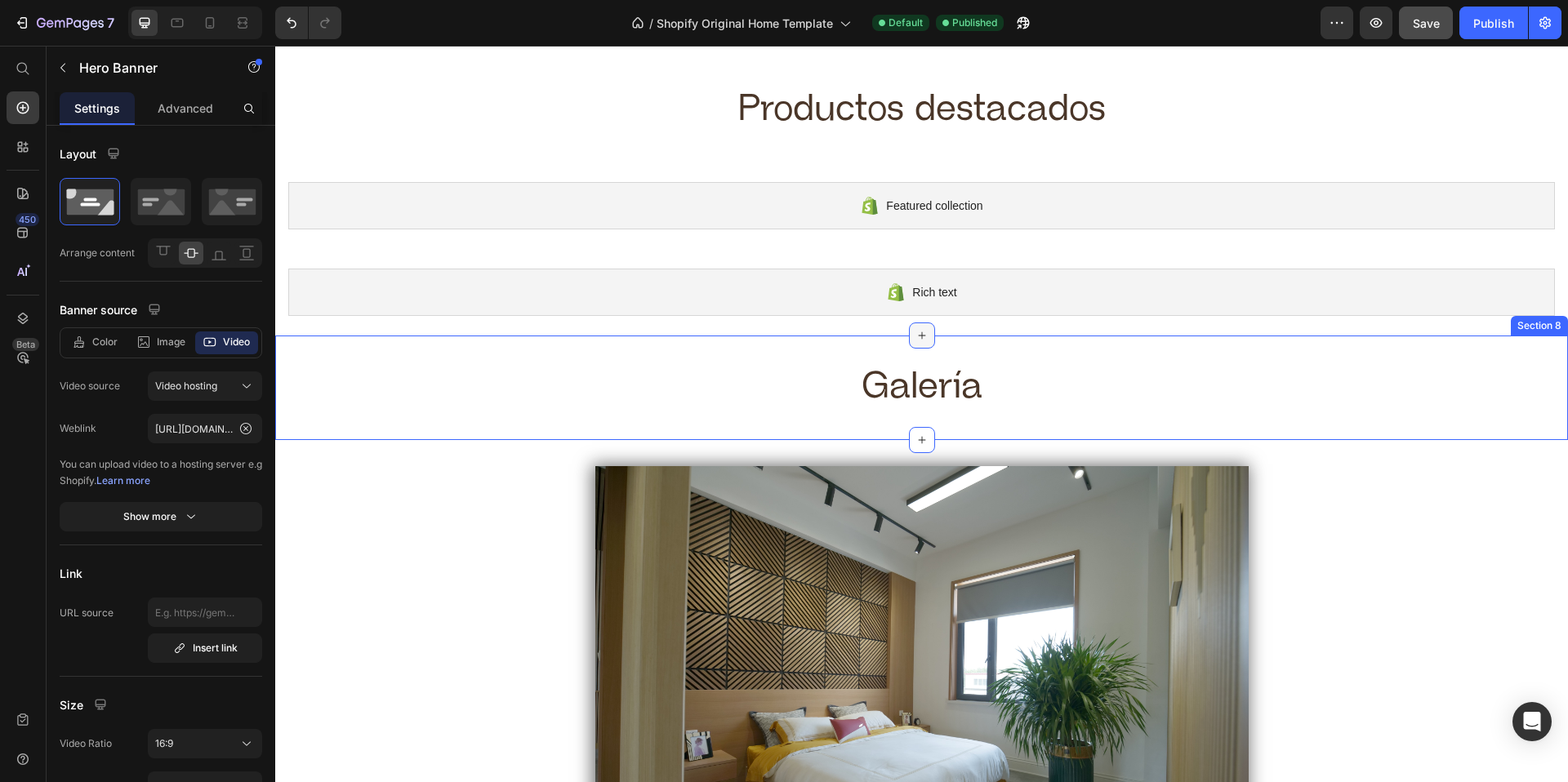 click at bounding box center (922, 335) 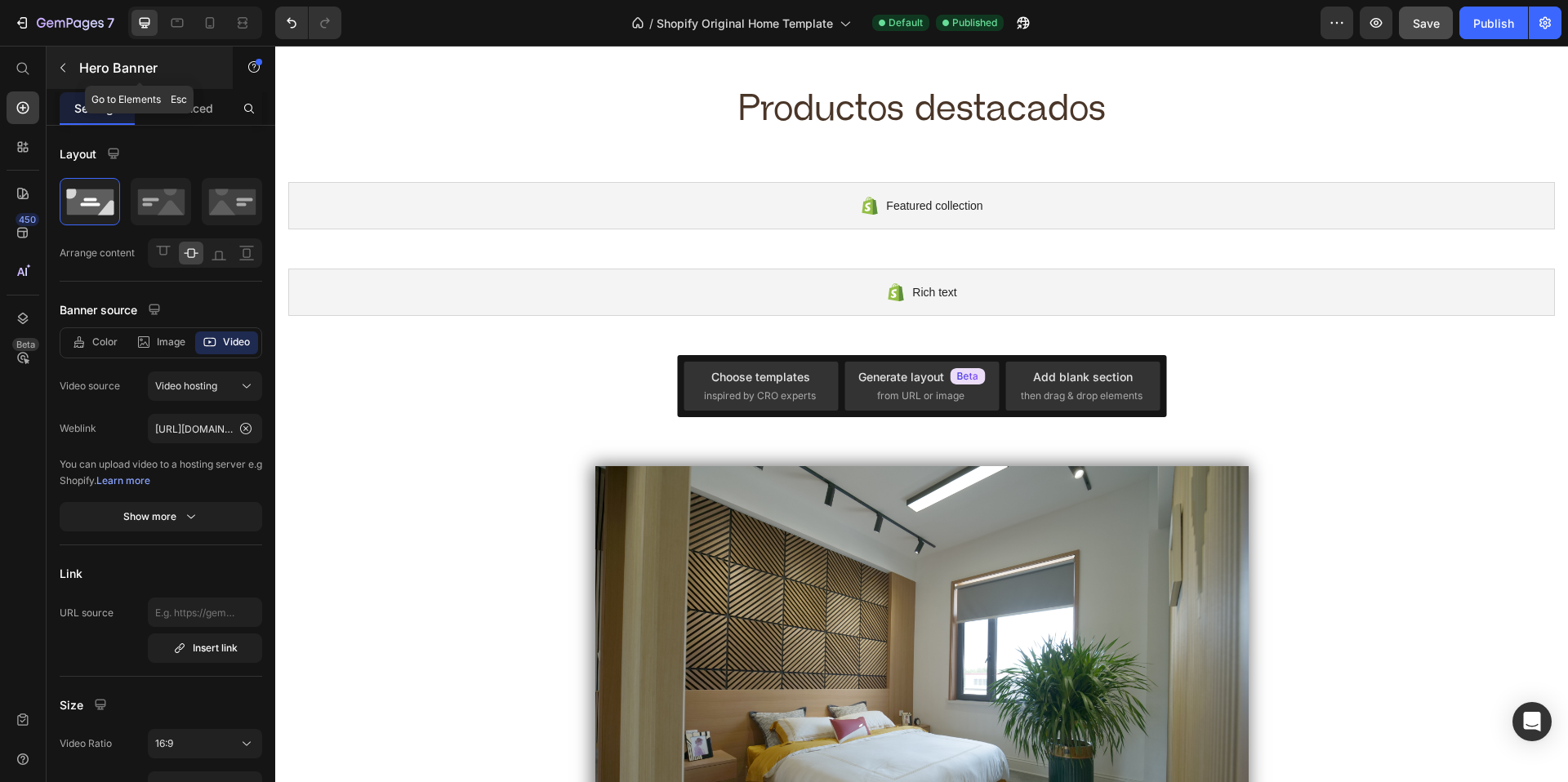 click 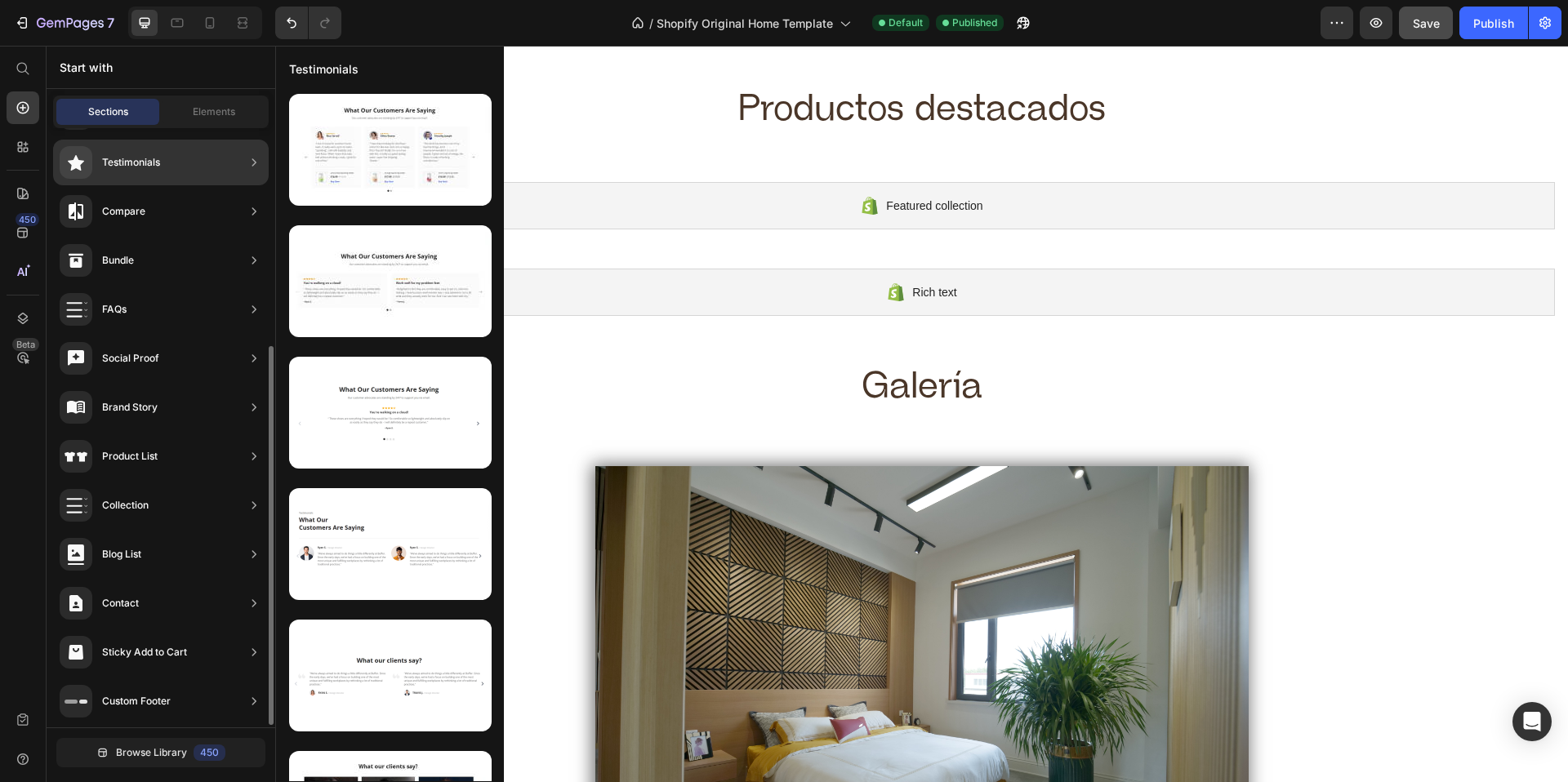 scroll, scrollTop: 0, scrollLeft: 0, axis: both 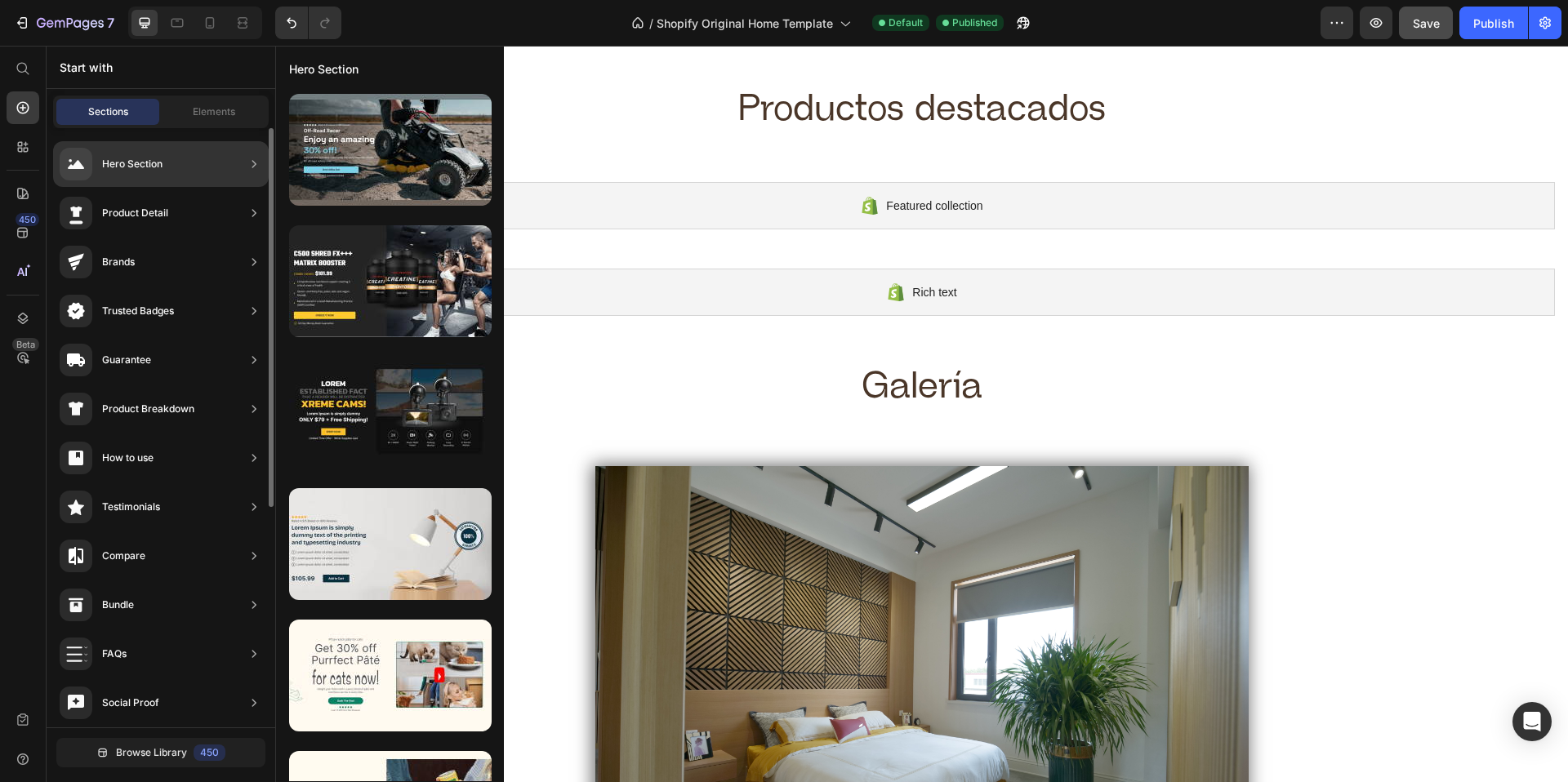 click on "Hero Section" at bounding box center [111, 164] 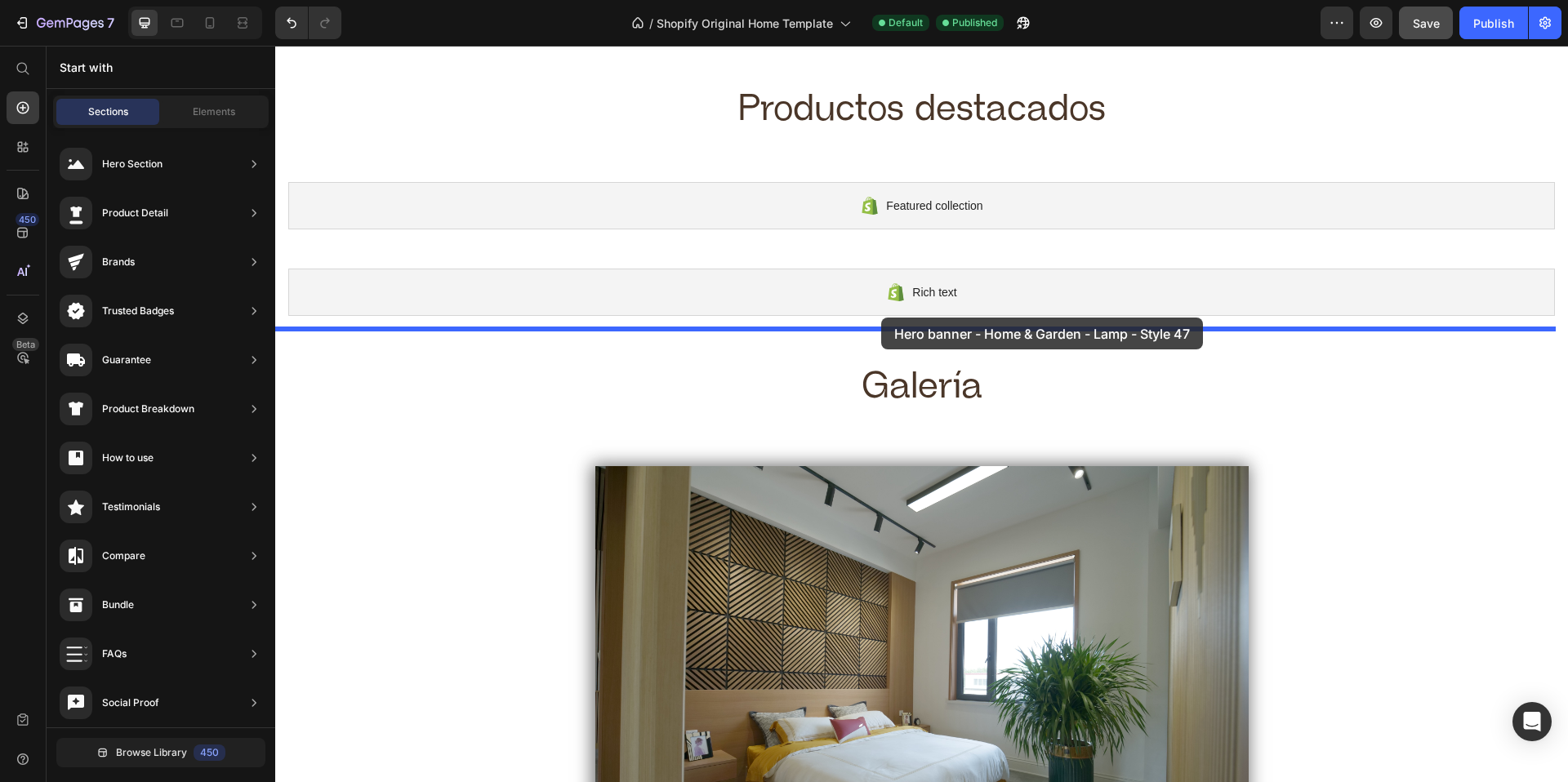 drag, startPoint x: 667, startPoint y: 591, endPoint x: 881, endPoint y: 318, distance: 346.87894 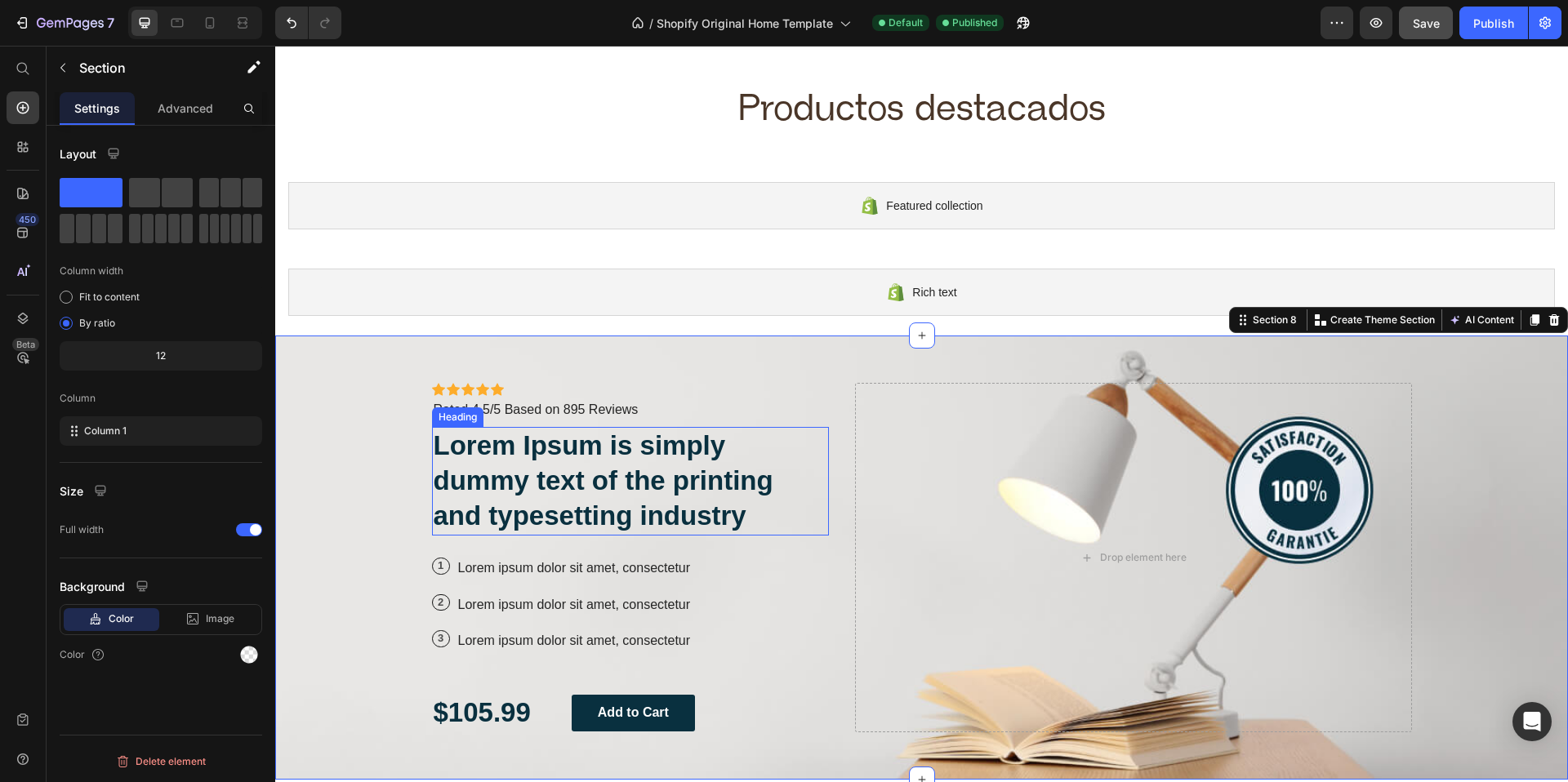 click on "Lorem Ipsum is simply dummy text of the printing and typesetting industry" at bounding box center (630, 481) 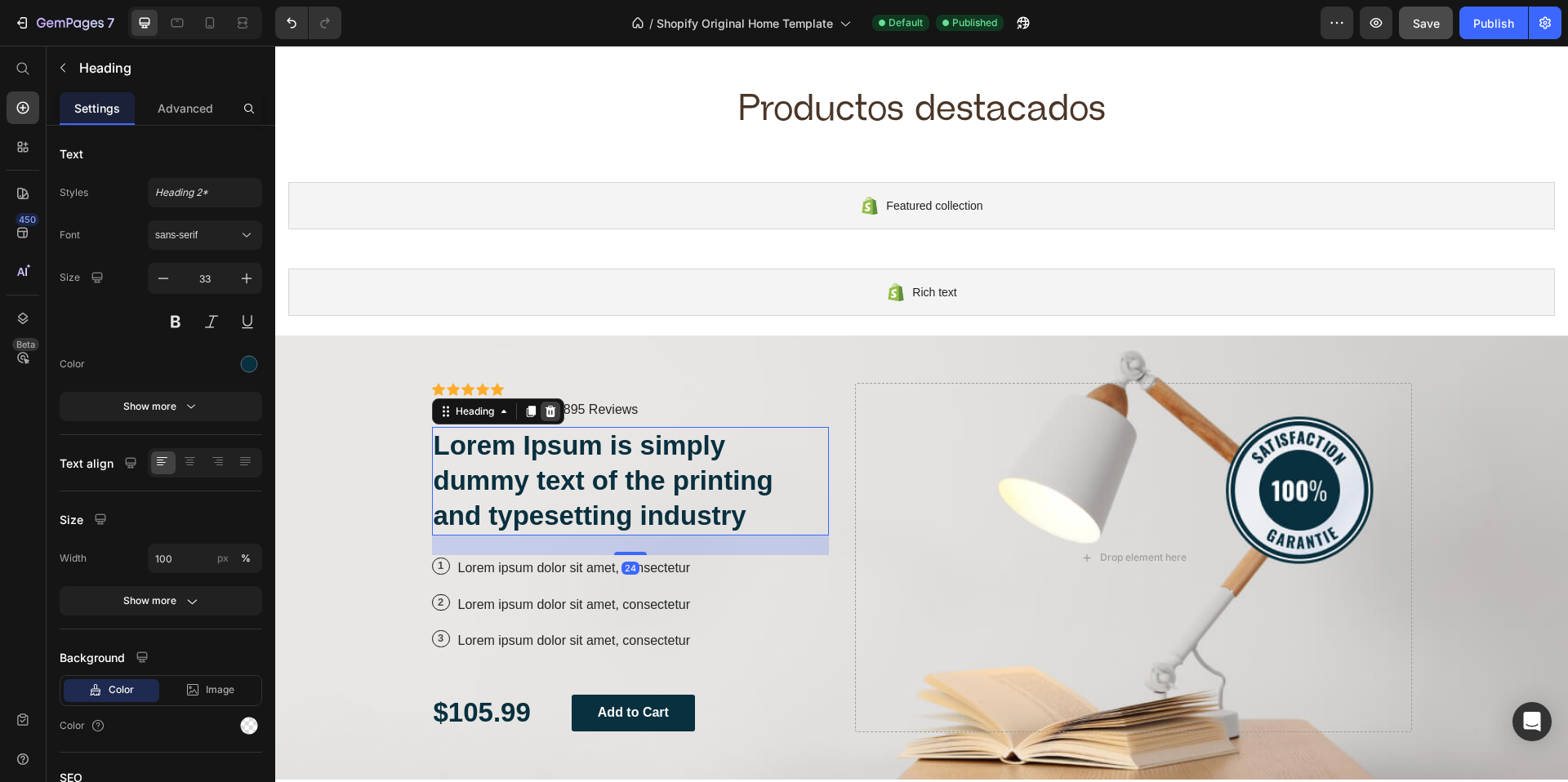 click 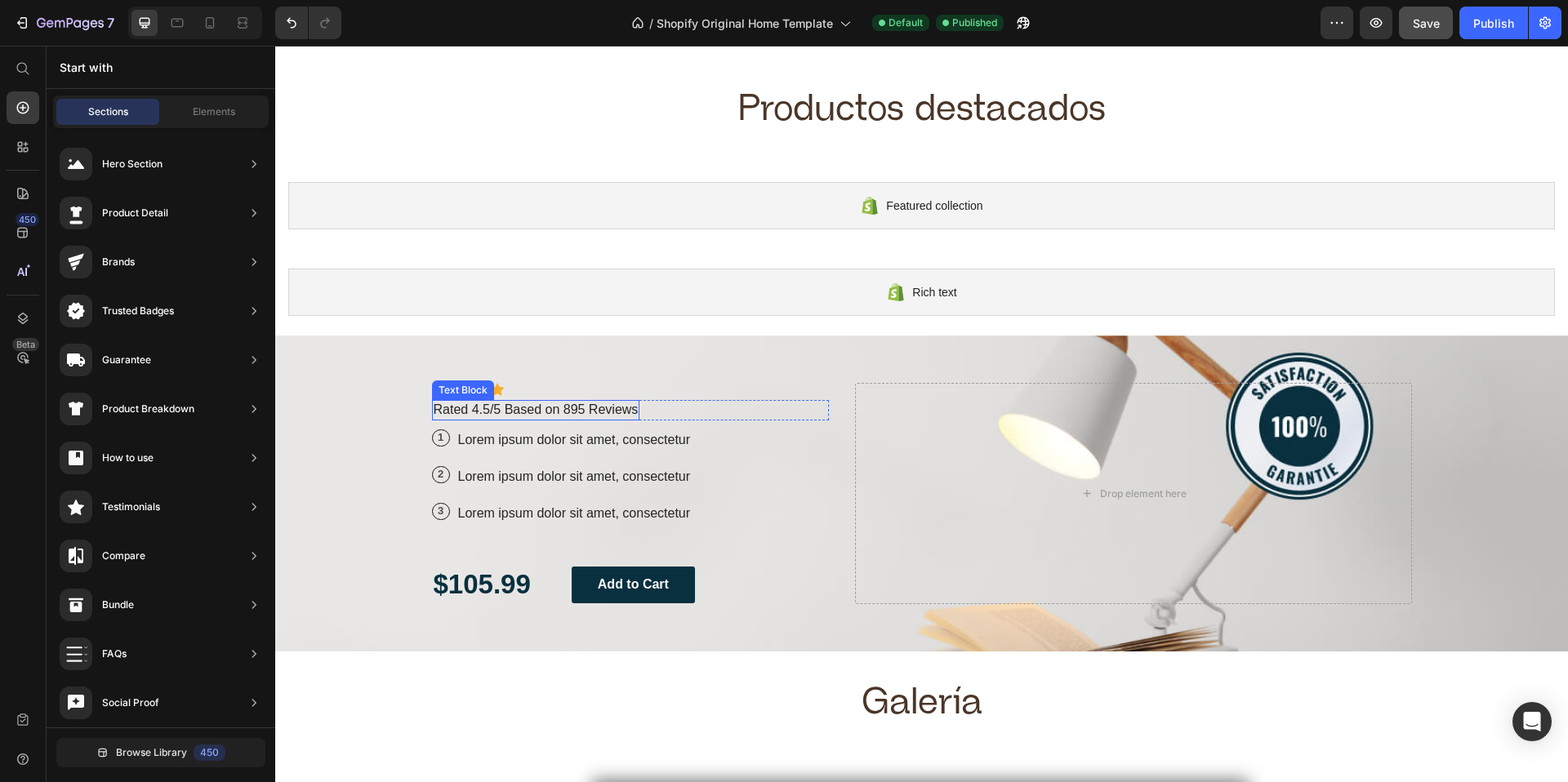 click on "Rated 4.5/5 Based on 895 Reviews" at bounding box center [536, 410] 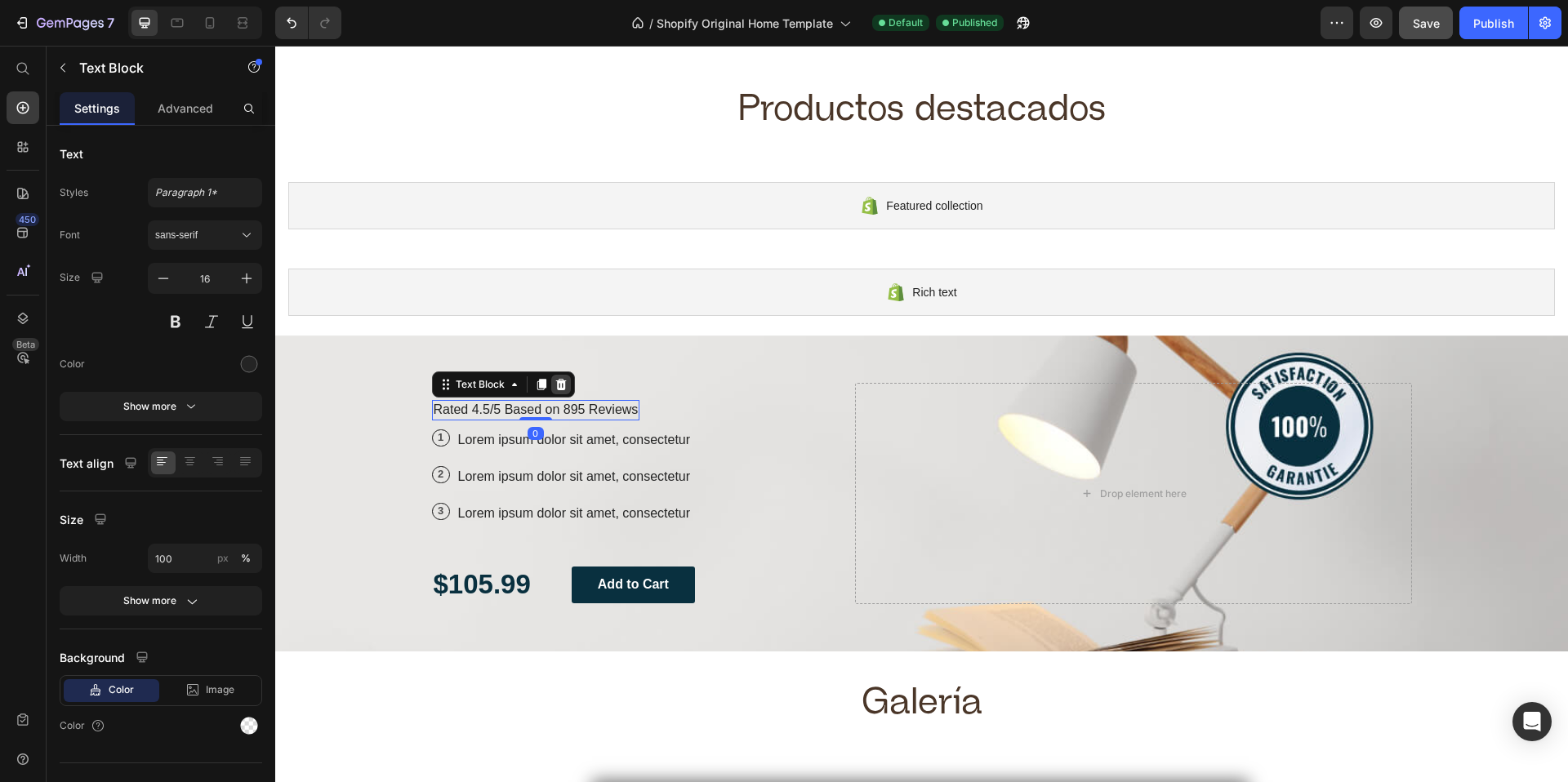 click 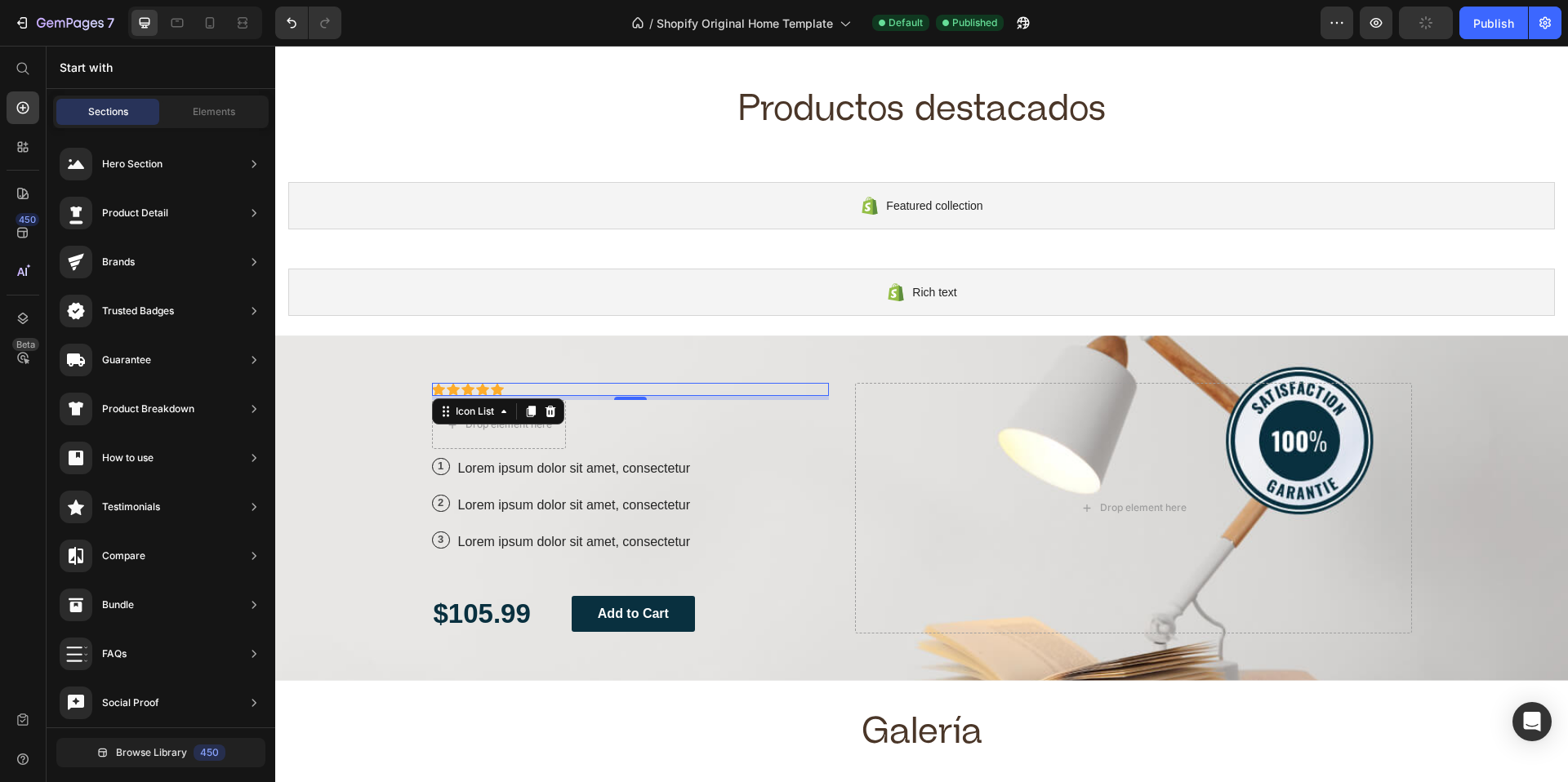 click on "Icon Icon Icon Icon Icon" at bounding box center [630, 389] 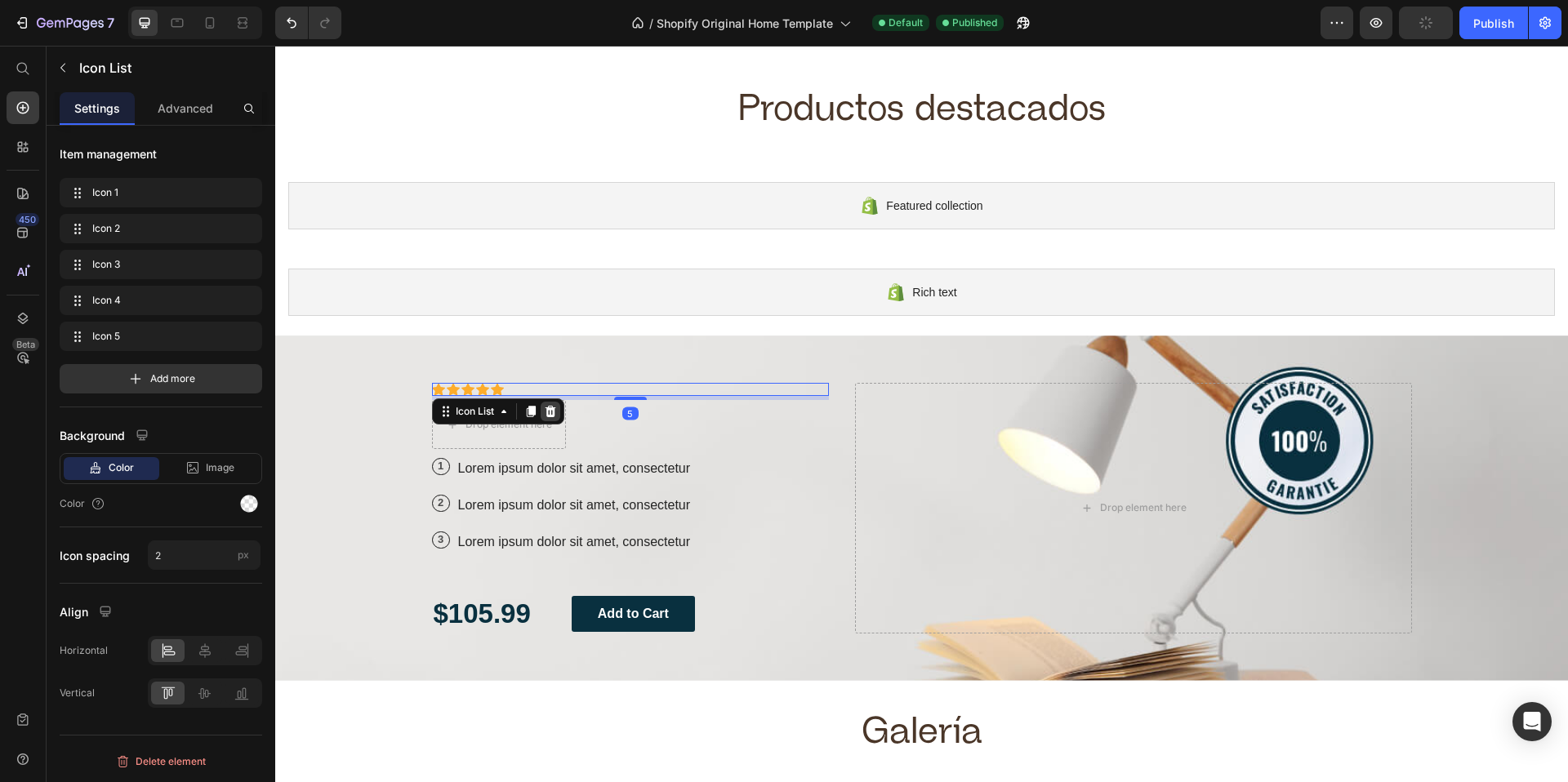 click at bounding box center (550, 411) 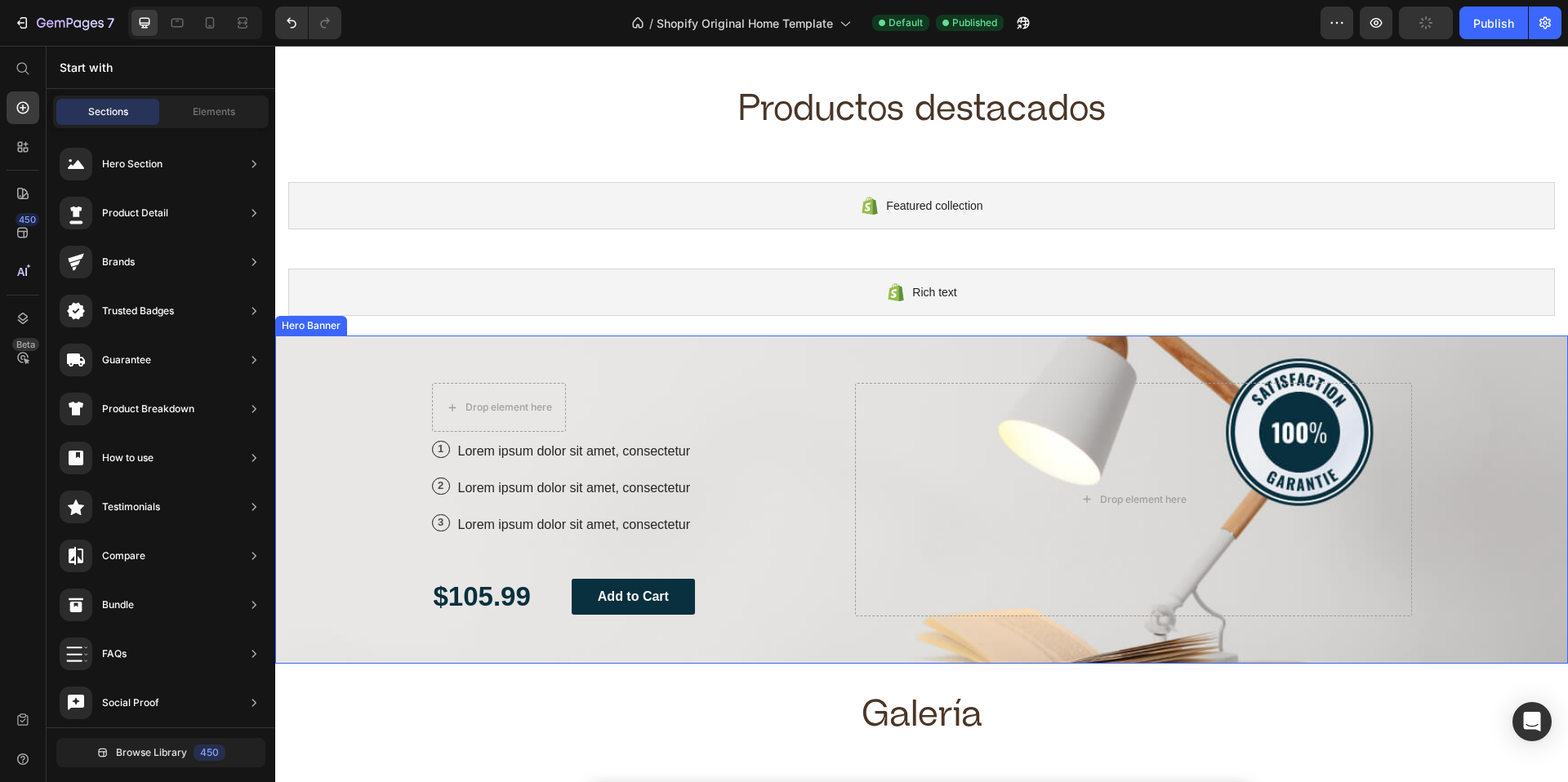 click on "Icon Icon Icon Icon Icon Icon List
Drop element here Row 1 Text Block Row Lorem ipsum dolor sit amet, consectetur Text Block Row 2 Text Block Row Lorem ipsum dolor sit amet, consectetur Text Block Row 3 Text Block Row Lorem ipsum dolor sit amet, consectetur Text Block Row $105.99 Text Block Add to Cart Button Row" at bounding box center (630, 499) 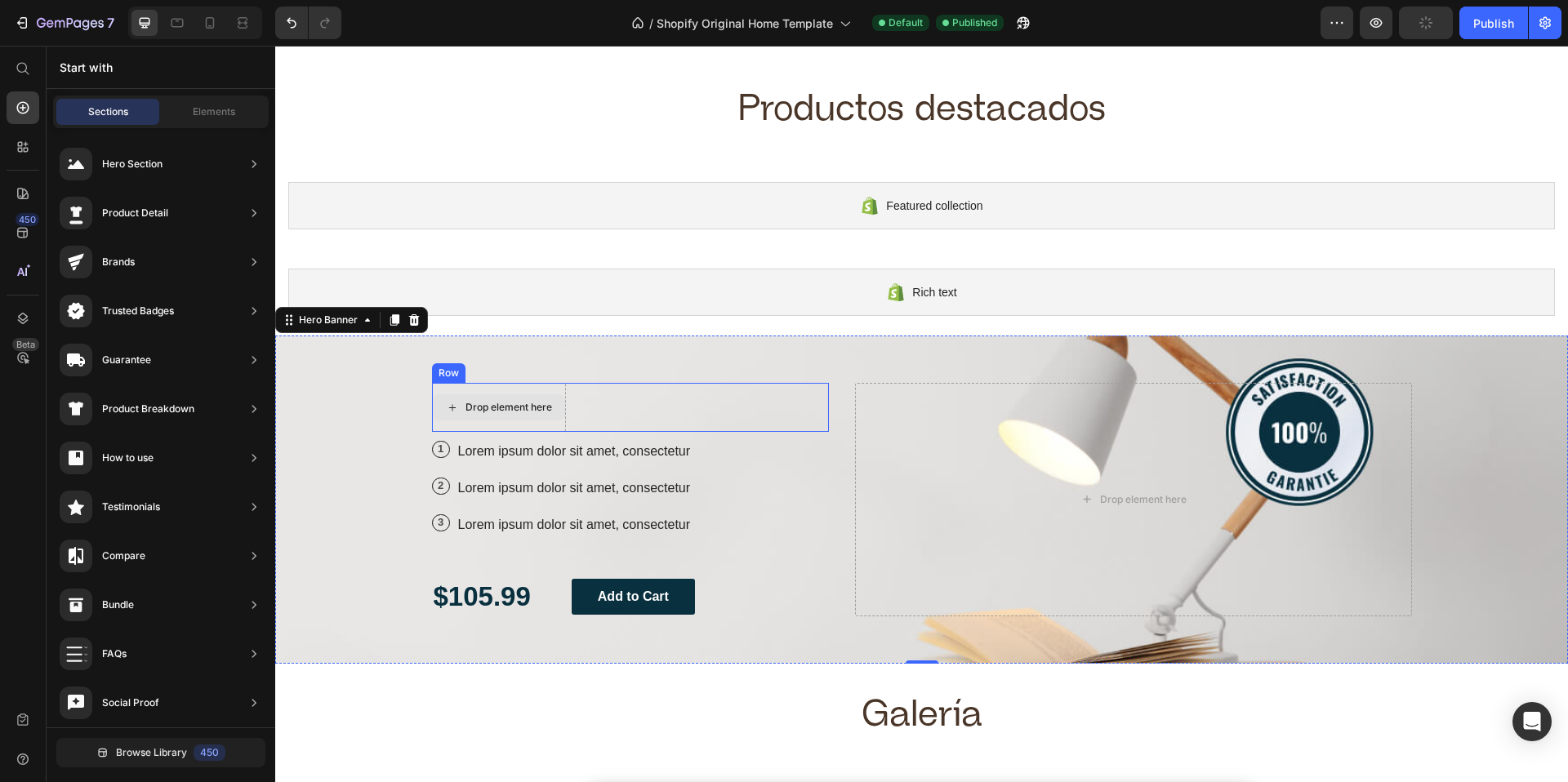 click on "Drop element here" at bounding box center [499, 407] 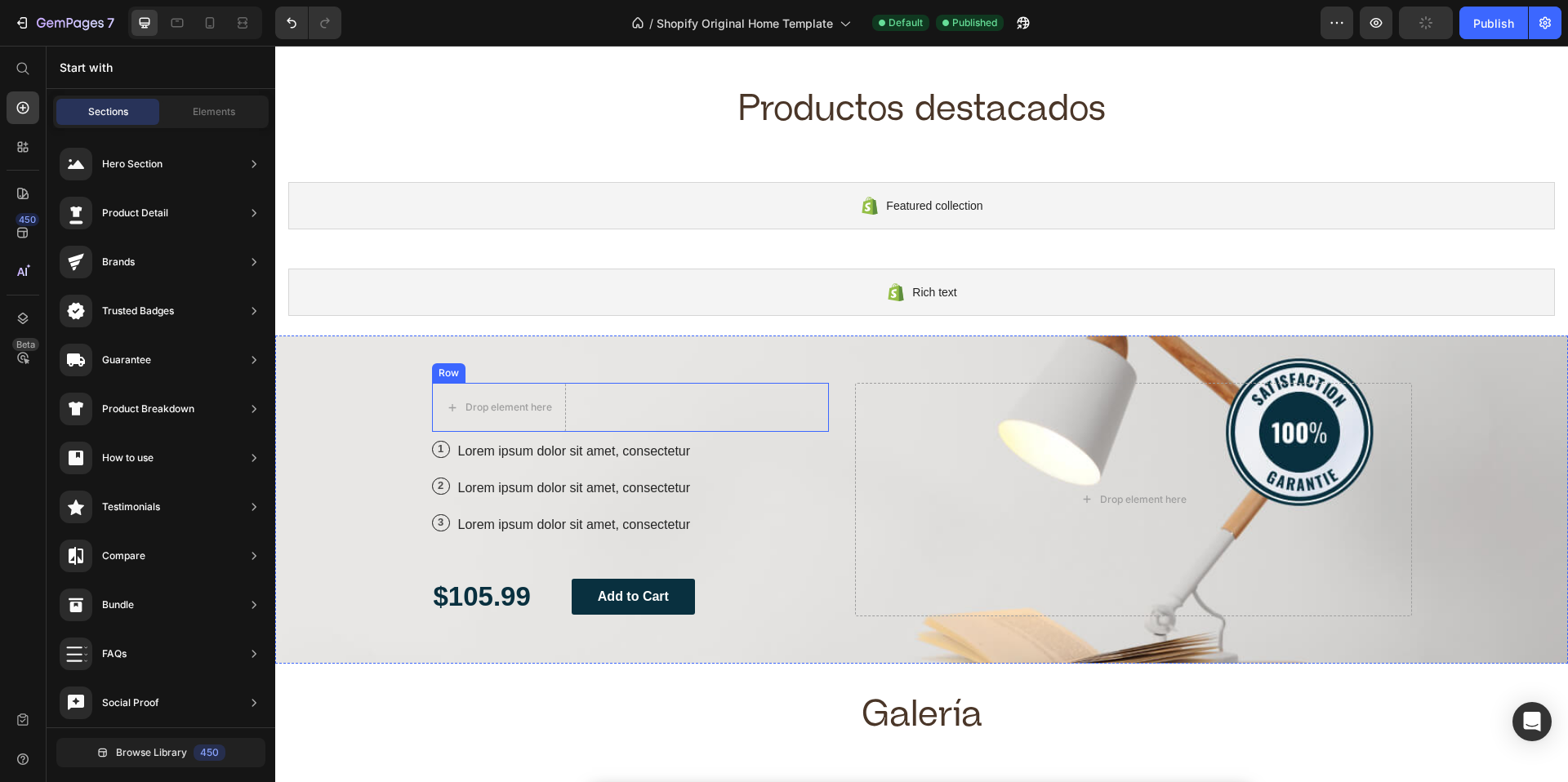 click on "Icon Icon Icon Icon Icon Icon List
Drop element here Row" at bounding box center (630, 407) 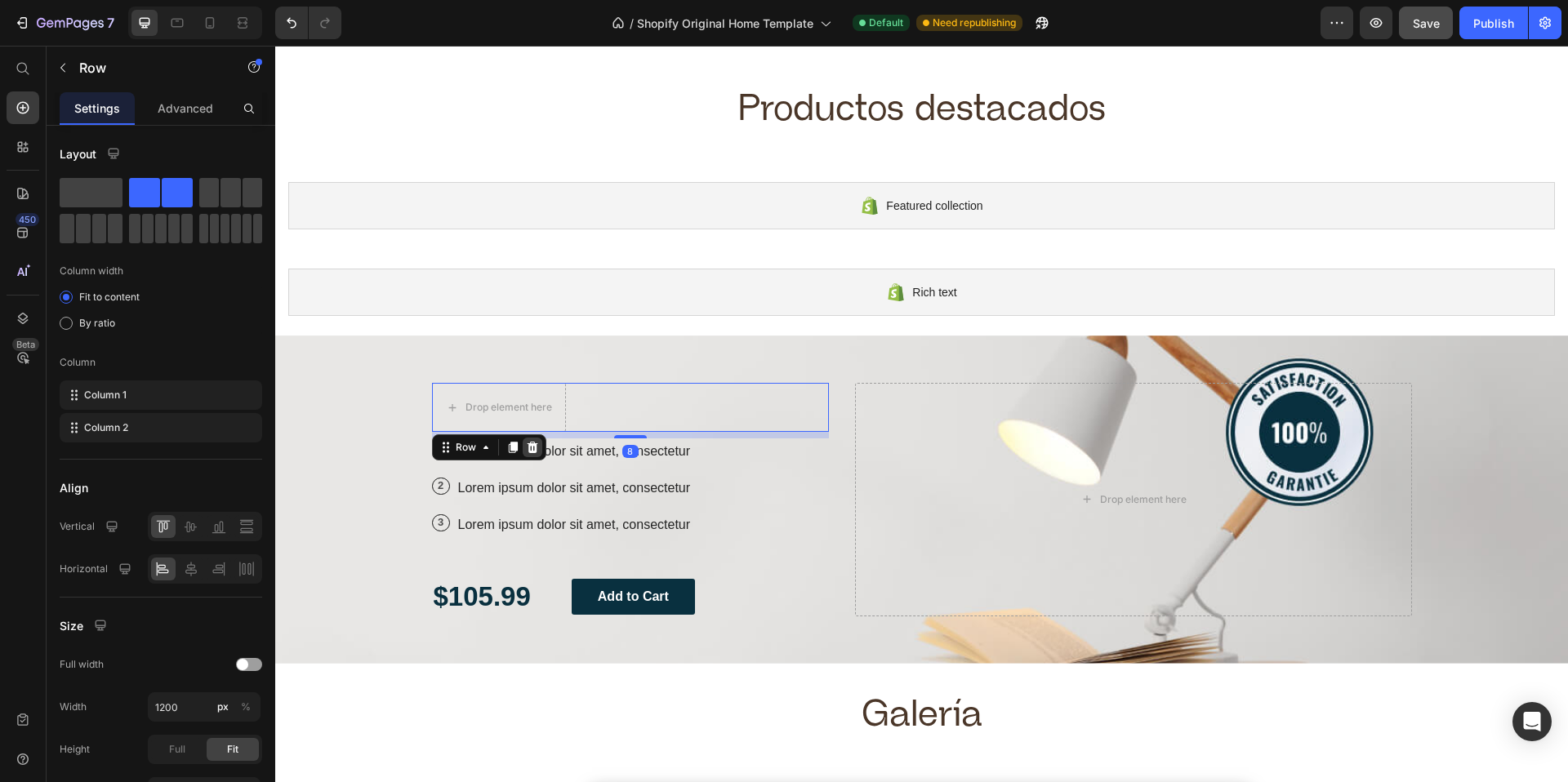 click 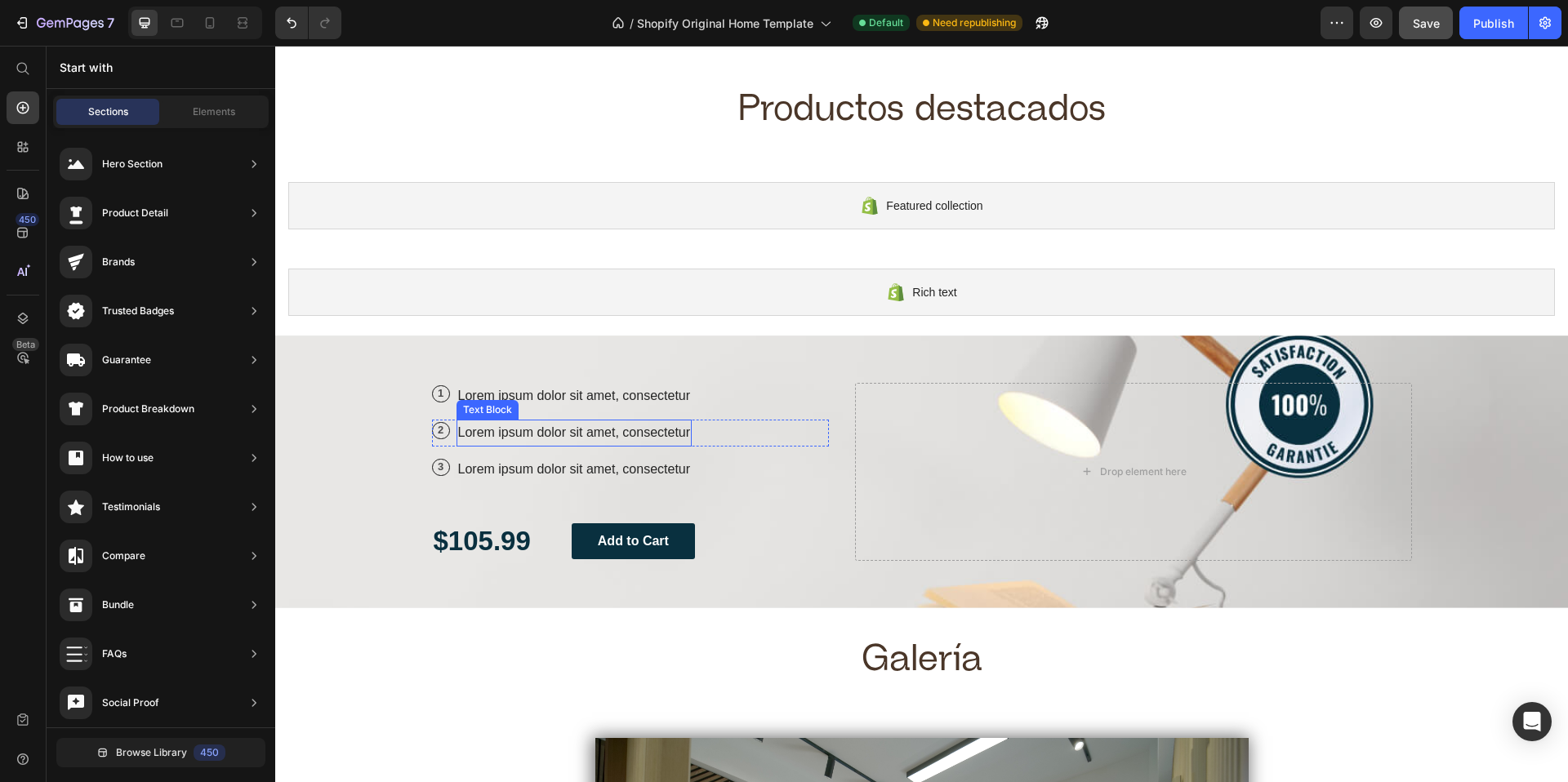 click on "Lorem ipsum dolor sit amet, consectetur" at bounding box center [574, 433] 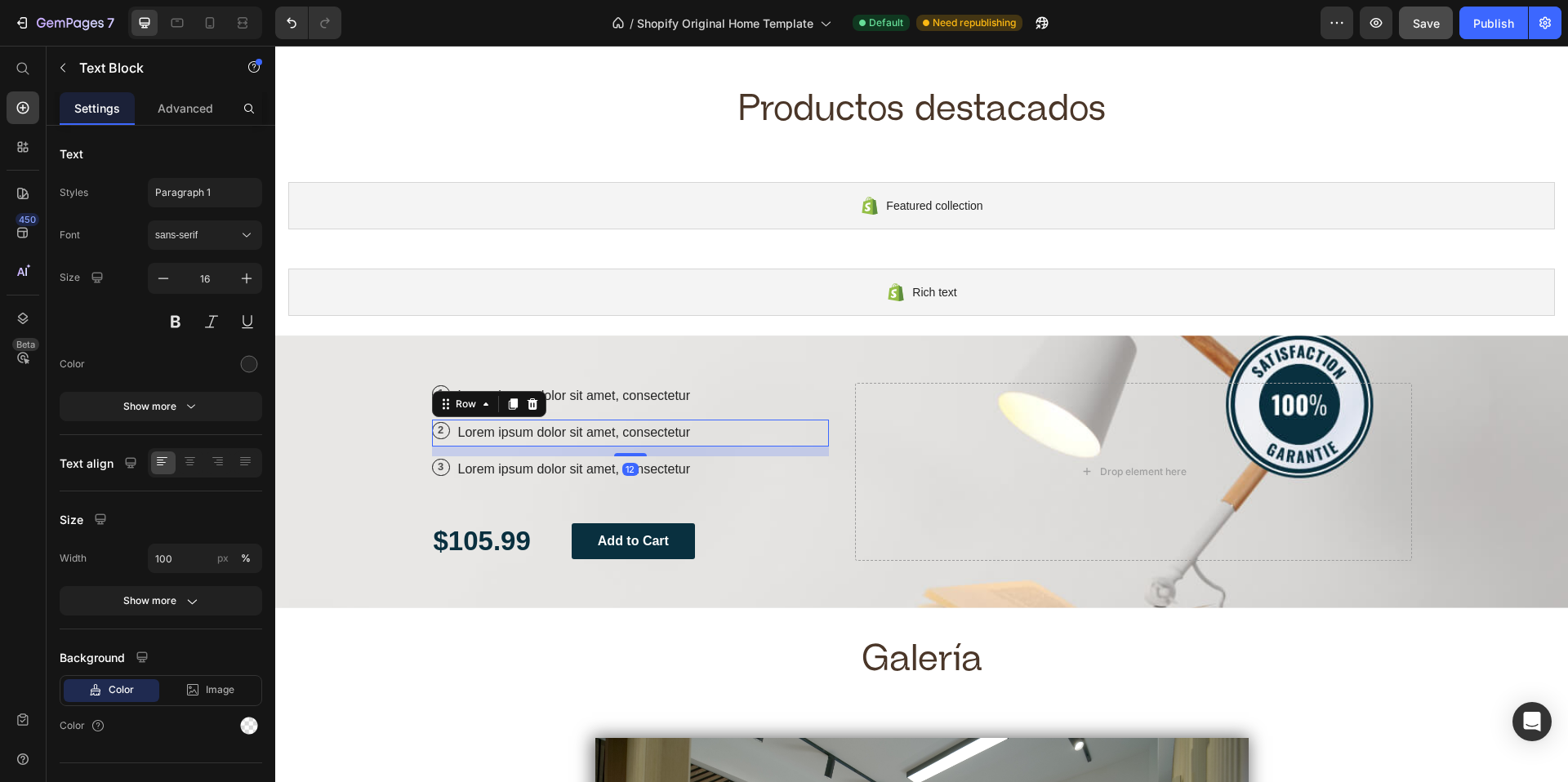 click on "2 Text Block Row Lorem ipsum dolor sit amet, consectetur Text Block Row   12" at bounding box center [630, 433] 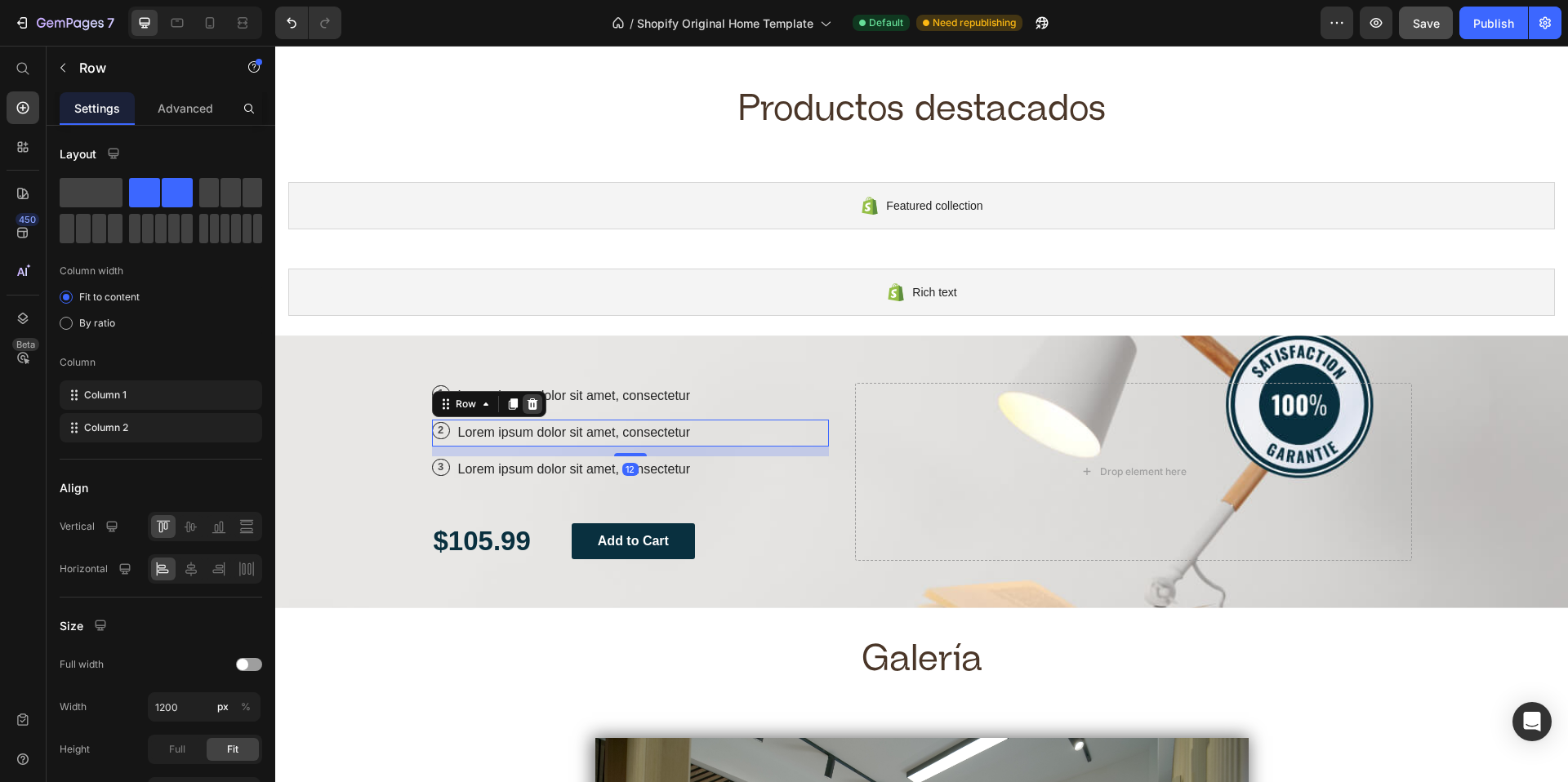 click 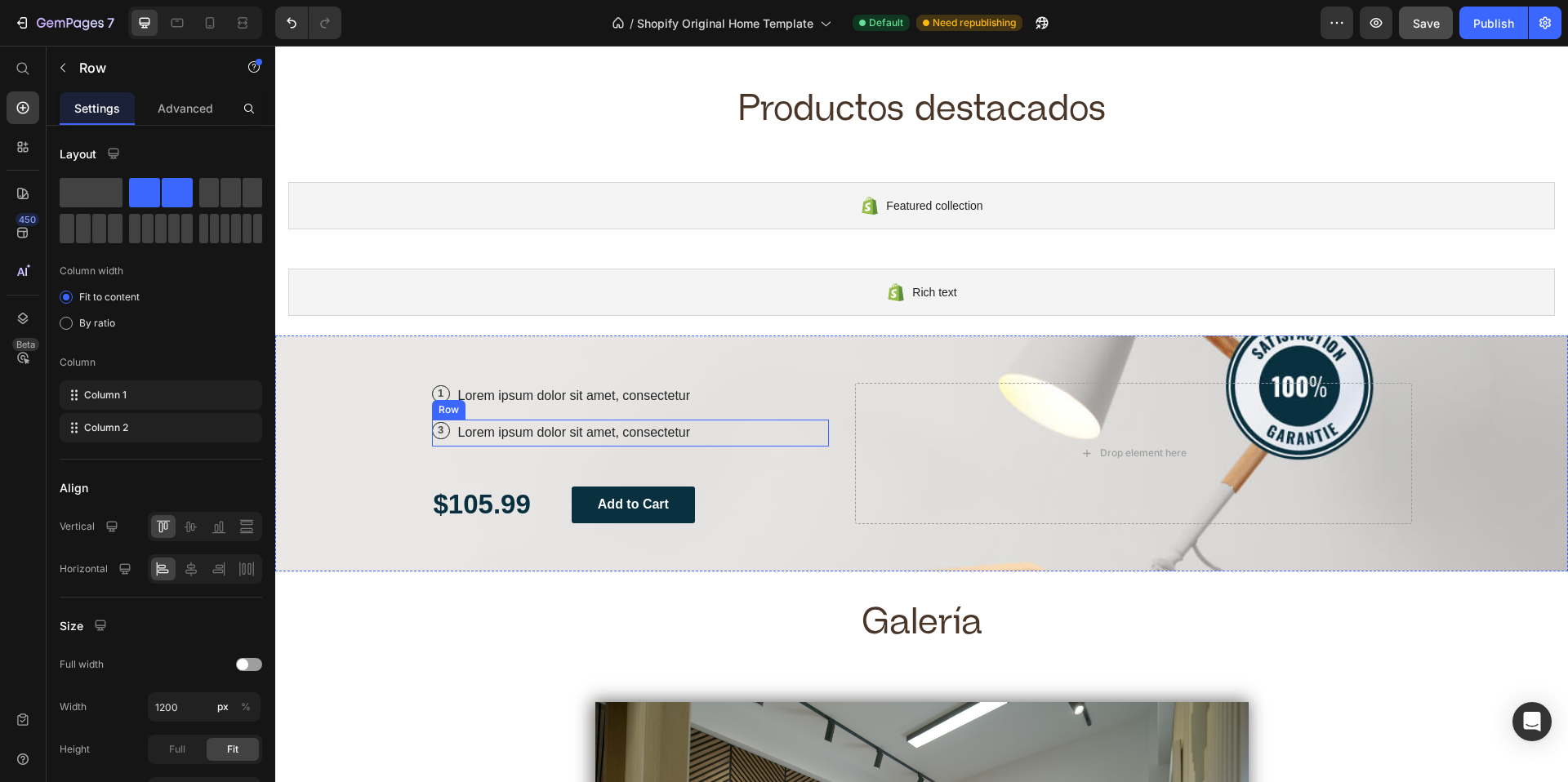 click on "3 Text Block Row Lorem ipsum dolor sit amet, consectetur Text Block Row" at bounding box center (630, 433) 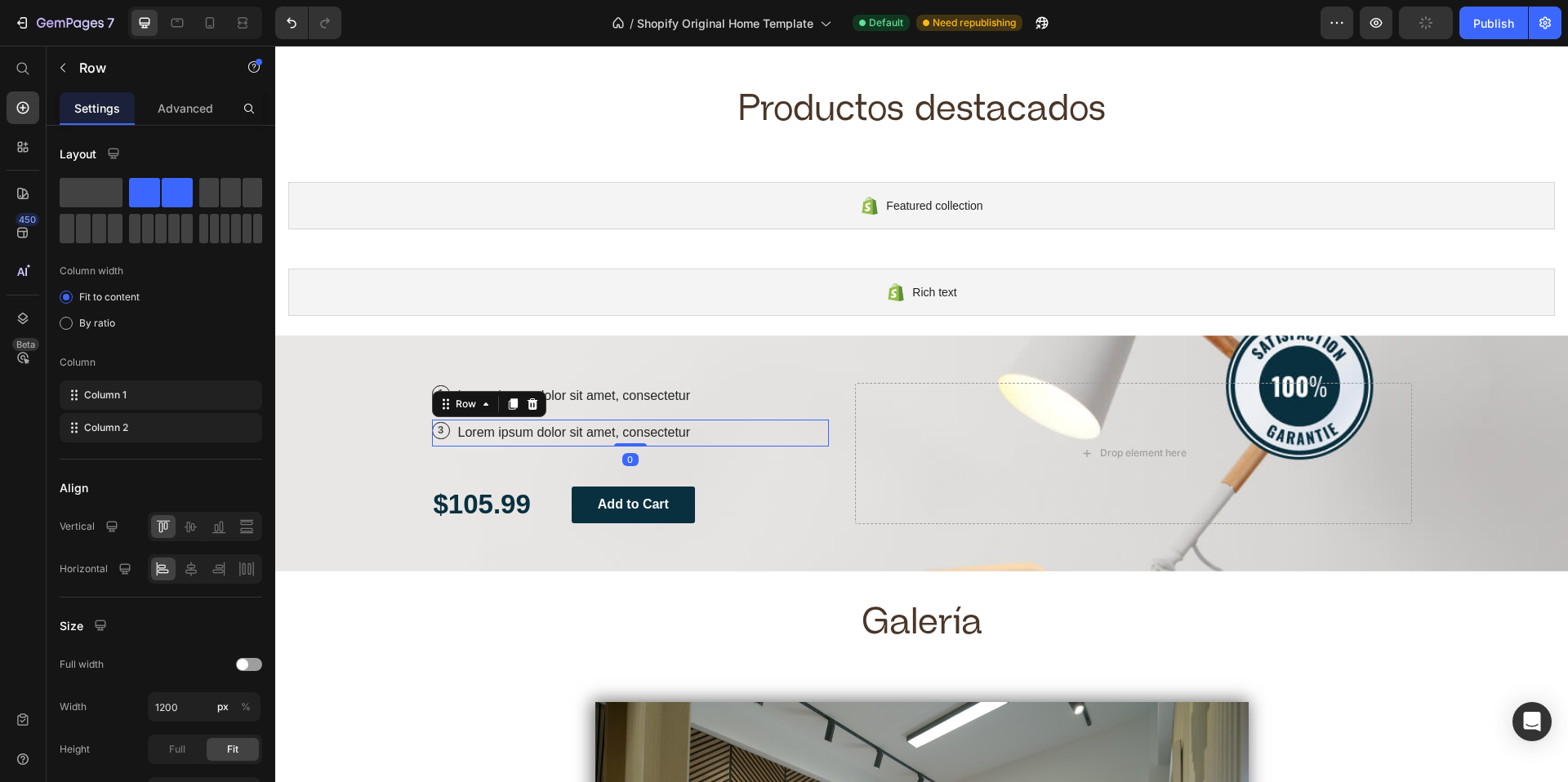 click at bounding box center [532, 404] 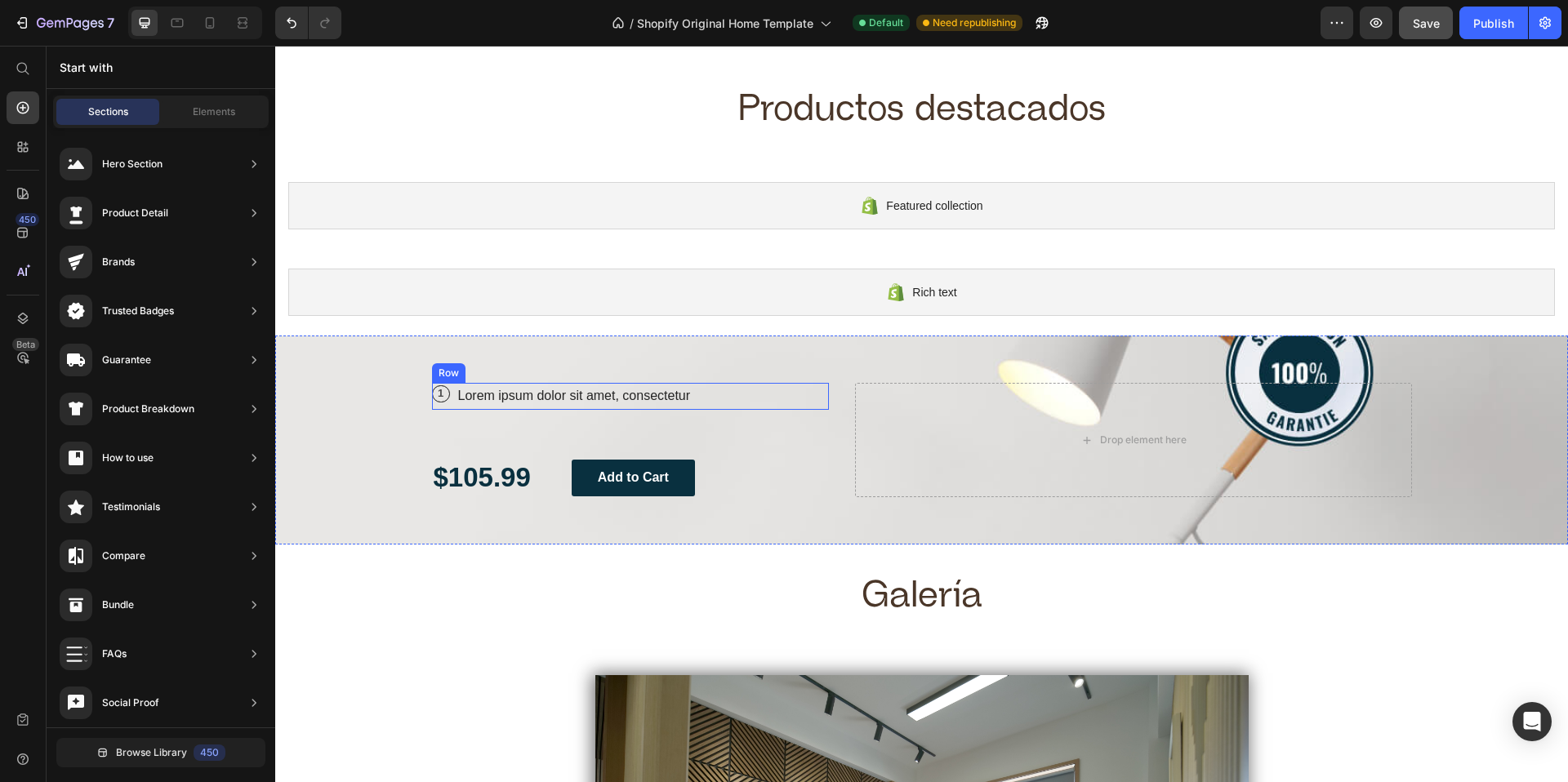 click on "1 Text Block Row Lorem ipsum dolor sit amet, consectetur Text Block Row" at bounding box center (630, 396) 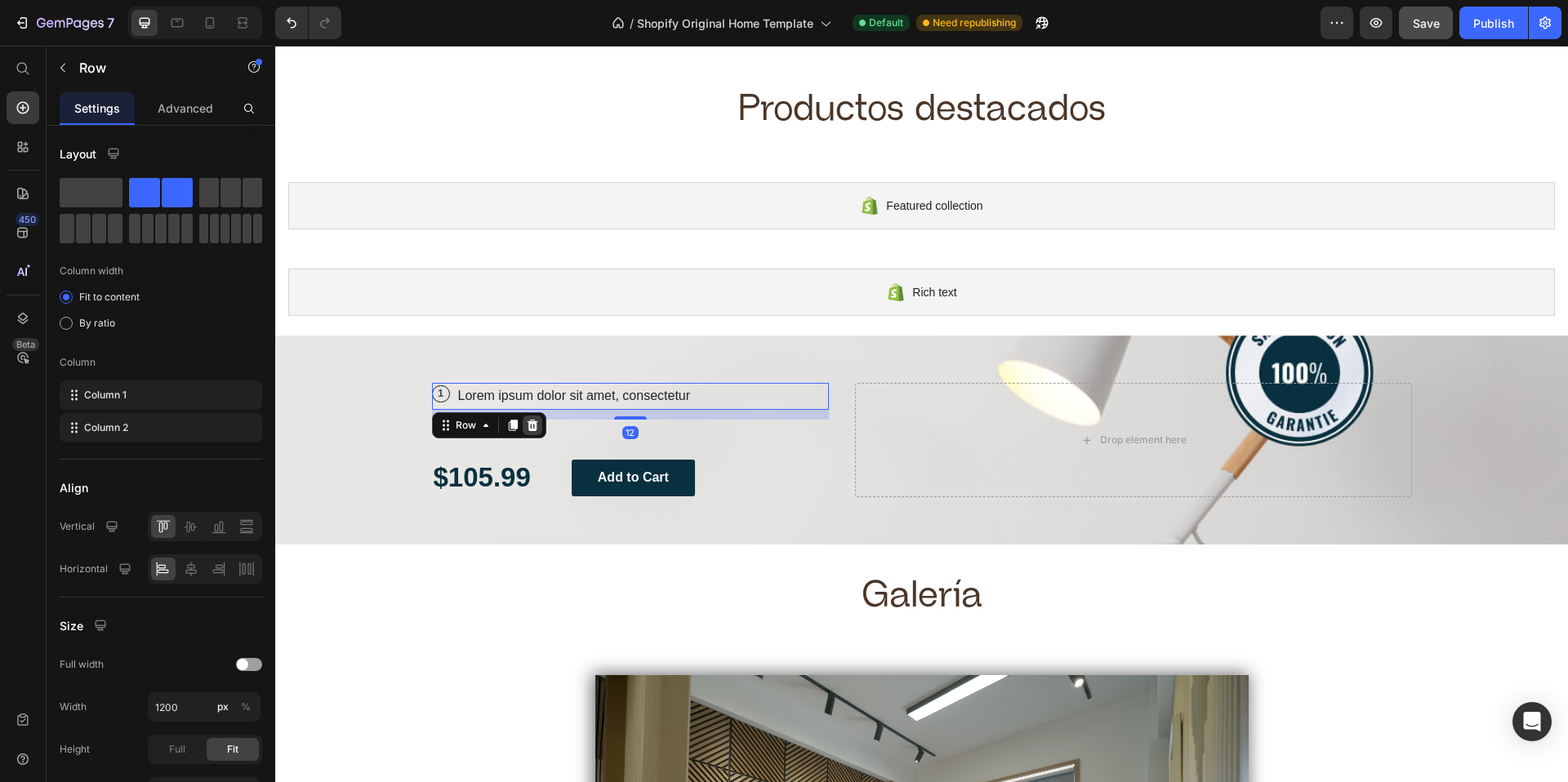 click 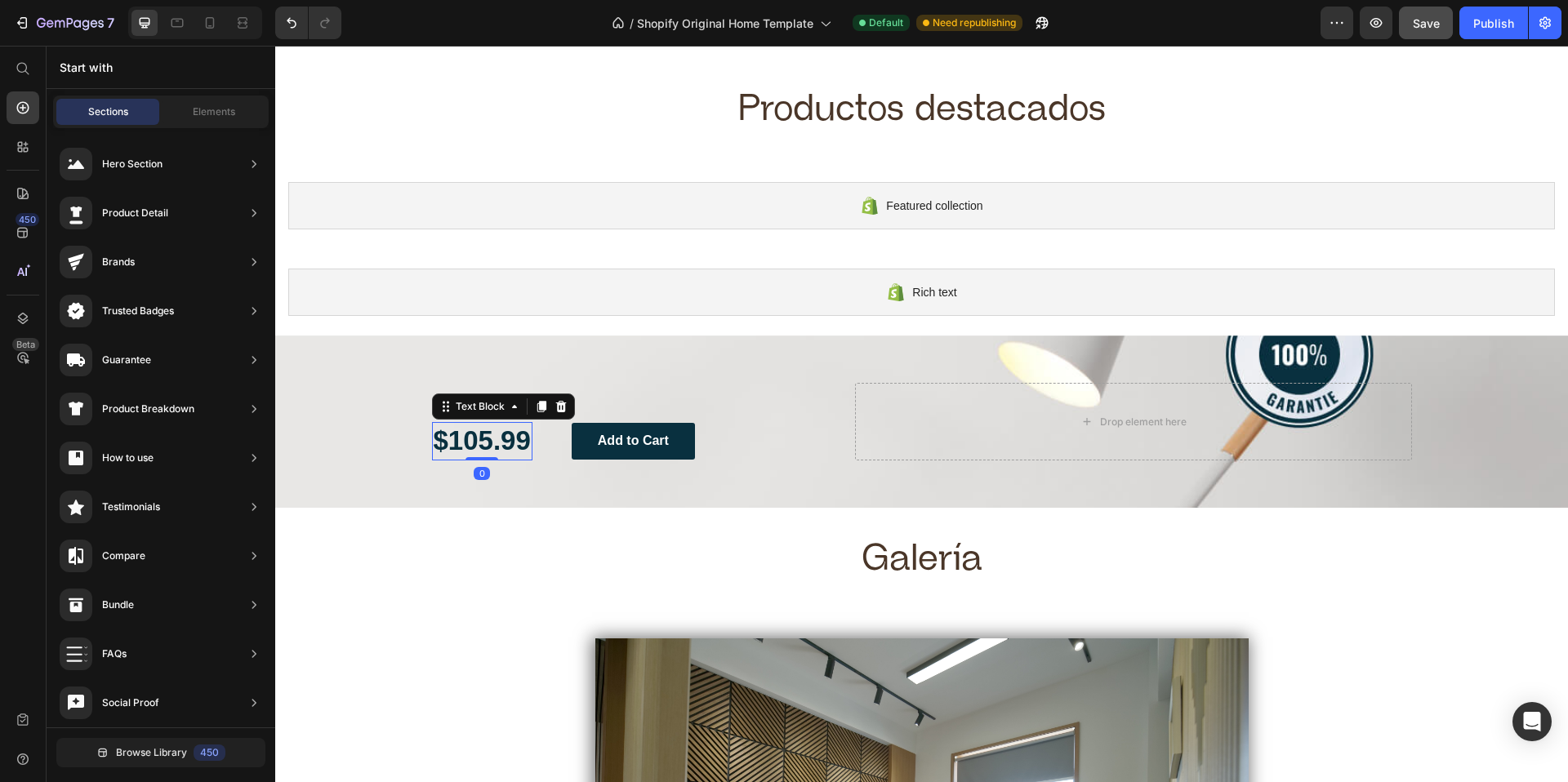 click on "$105.99" at bounding box center (482, 441) 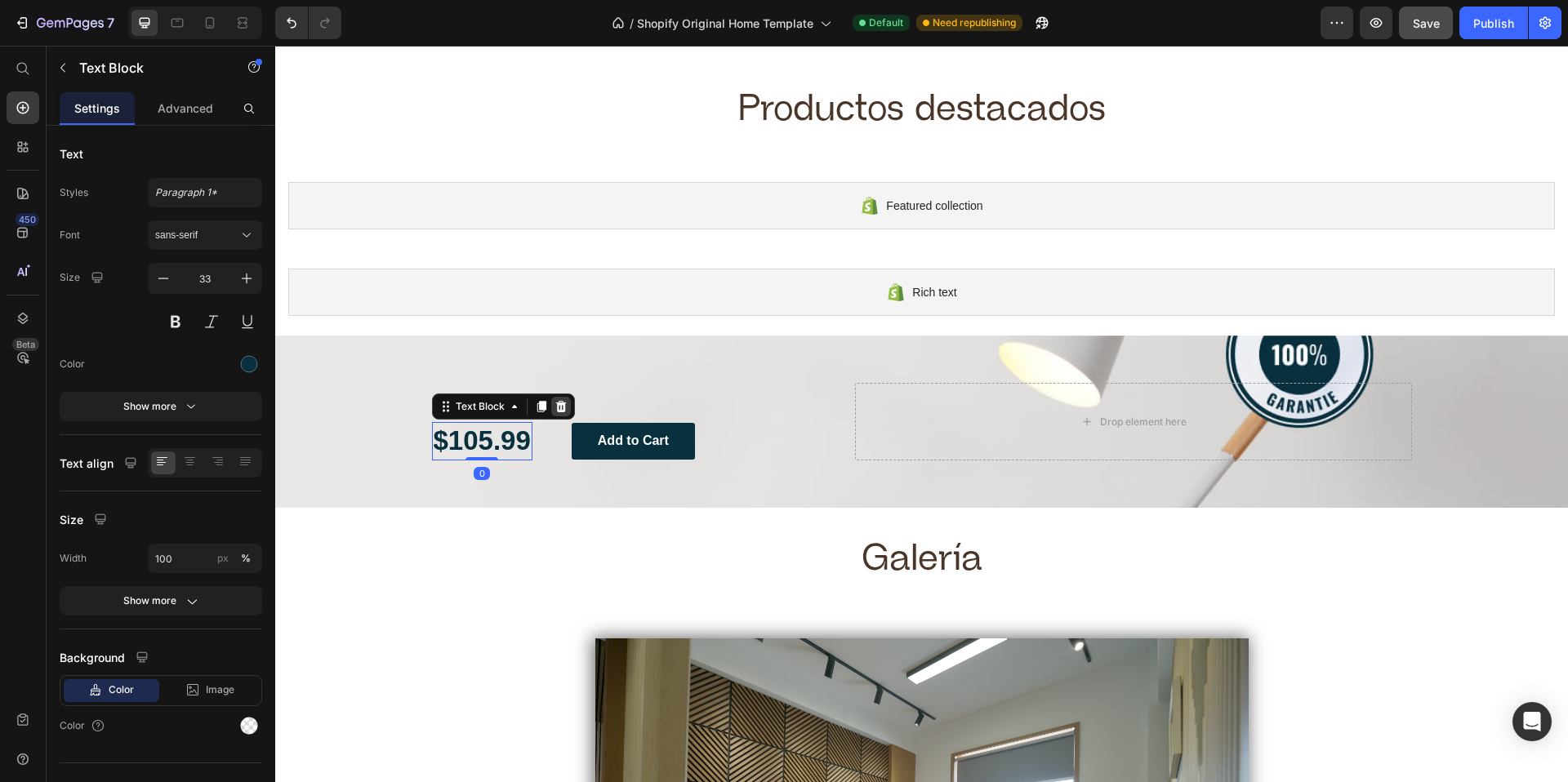 click at bounding box center (561, 407) 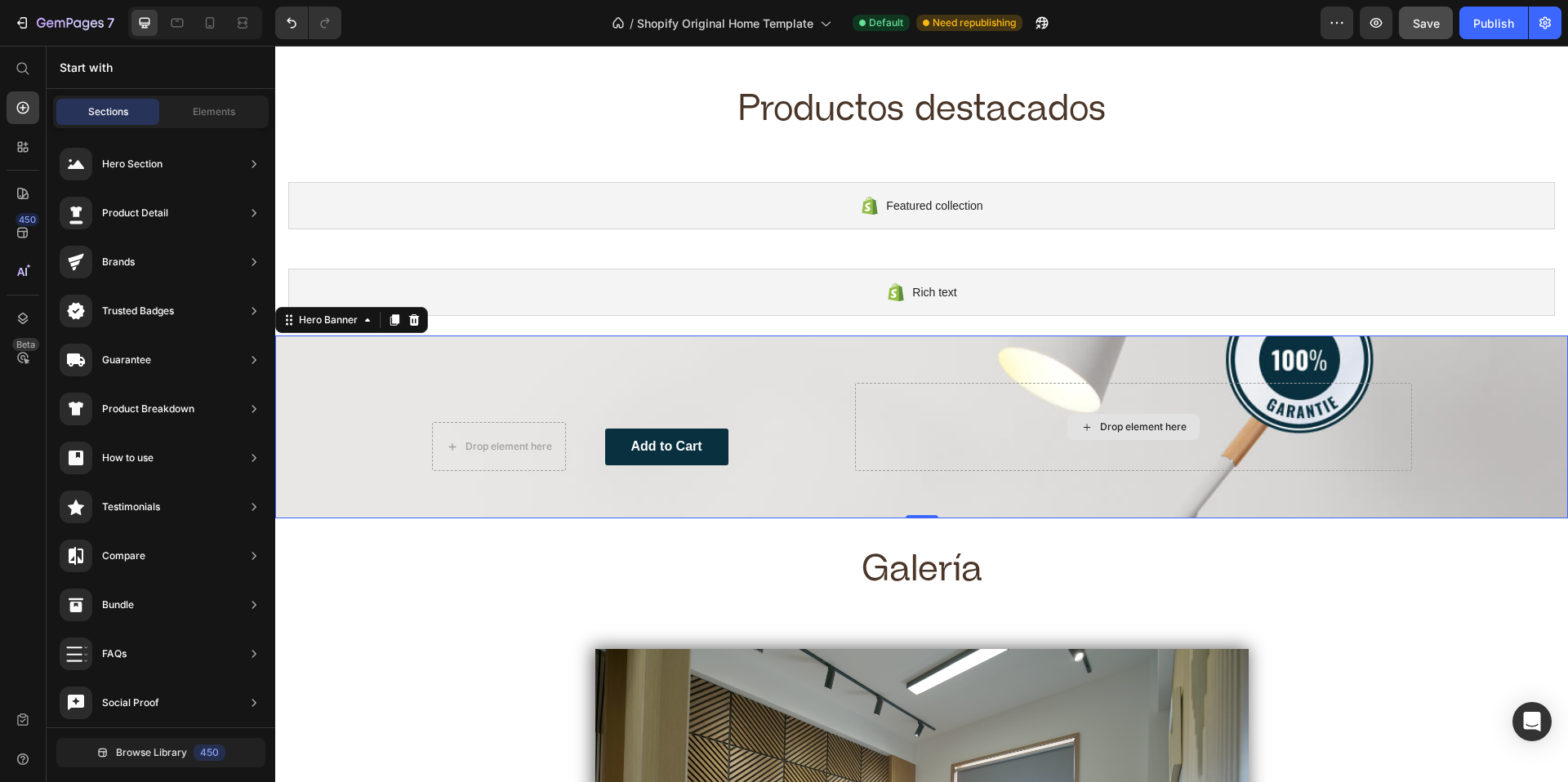 click on "Drop element here" at bounding box center (1133, 427) 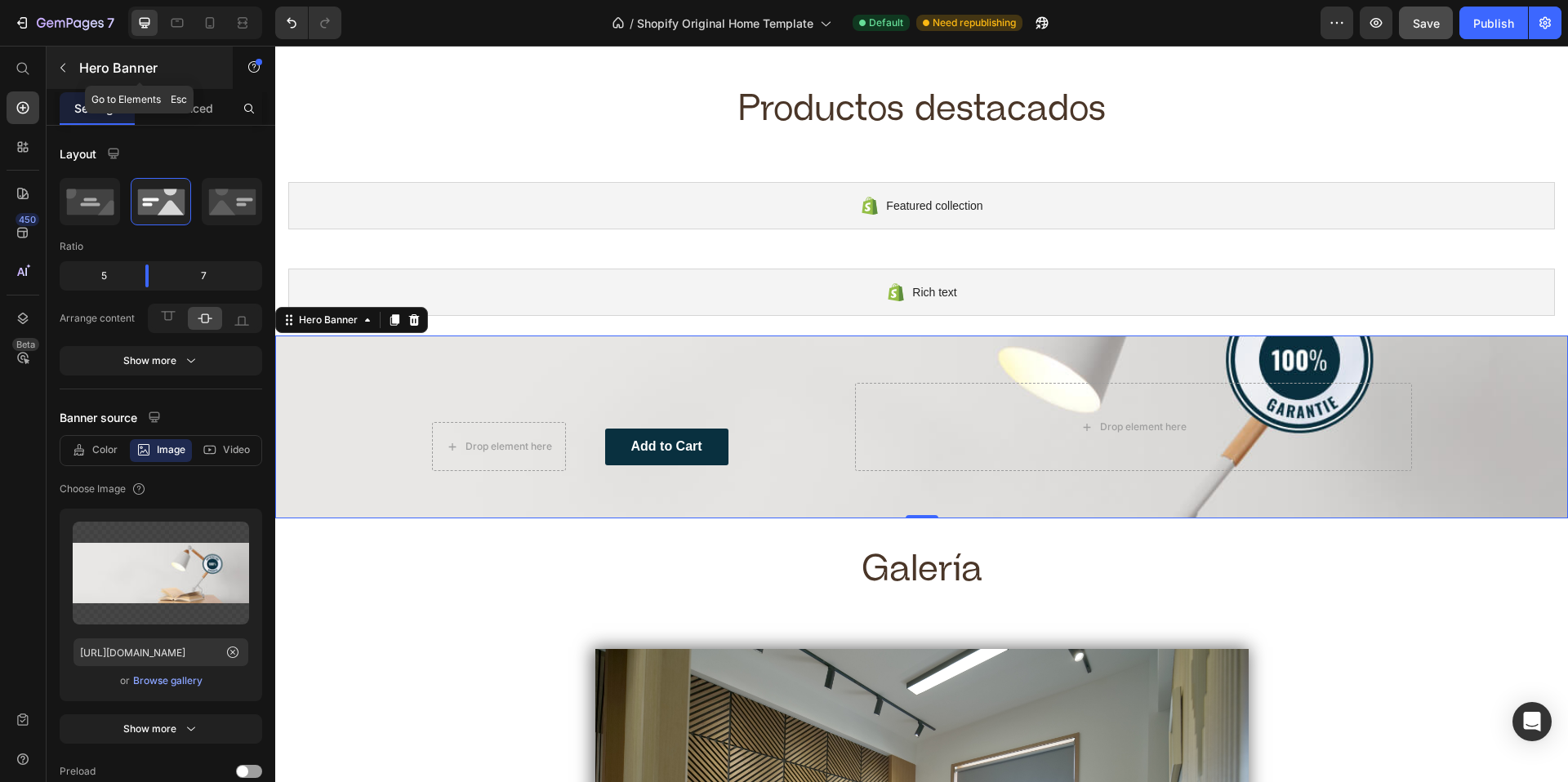 click 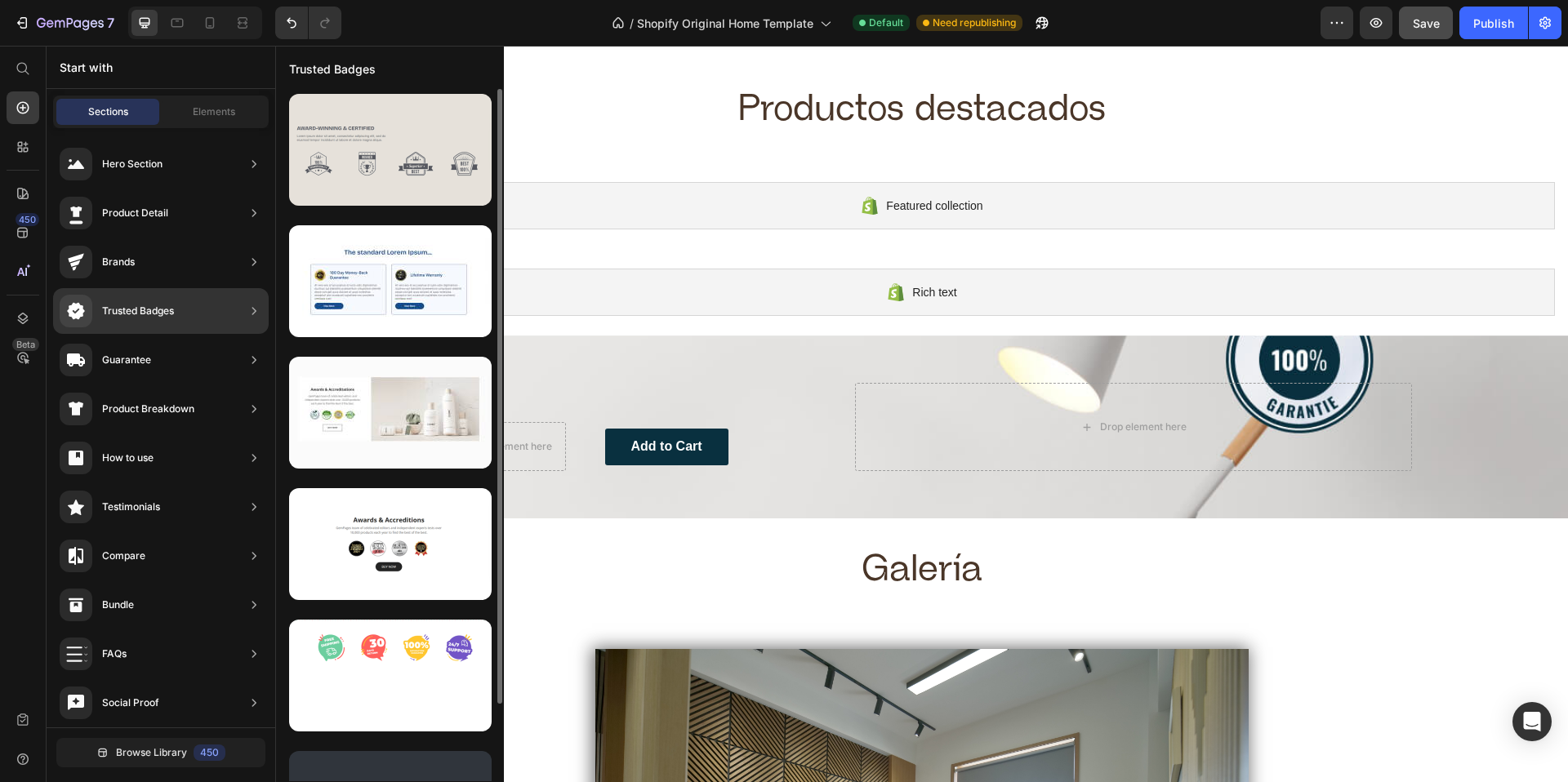 click at bounding box center (390, 149) 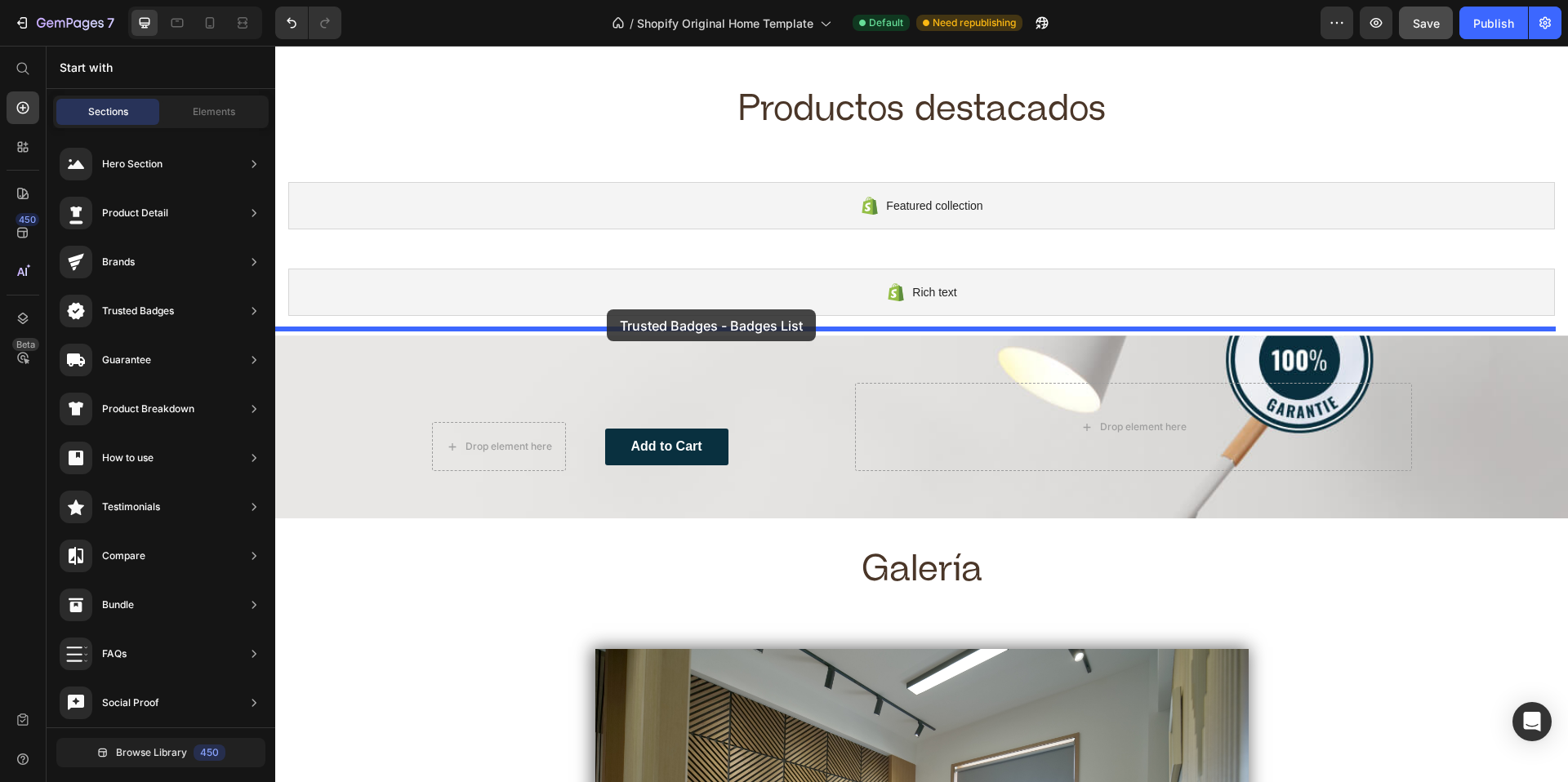 drag, startPoint x: 669, startPoint y: 220, endPoint x: 607, endPoint y: 309, distance: 108.46658 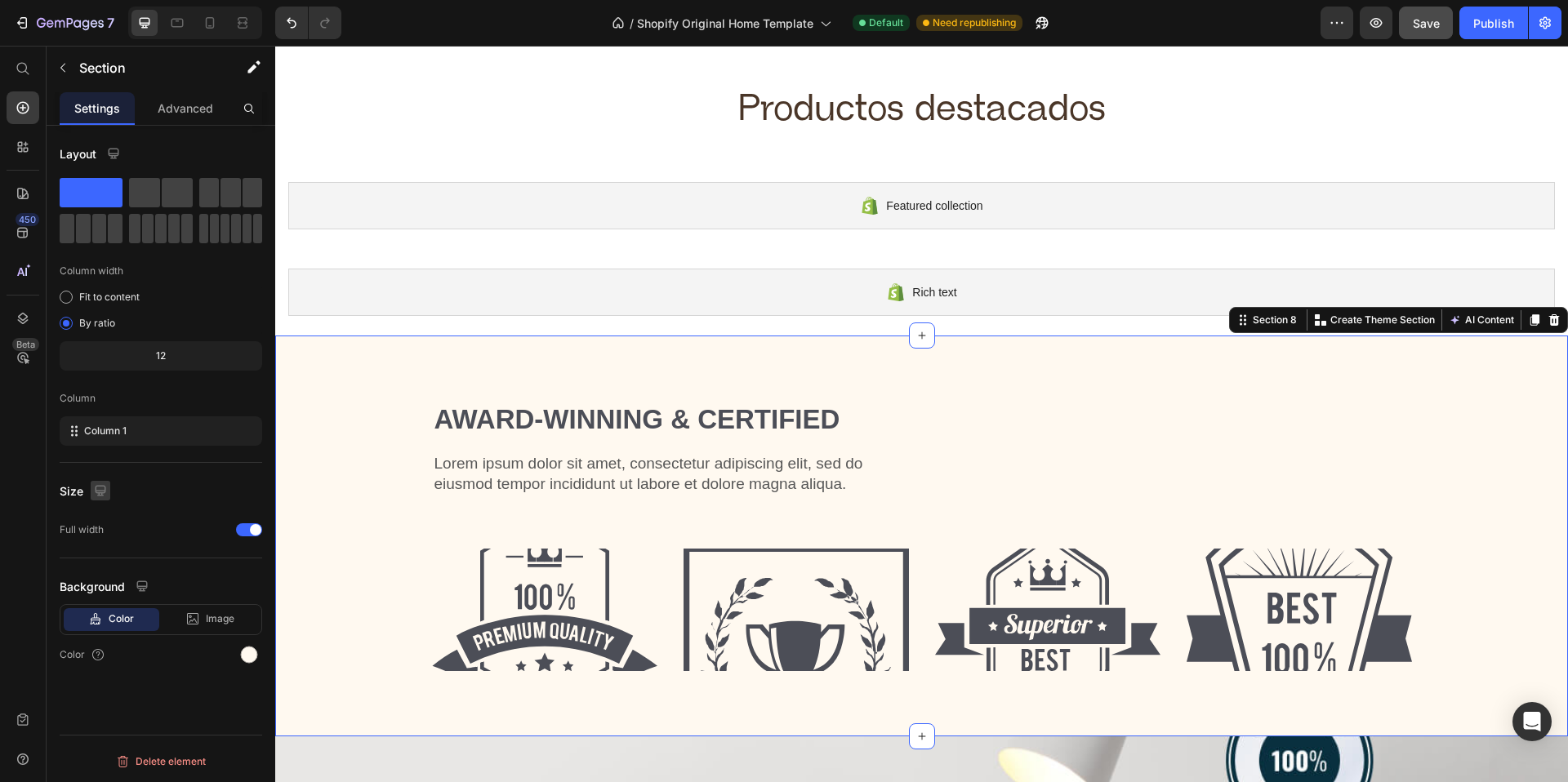 click 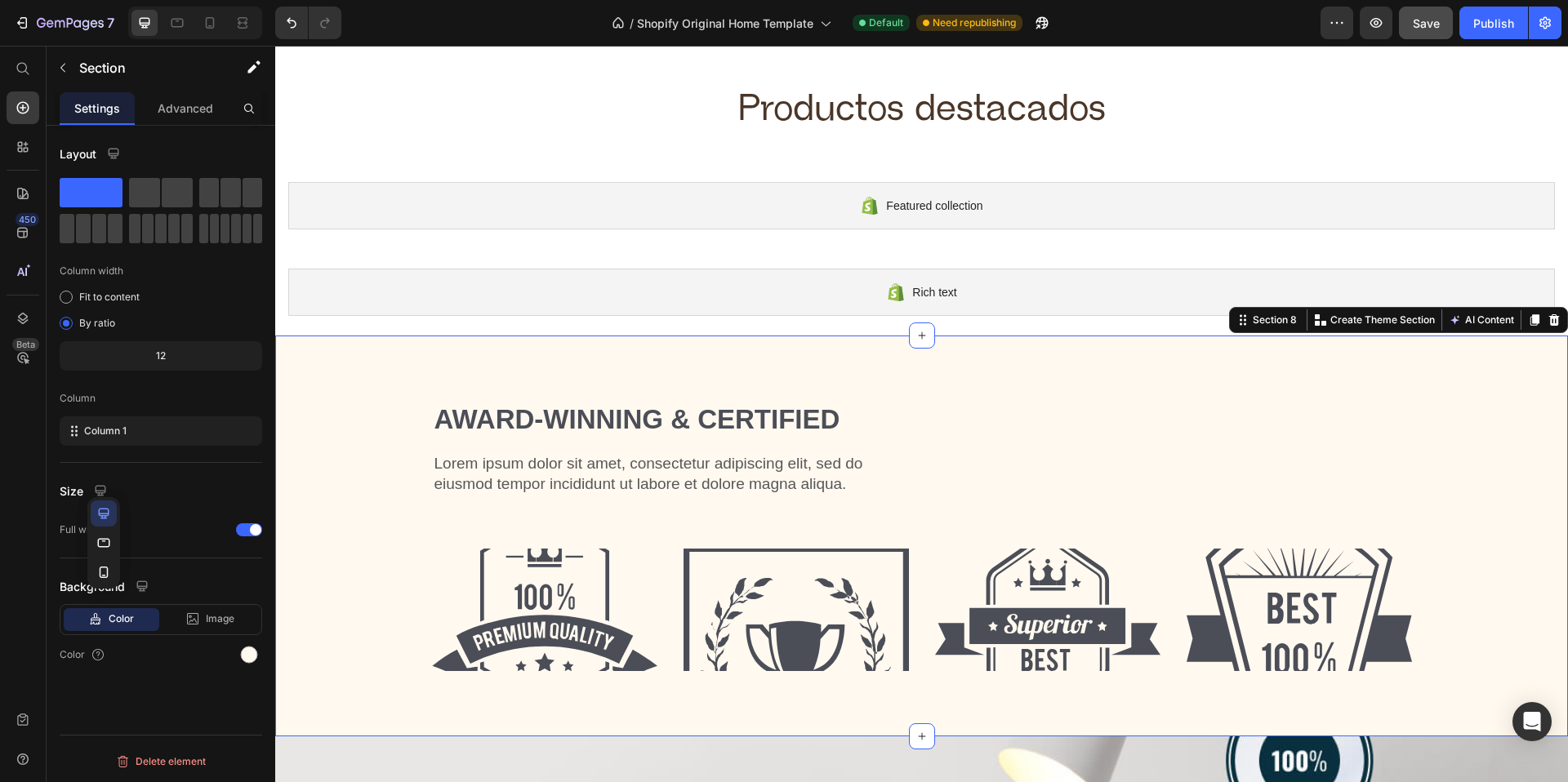 click 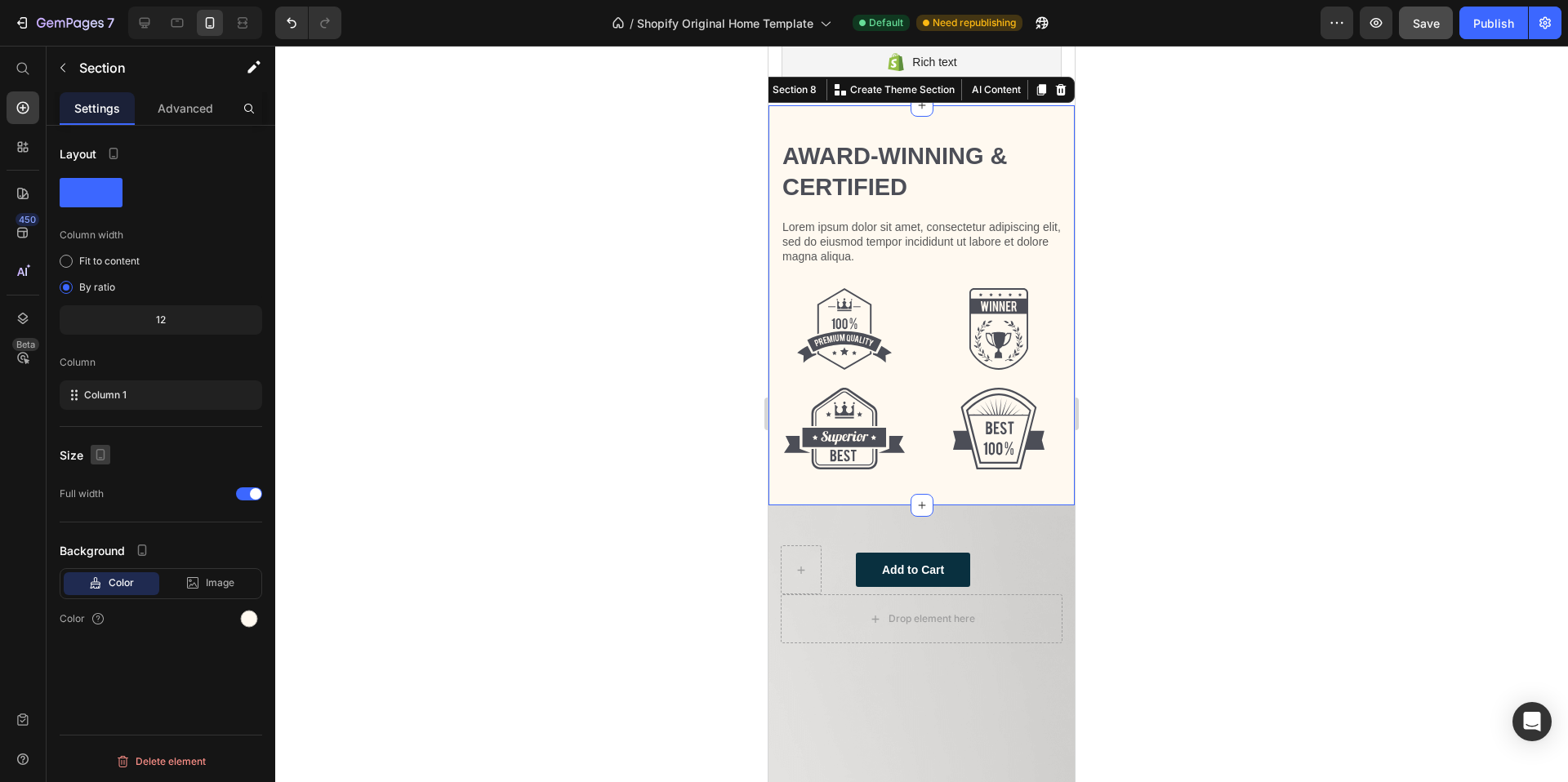 scroll, scrollTop: 679, scrollLeft: 0, axis: vertical 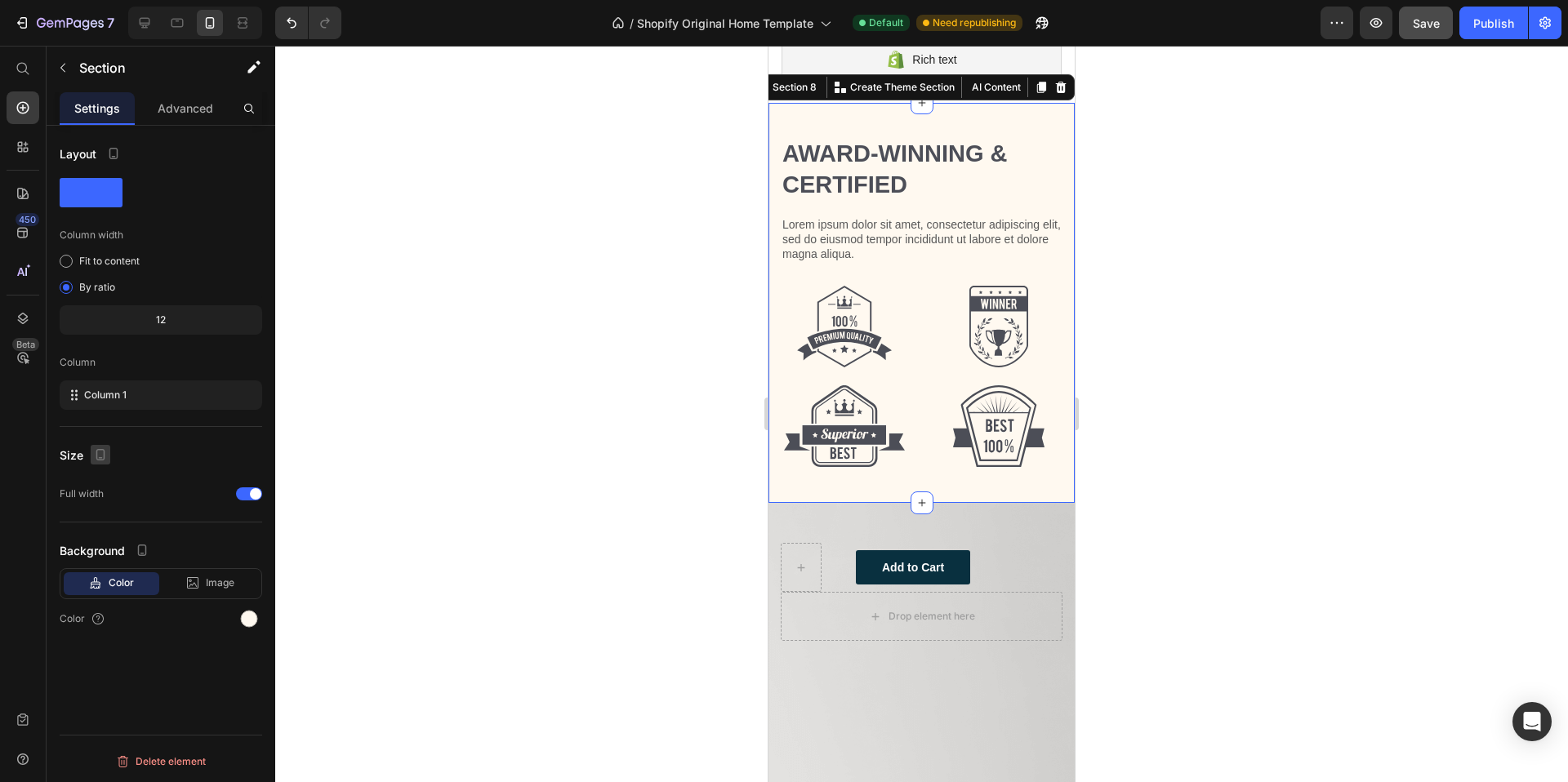 click 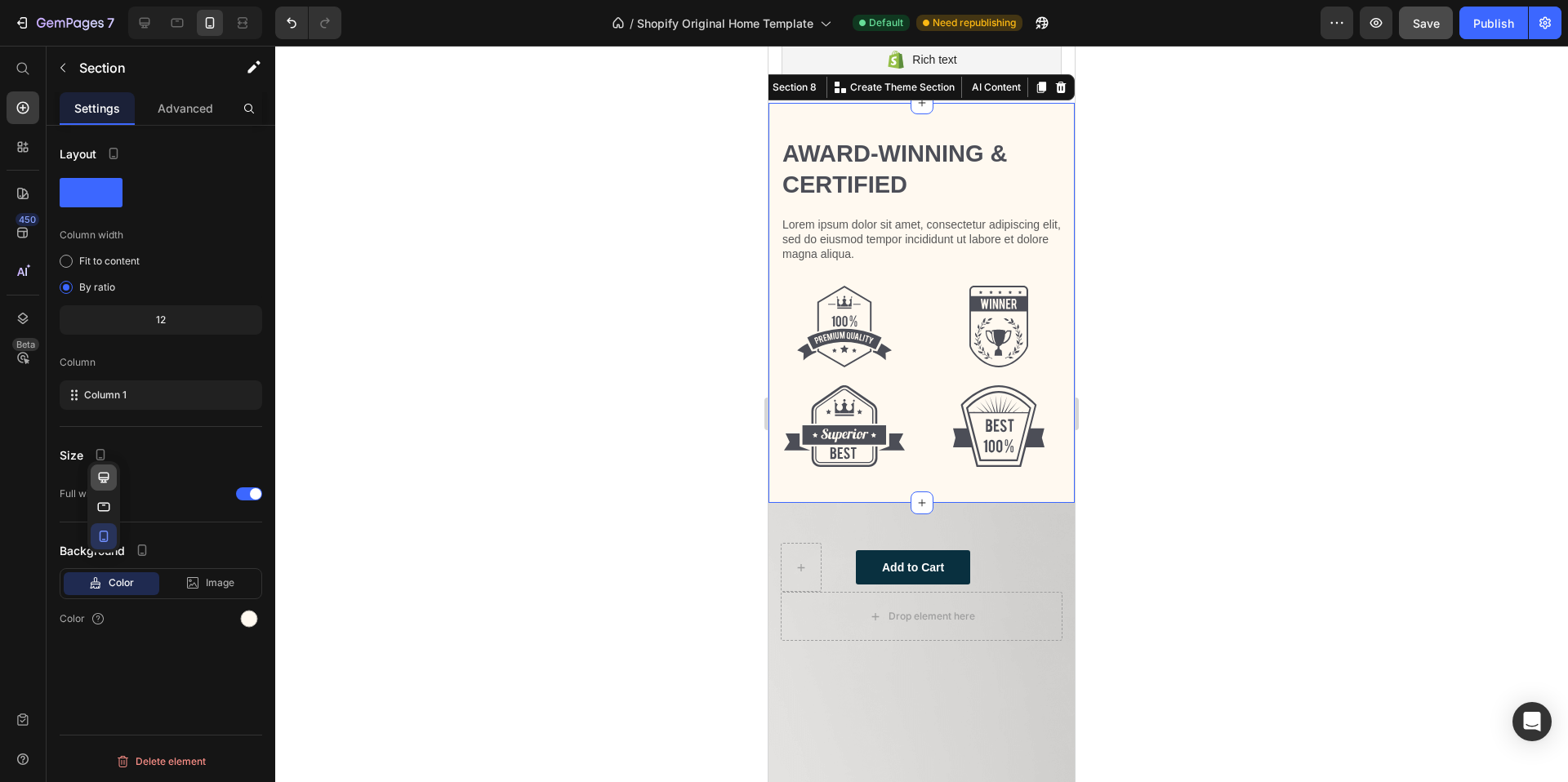 click 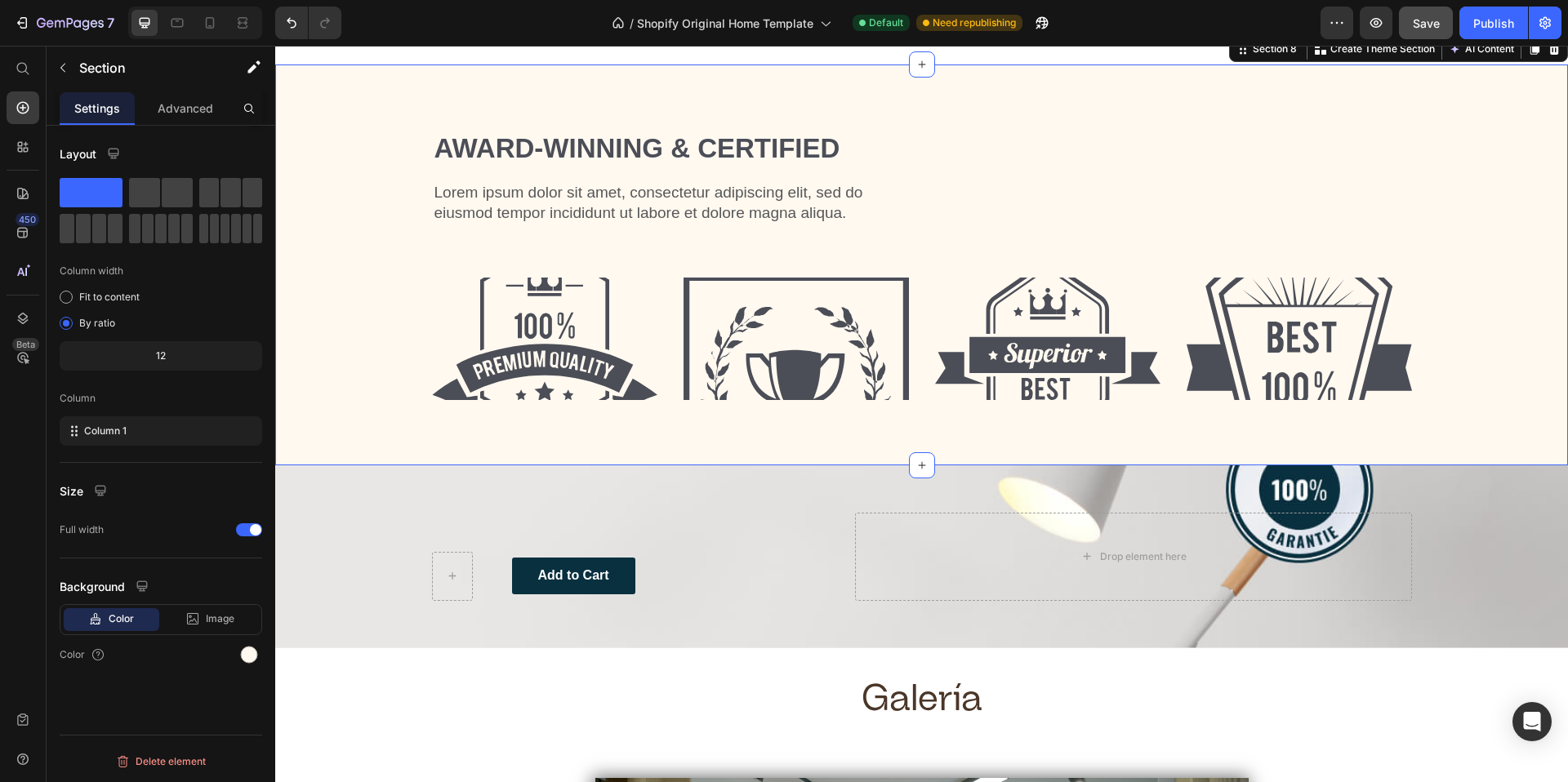 scroll, scrollTop: 641, scrollLeft: 0, axis: vertical 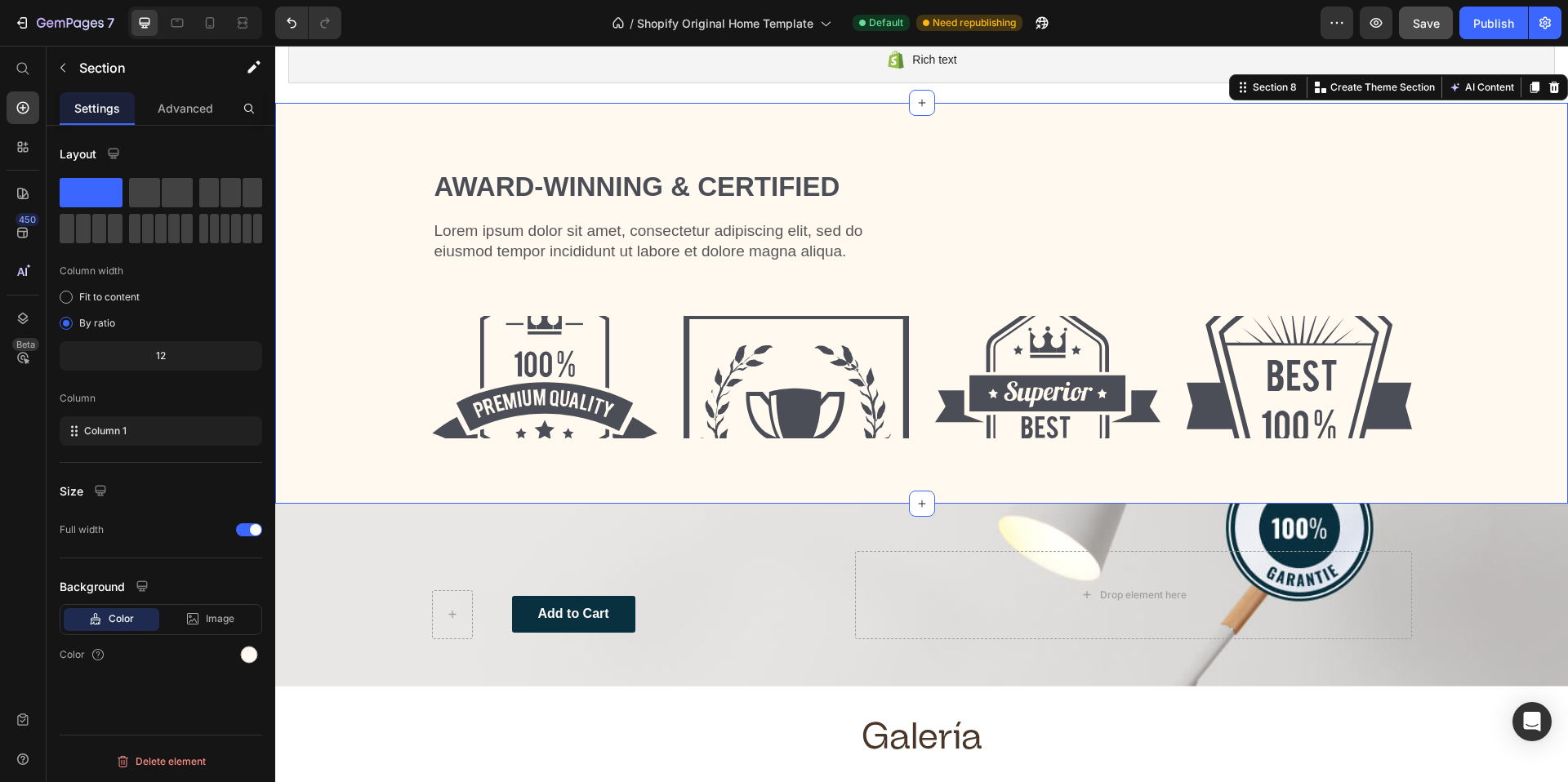 click 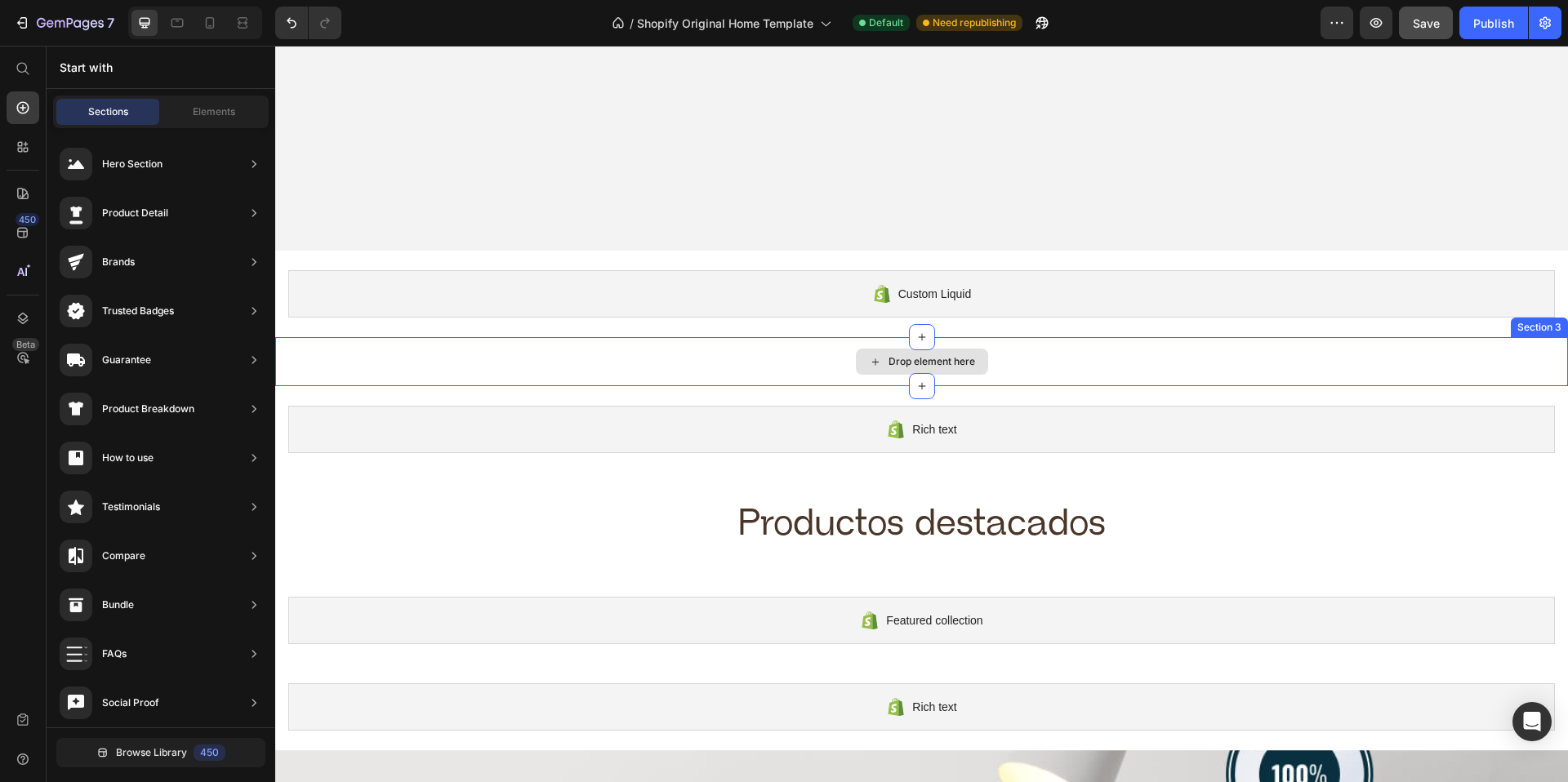 scroll, scrollTop: 0, scrollLeft: 0, axis: both 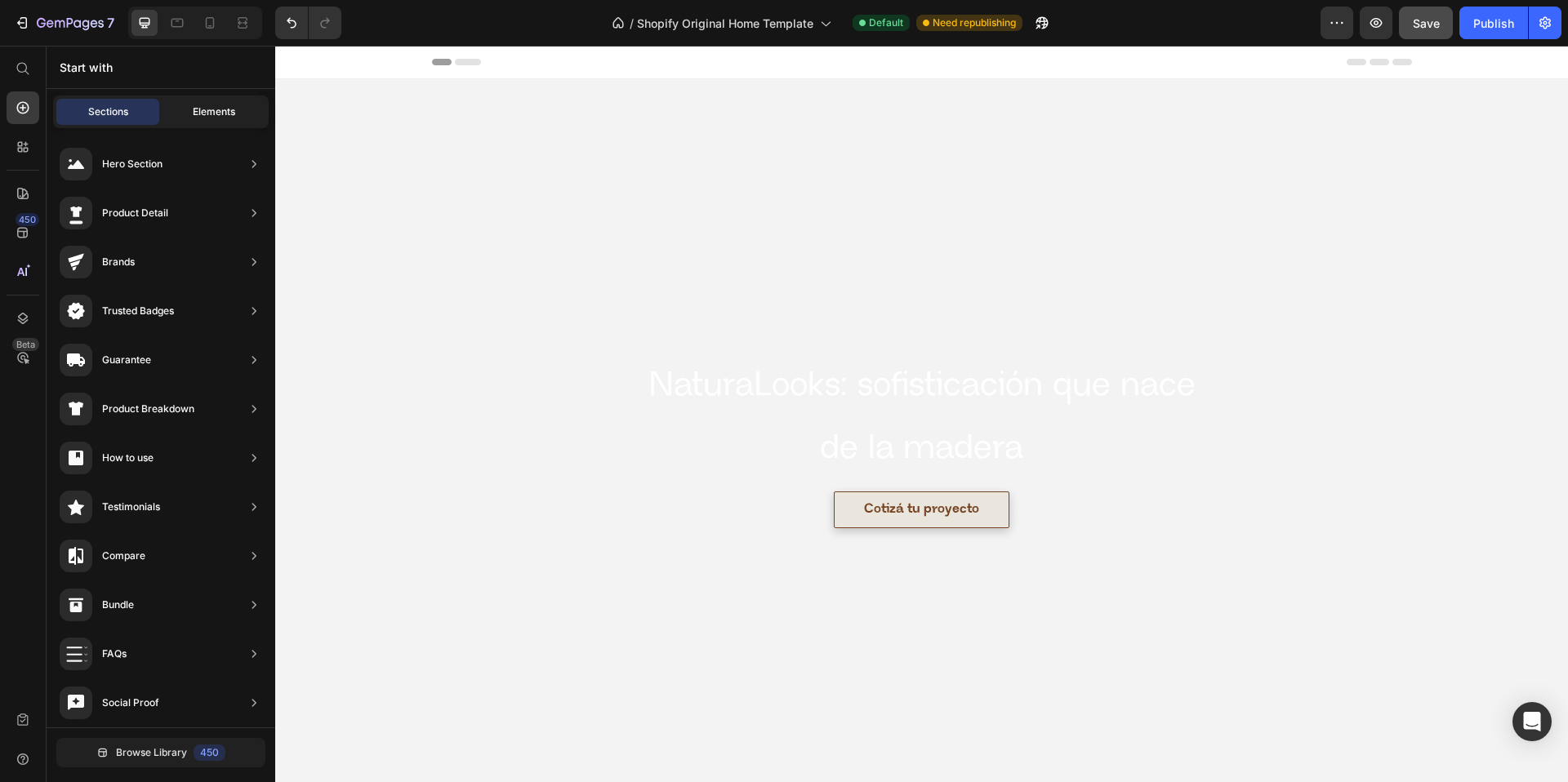 click on "Elements" at bounding box center (214, 112) 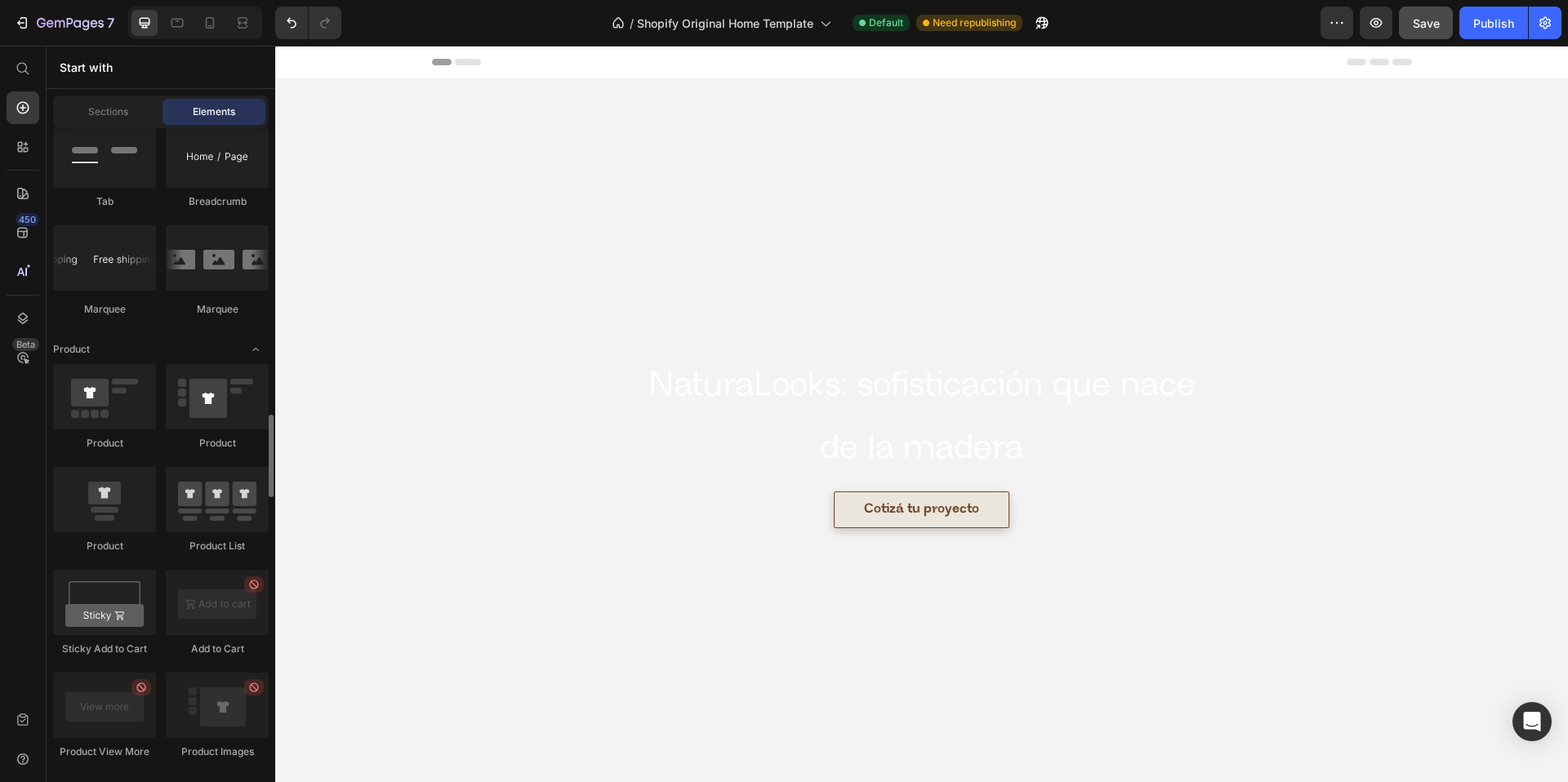 scroll, scrollTop: 2101, scrollLeft: 0, axis: vertical 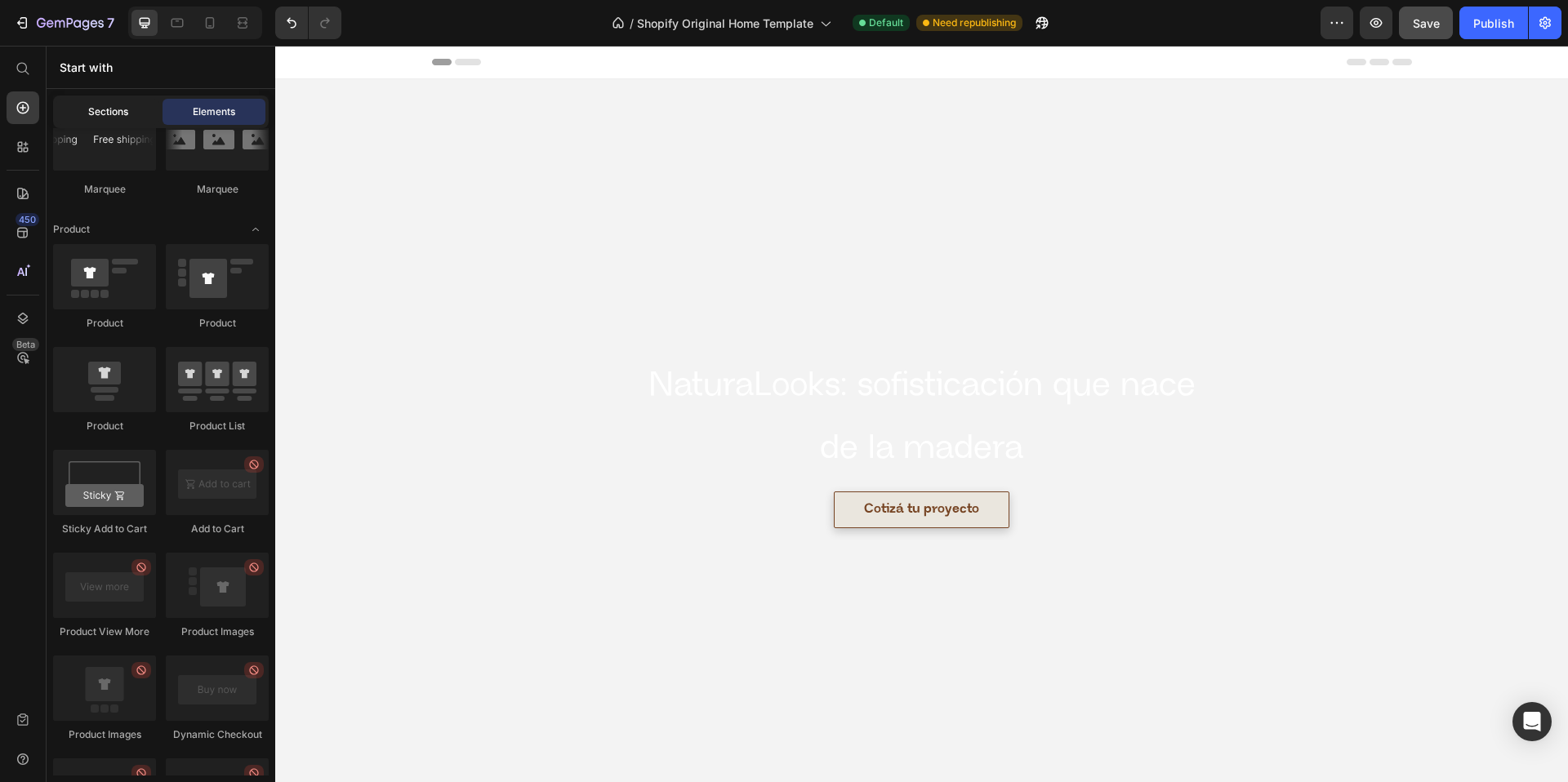 click on "Sections" at bounding box center (108, 112) 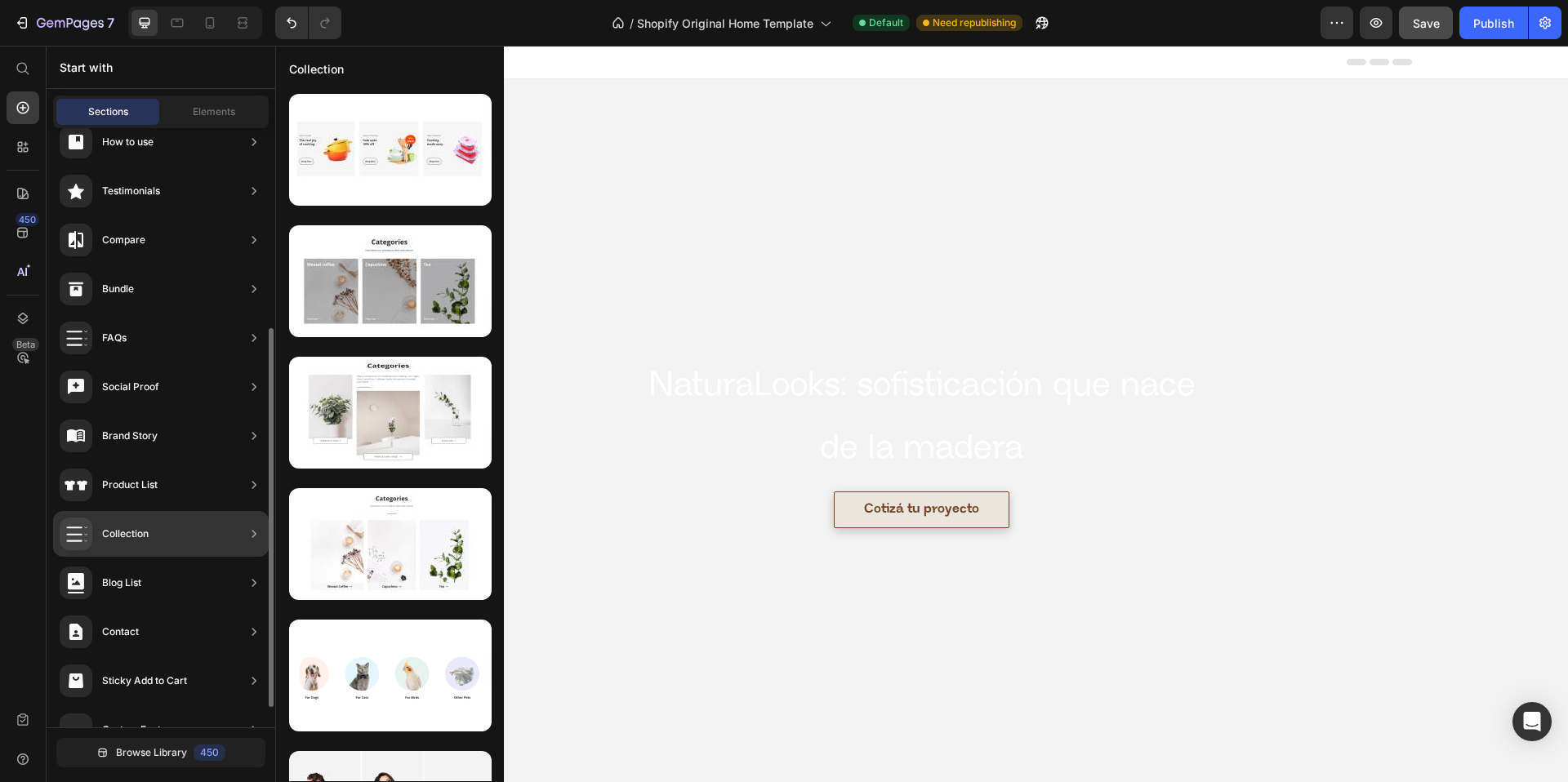 scroll, scrollTop: 348, scrollLeft: 0, axis: vertical 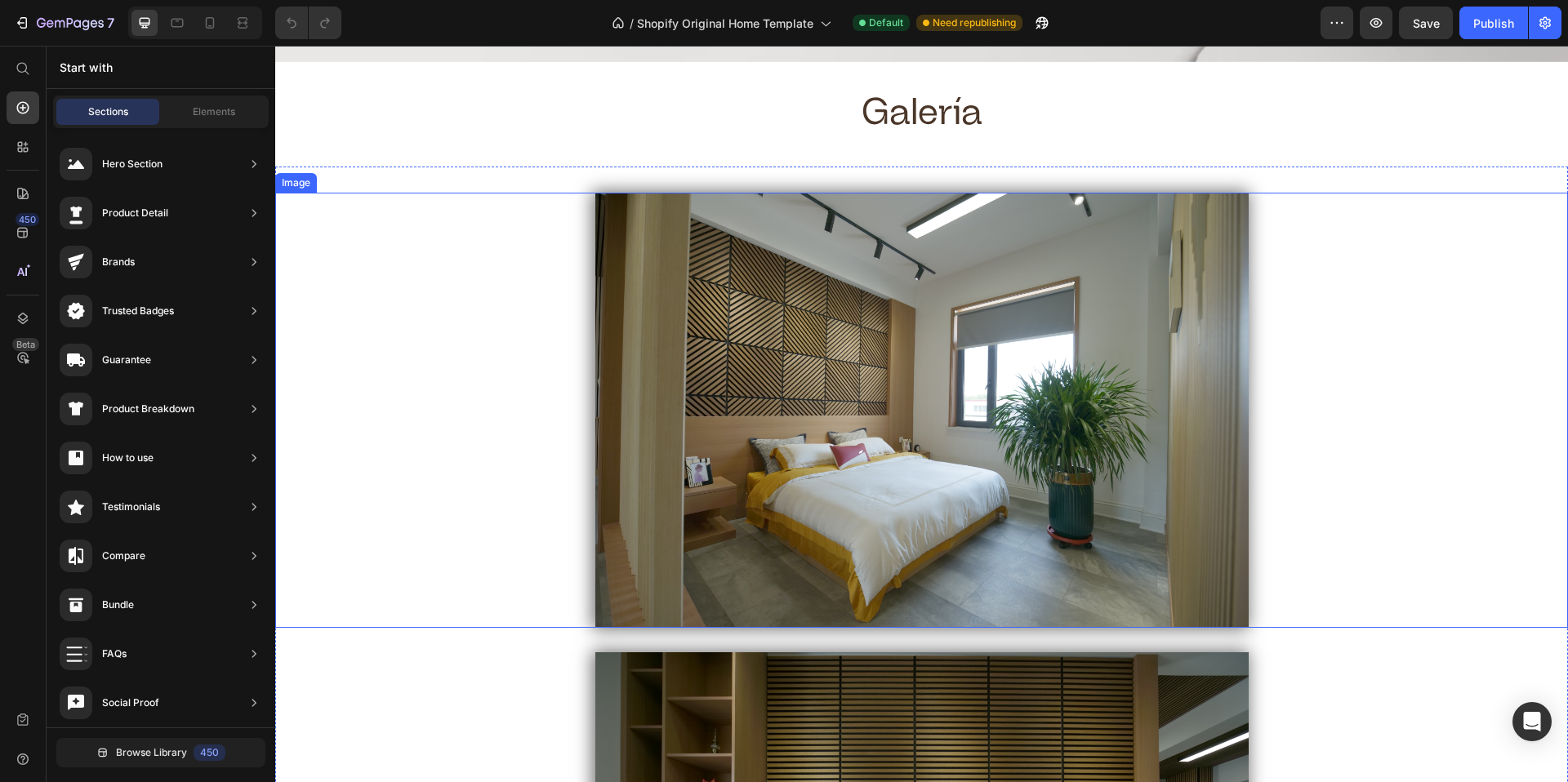 click at bounding box center (921, 410) 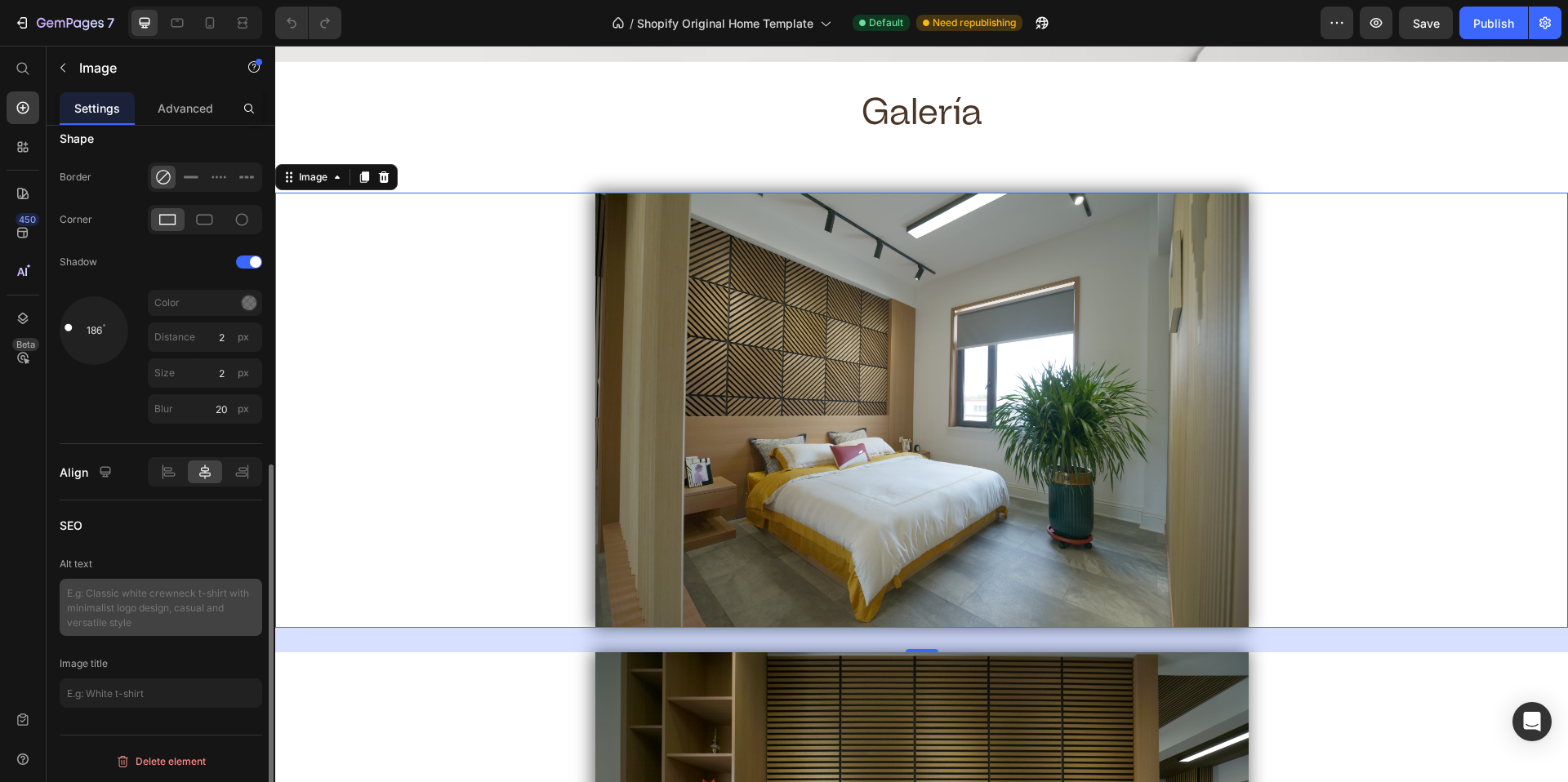 scroll, scrollTop: 0, scrollLeft: 0, axis: both 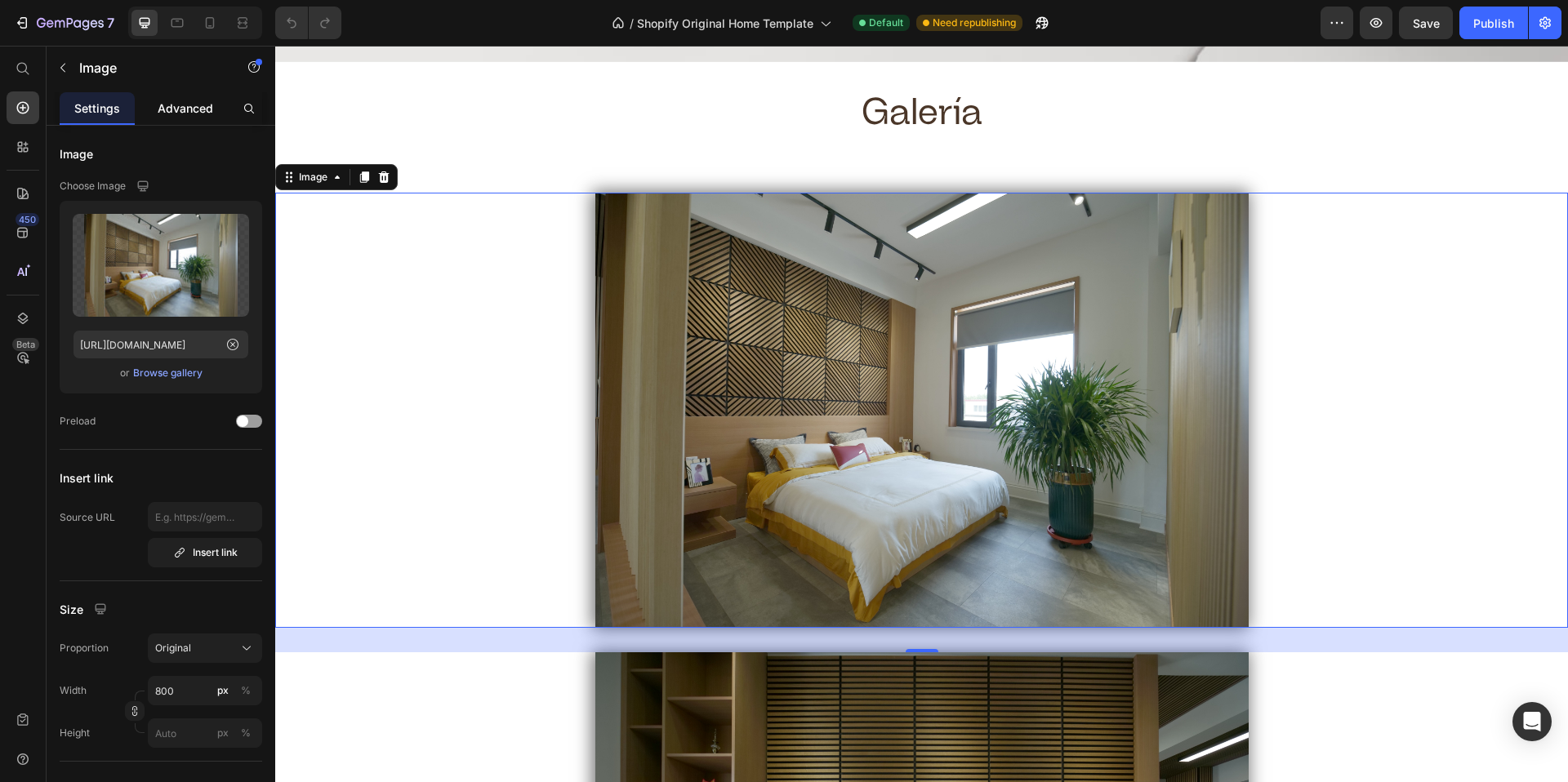 click on "Advanced" at bounding box center (185, 108) 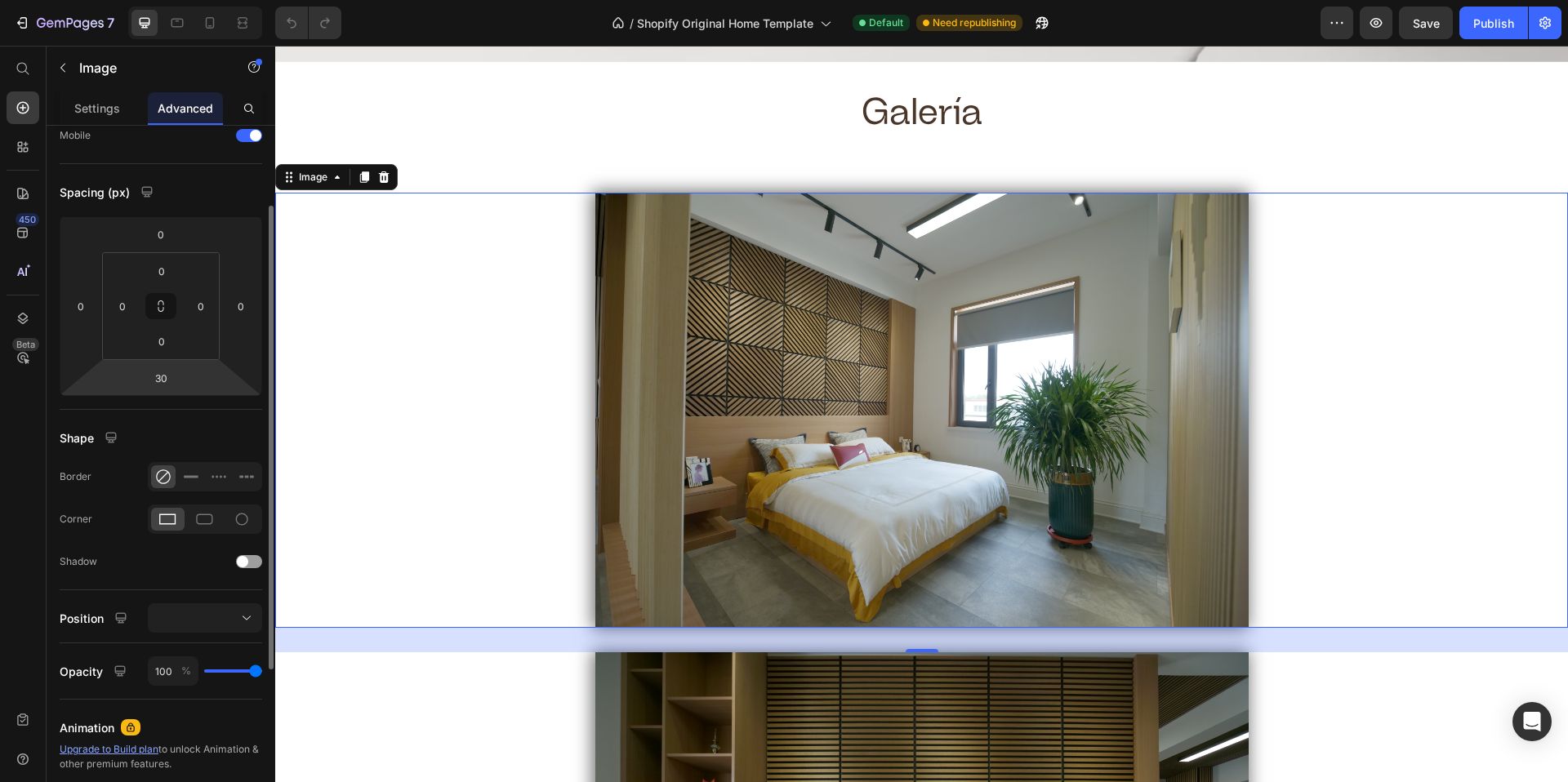 scroll, scrollTop: 141, scrollLeft: 0, axis: vertical 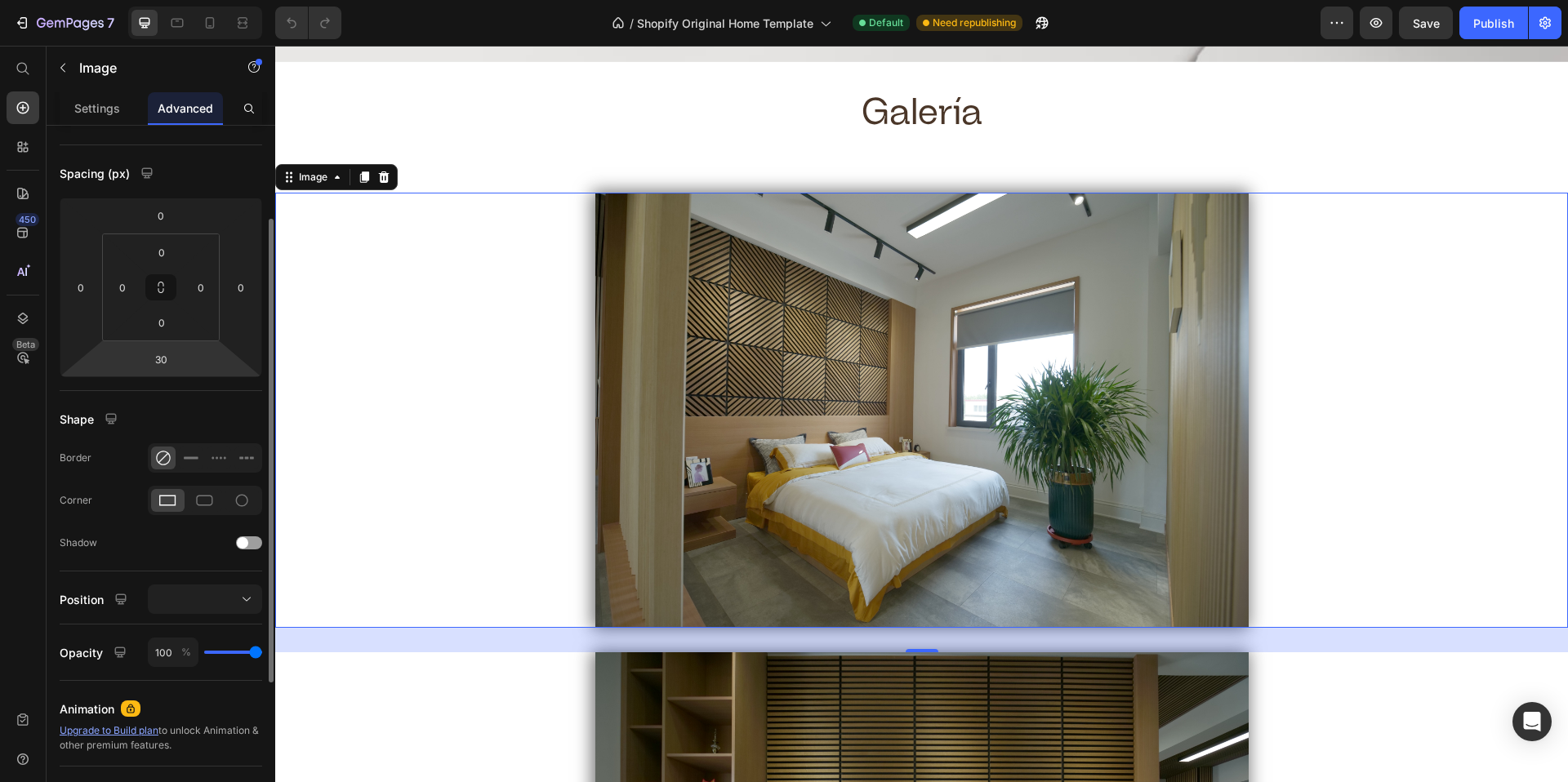 click on "Position" 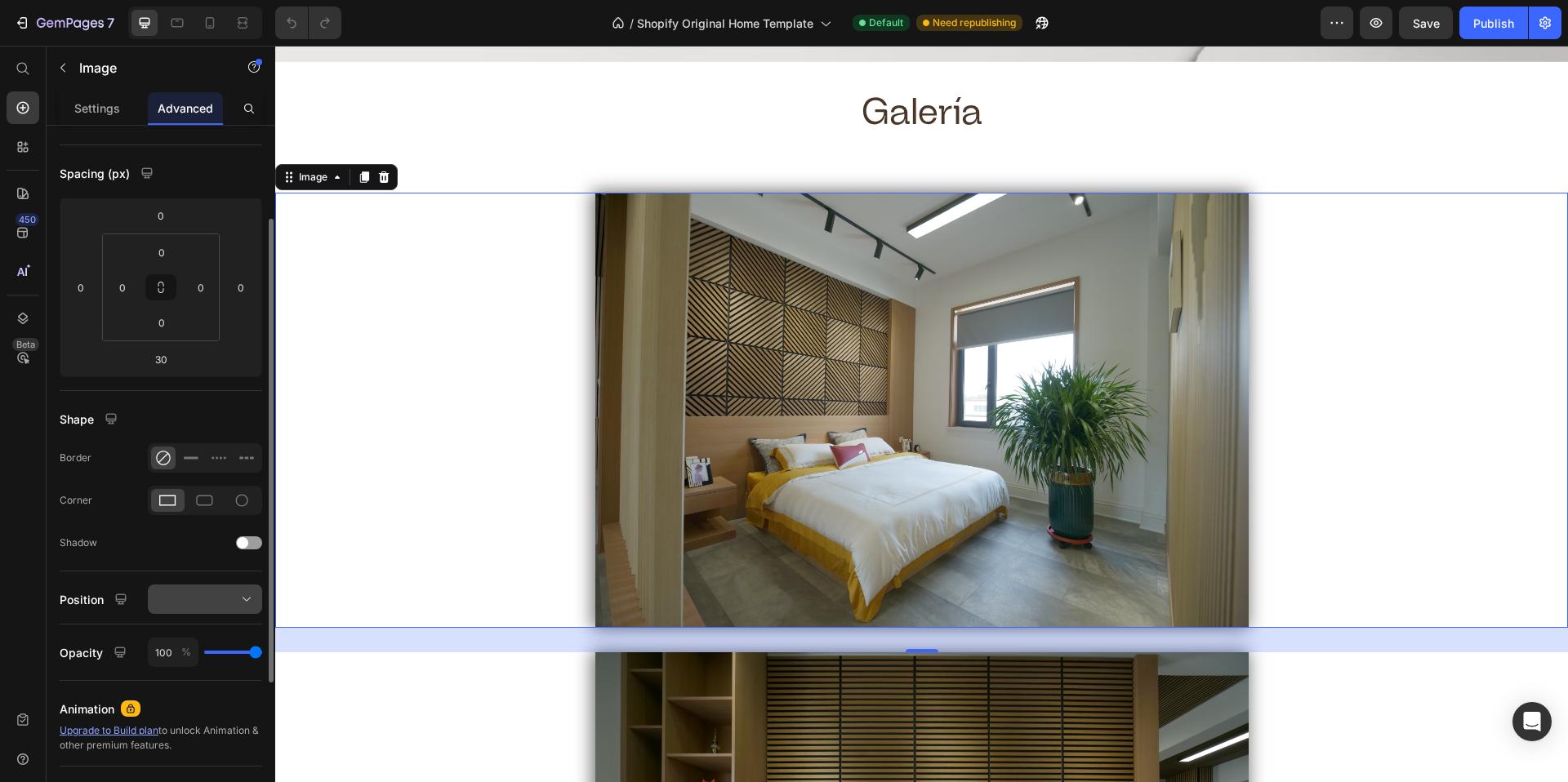 click at bounding box center (205, 599) 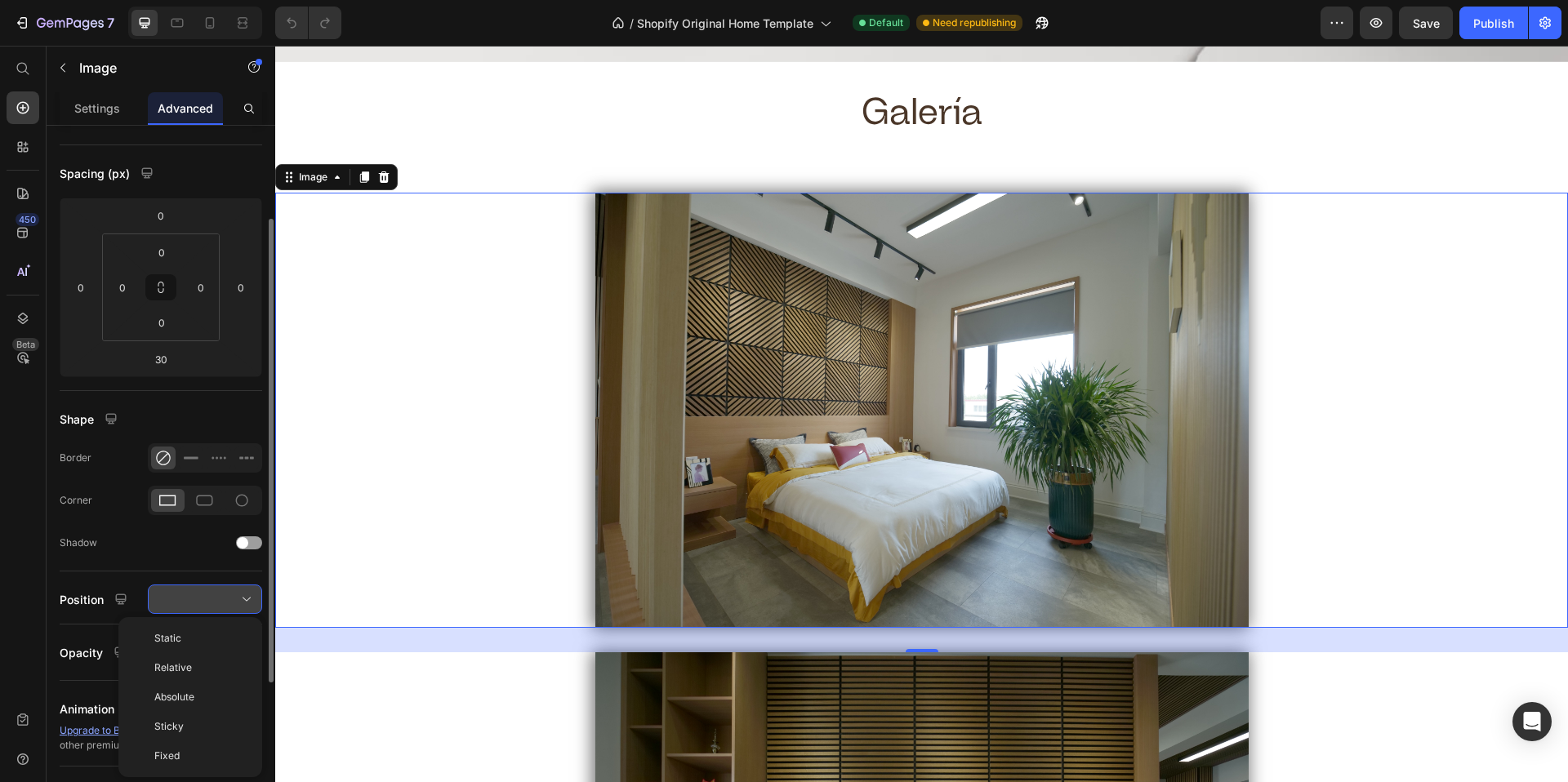 click at bounding box center (205, 599) 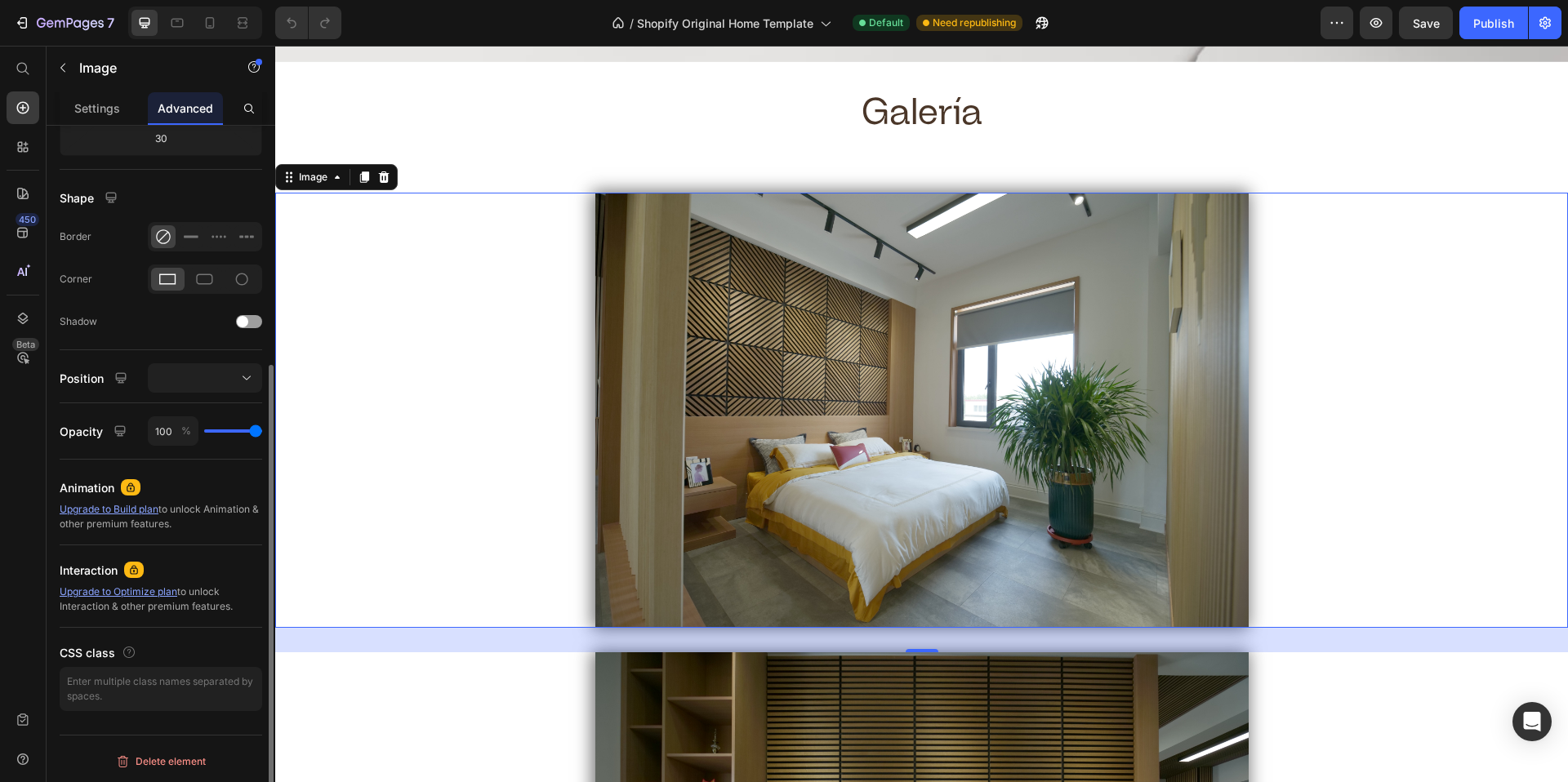 scroll, scrollTop: 0, scrollLeft: 0, axis: both 